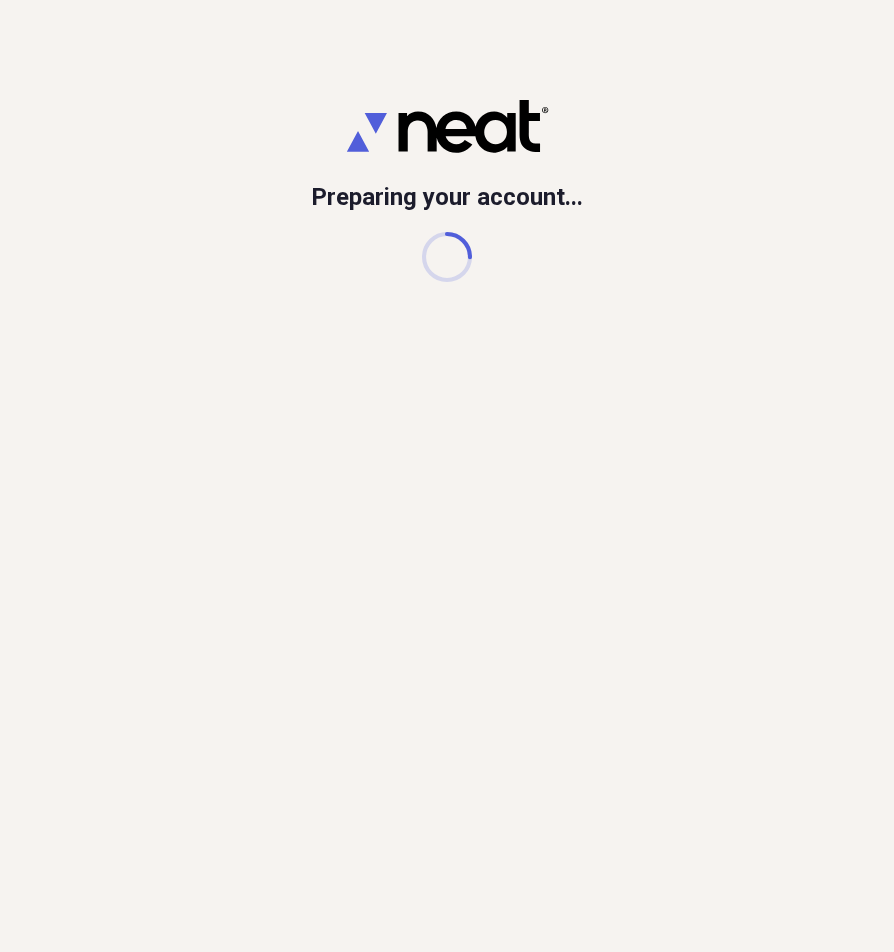 scroll, scrollTop: 0, scrollLeft: 0, axis: both 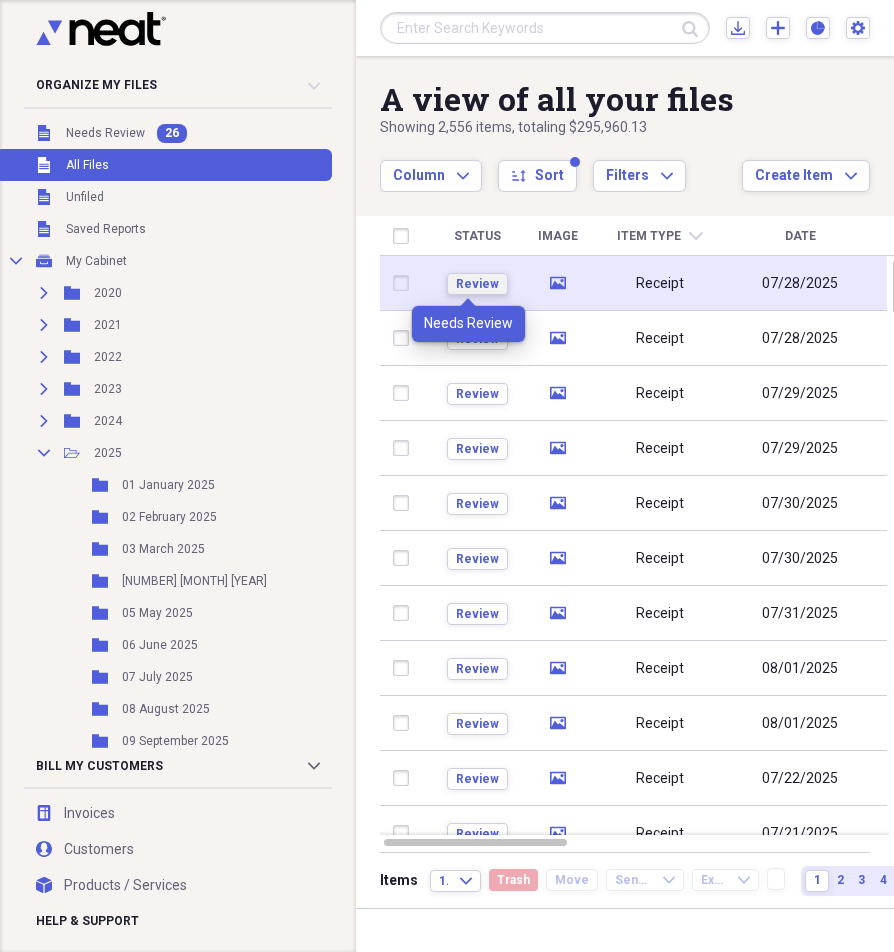 click on "Review" at bounding box center [477, 284] 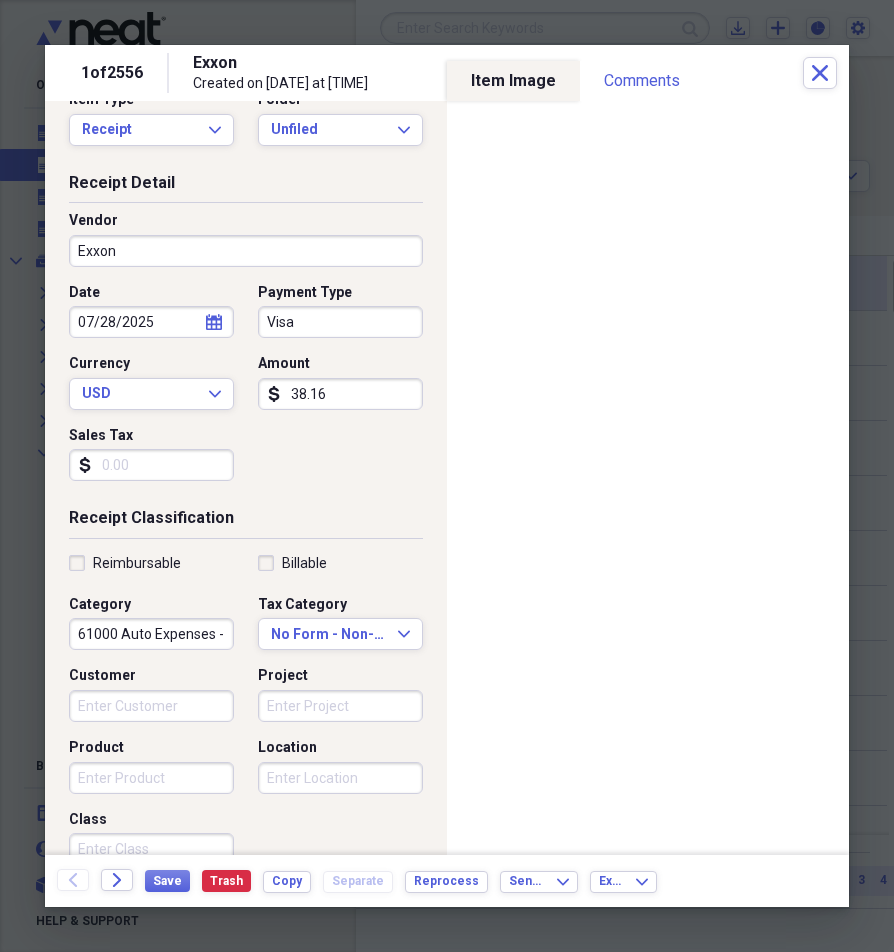 scroll, scrollTop: 0, scrollLeft: 0, axis: both 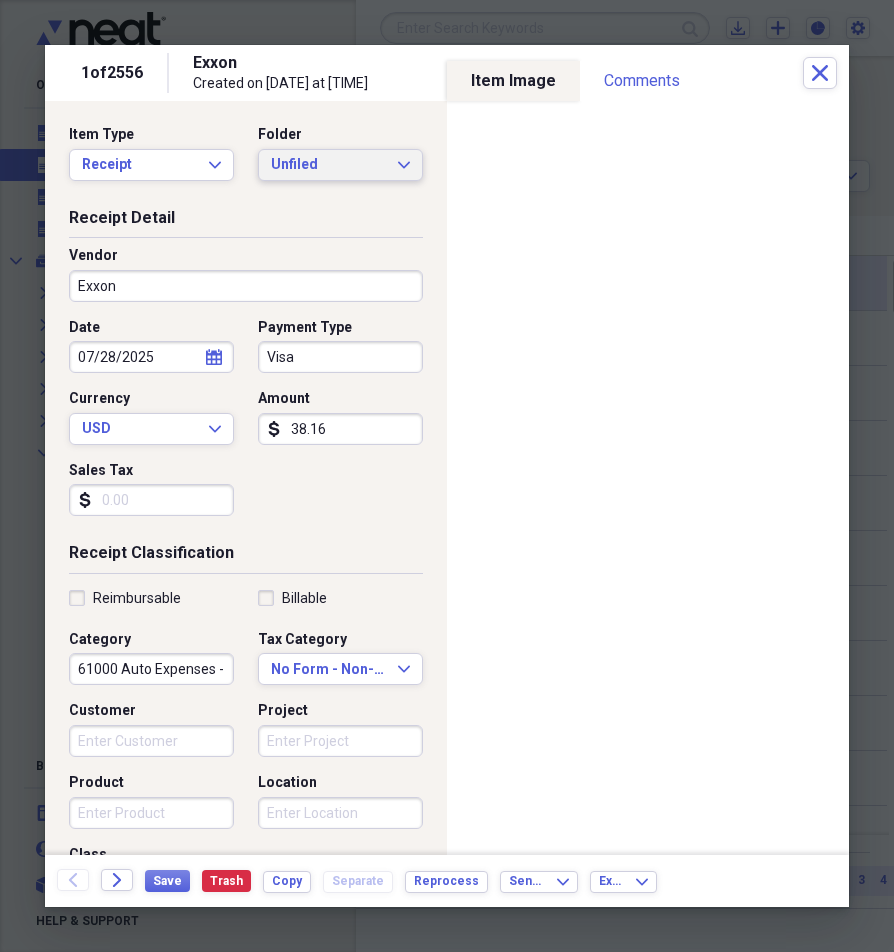 click on "Expand" 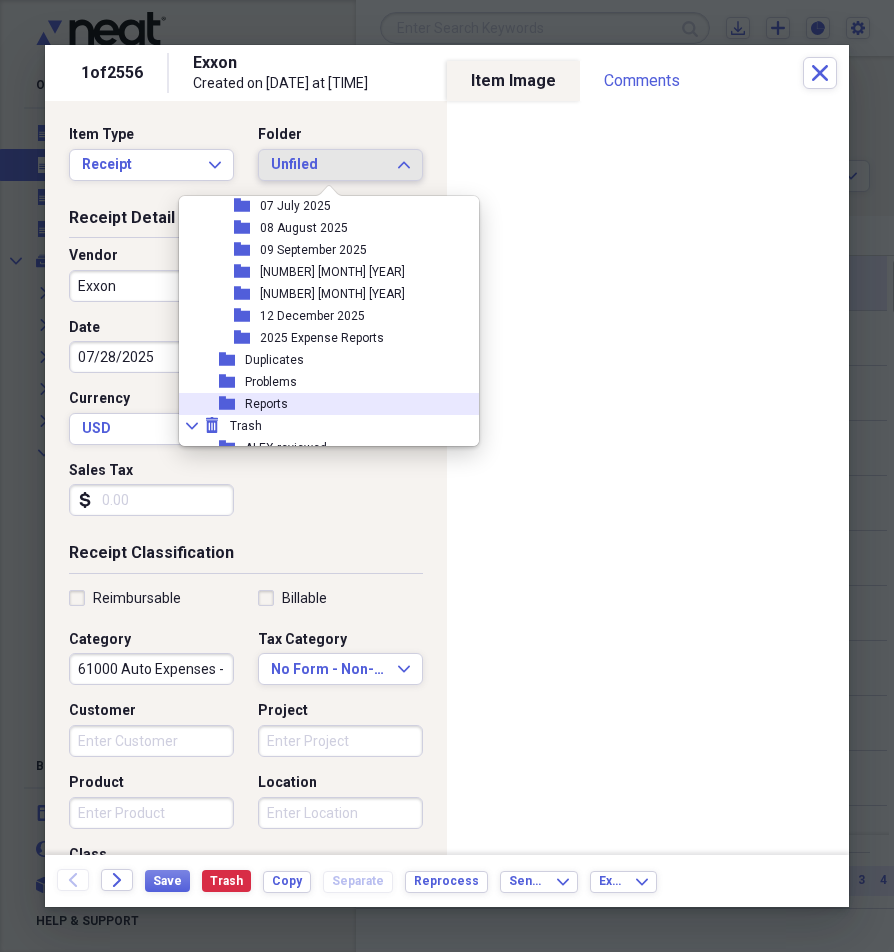 scroll, scrollTop: 337, scrollLeft: 0, axis: vertical 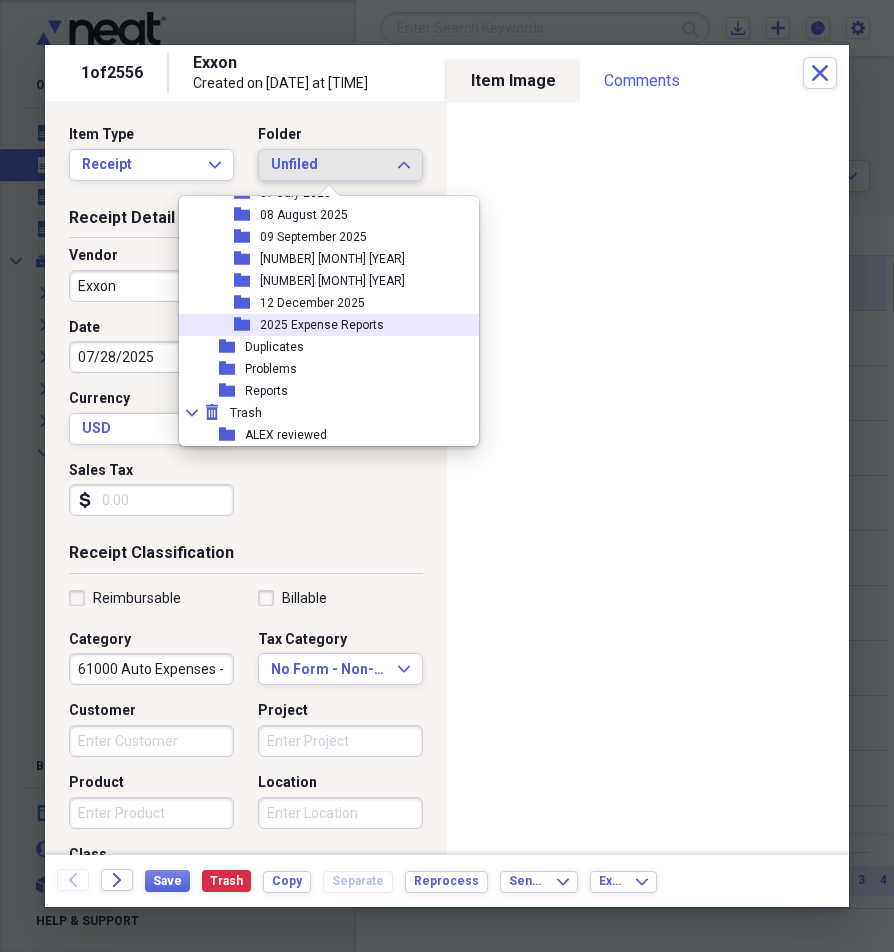 click on "folder" 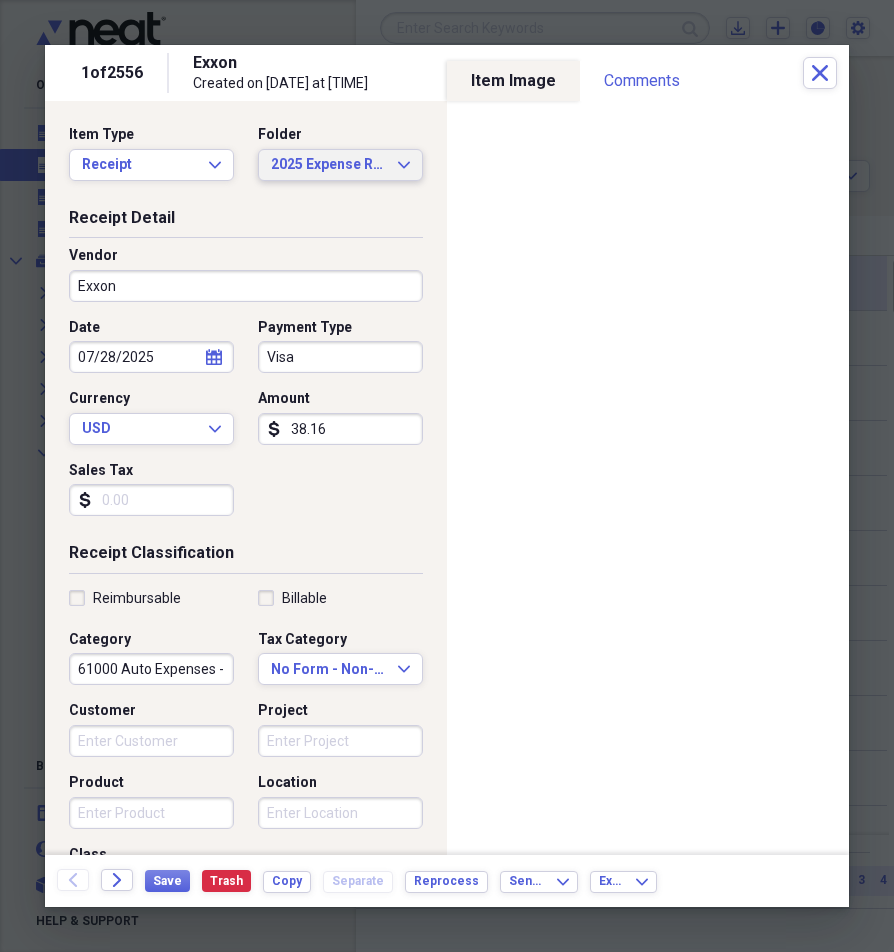 click on "Expand" 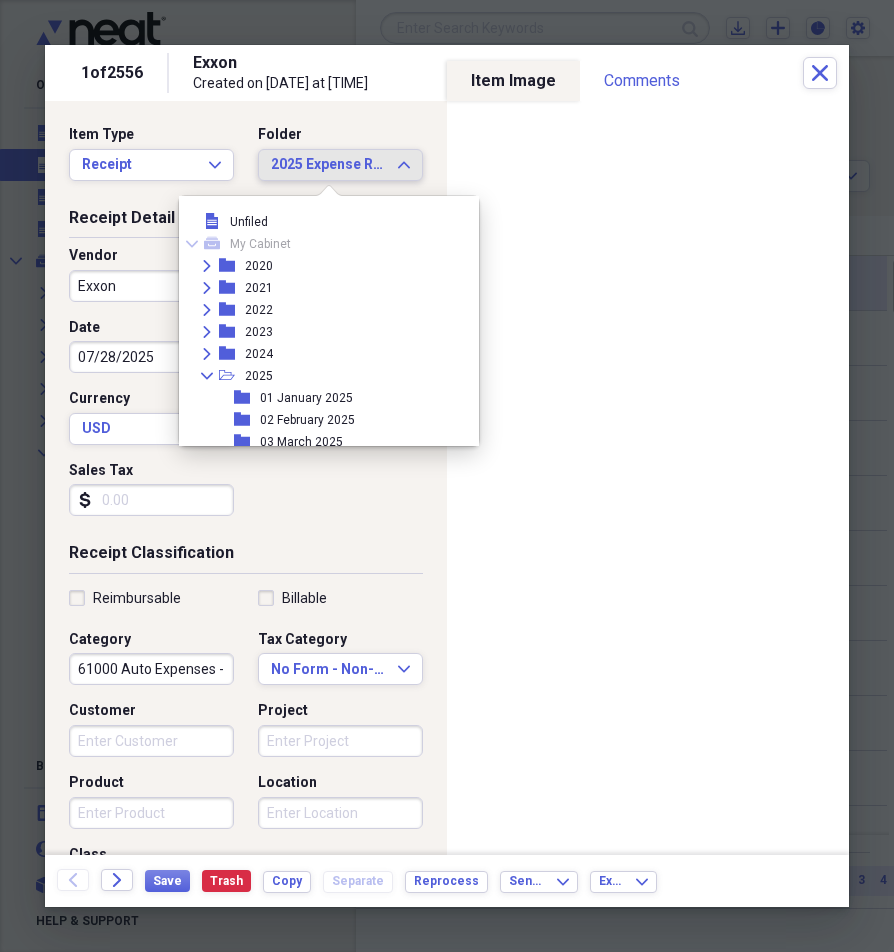 scroll, scrollTop: 337, scrollLeft: 0, axis: vertical 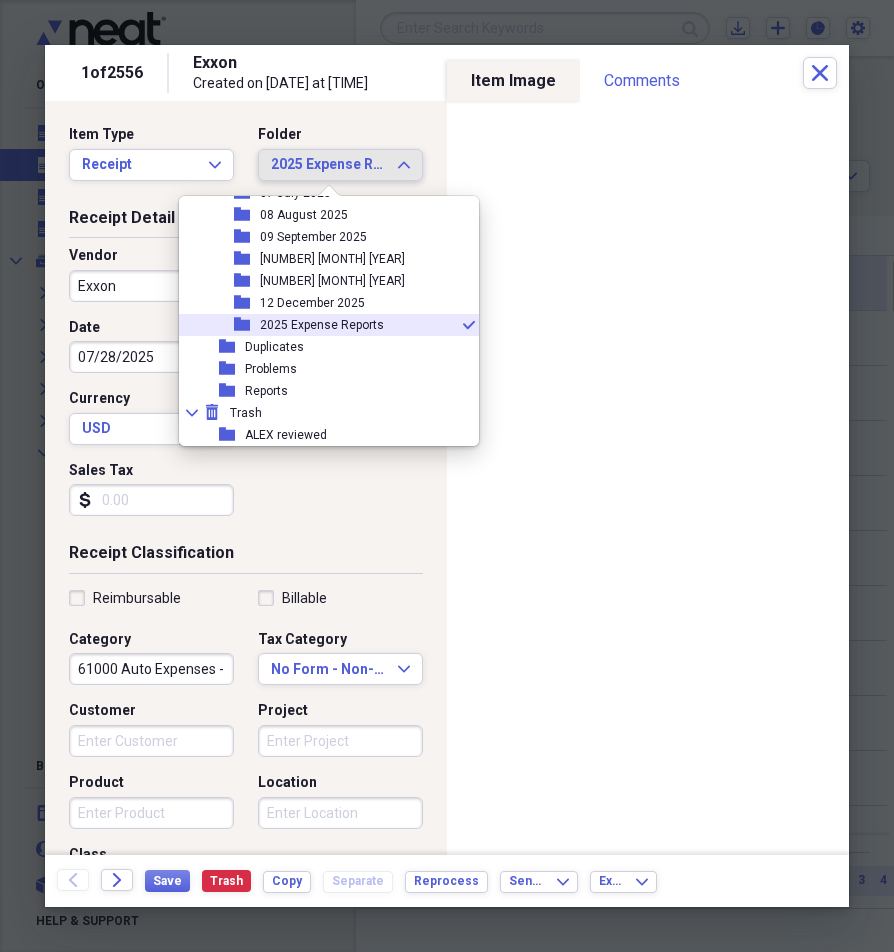 click 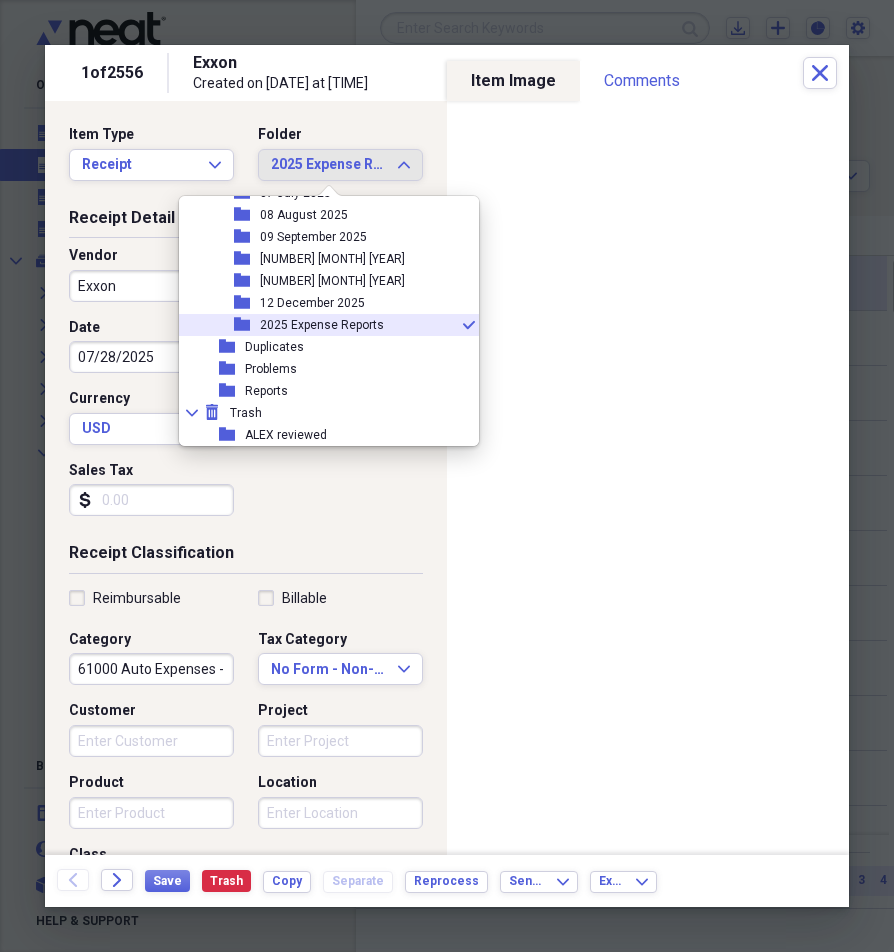 click on "Payment Type Visa" at bounding box center [334, 346] 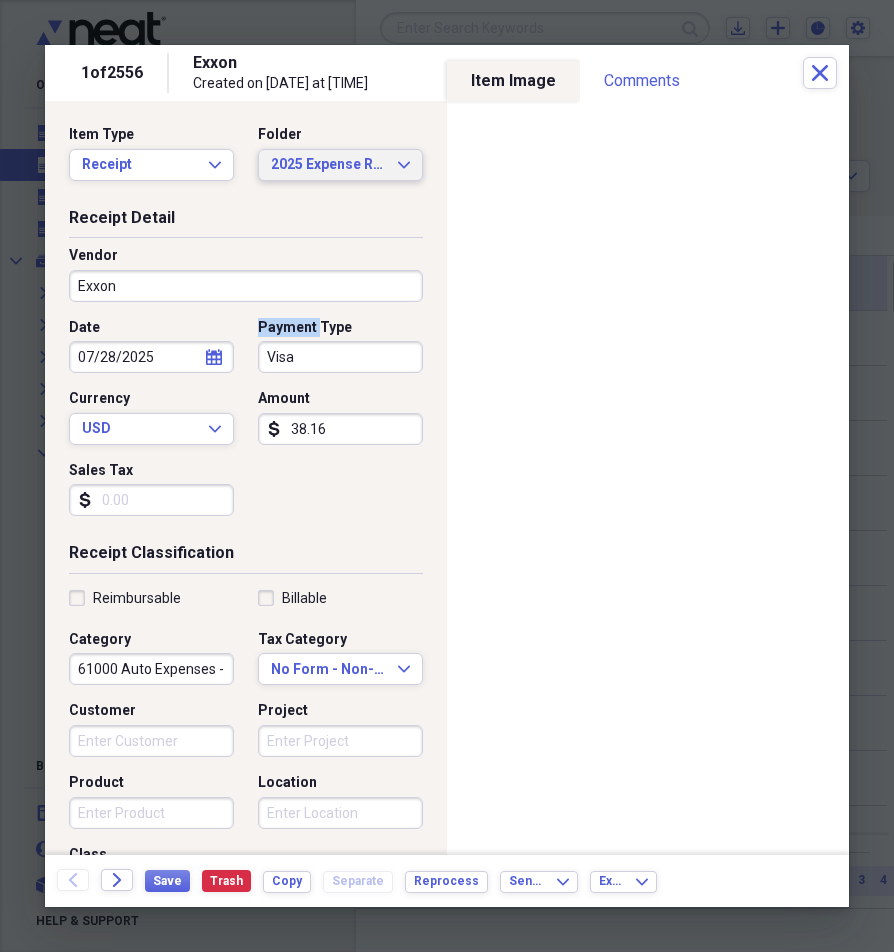 click on "2025 Expense Reports Expand" at bounding box center (340, 165) 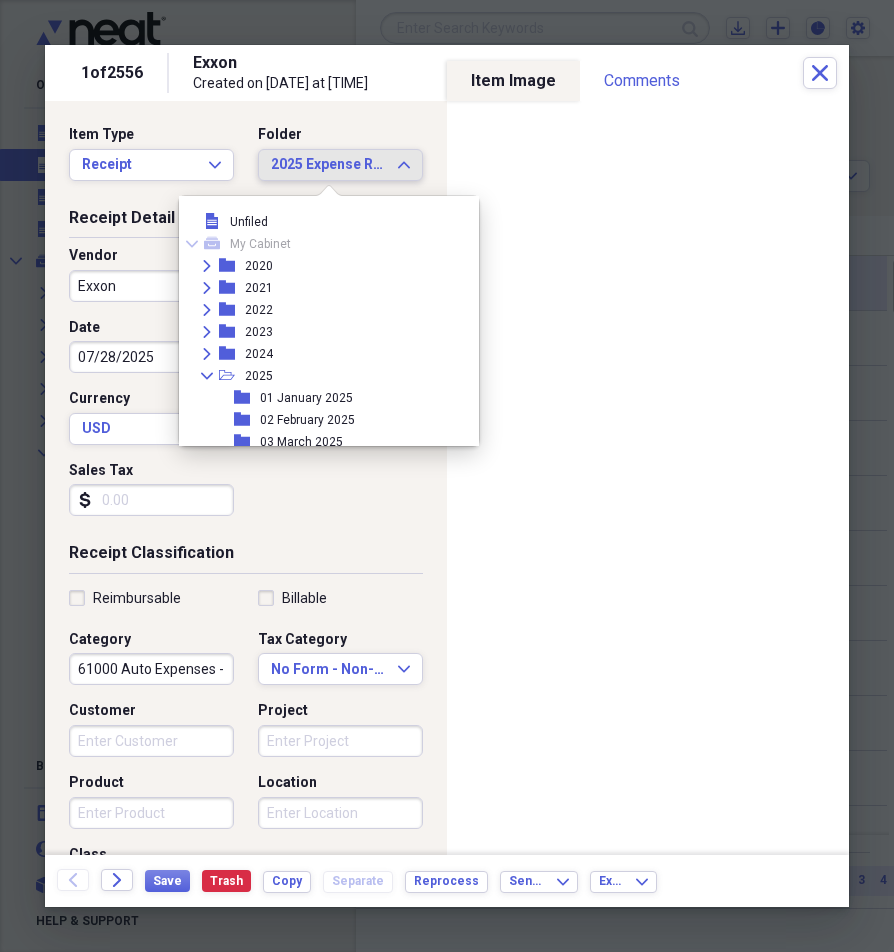 scroll, scrollTop: 337, scrollLeft: 0, axis: vertical 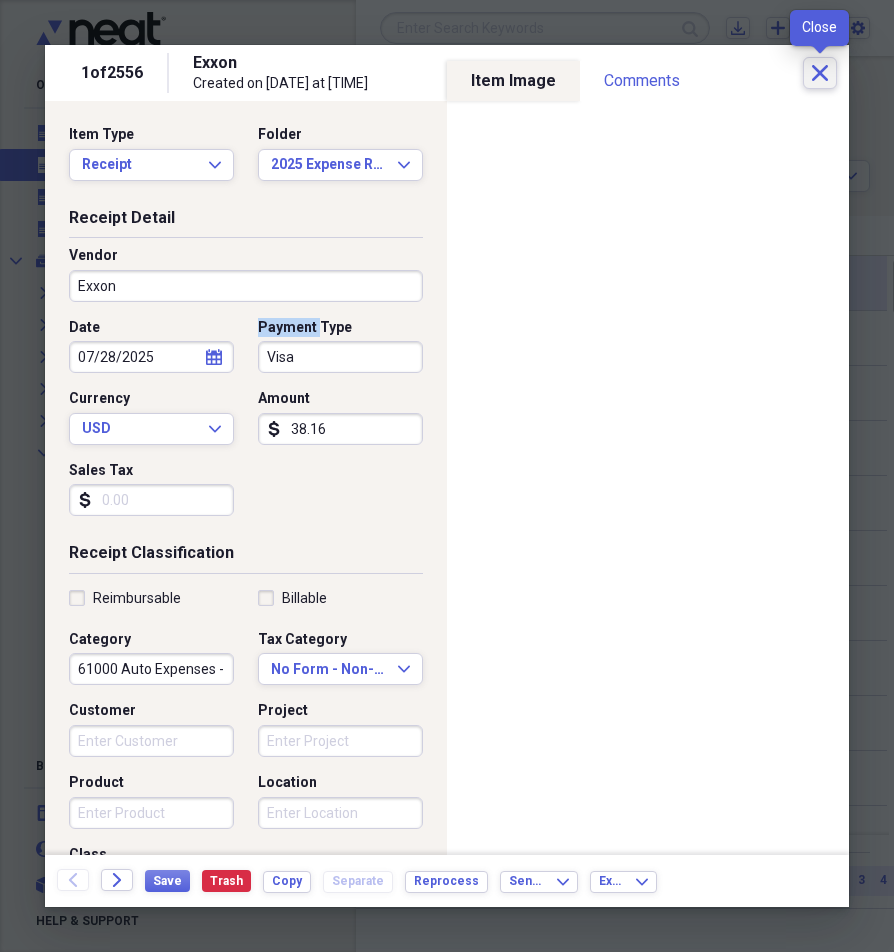 click on "Close" at bounding box center [820, 73] 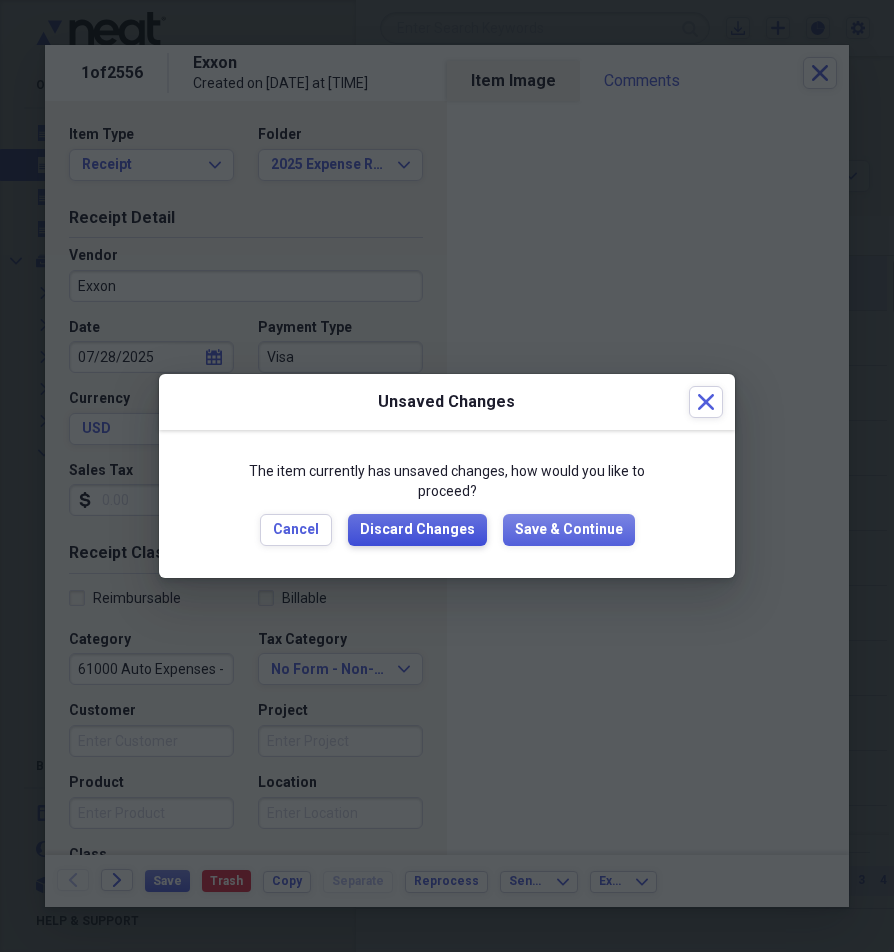 click on "Discard Changes" at bounding box center (417, 530) 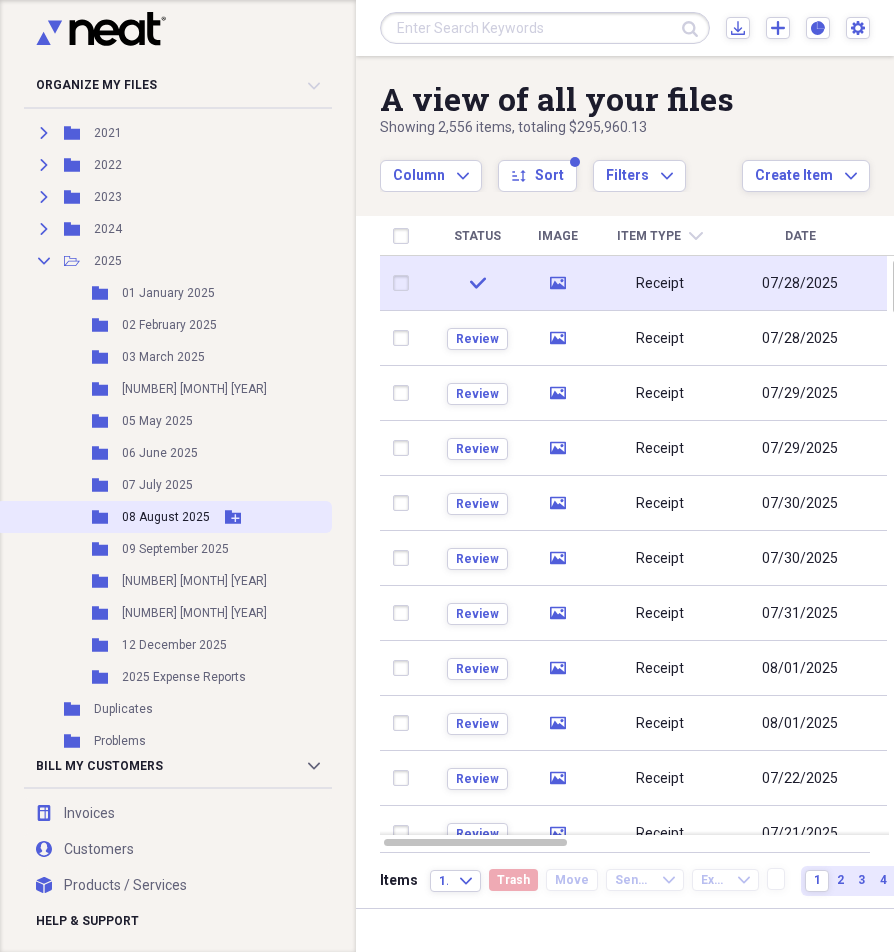 scroll, scrollTop: 200, scrollLeft: 0, axis: vertical 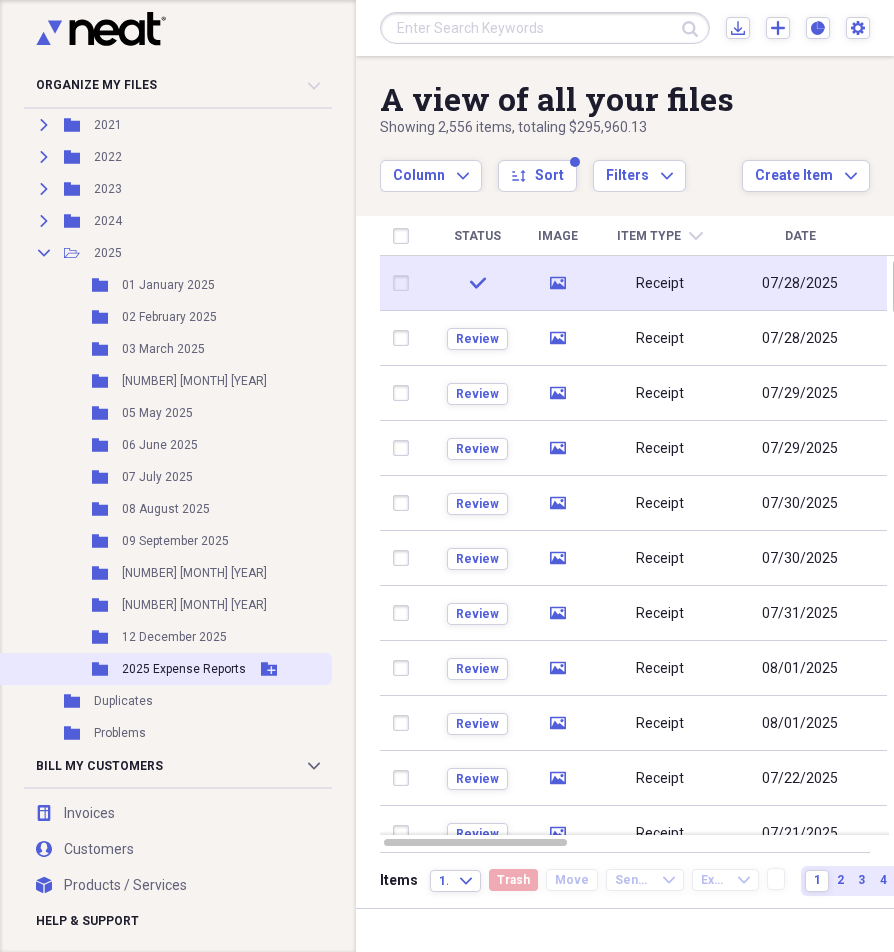 click 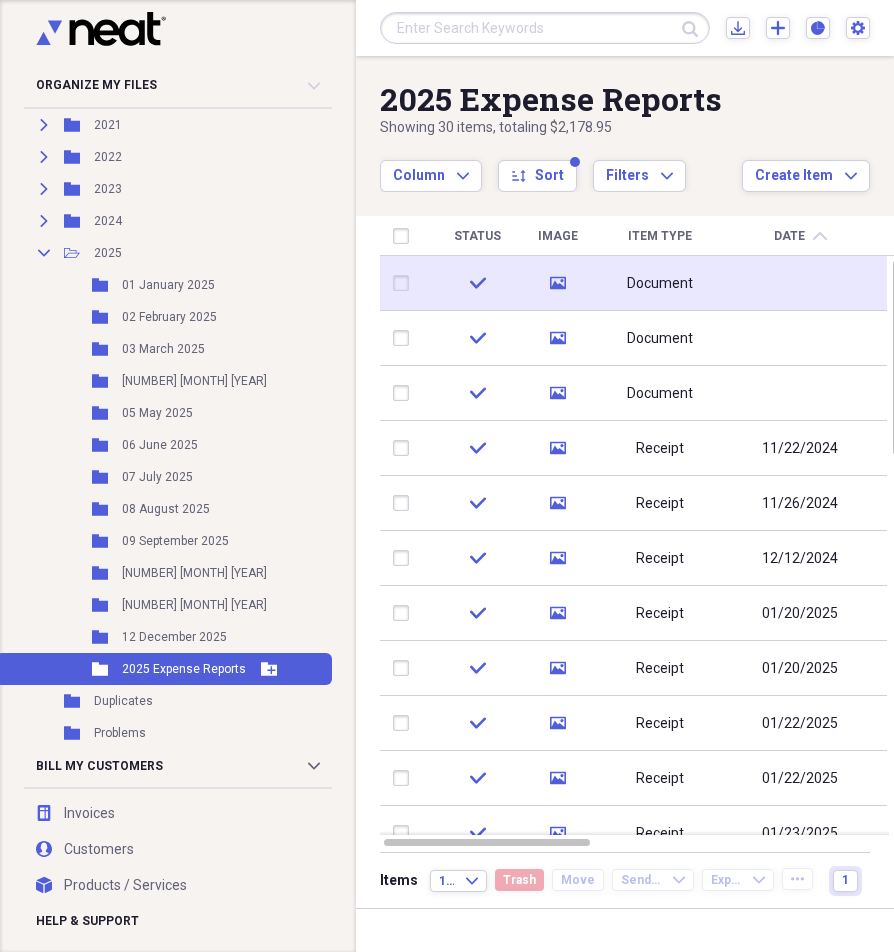 click on "Folder" 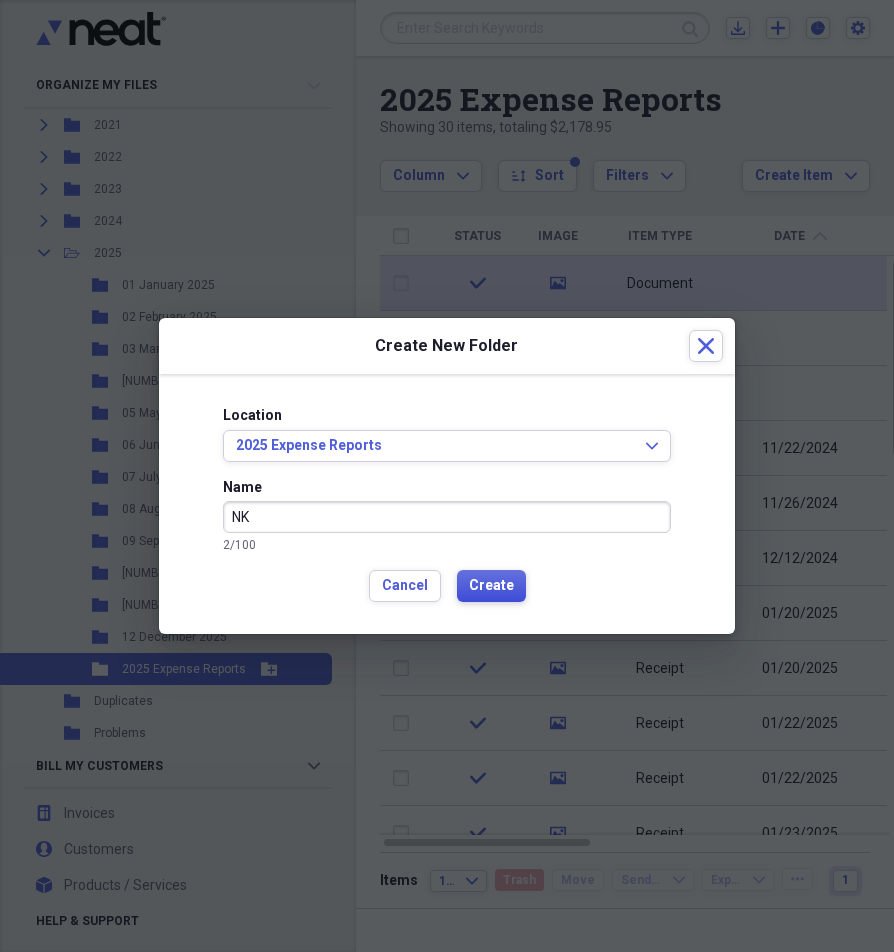 type on "NK" 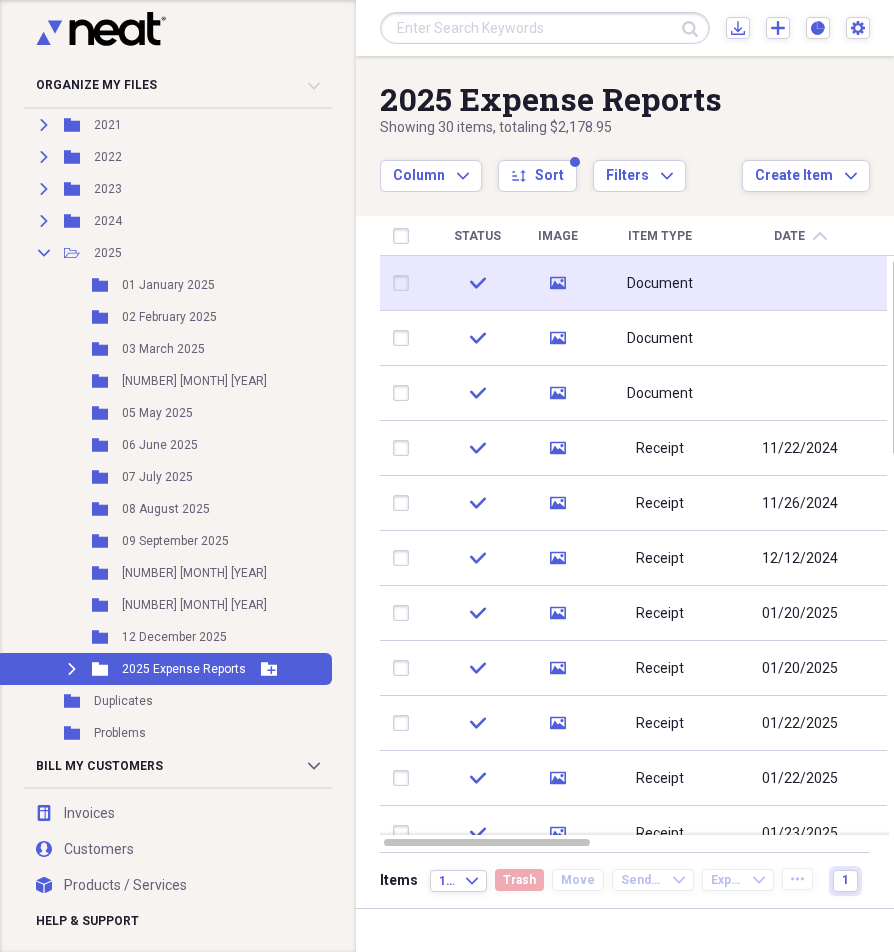 click on "Expand" 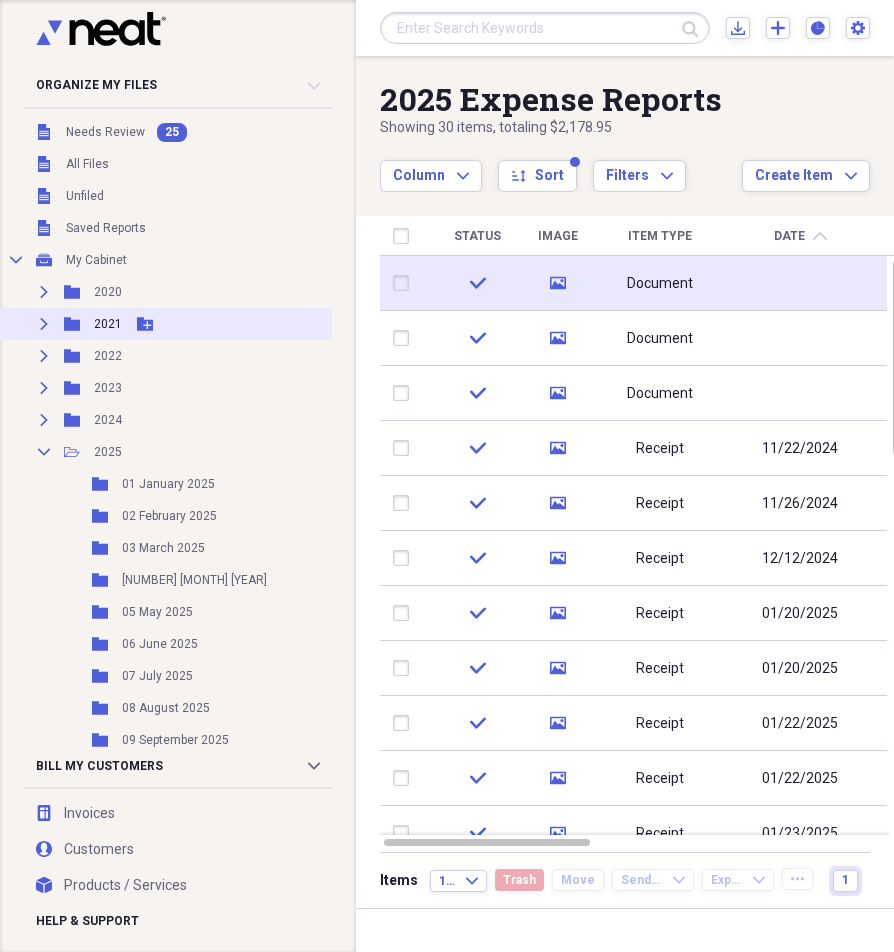 scroll, scrollTop: 0, scrollLeft: 0, axis: both 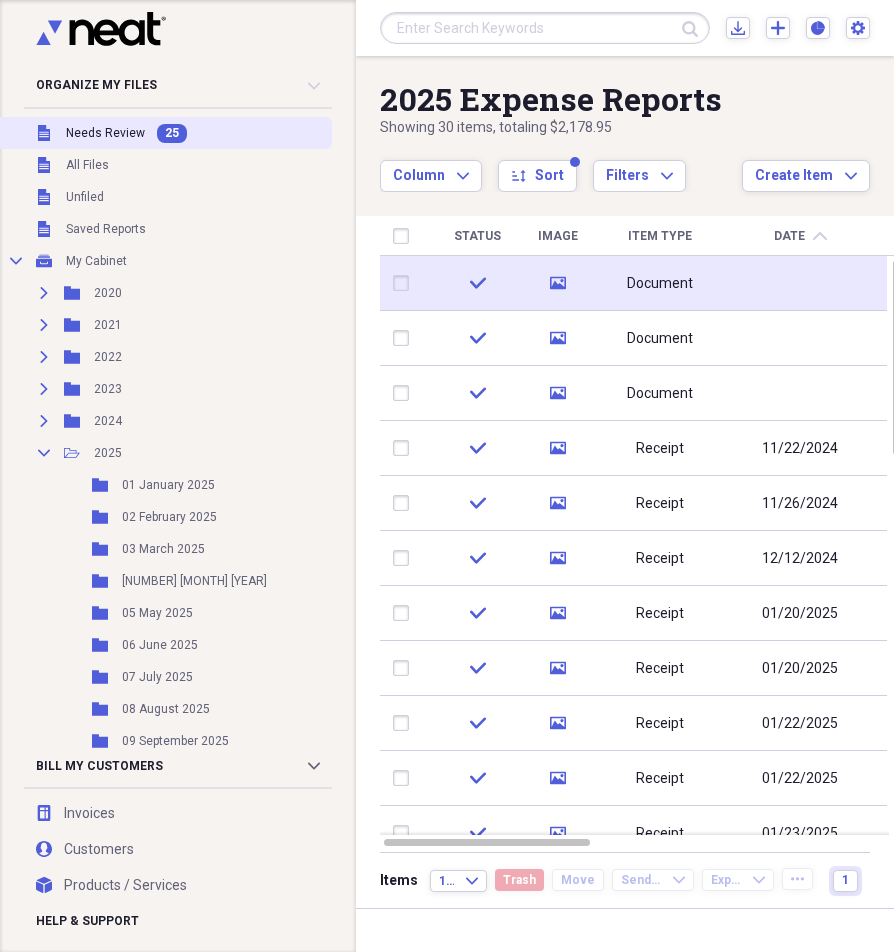 click on "Unfiled Needs Review 25" at bounding box center (164, 133) 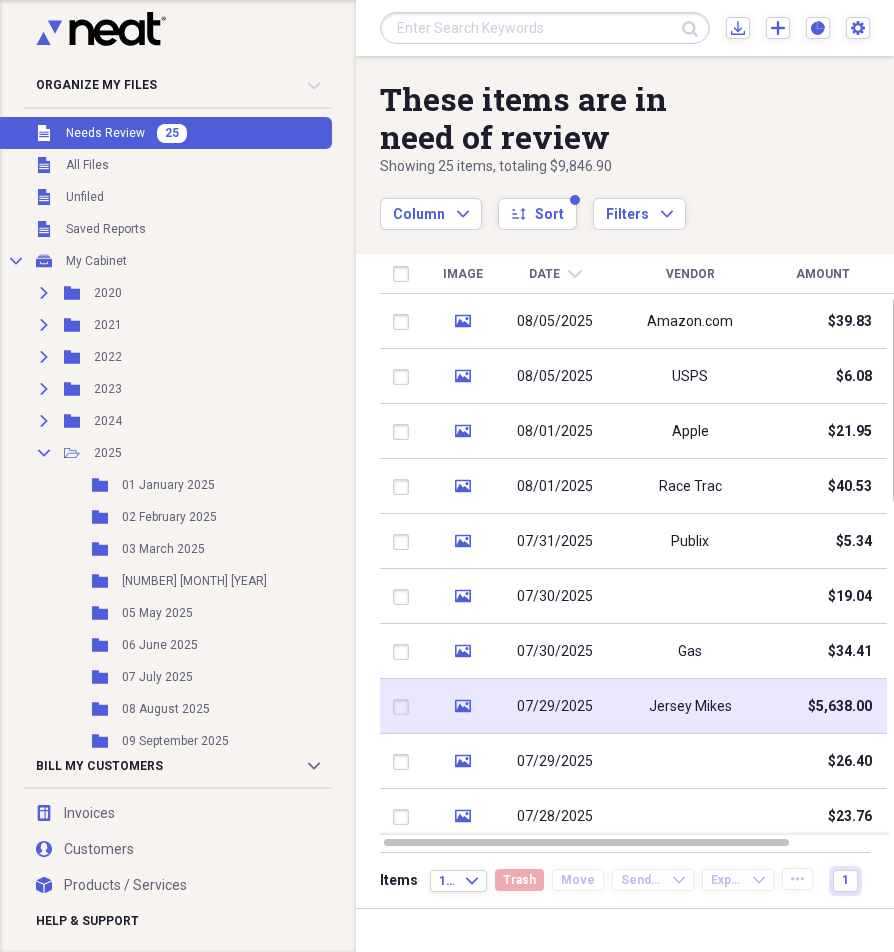 click on "$5,638.00" at bounding box center [822, 706] 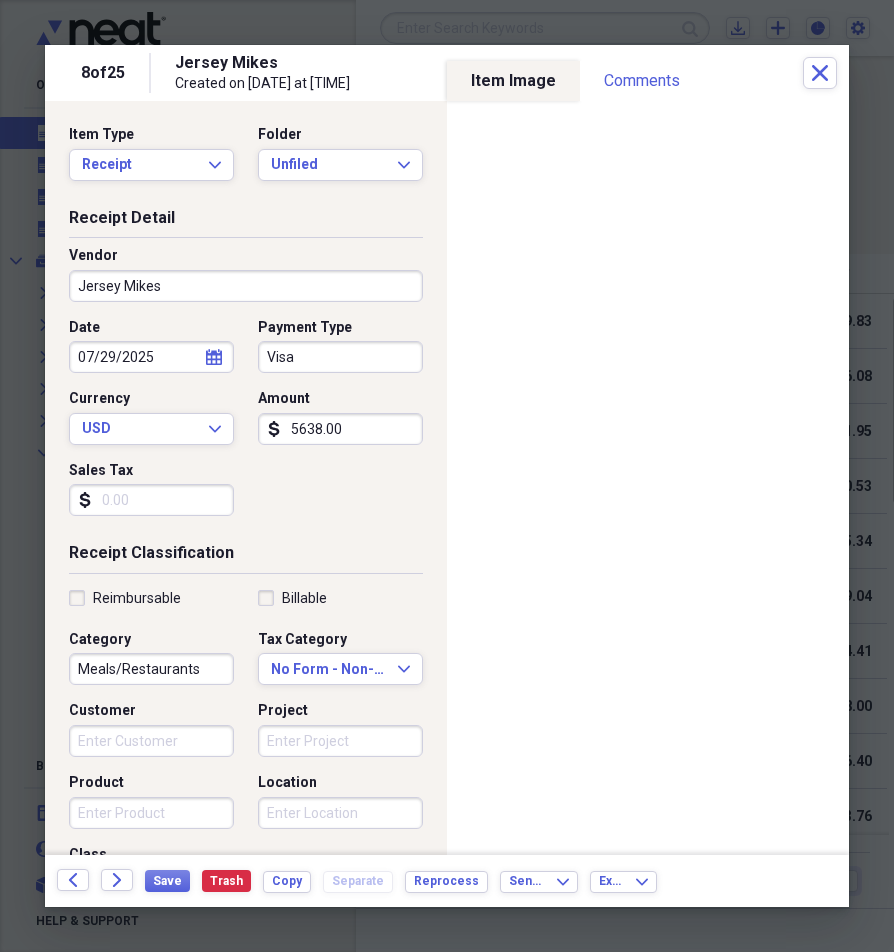 click on "5638.00" at bounding box center (340, 429) 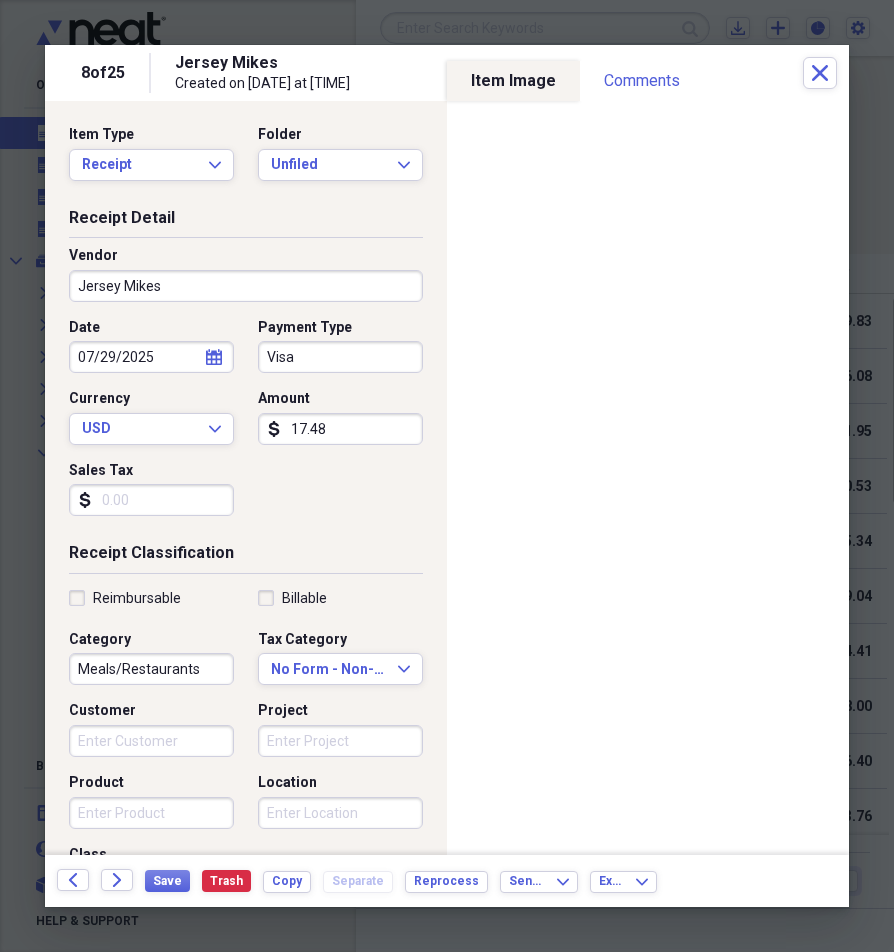 type on "17.48" 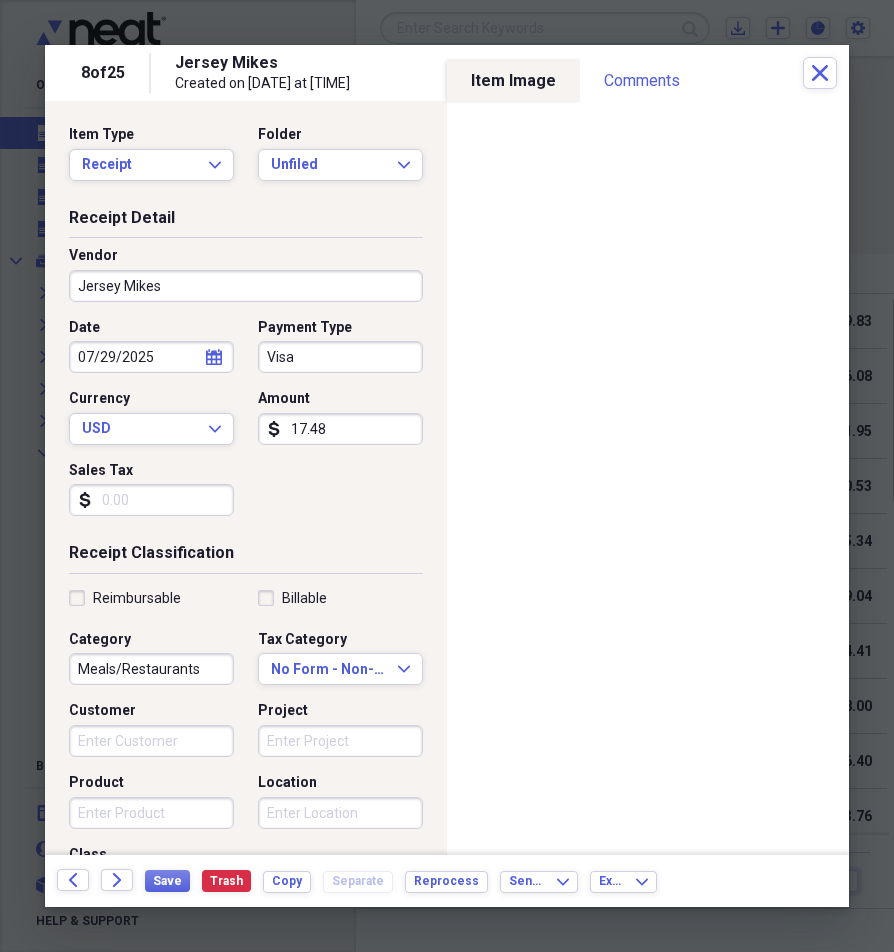 click on "Meals/Restaurants" at bounding box center [151, 669] 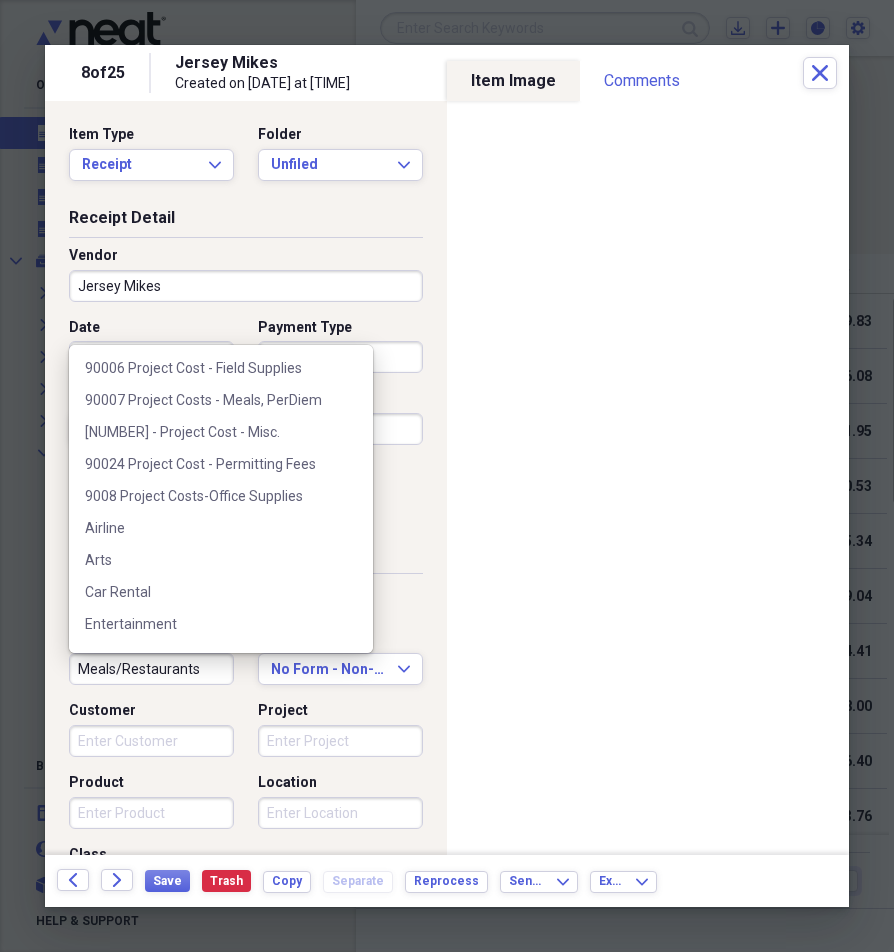 scroll, scrollTop: 836, scrollLeft: 0, axis: vertical 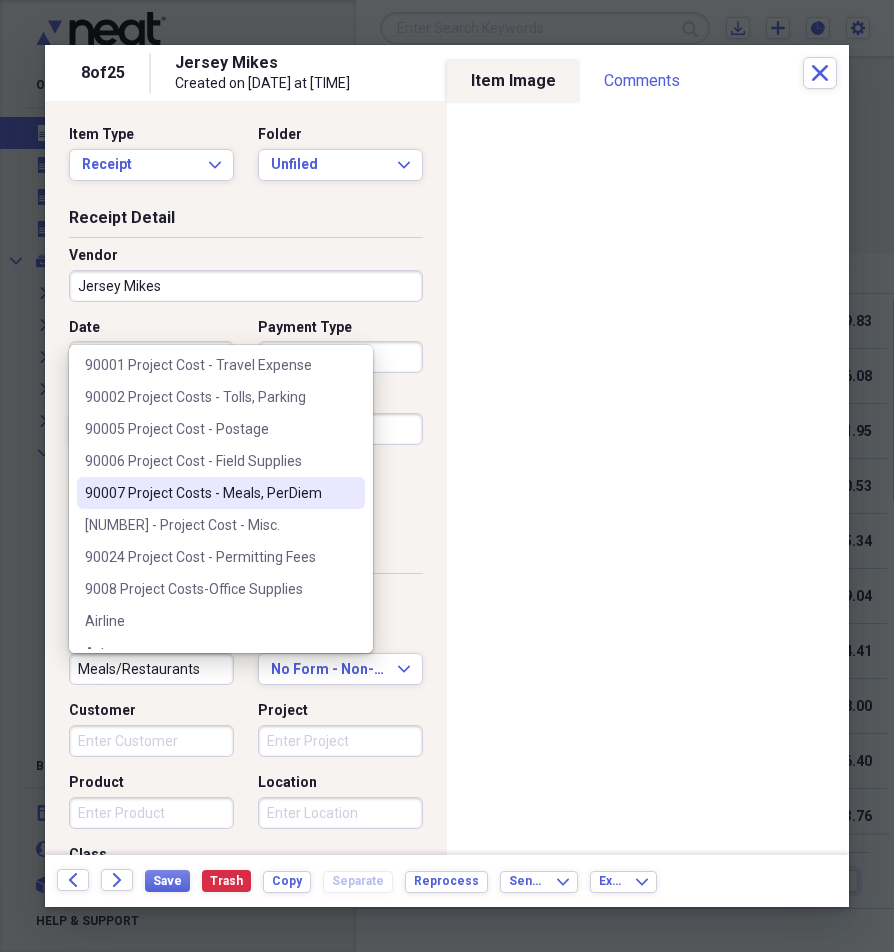 click on "90007 Project Costs - Meals, PerDiem" at bounding box center (209, 493) 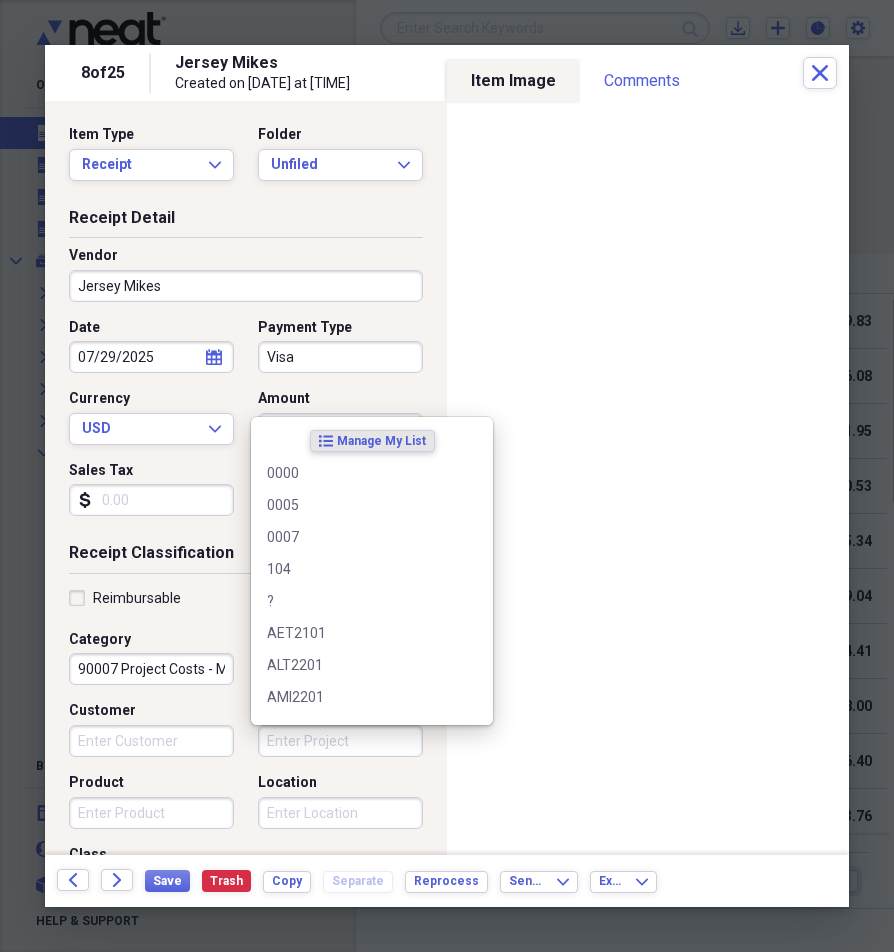 click on "Project" at bounding box center (340, 741) 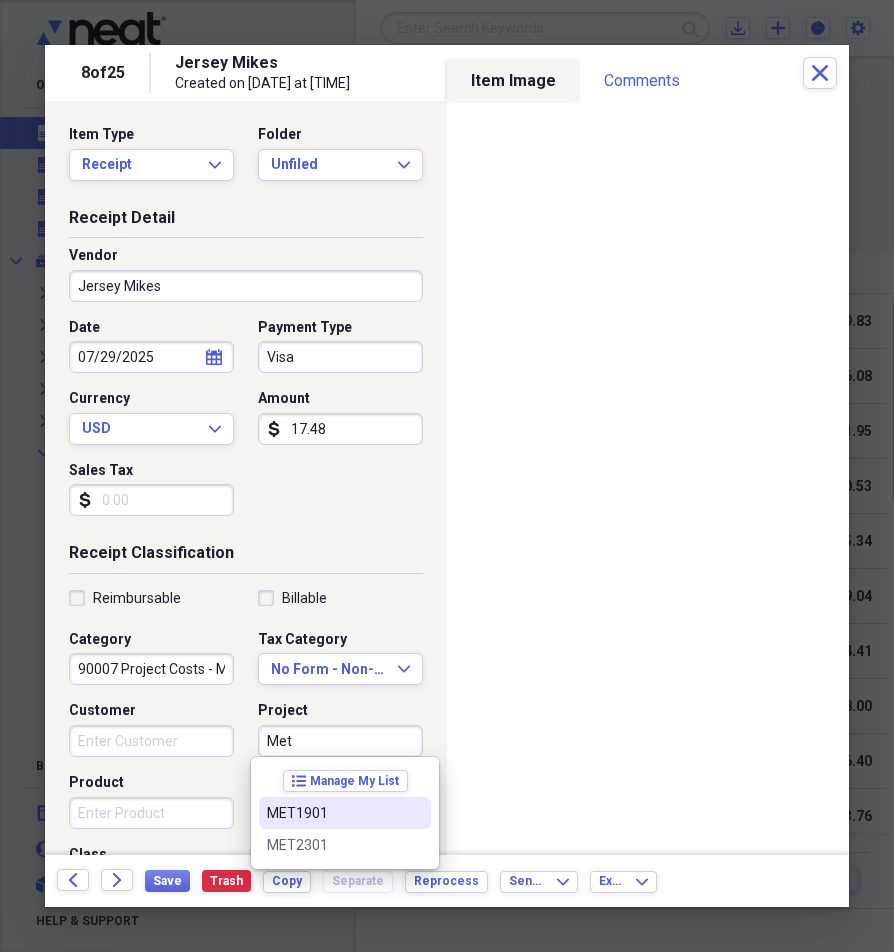 click on "MET1901" at bounding box center [333, 813] 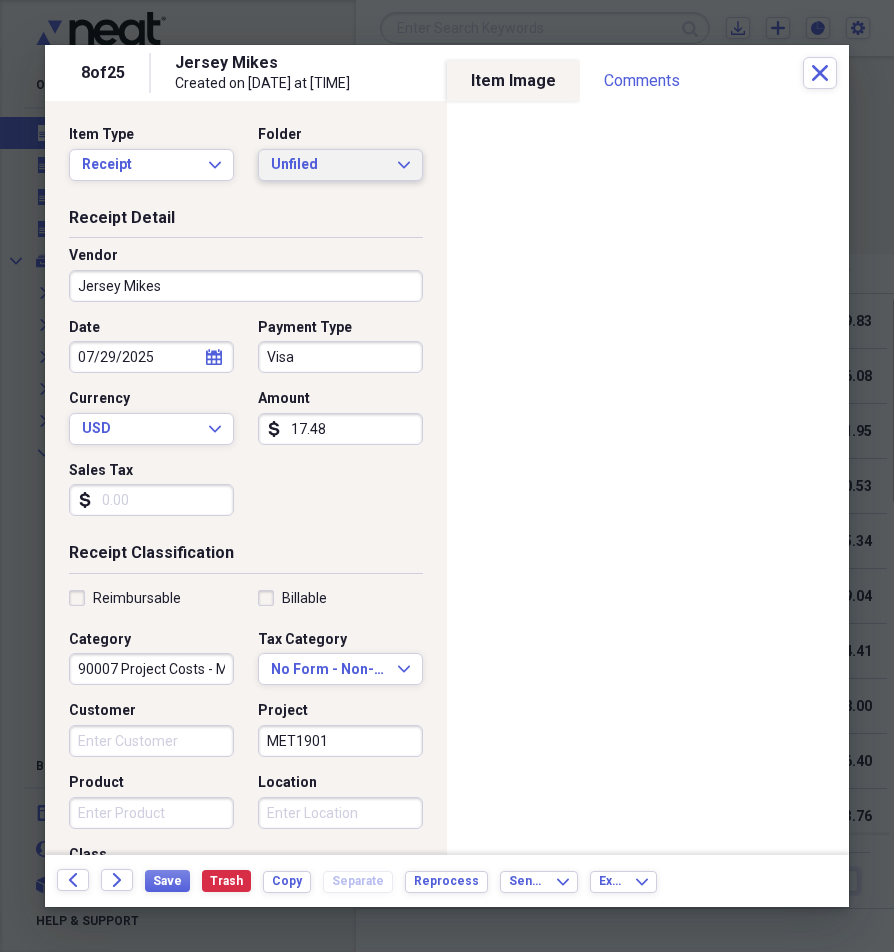 click on "Unfiled Expand" at bounding box center [340, 165] 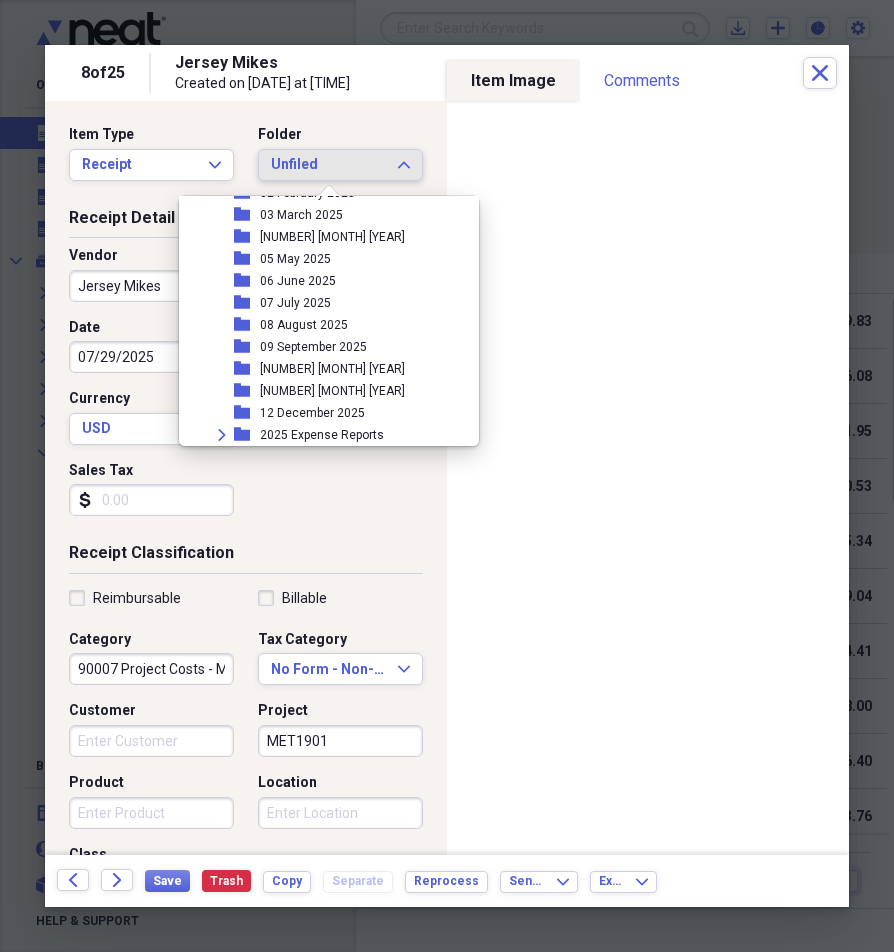 scroll, scrollTop: 337, scrollLeft: 0, axis: vertical 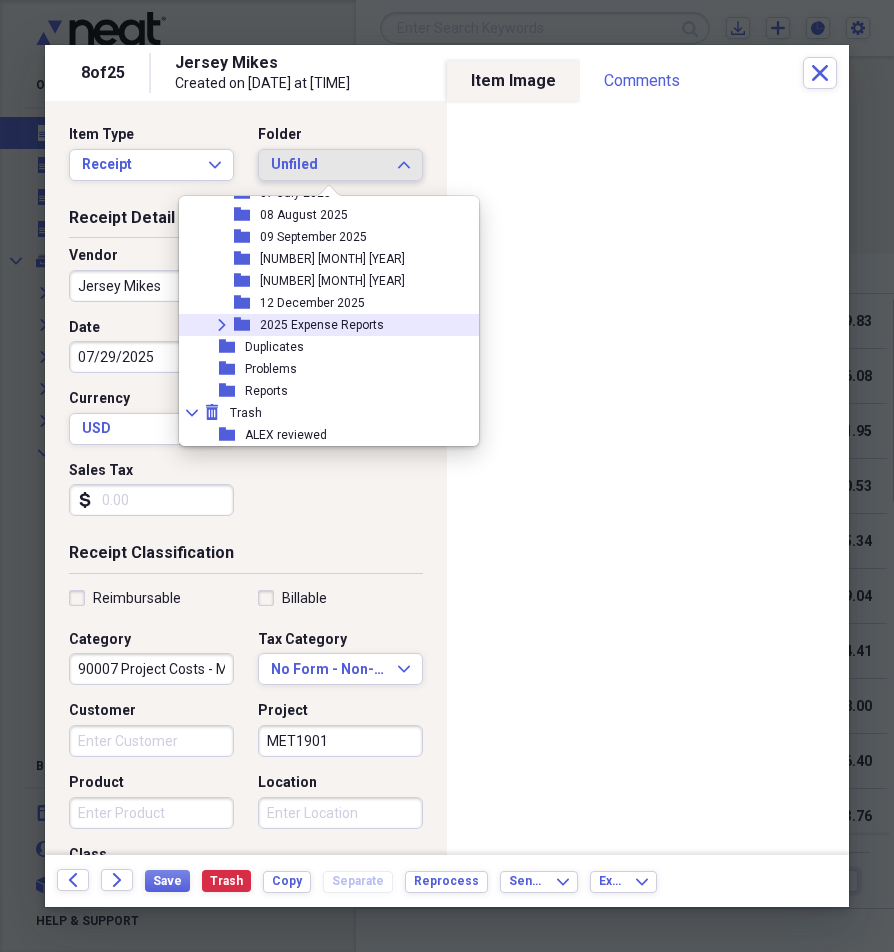 click on "Expand" 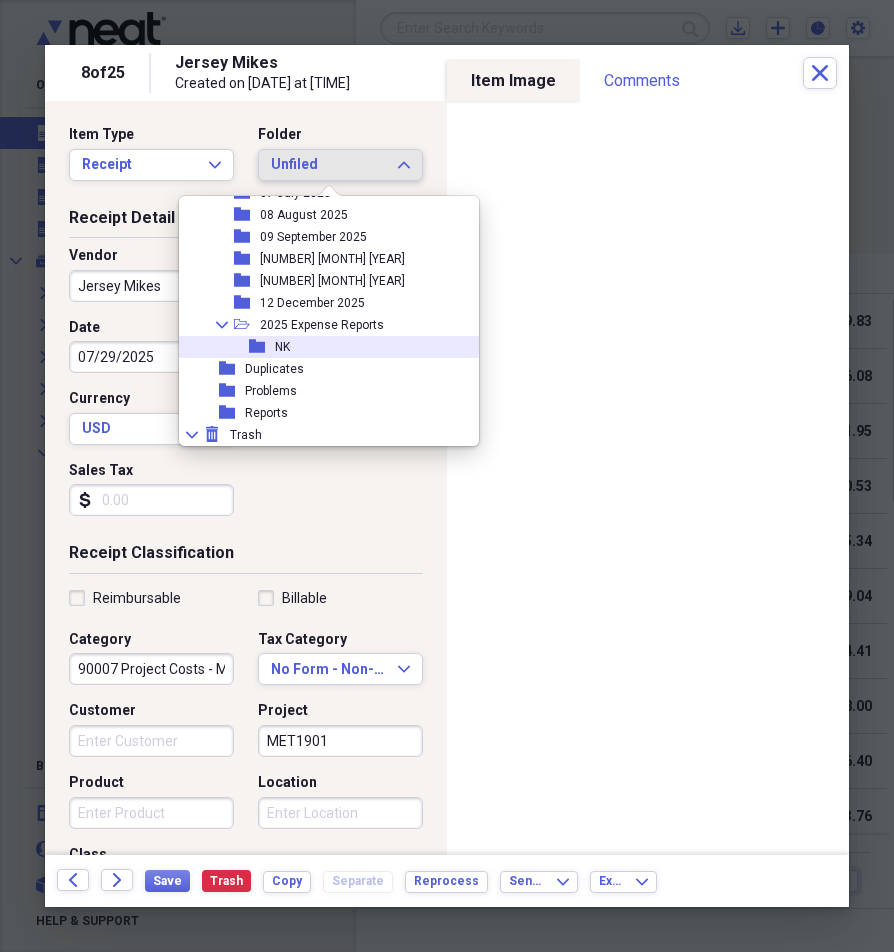 click on "folder" 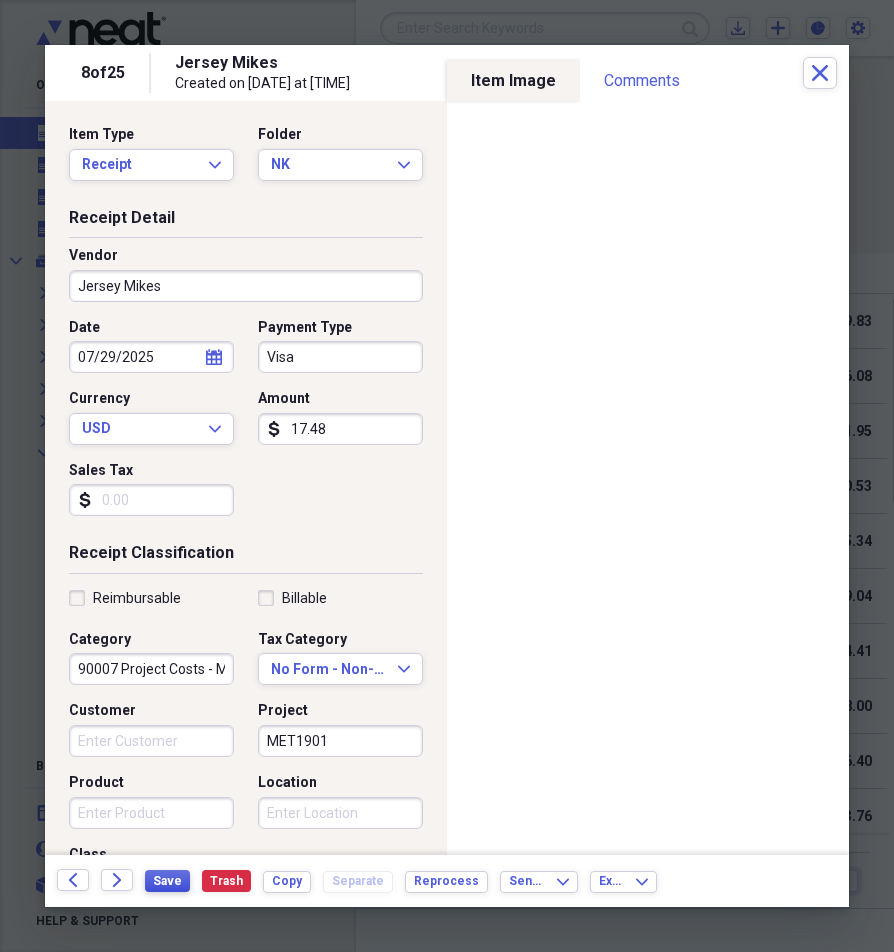 click on "Save" at bounding box center (167, 881) 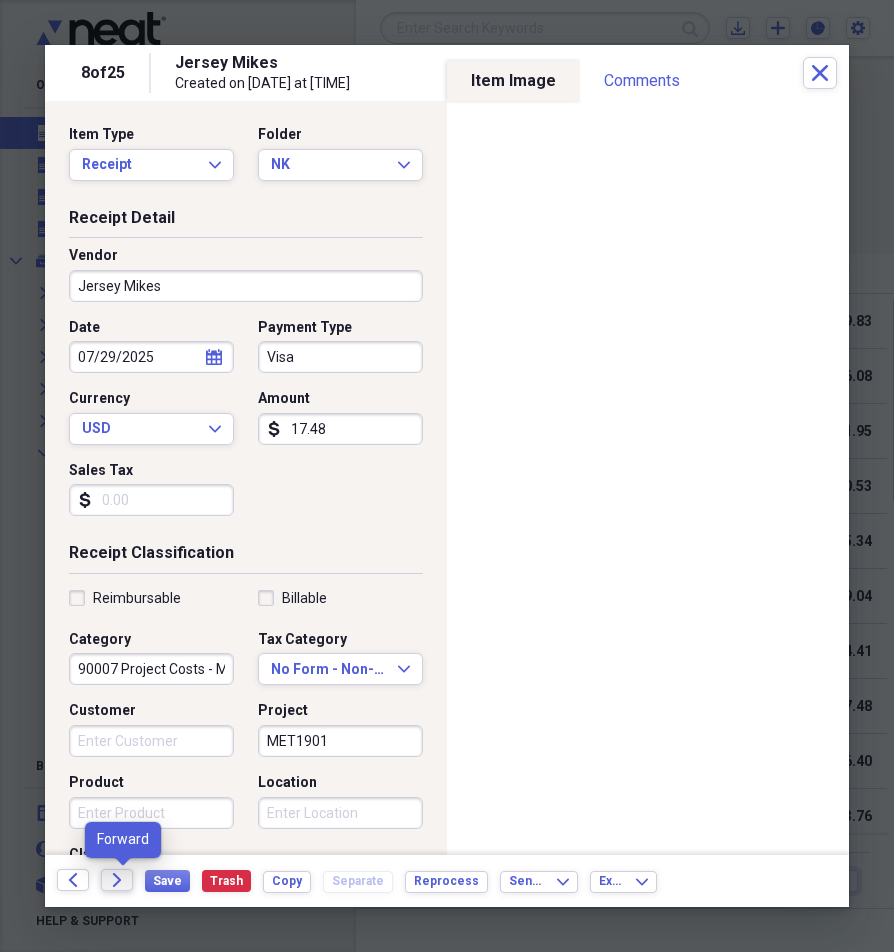 click on "Forward" at bounding box center (117, 880) 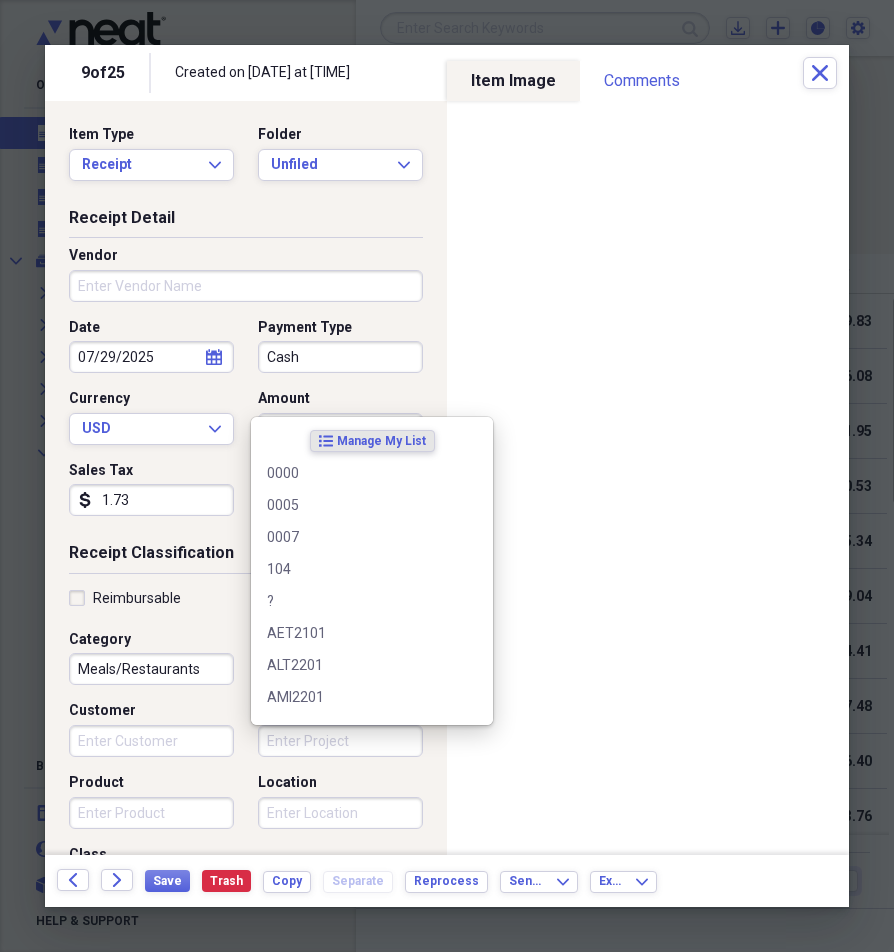 click on "Project" at bounding box center [340, 741] 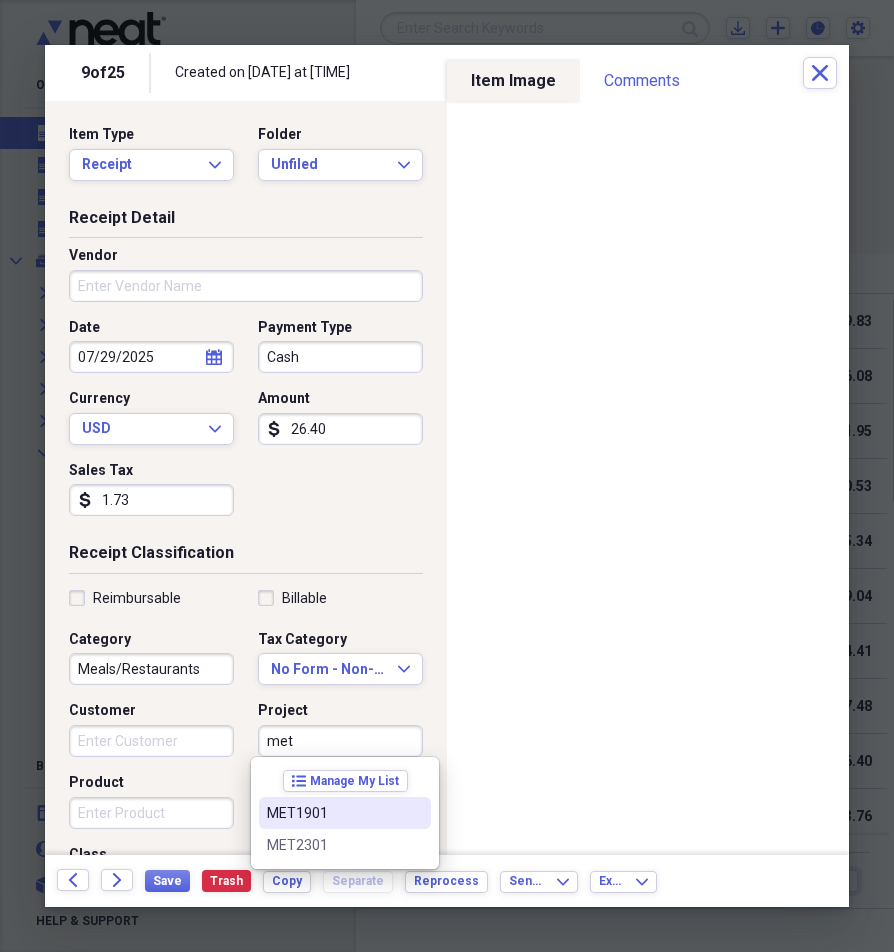 click on "MET1901" at bounding box center (333, 813) 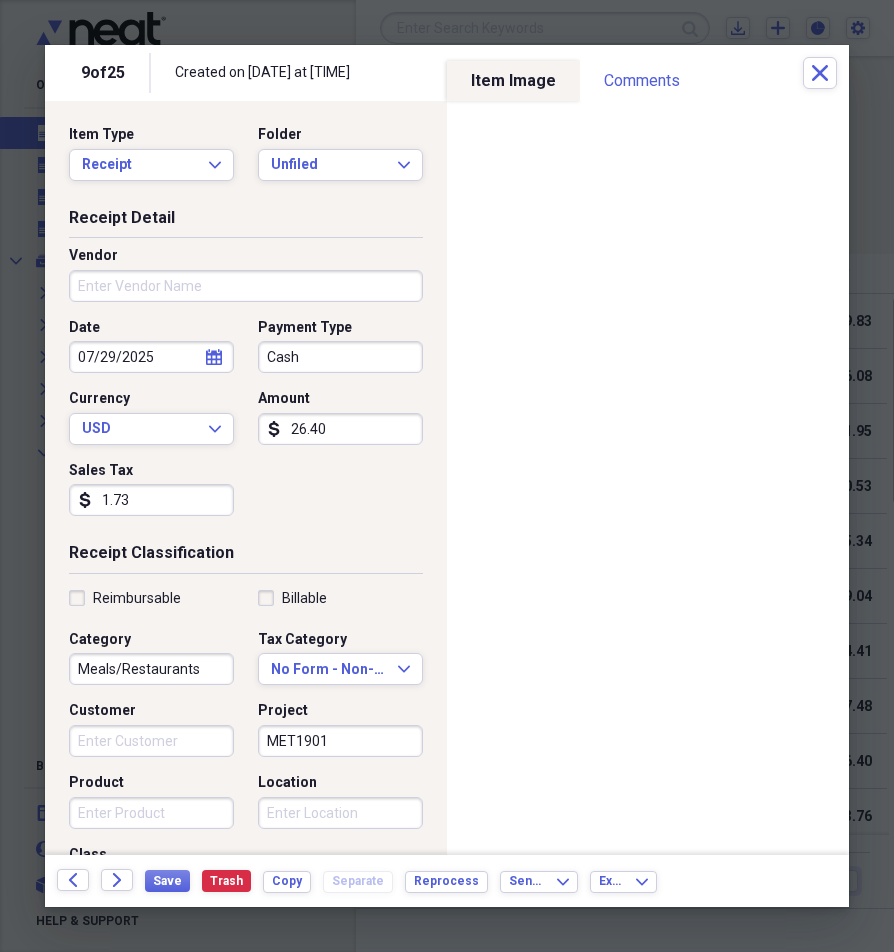 click on "Meals/Restaurants" at bounding box center (151, 669) 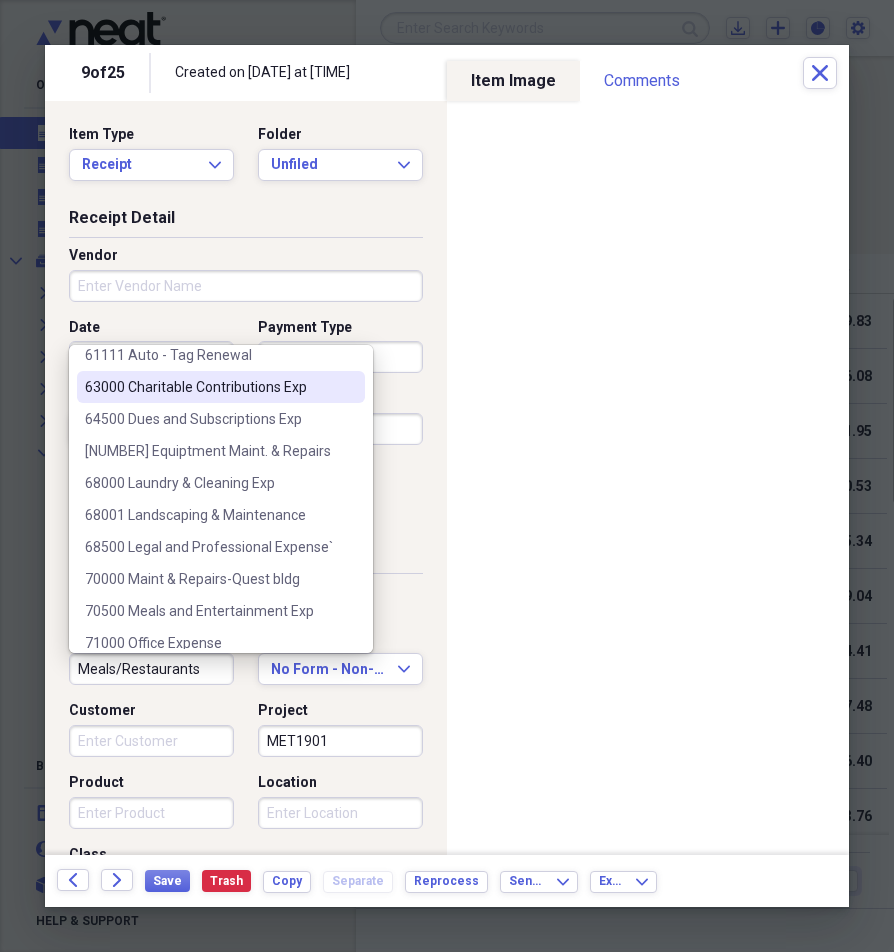 scroll, scrollTop: 300, scrollLeft: 0, axis: vertical 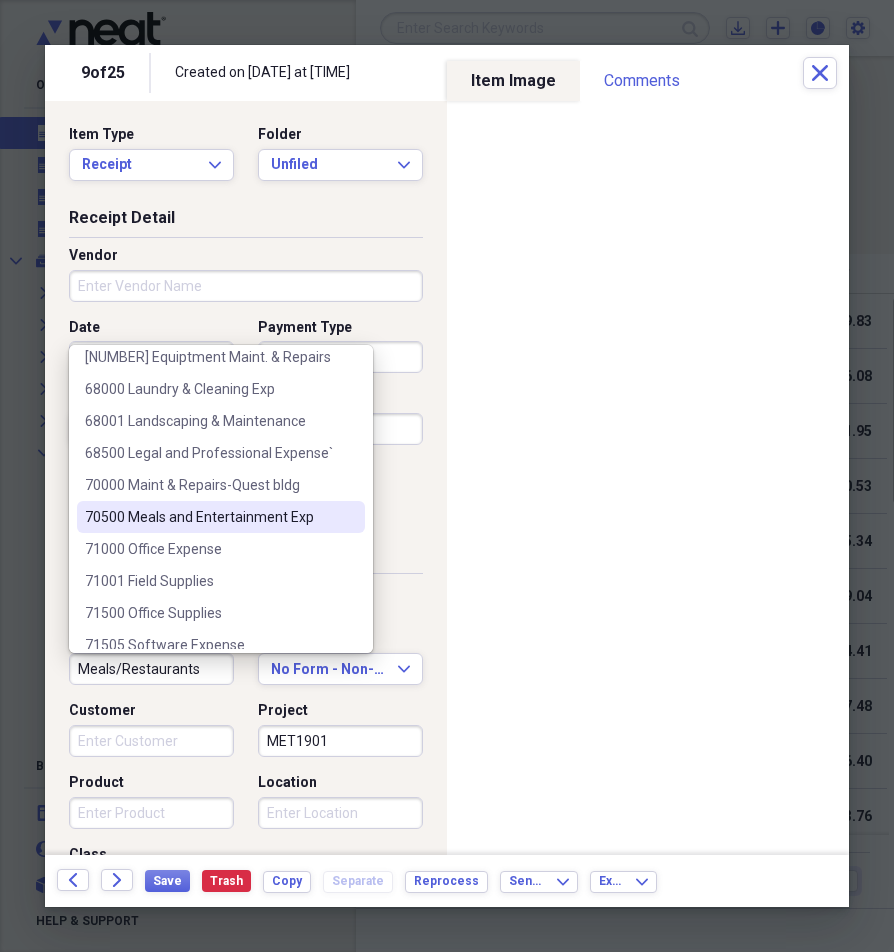 click on "70500 Meals and Entertainment Exp" at bounding box center [209, 517] 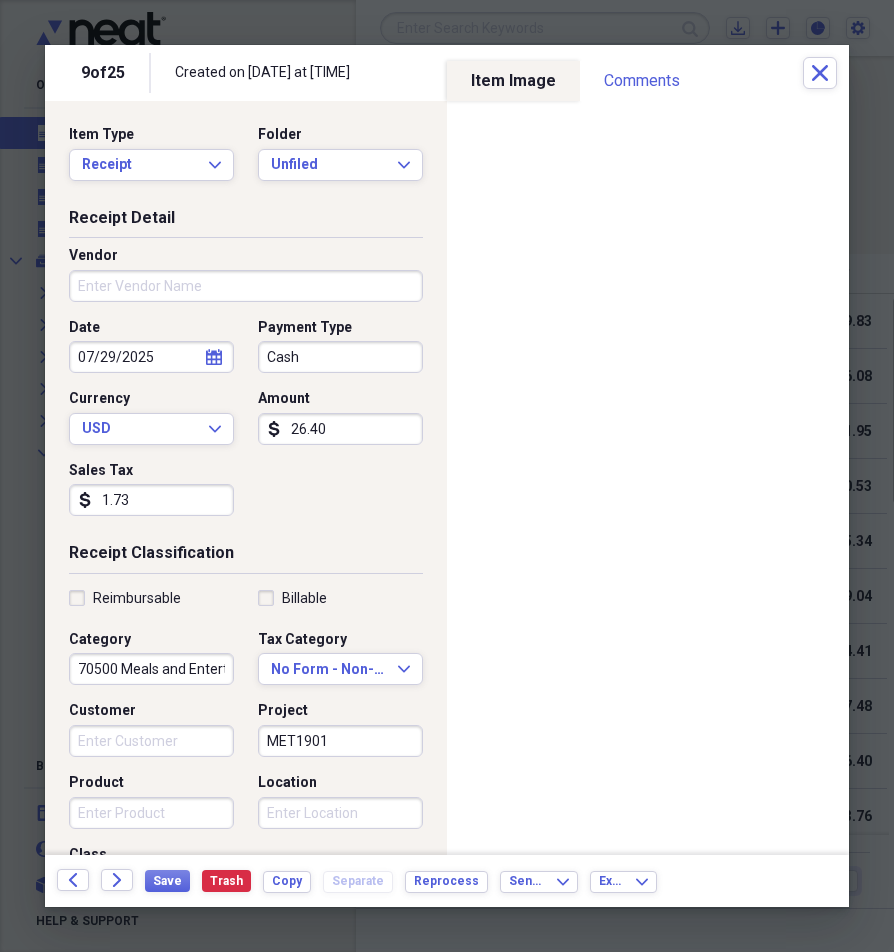 click on "70500 Meals and Entertainment Exp" at bounding box center [151, 669] 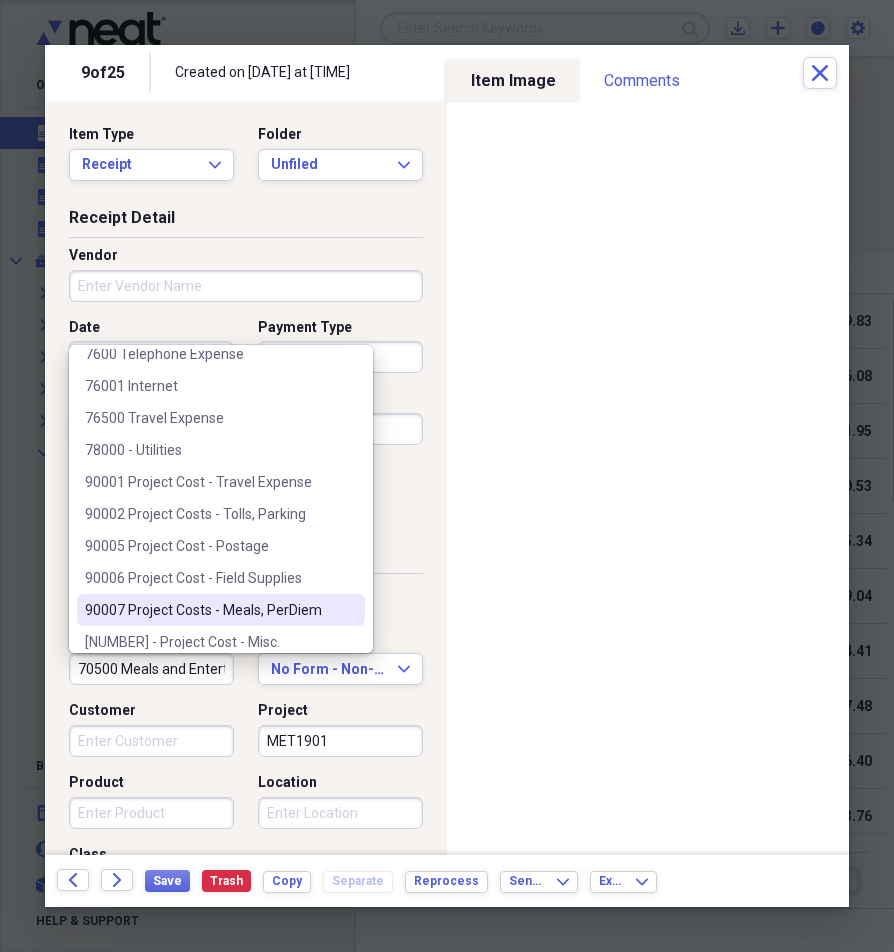 scroll, scrollTop: 720, scrollLeft: 0, axis: vertical 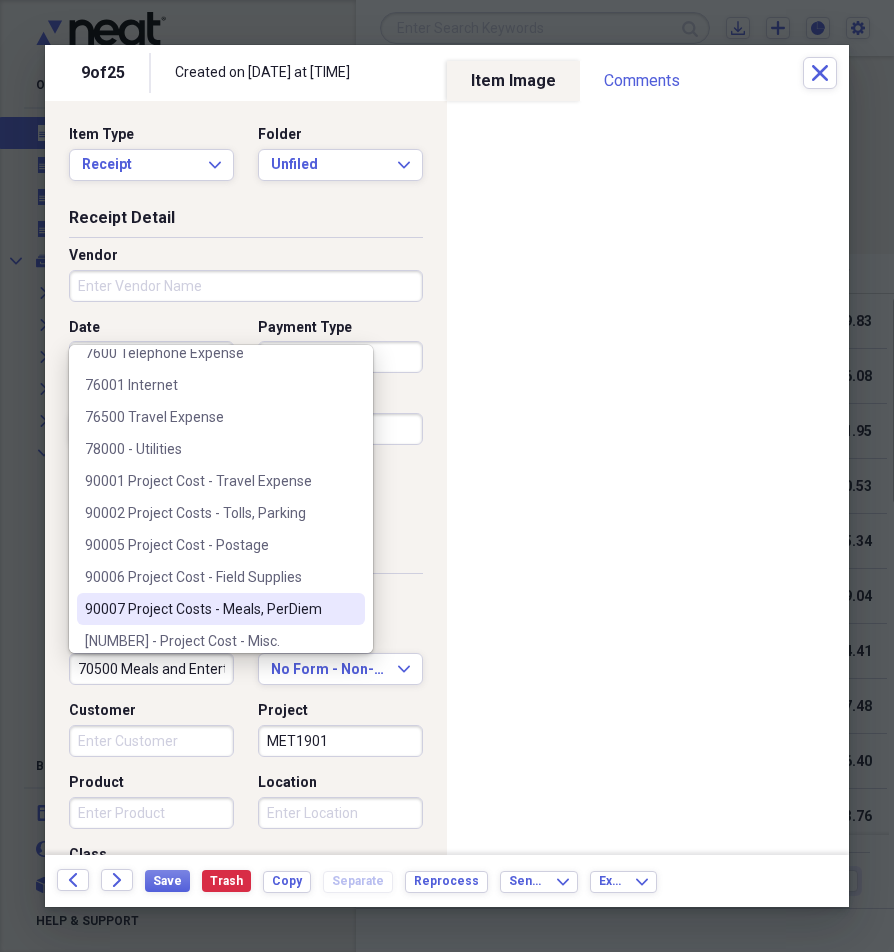 click on "90007 Project Costs - Meals, PerDiem" at bounding box center (209, 609) 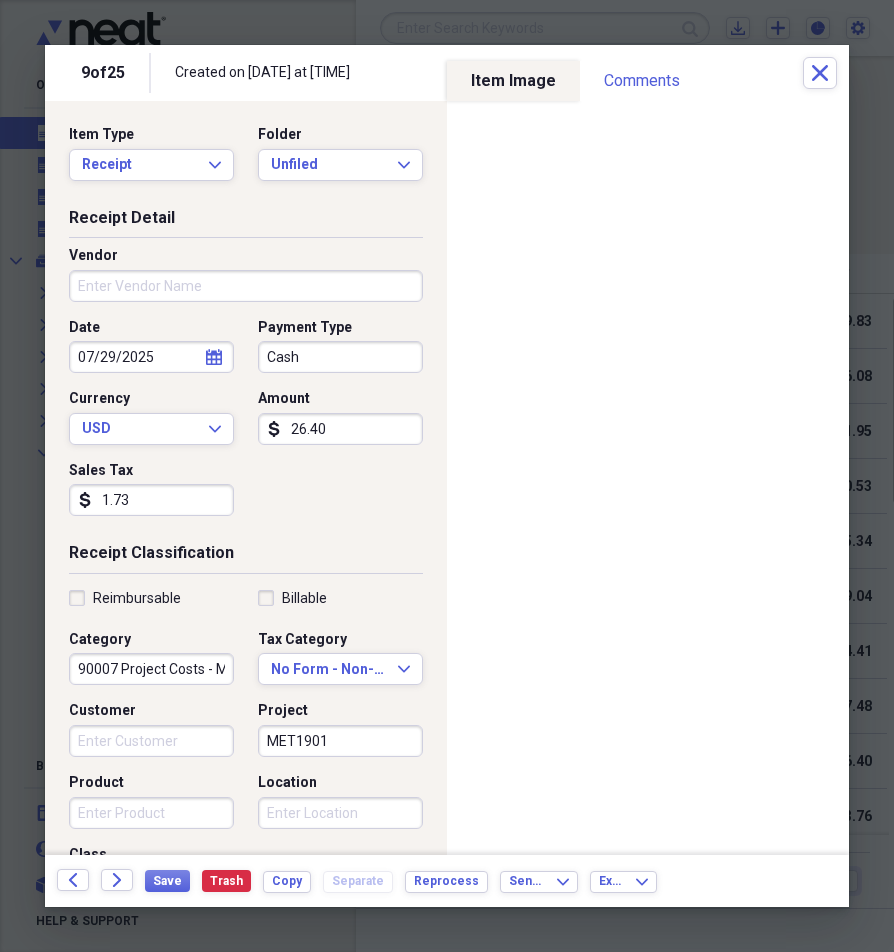 click on "Cash" at bounding box center (340, 357) 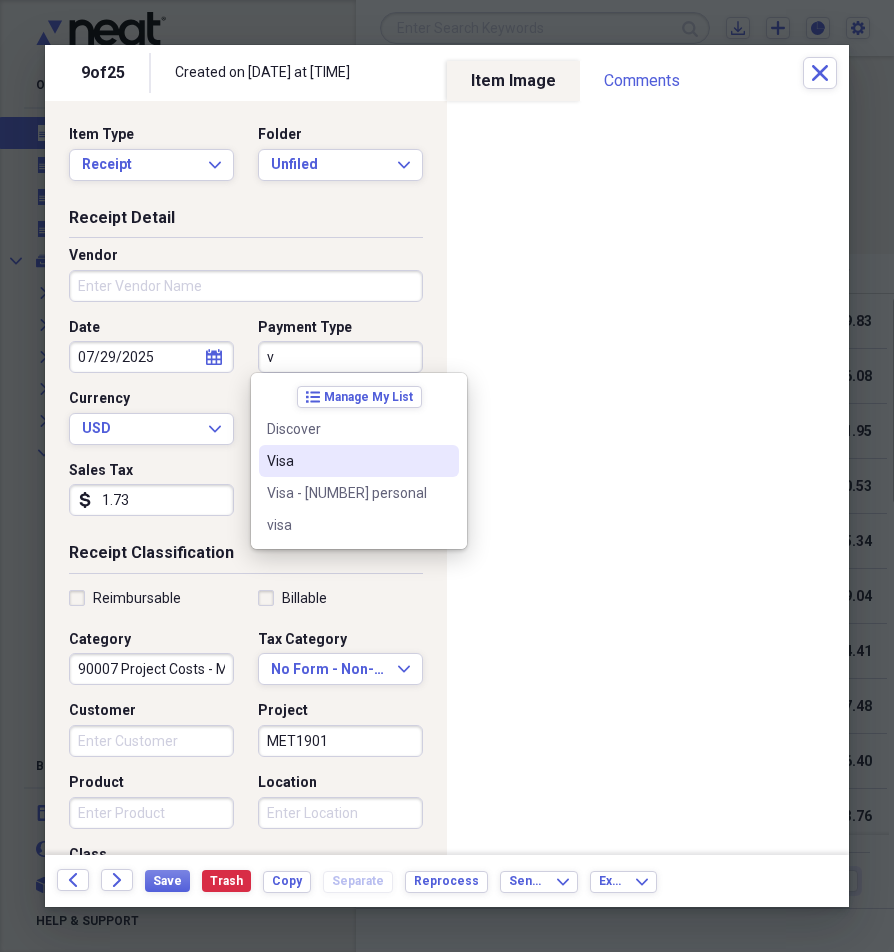 click on "Visa" at bounding box center [359, 461] 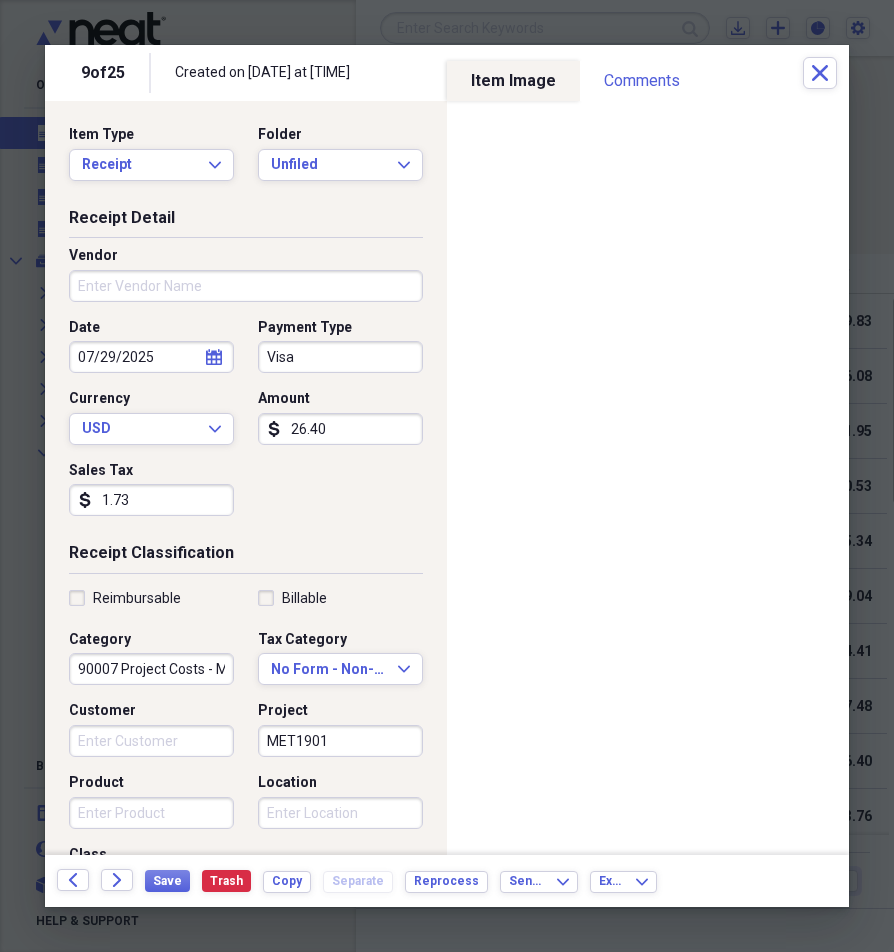 click on "Vendor" at bounding box center [246, 286] 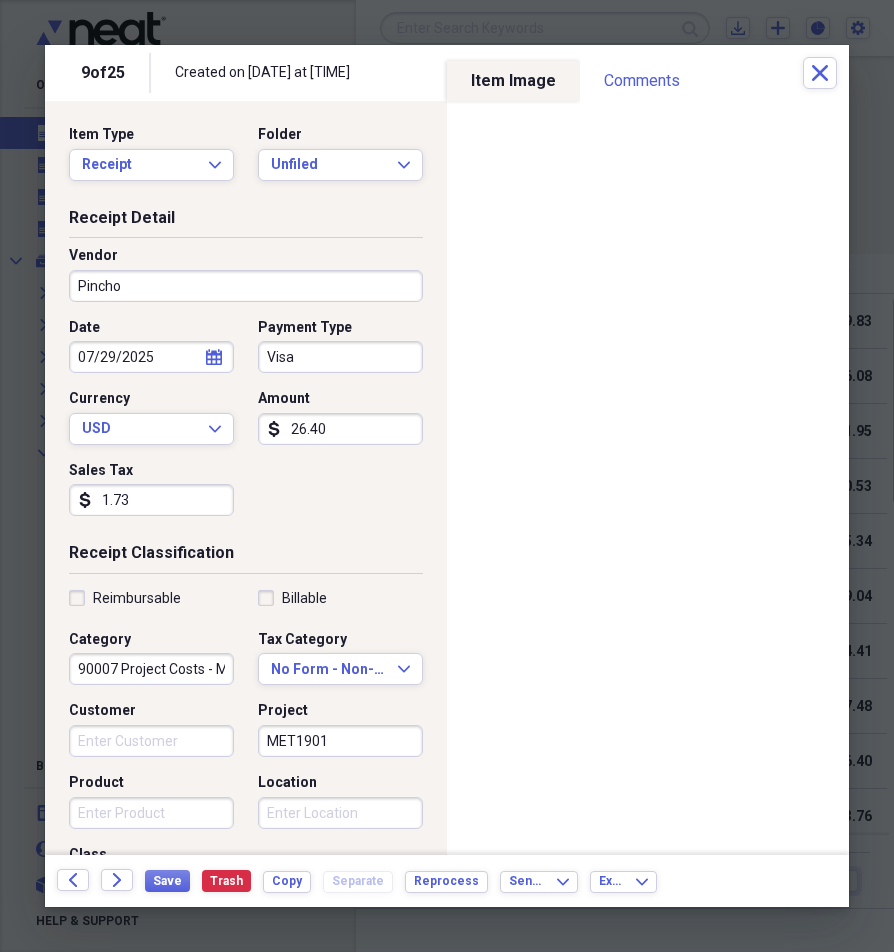 click on "Pincho" at bounding box center [246, 286] 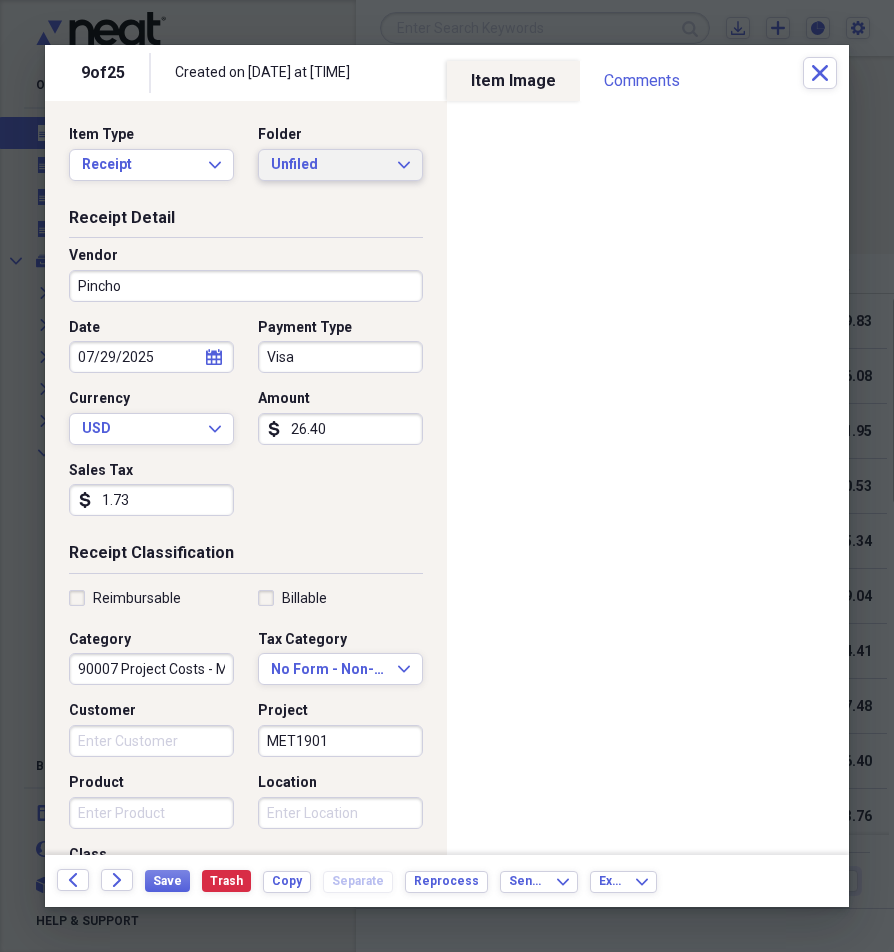 type on "Pincho" 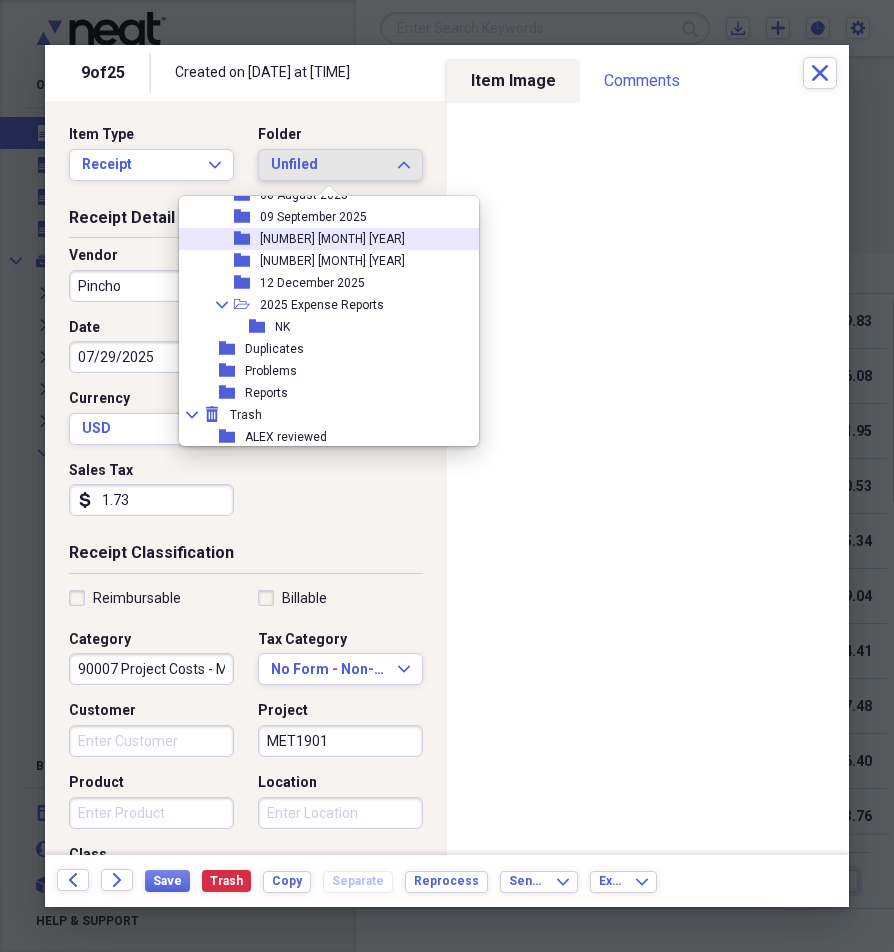 scroll, scrollTop: 359, scrollLeft: 0, axis: vertical 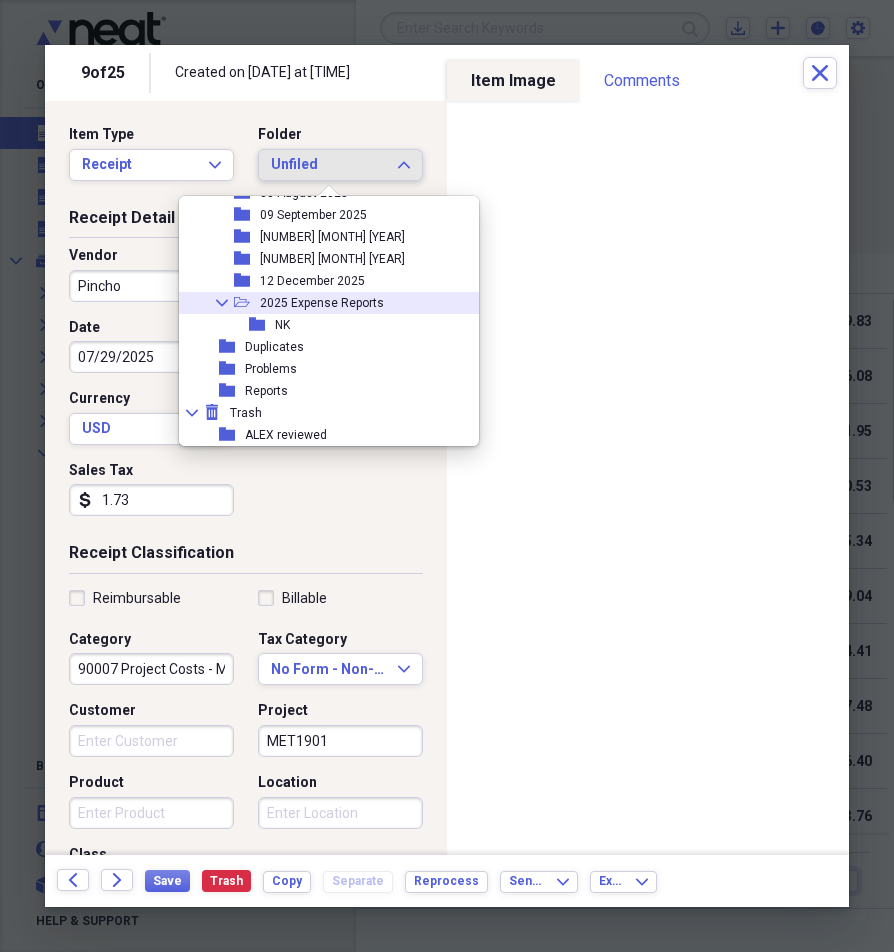 click on "Collapse open-folder [YEAR] Expense Reports" at bounding box center (321, 303) 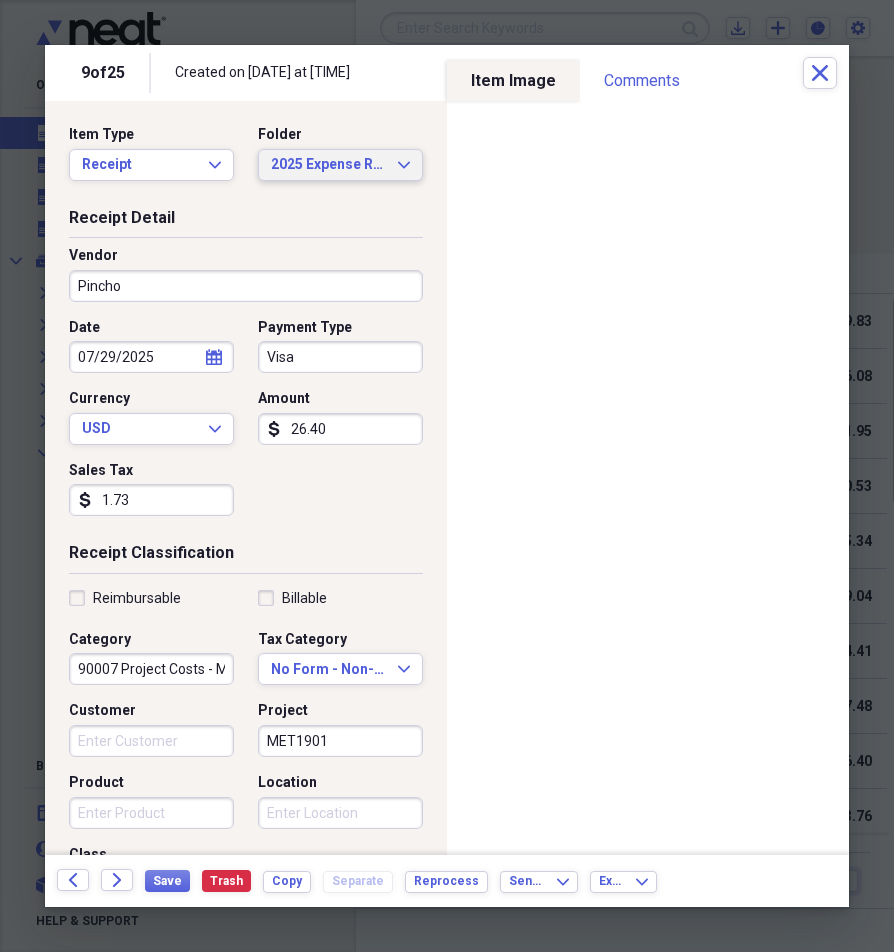 click on "2025 Expense Reports Expand" at bounding box center [340, 165] 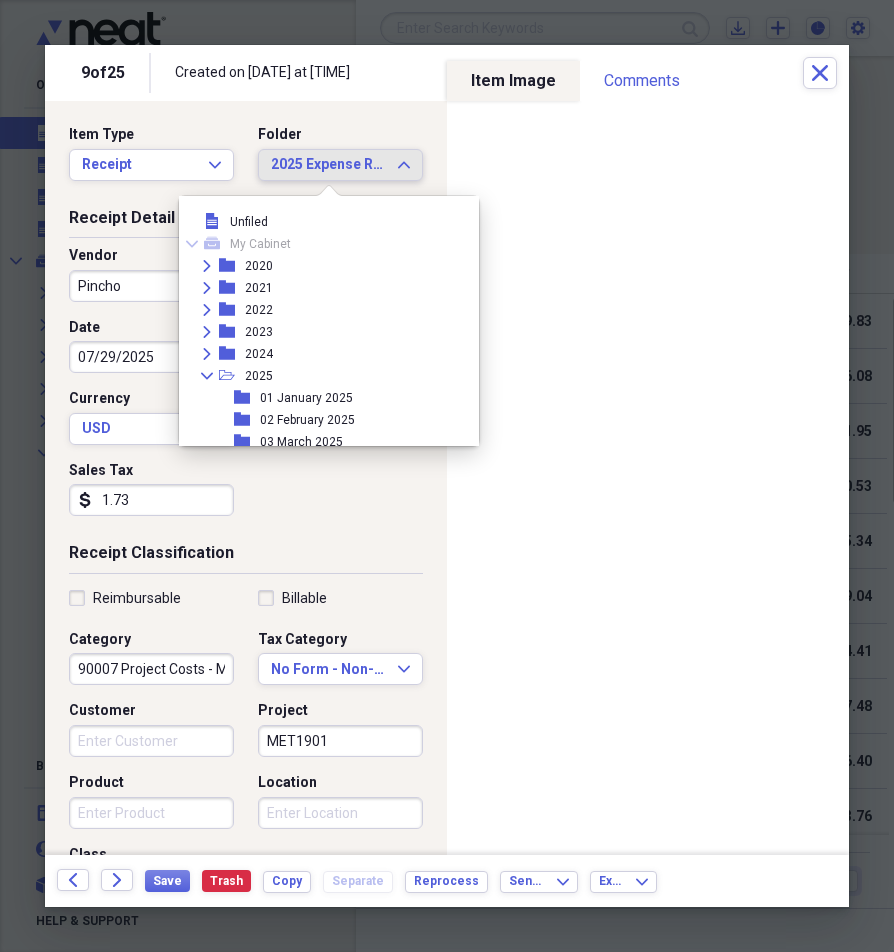 scroll, scrollTop: 341, scrollLeft: 0, axis: vertical 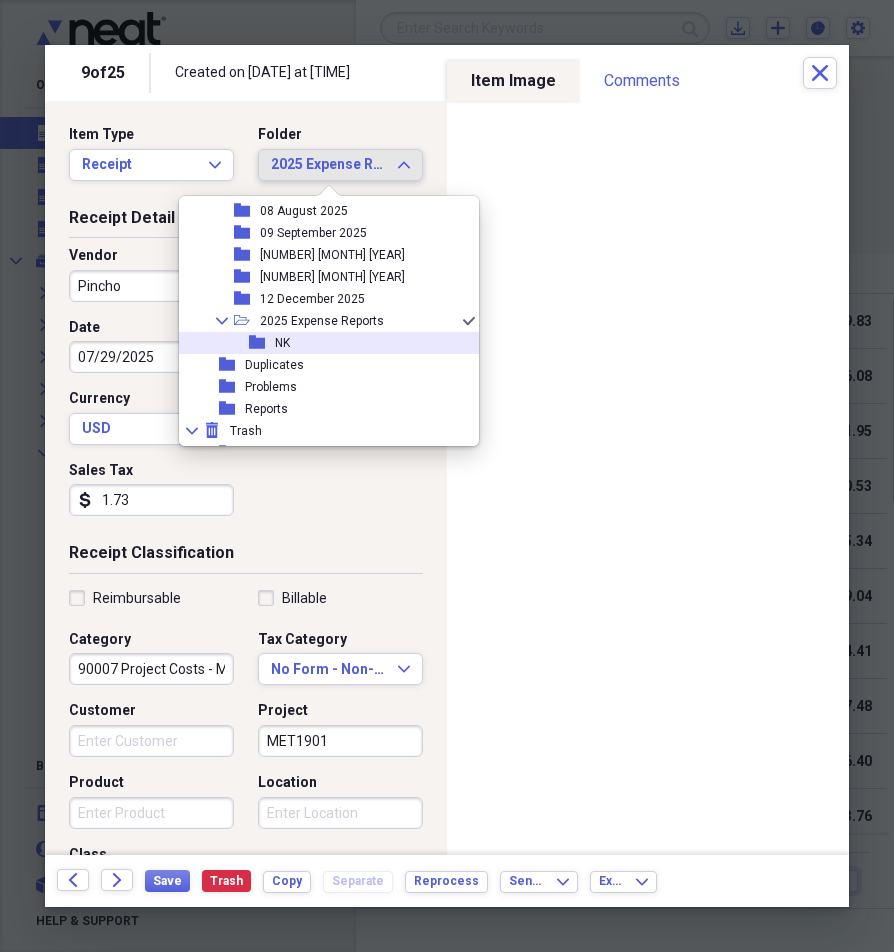 click on "folder" at bounding box center (262, 343) 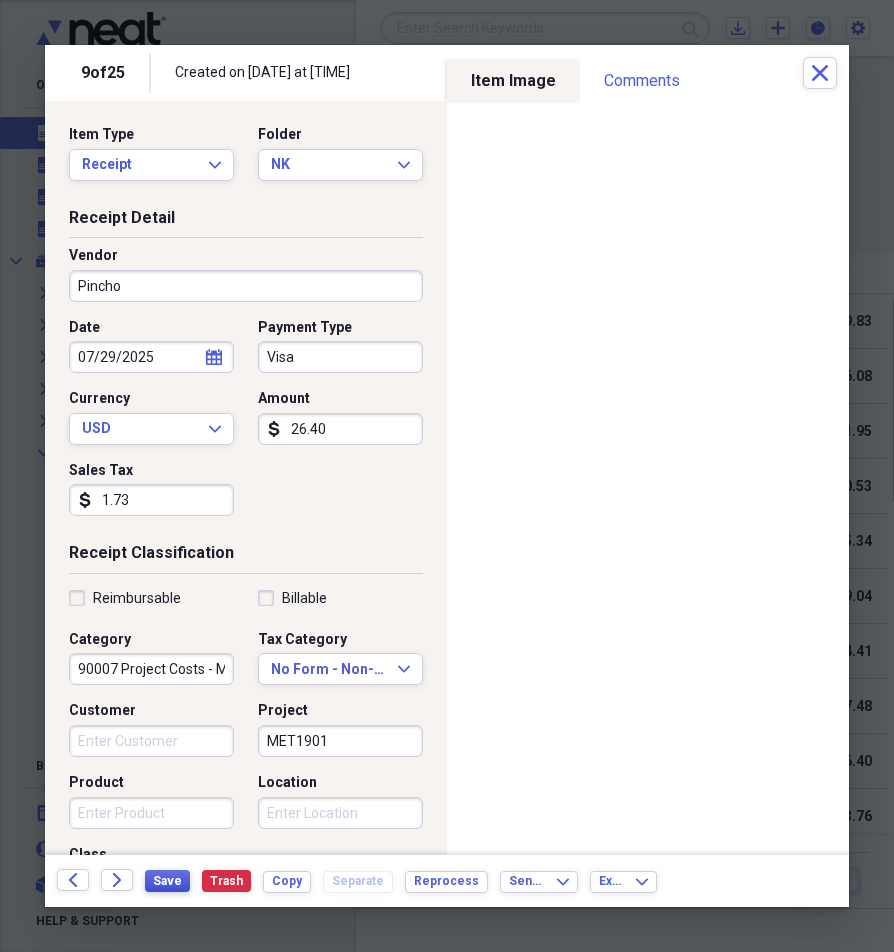 click on "Save" at bounding box center [167, 881] 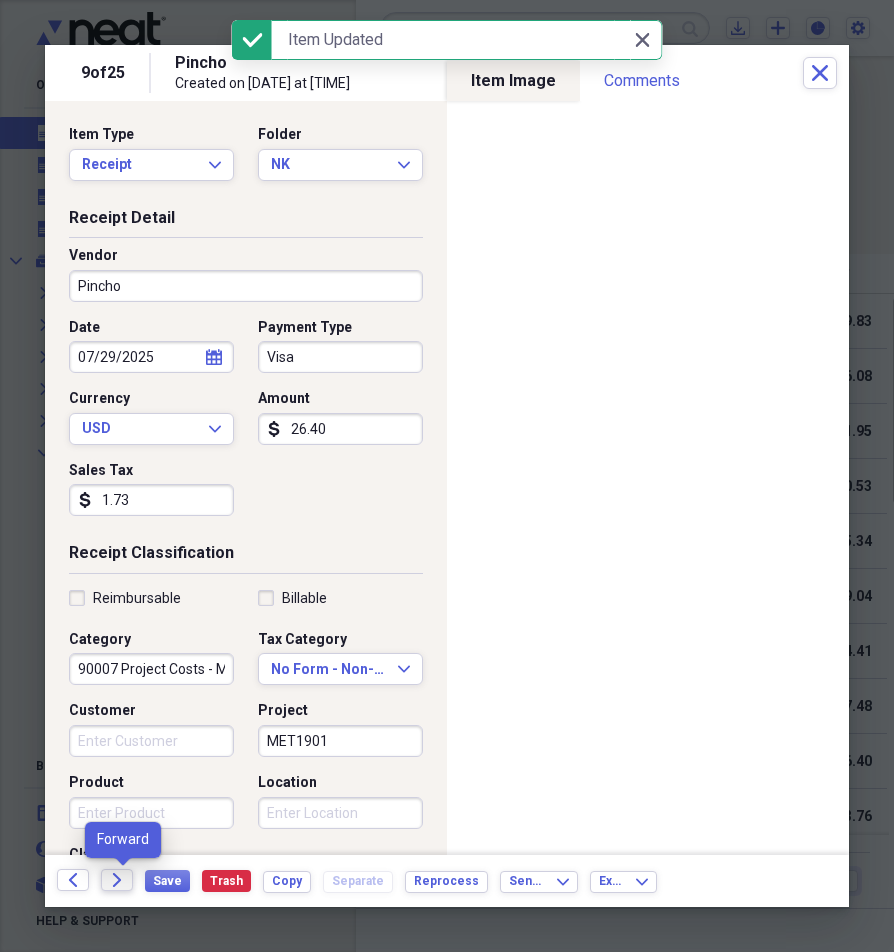 click on "Forward" 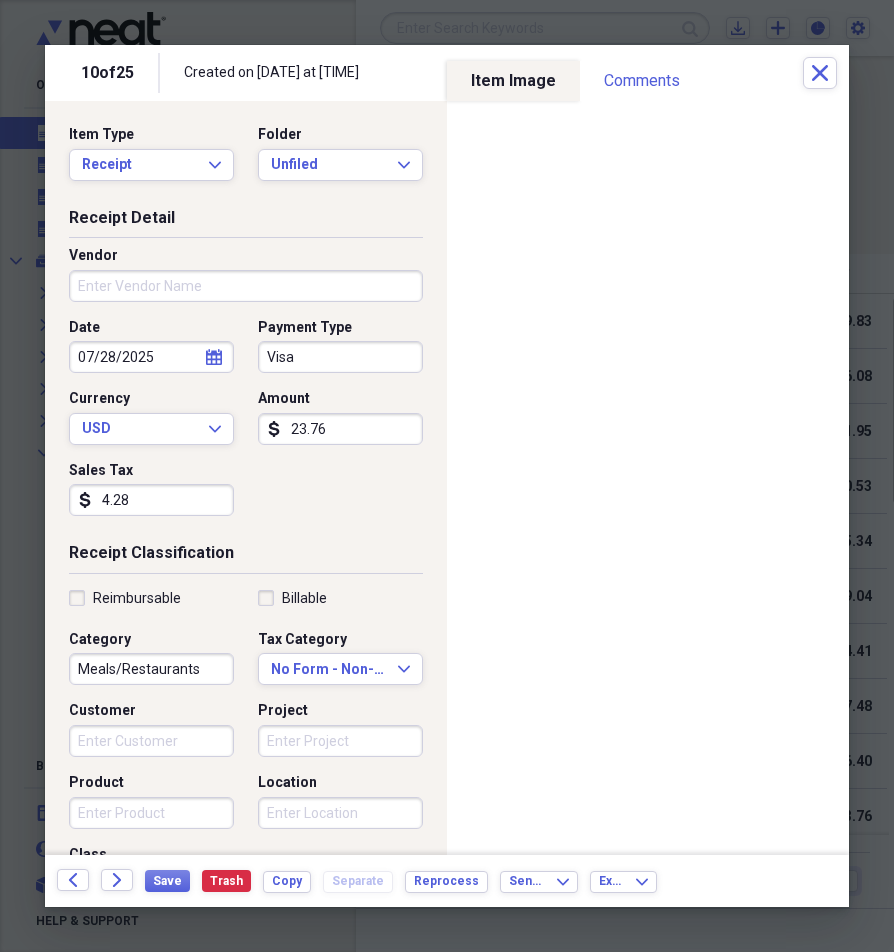 click on "Meals/Restaurants" at bounding box center [151, 669] 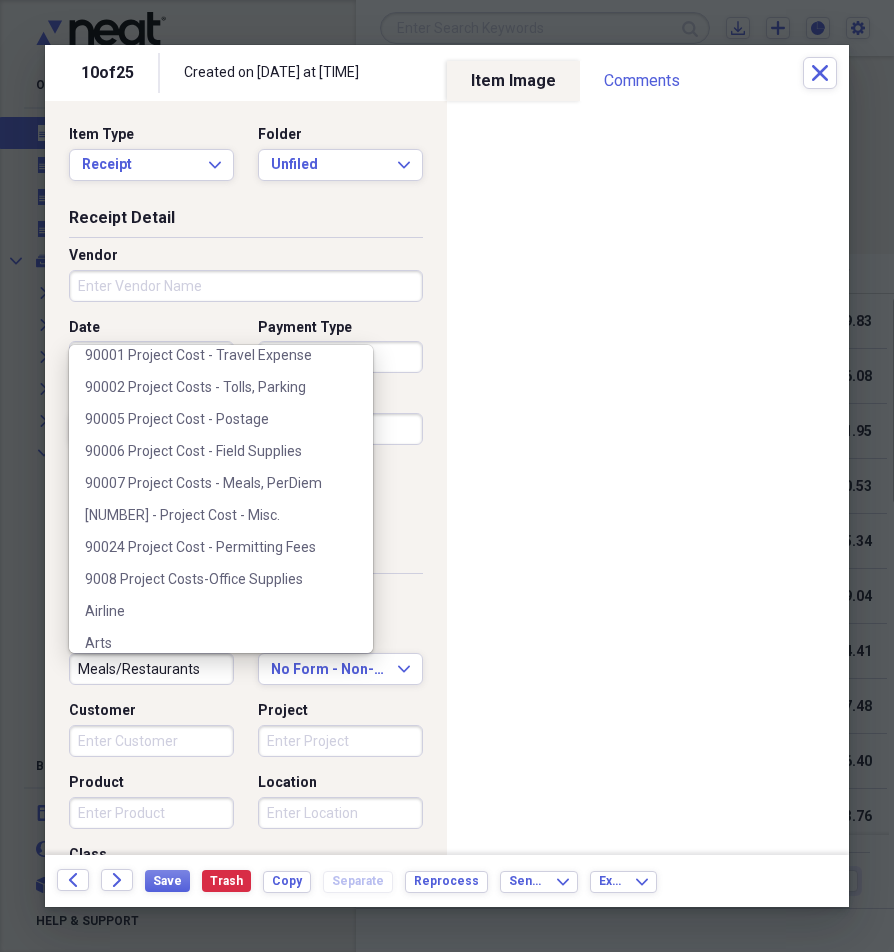 scroll, scrollTop: 900, scrollLeft: 0, axis: vertical 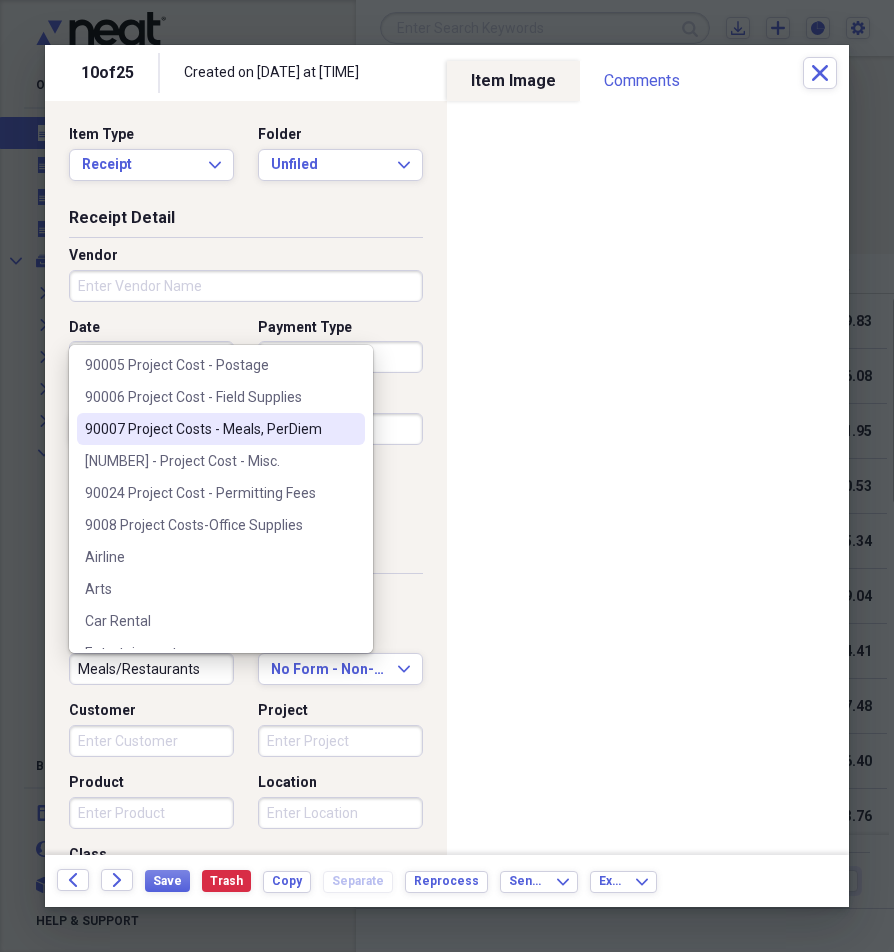 click on "90007 Project Costs - Meals, PerDiem" at bounding box center (209, 429) 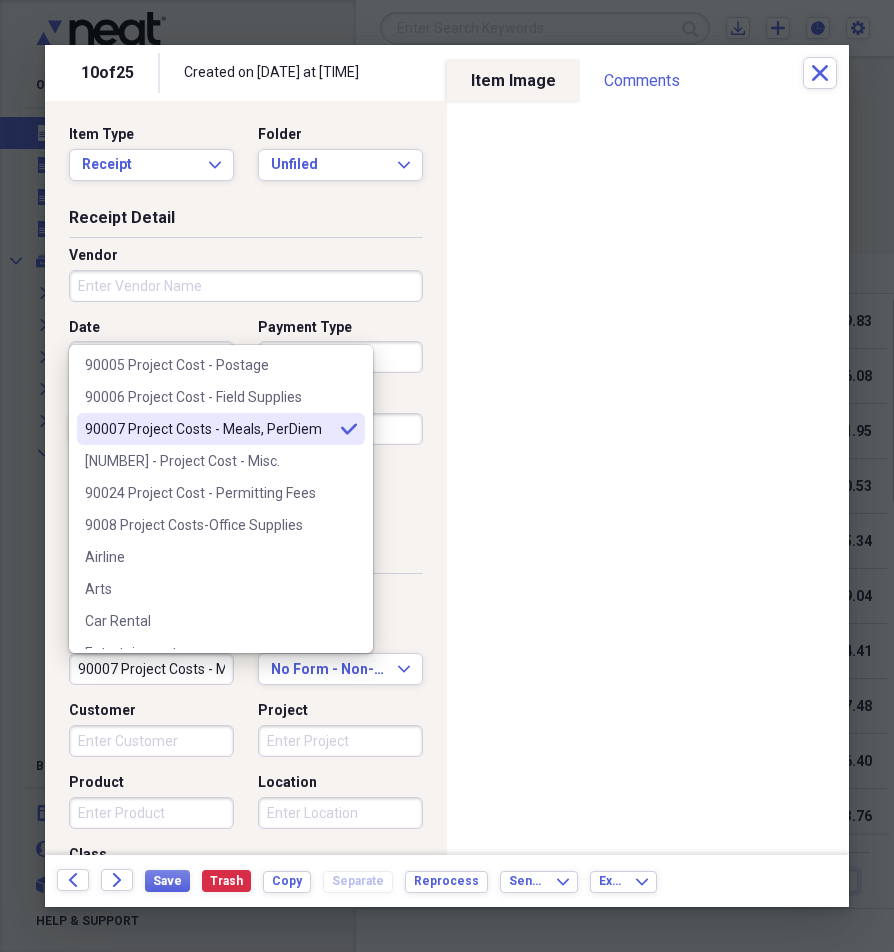 type on "90007 Project Costs - Meals, PerDiem" 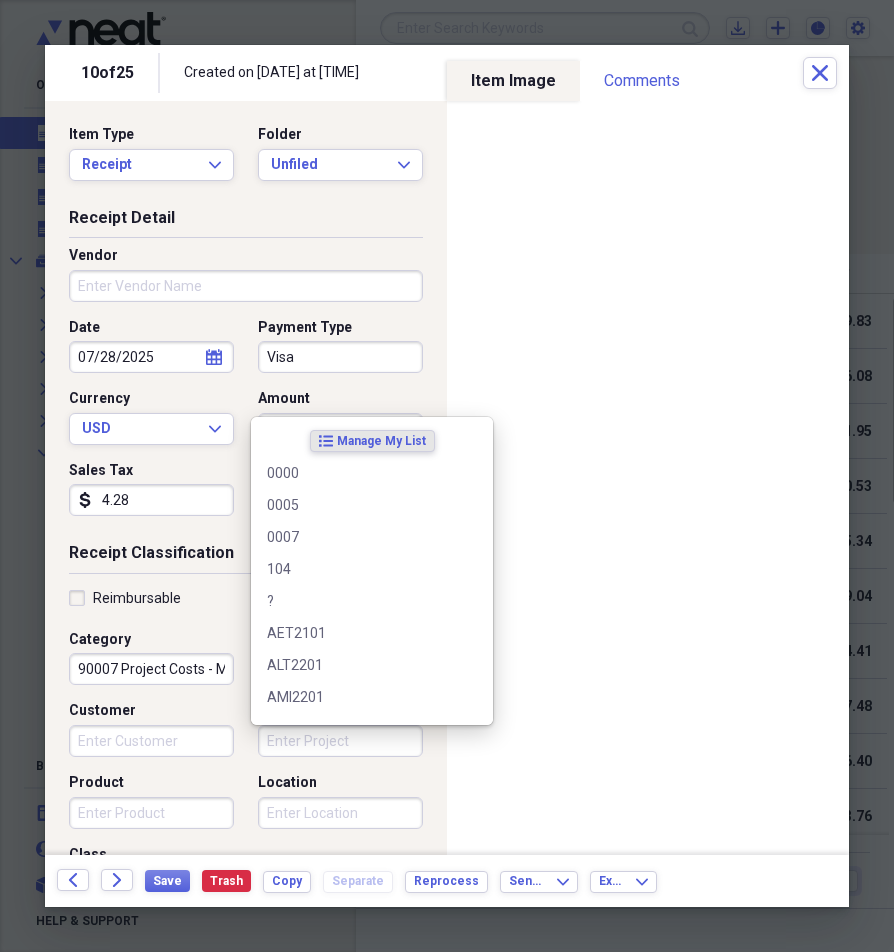 click on "Project" at bounding box center [340, 741] 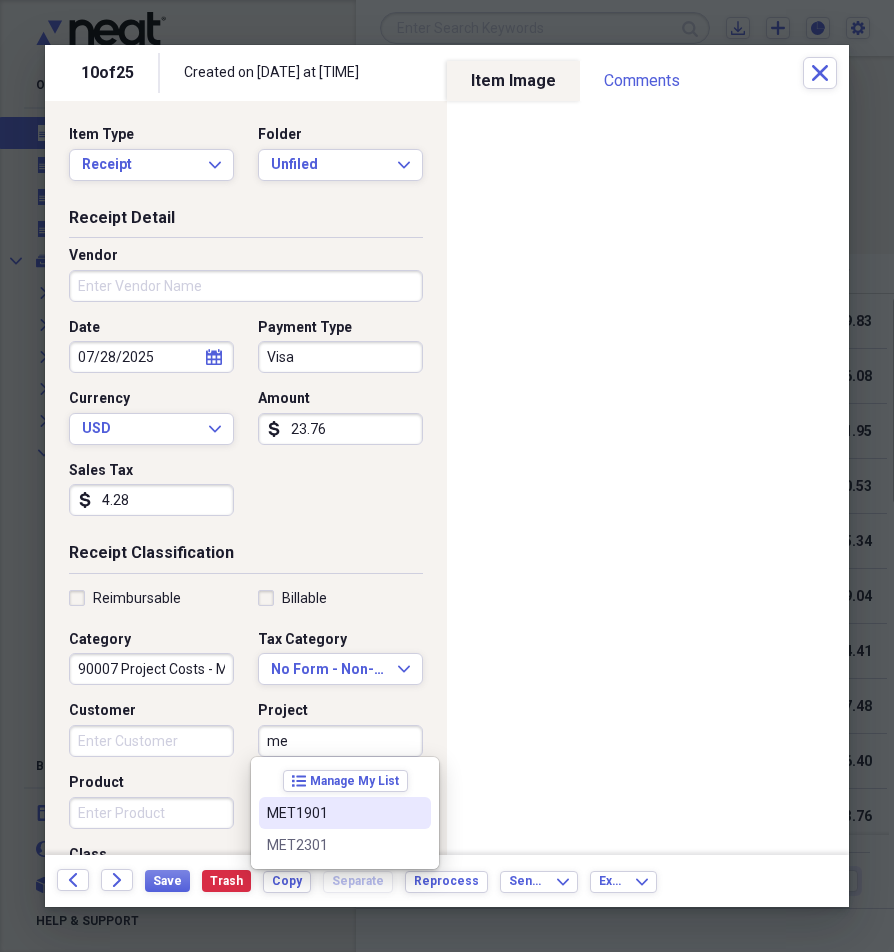 click on "MET1901" at bounding box center [333, 813] 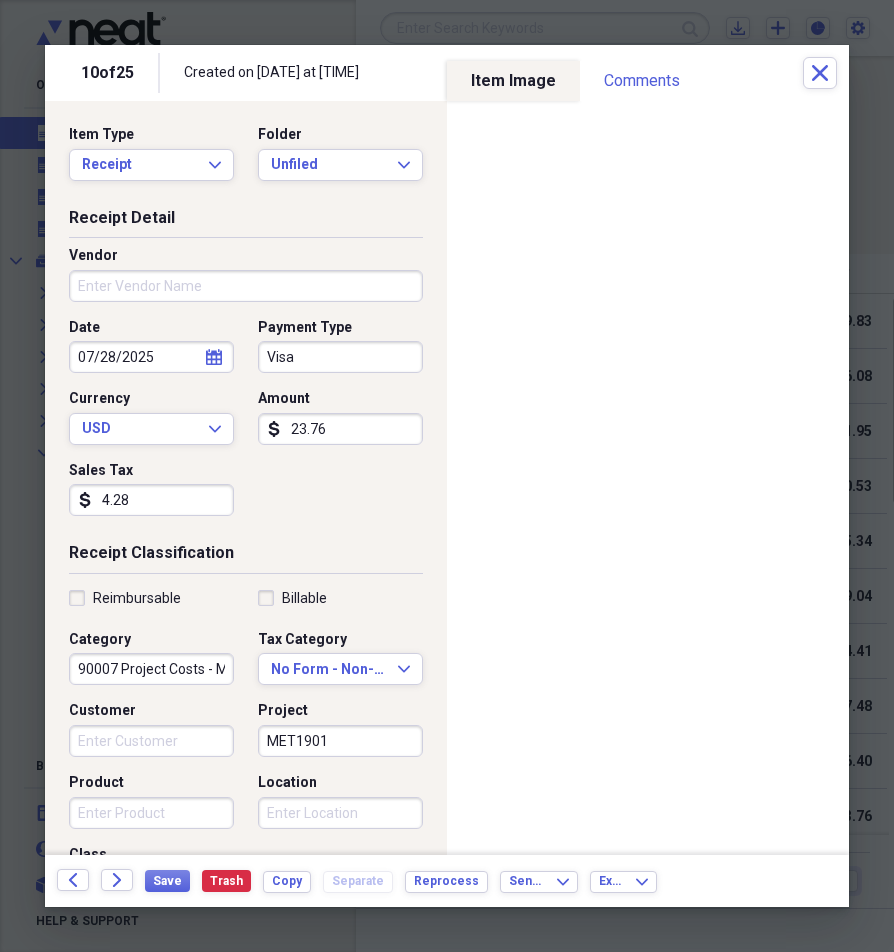 click on "Vendor" at bounding box center [246, 286] 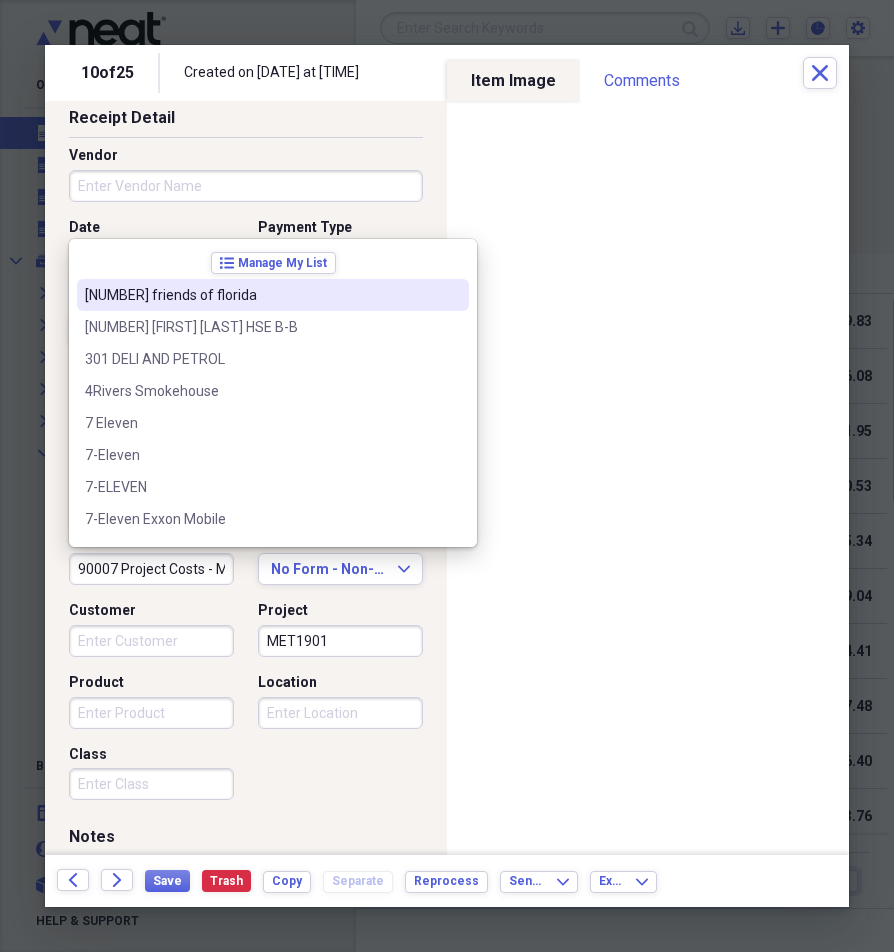 scroll, scrollTop: 0, scrollLeft: 0, axis: both 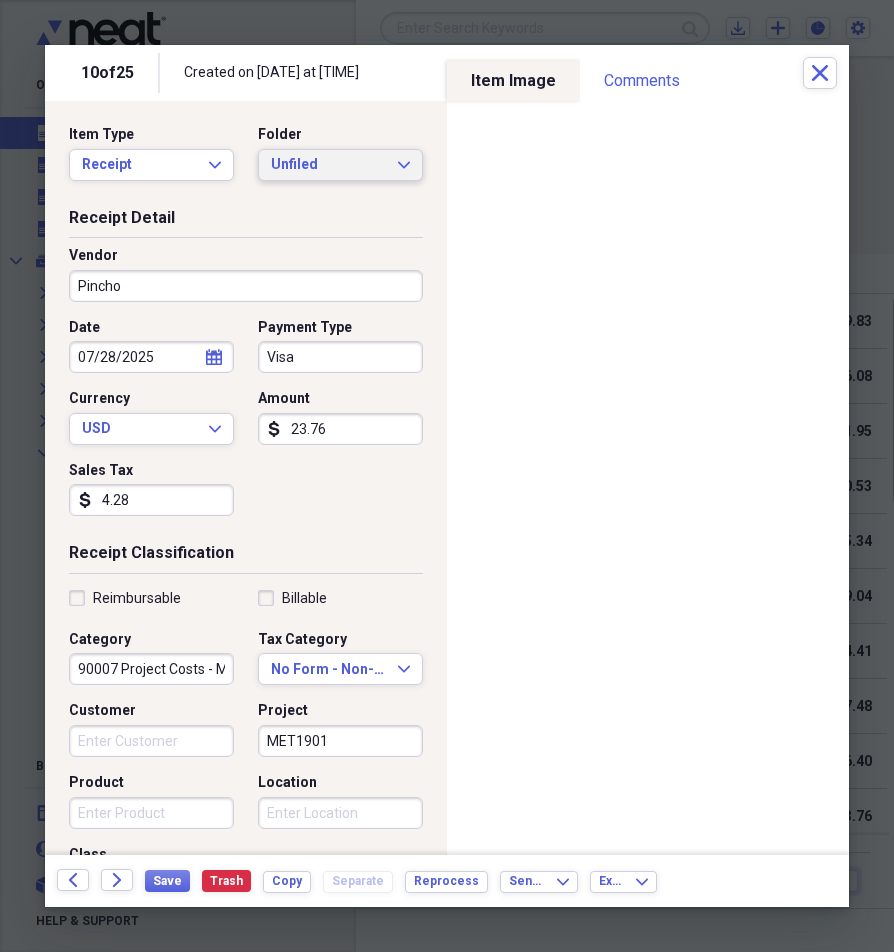 type on "Pincho" 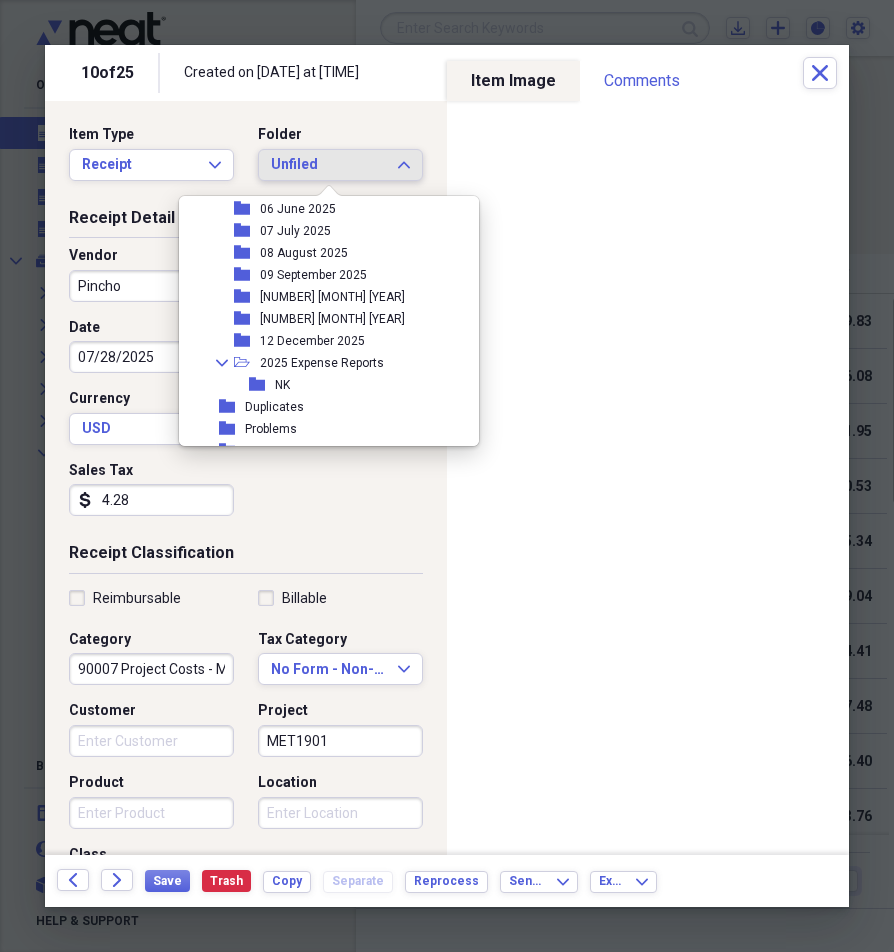 scroll, scrollTop: 300, scrollLeft: 0, axis: vertical 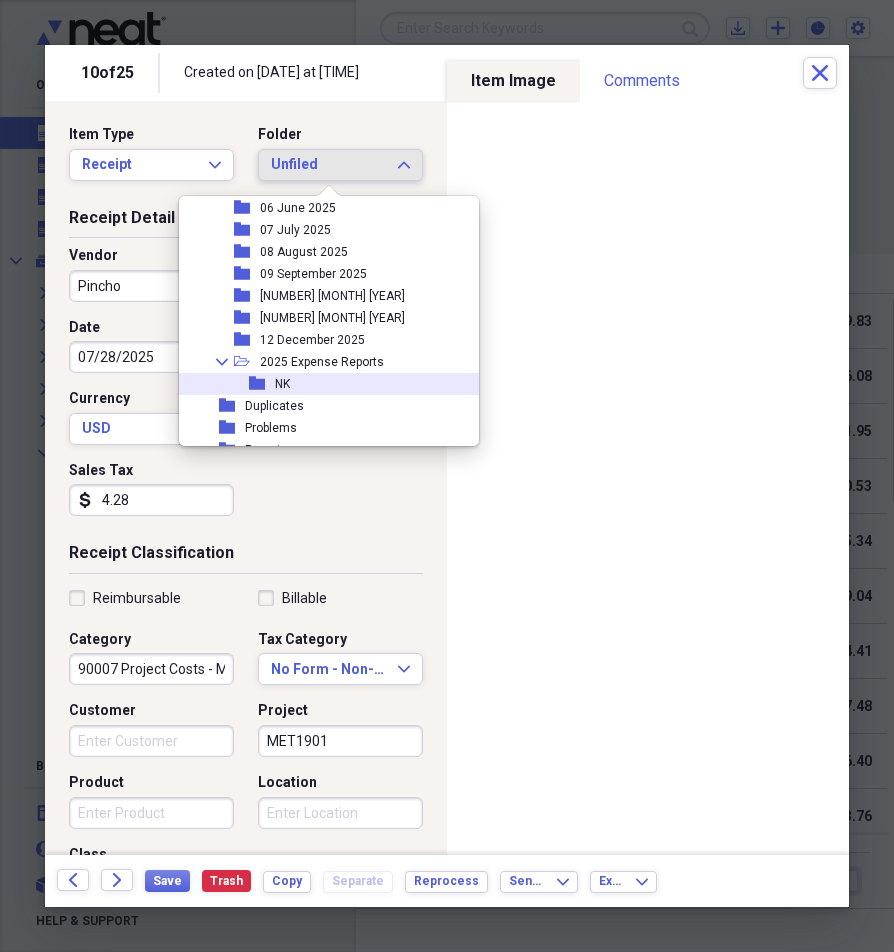 click on "folder" at bounding box center (262, 384) 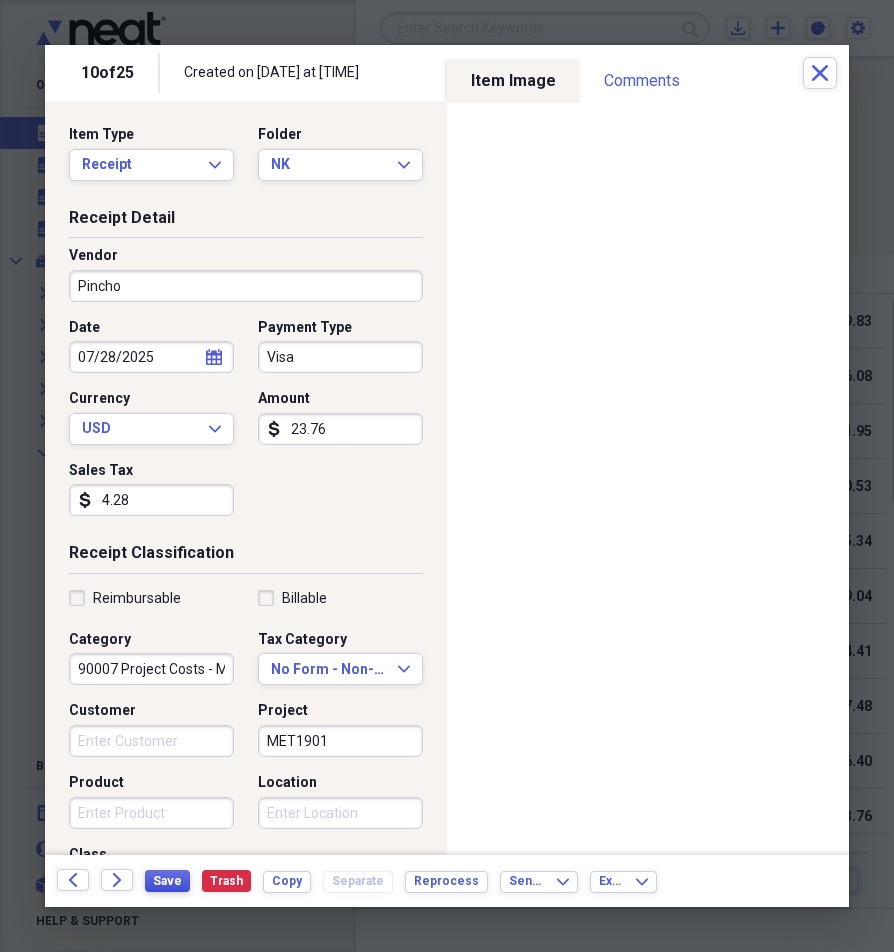 click on "Save" at bounding box center [167, 881] 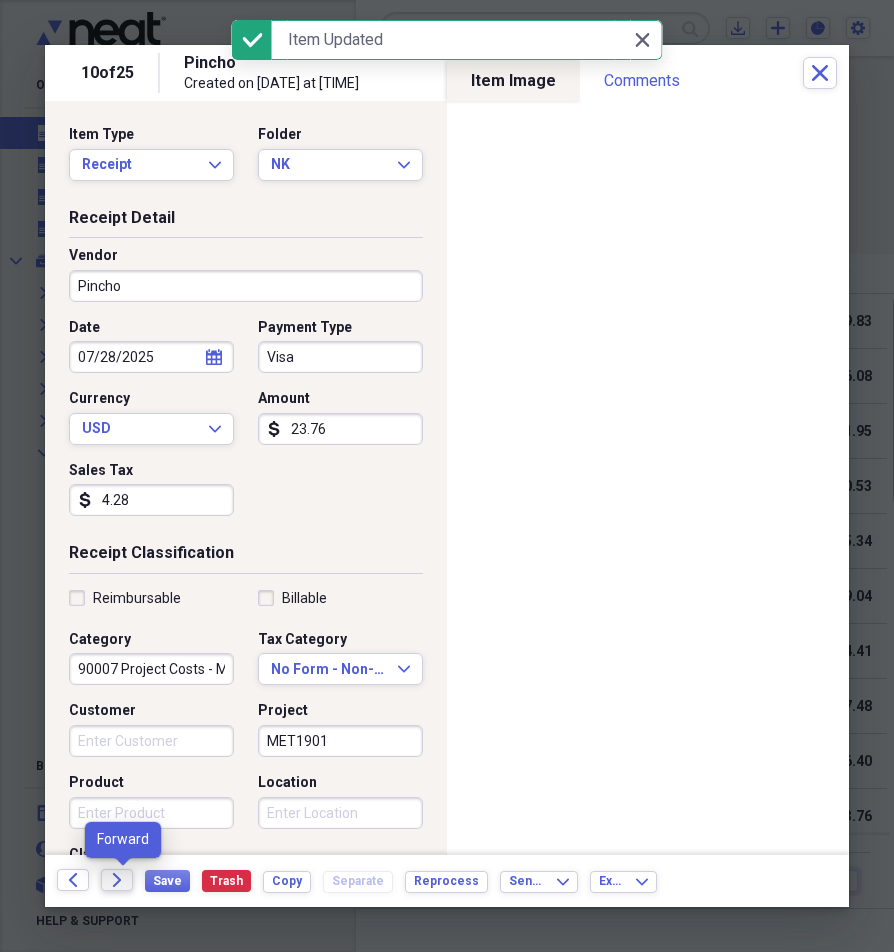 click on "Forward" 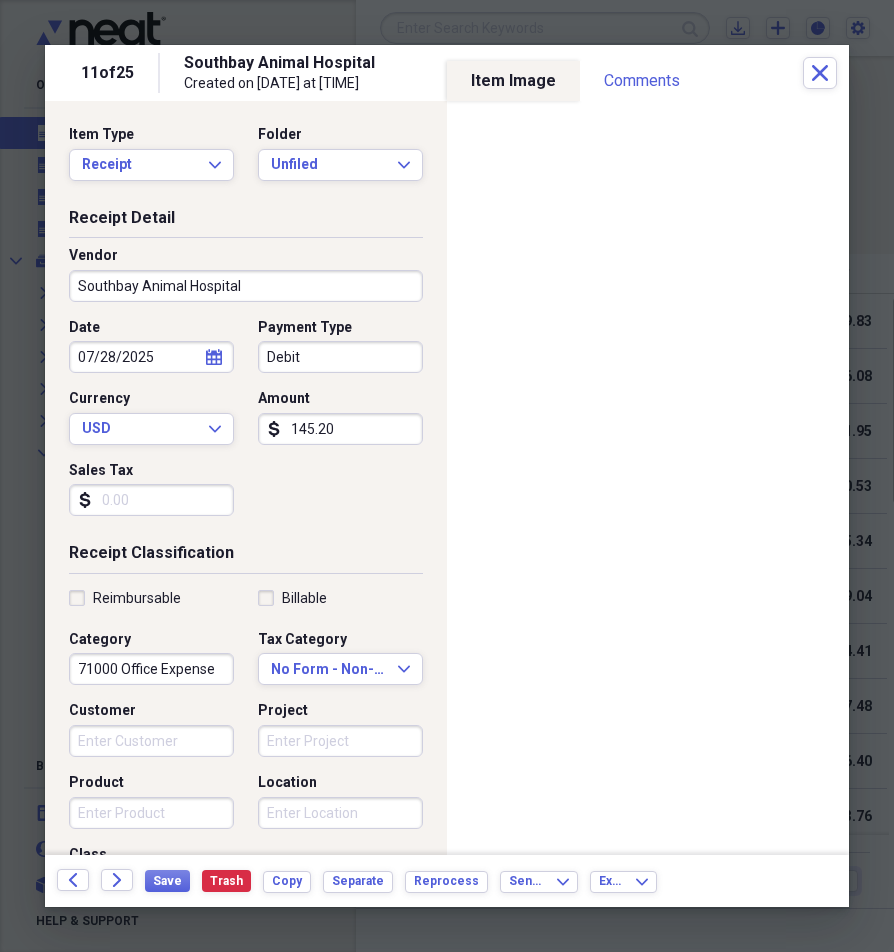 click 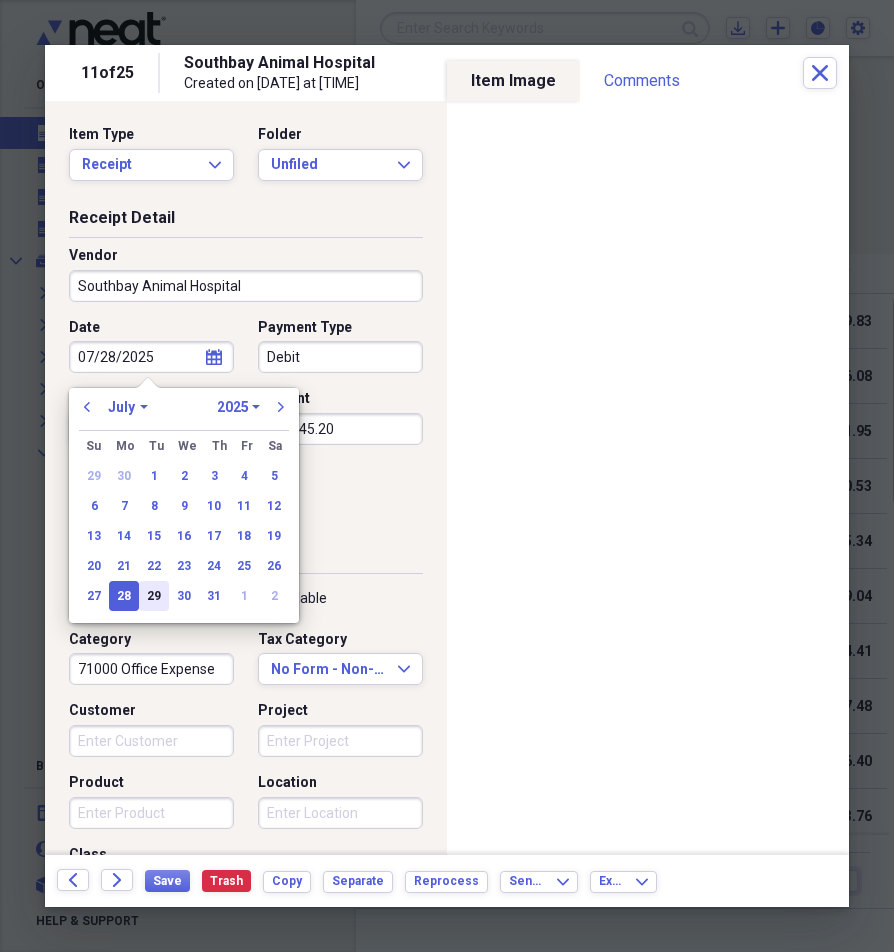 click on "29" at bounding box center (154, 596) 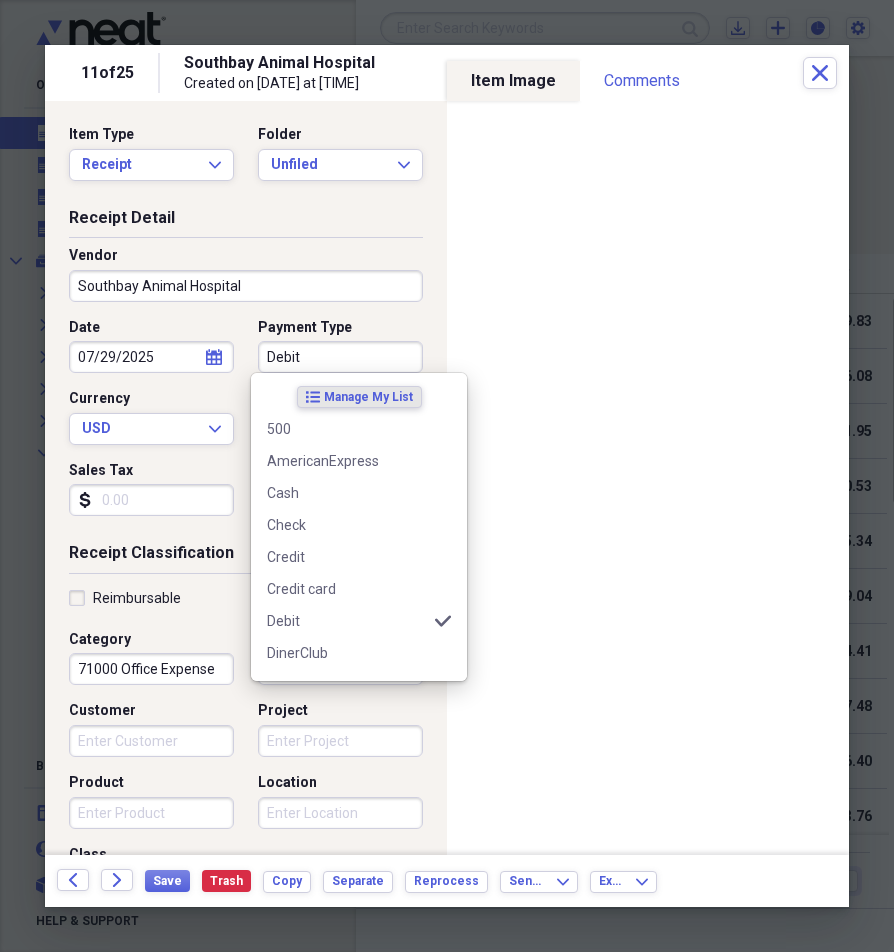 click on "Debit" at bounding box center (340, 357) 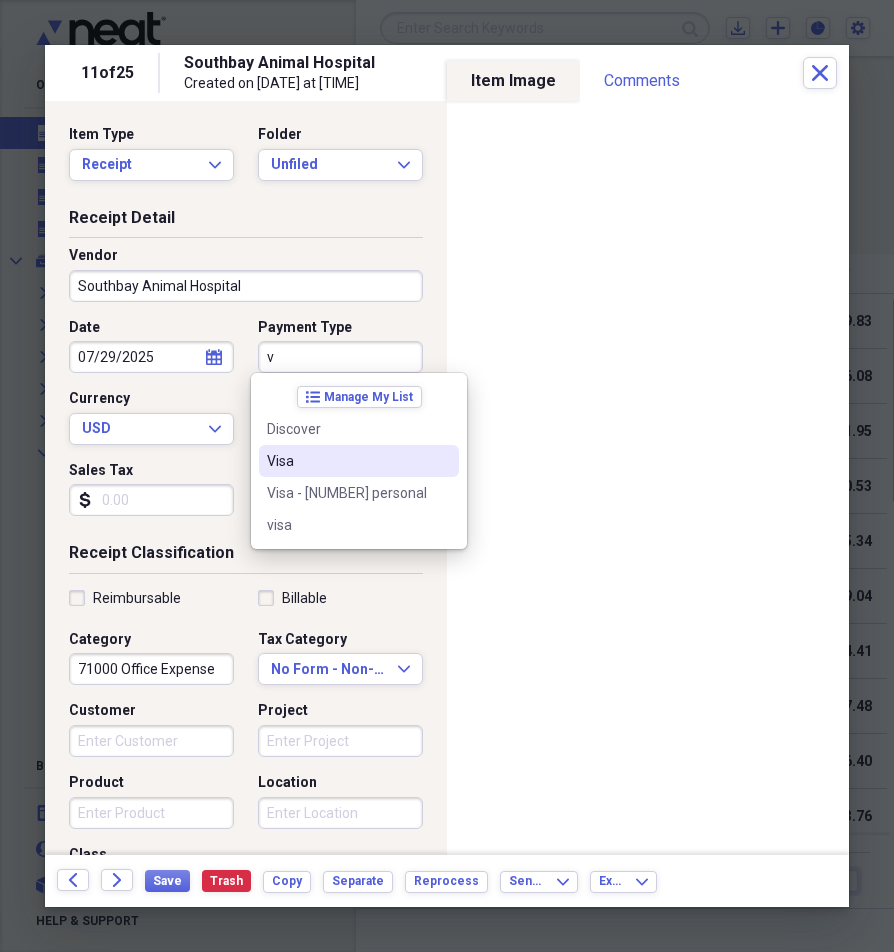 click on "Visa" at bounding box center (359, 461) 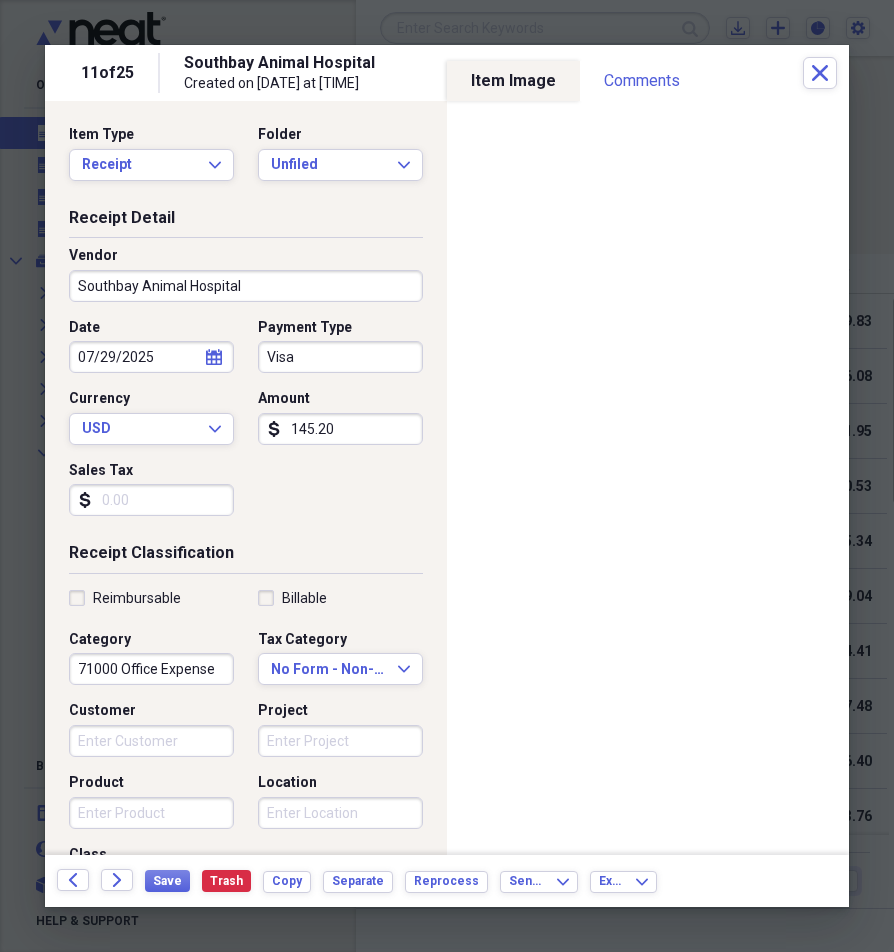 click on "Project" at bounding box center (340, 741) 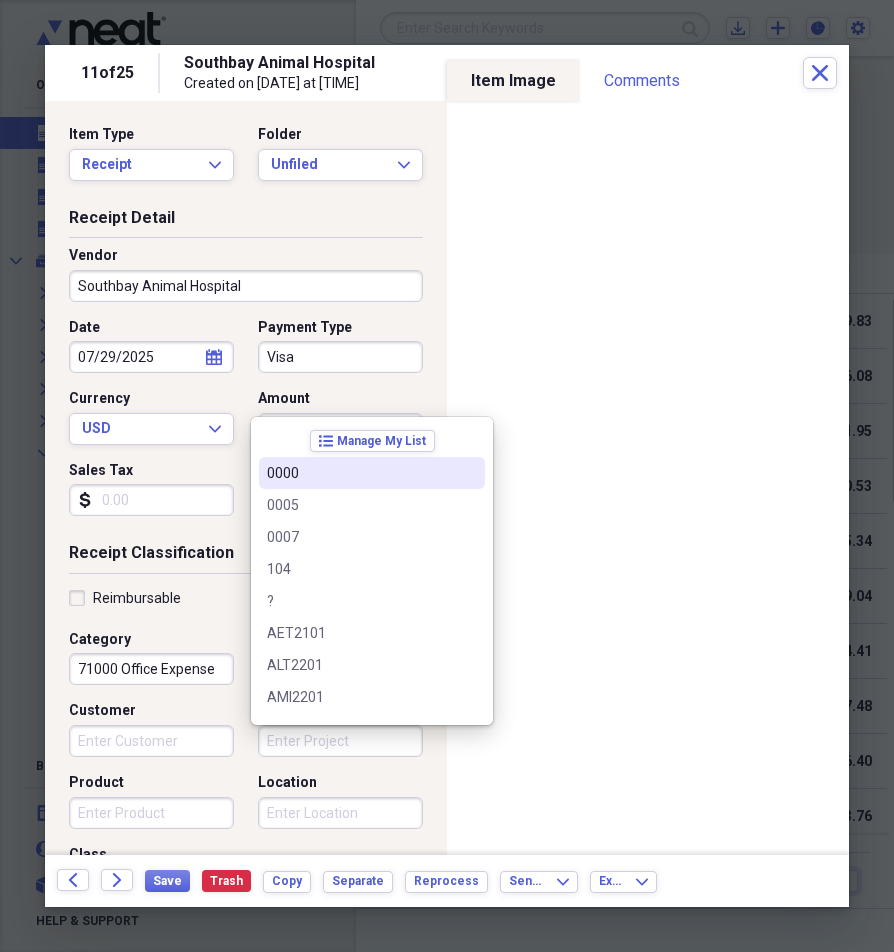 click on "0000" at bounding box center (360, 473) 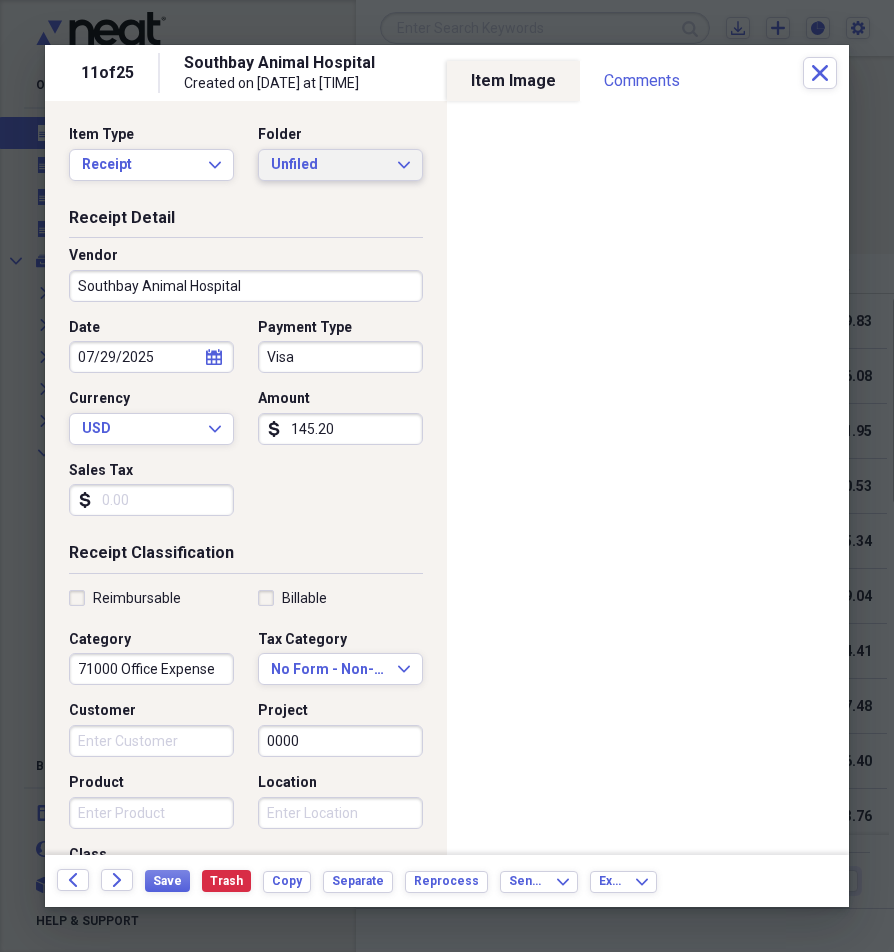 click on "Unfiled" at bounding box center (328, 165) 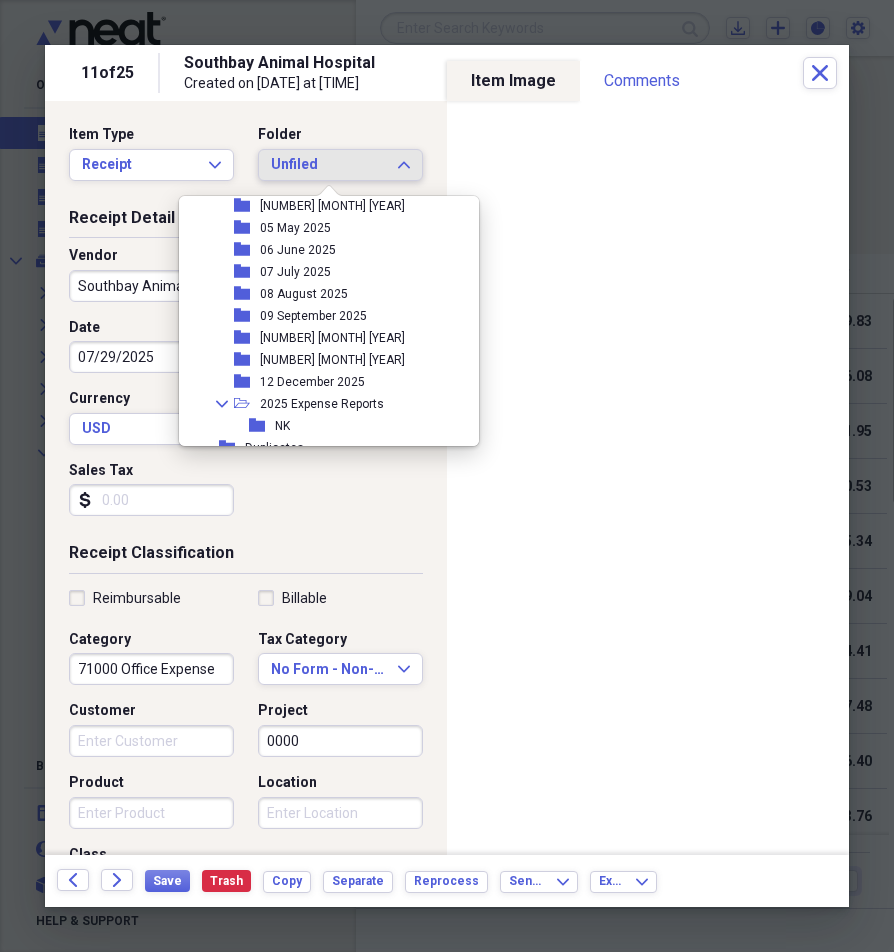 scroll, scrollTop: 300, scrollLeft: 0, axis: vertical 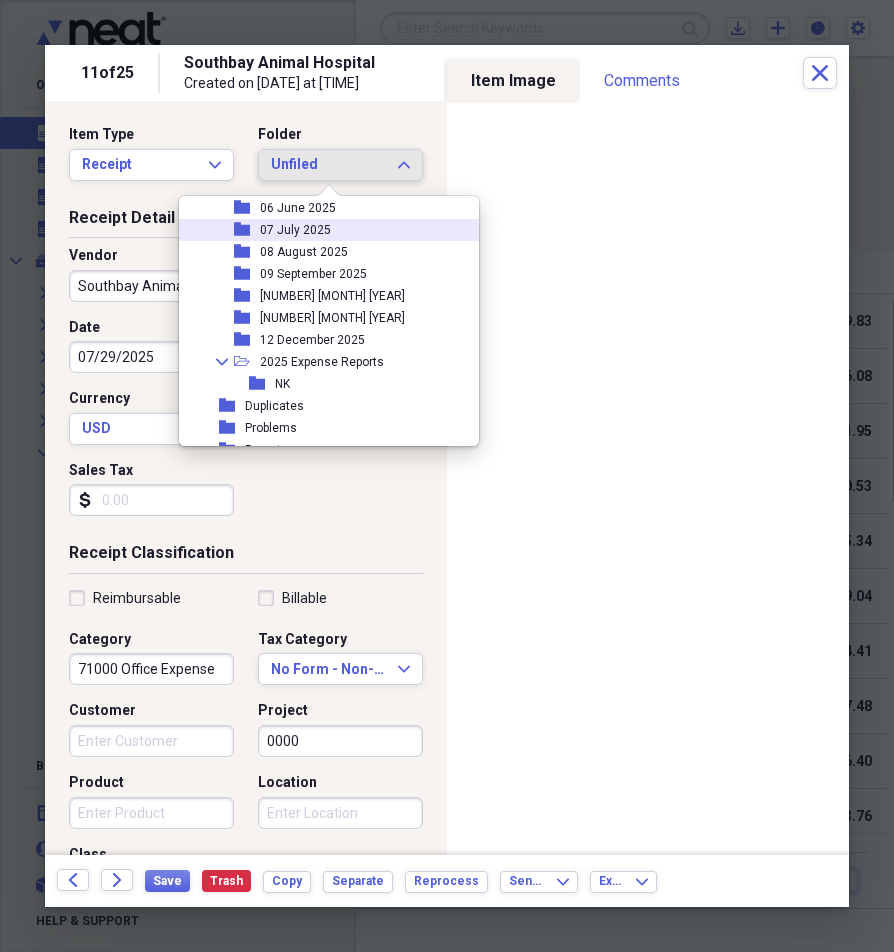 click on "07 July 2025" at bounding box center [295, 230] 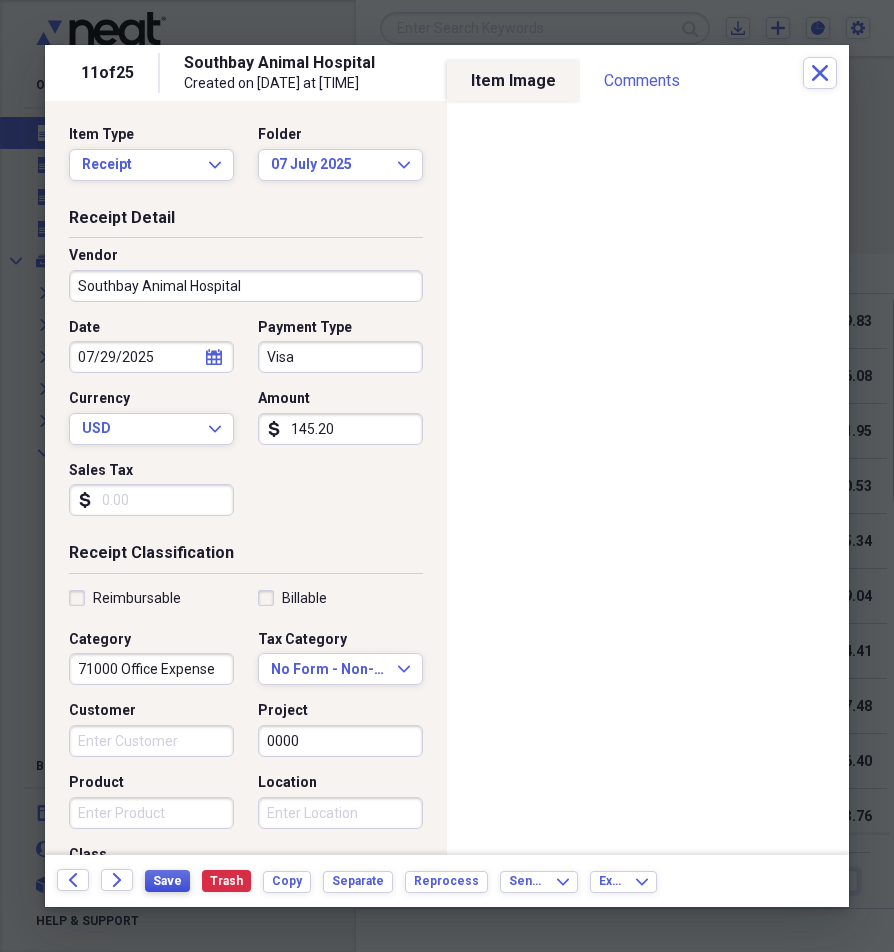 click on "Save" at bounding box center [167, 881] 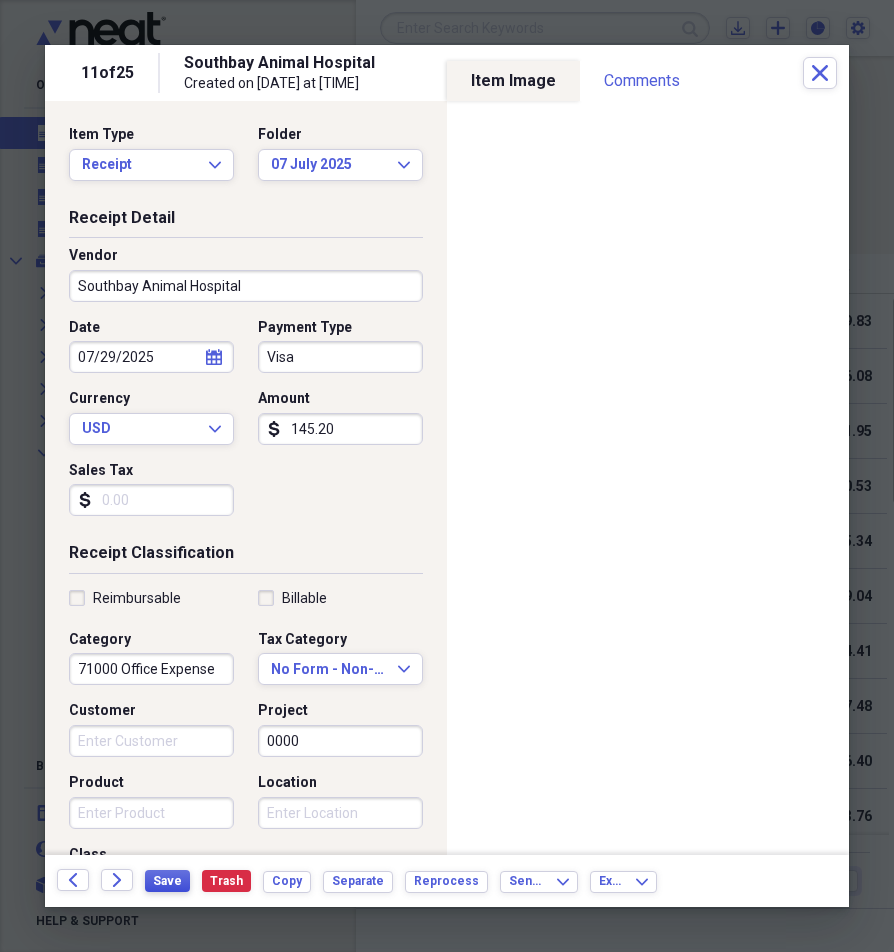 click on "Save" at bounding box center (167, 881) 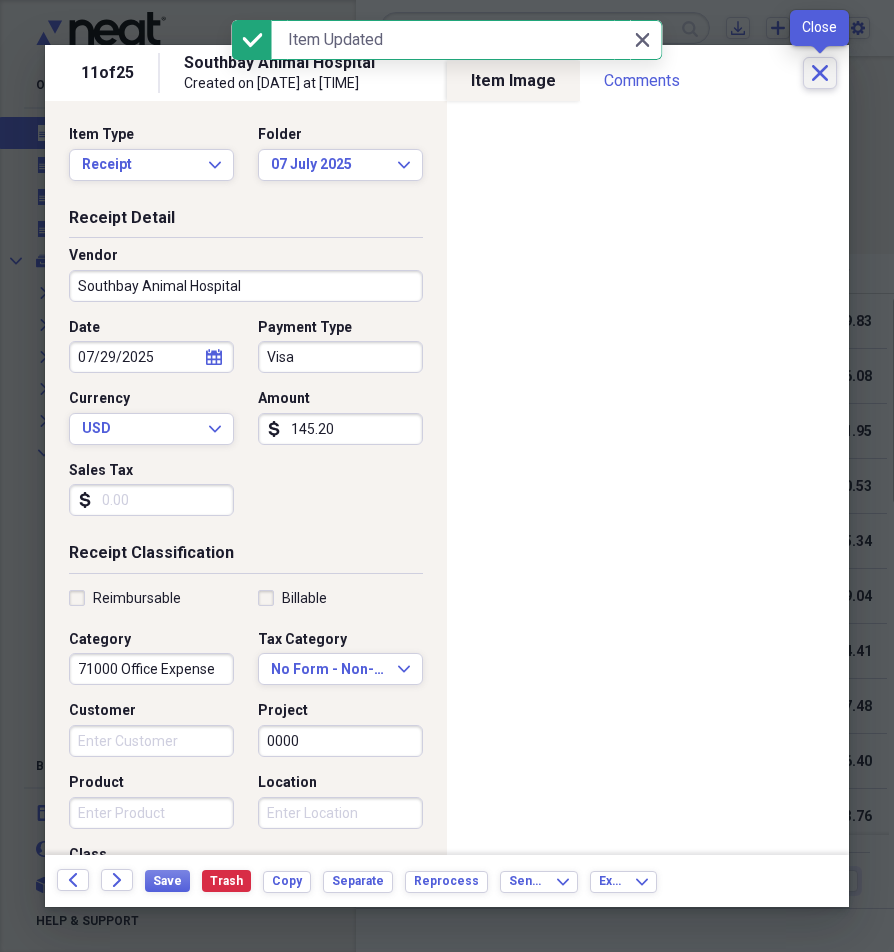 click on "Close" at bounding box center (820, 73) 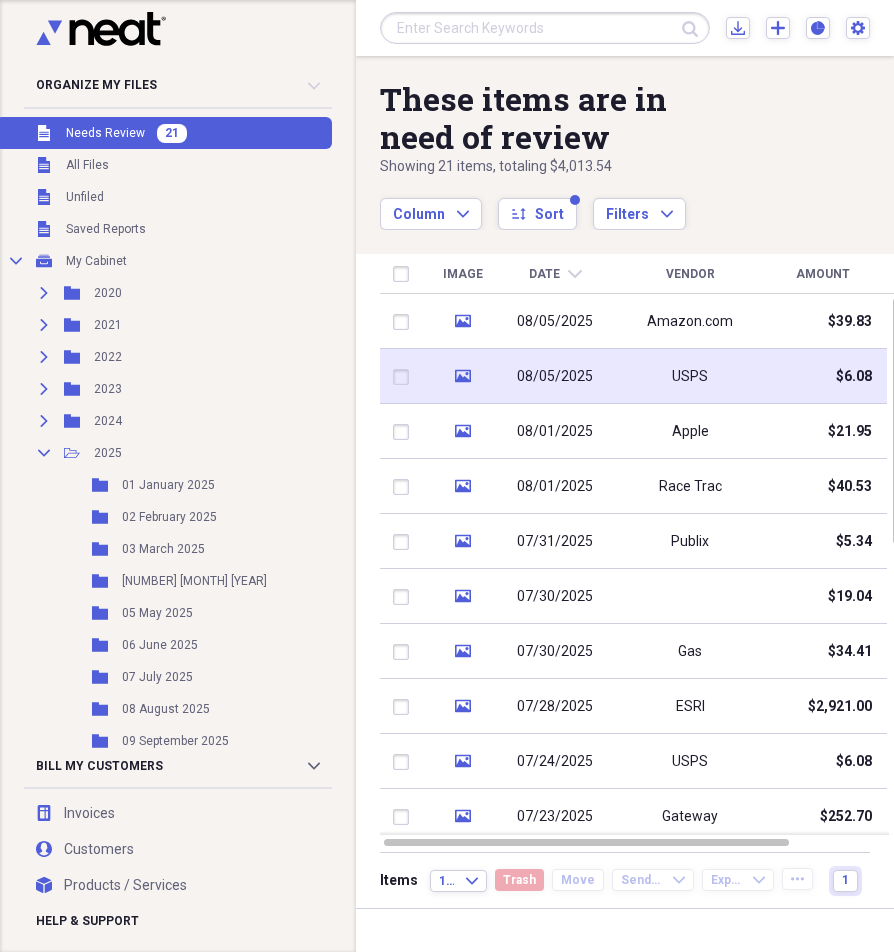 click on "08/05/2025" at bounding box center [555, 377] 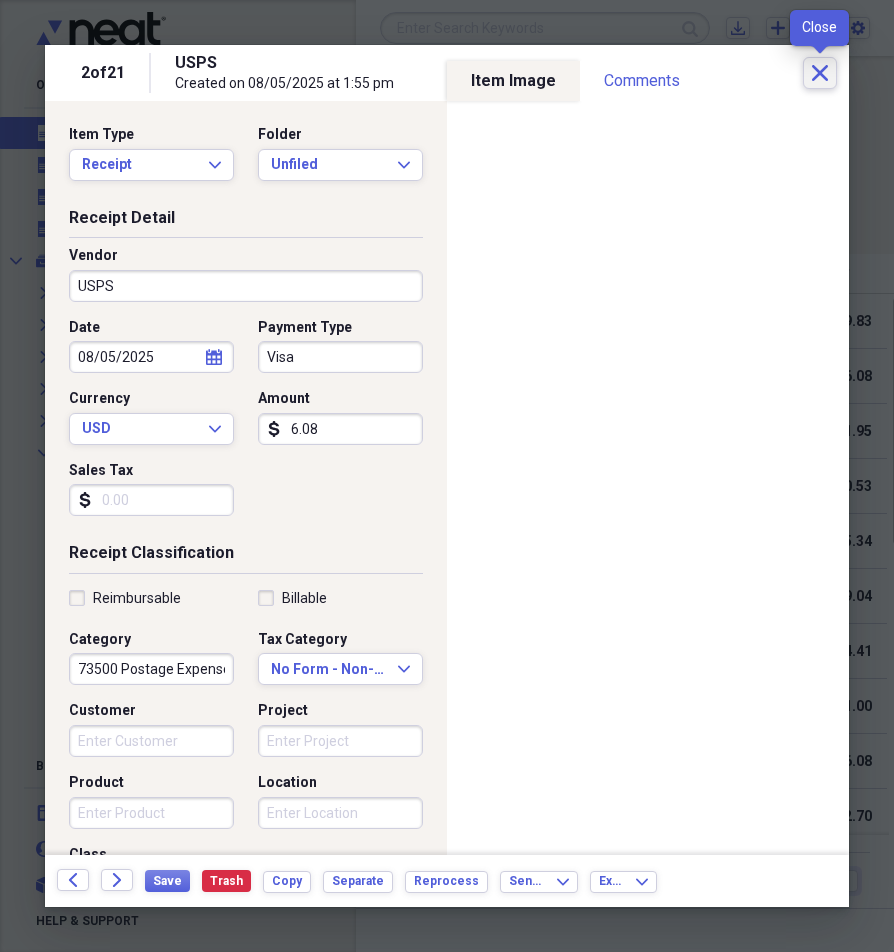 click on "Close" at bounding box center [820, 73] 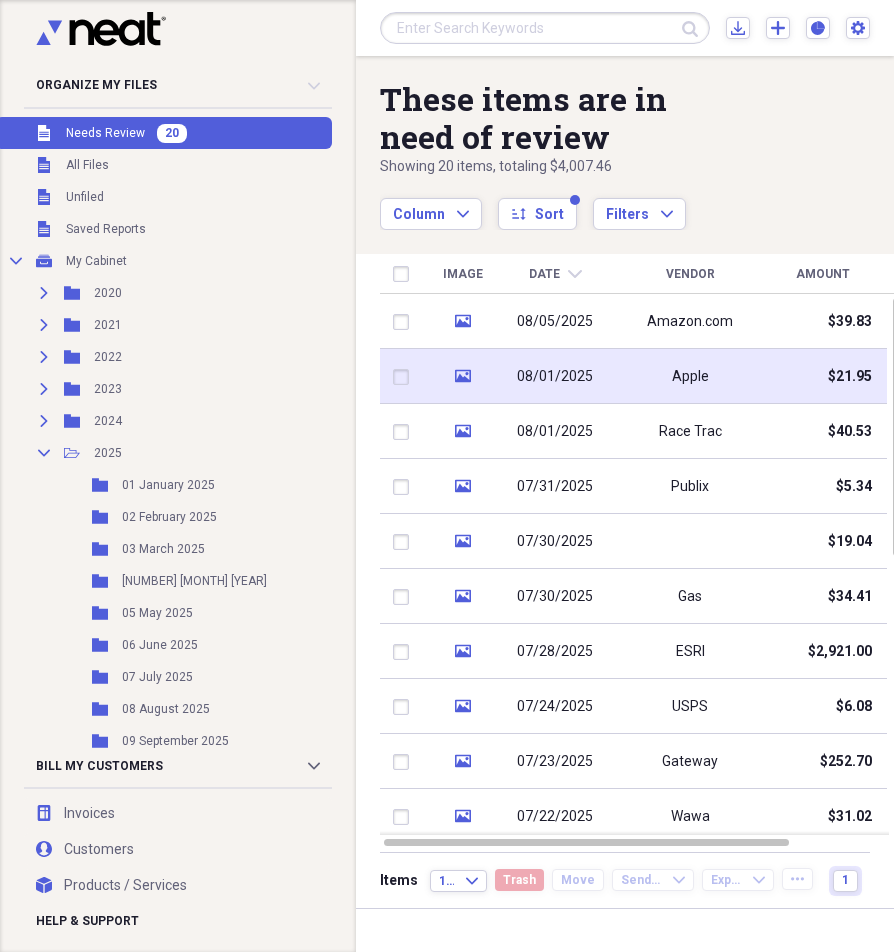 click on "08/01/2025" at bounding box center [555, 376] 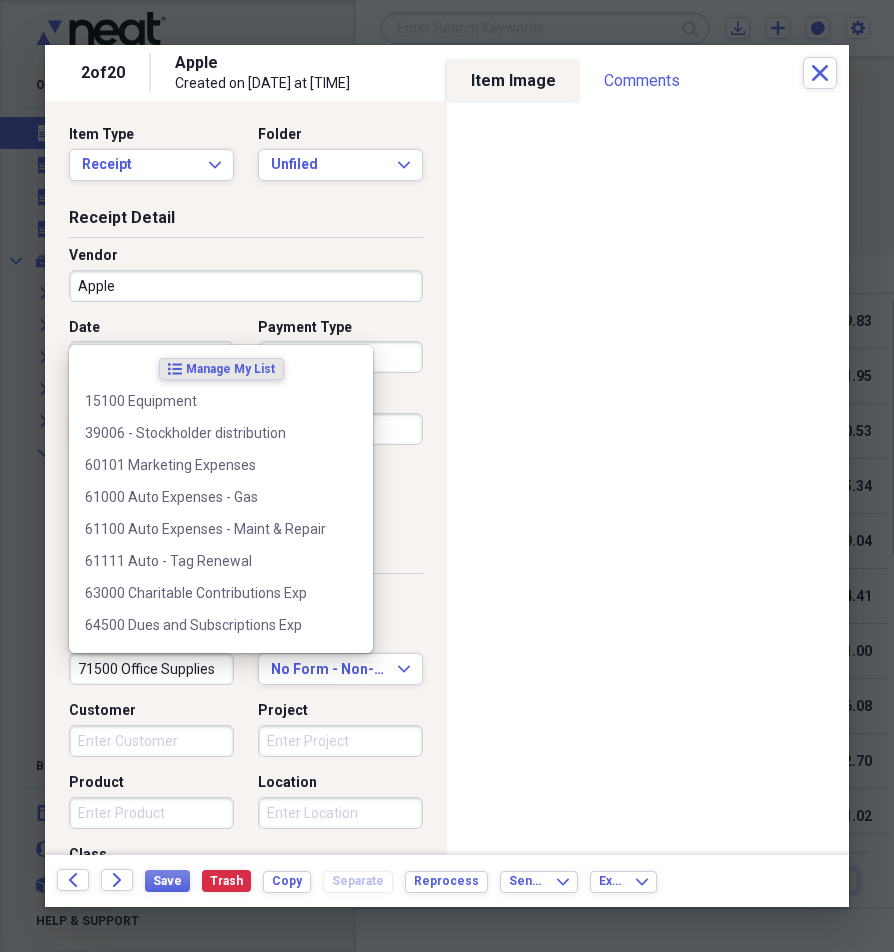 click on "71500 Office Supplies" at bounding box center [151, 669] 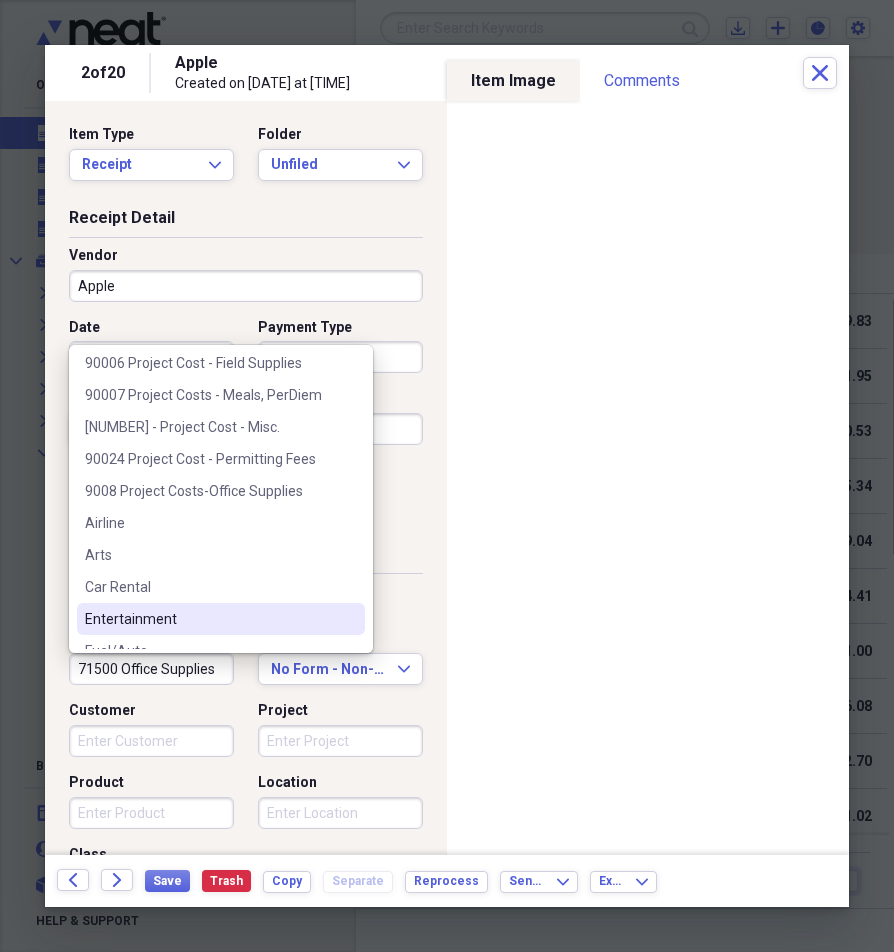 scroll, scrollTop: 900, scrollLeft: 0, axis: vertical 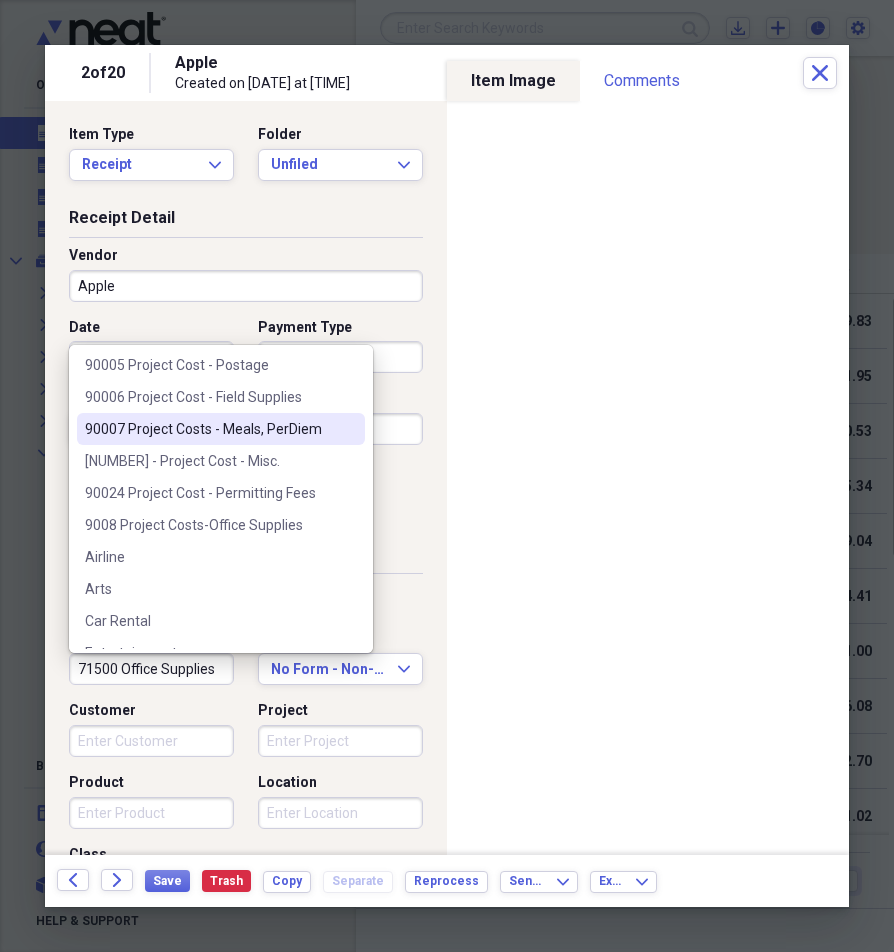 click on "90007 Project Costs - Meals, PerDiem" at bounding box center [209, 429] 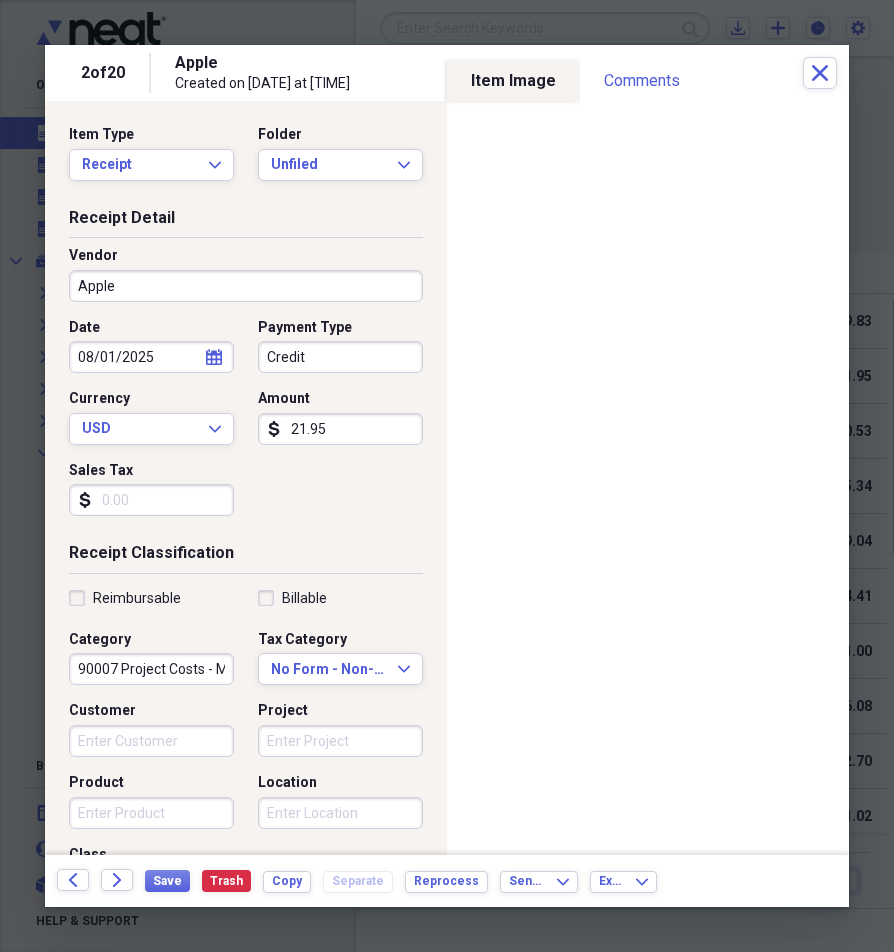 type on "90007 Project Costs - Meals, PerDiem" 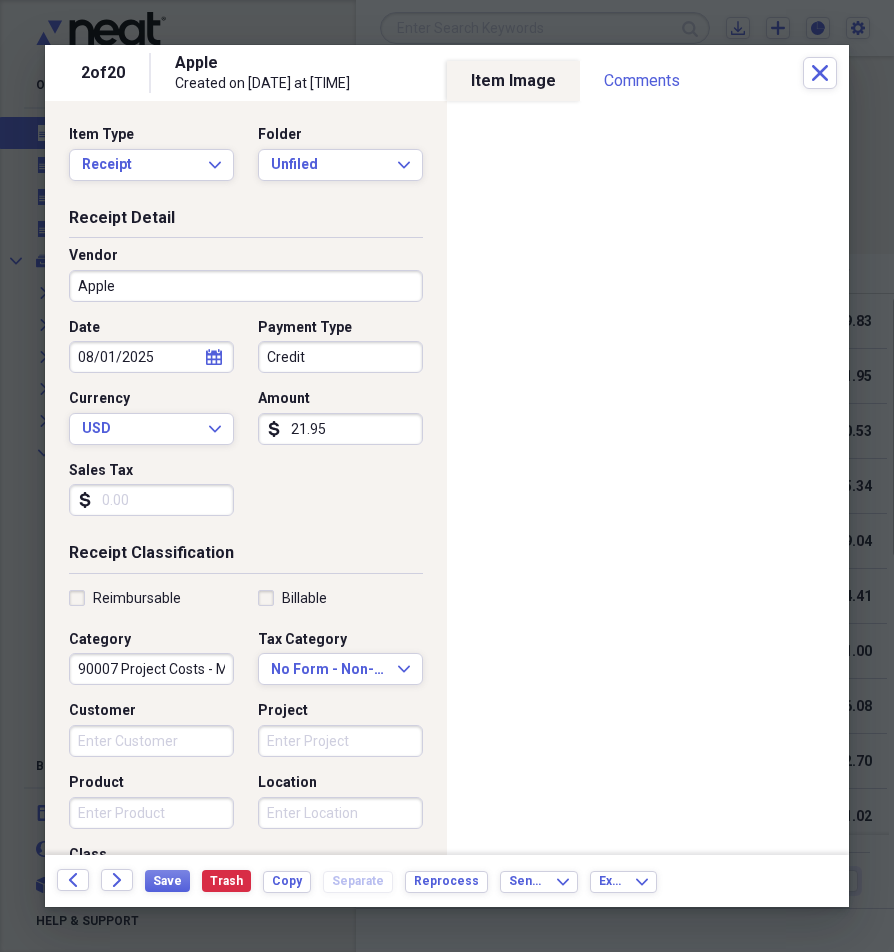 click on "Project" at bounding box center [340, 741] 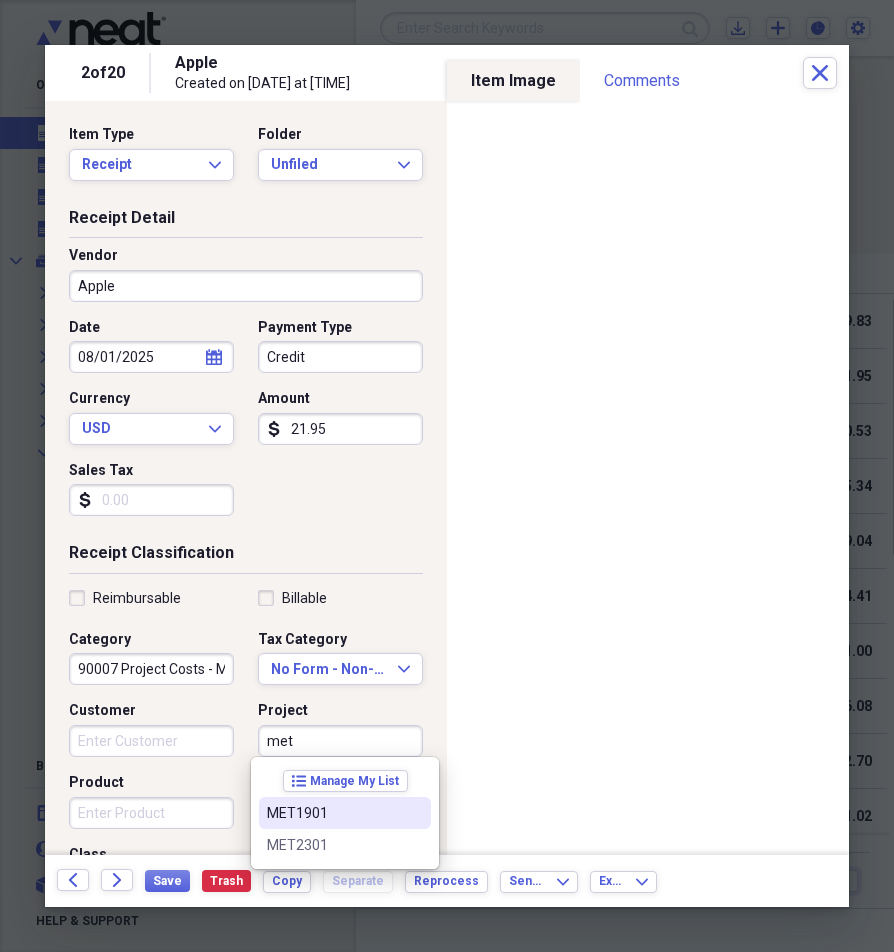 click on "MET1901" at bounding box center [333, 813] 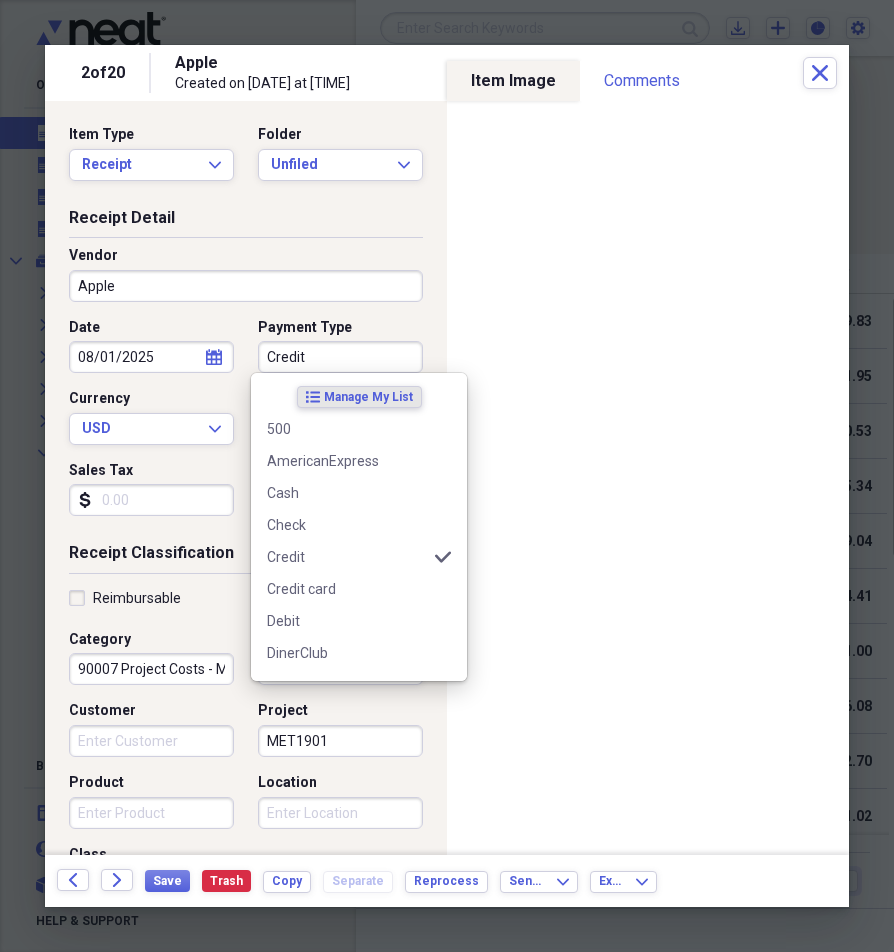 click on "Credit" at bounding box center (340, 357) 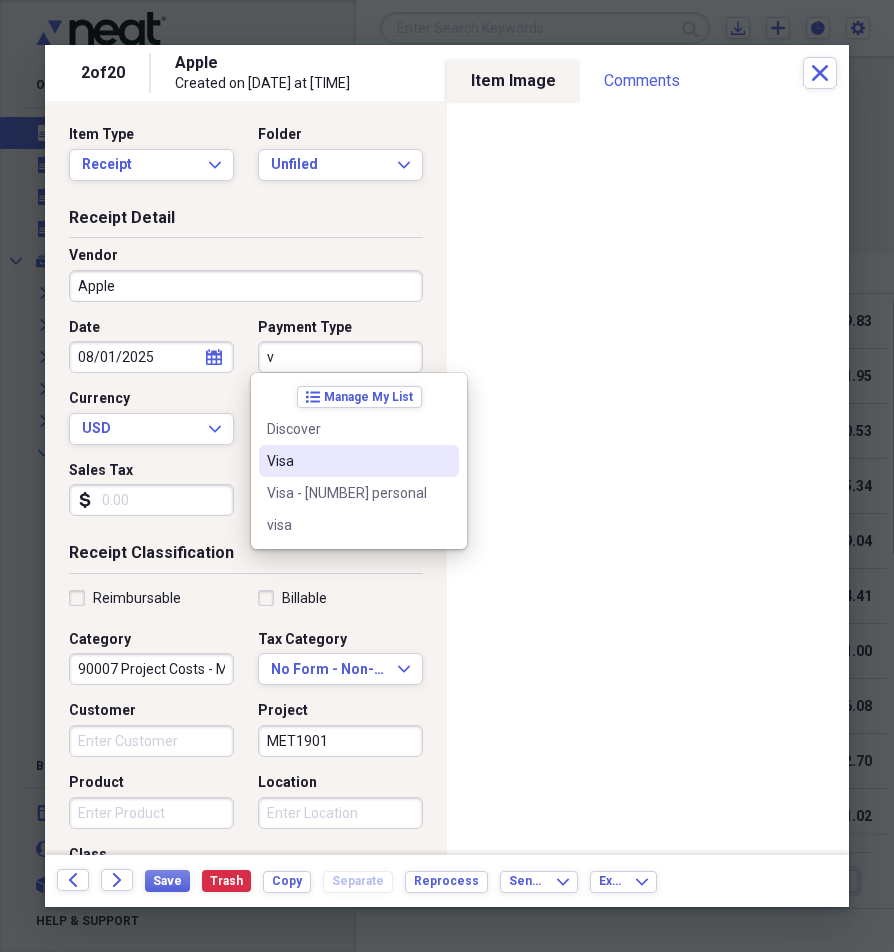 click on "Visa" at bounding box center [347, 461] 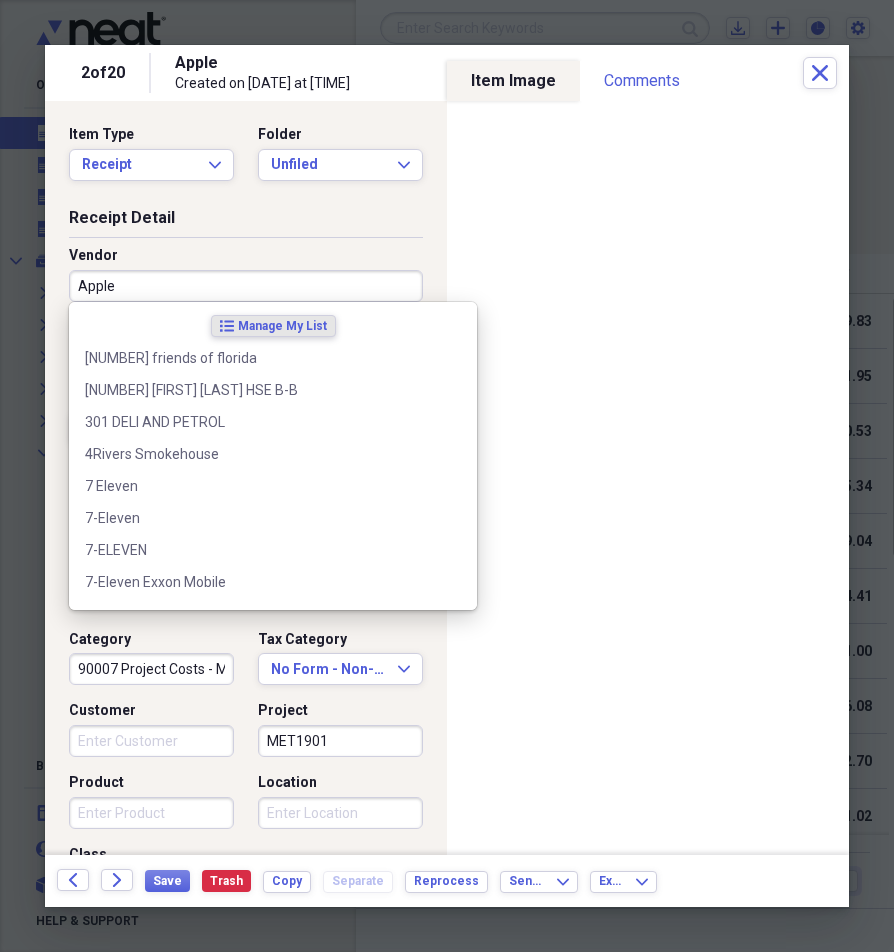 click on "Apple" at bounding box center (246, 286) 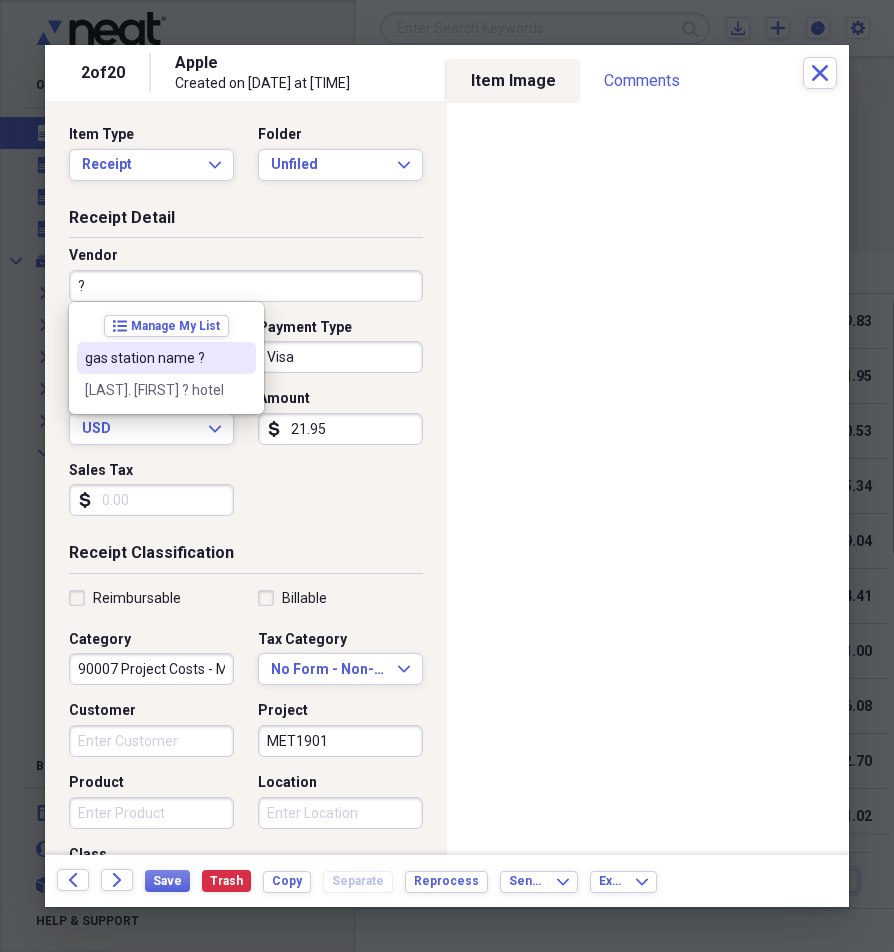 click on "?" at bounding box center [246, 286] 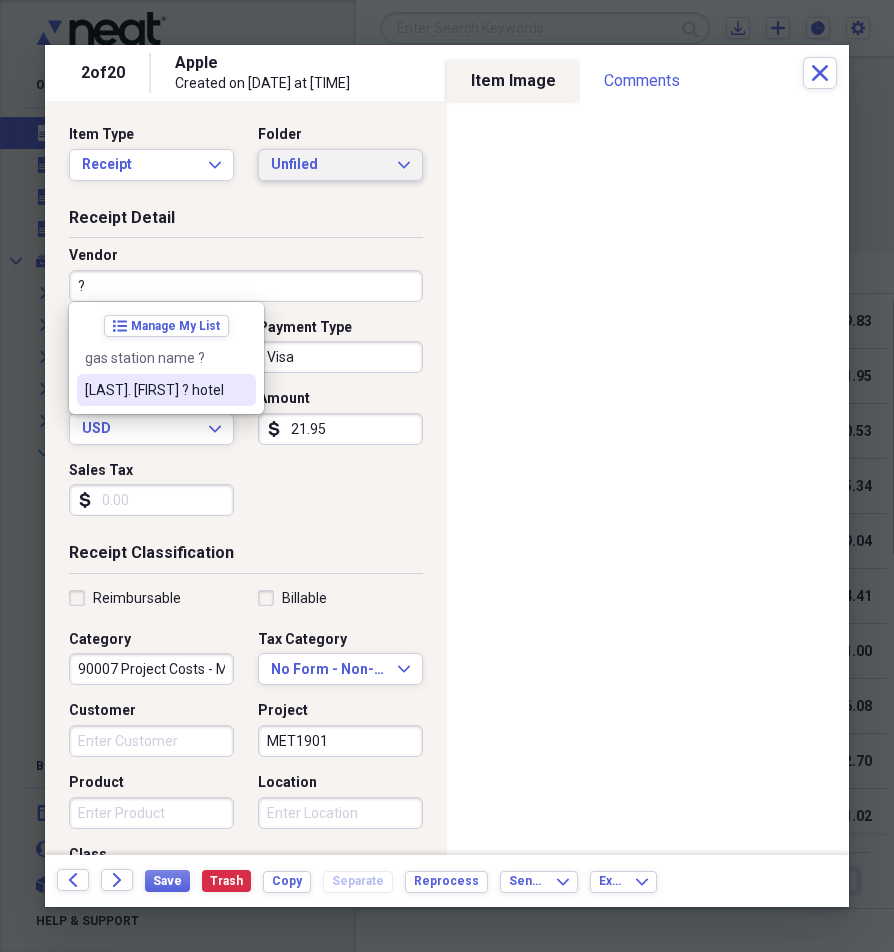 type on "?" 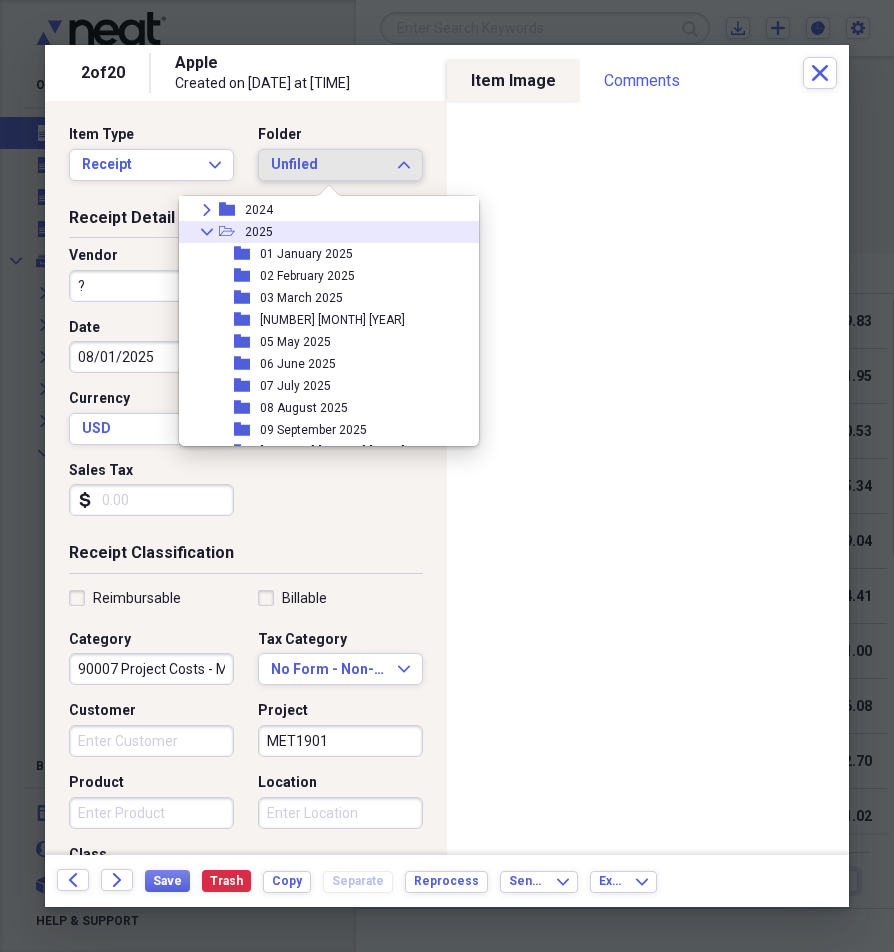 scroll, scrollTop: 359, scrollLeft: 0, axis: vertical 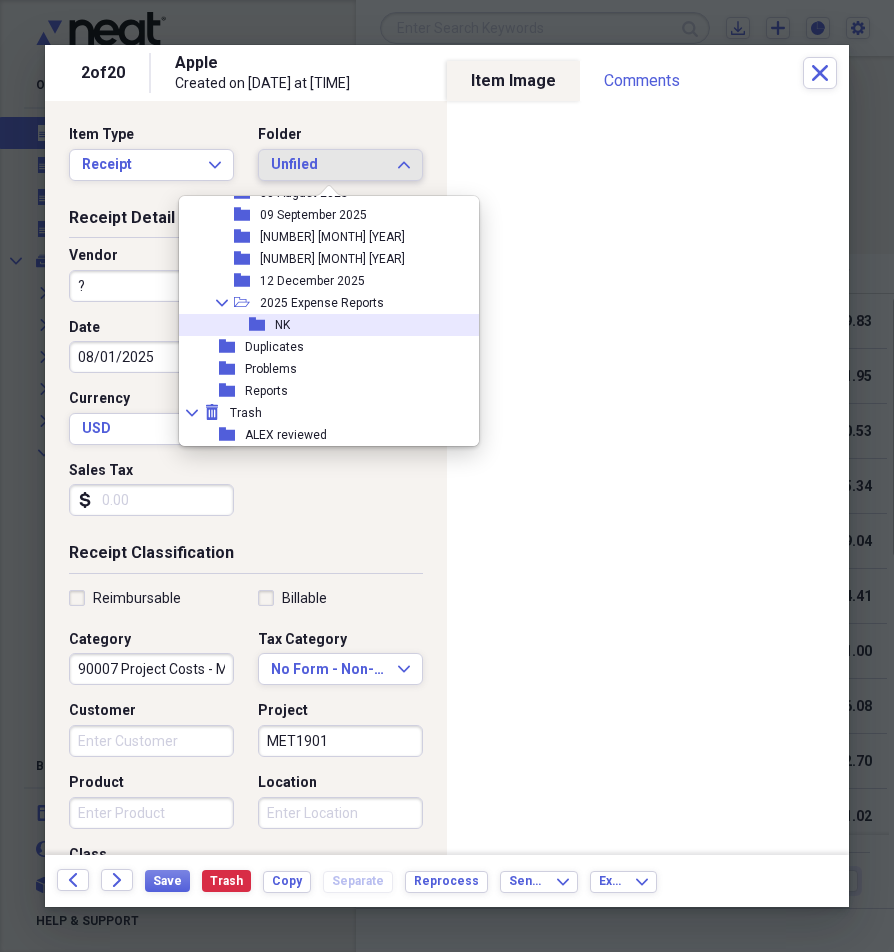click on "NK" at bounding box center [282, 325] 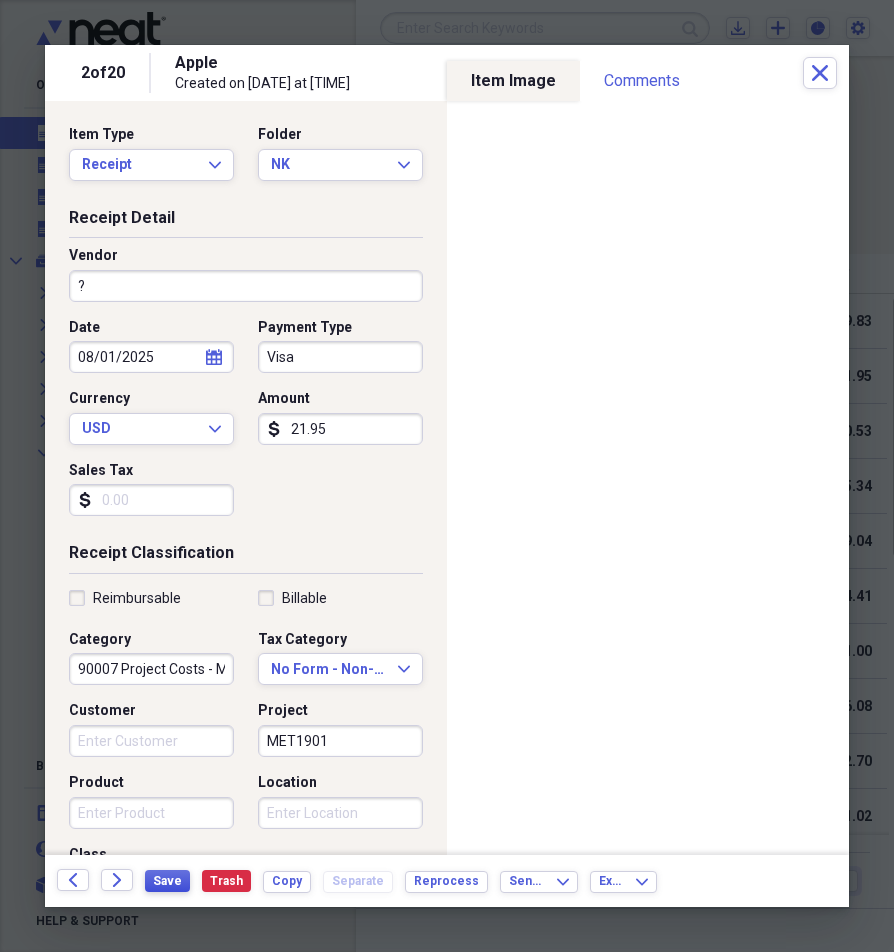 click on "Save" at bounding box center [167, 881] 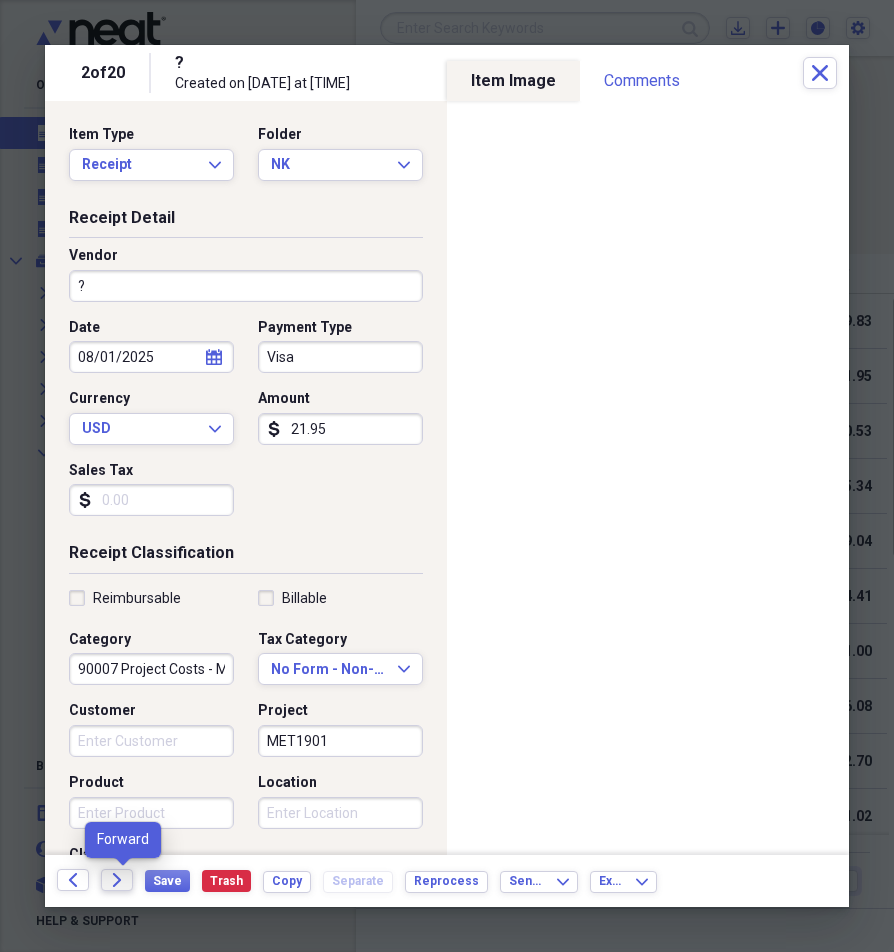 click on "Forward" 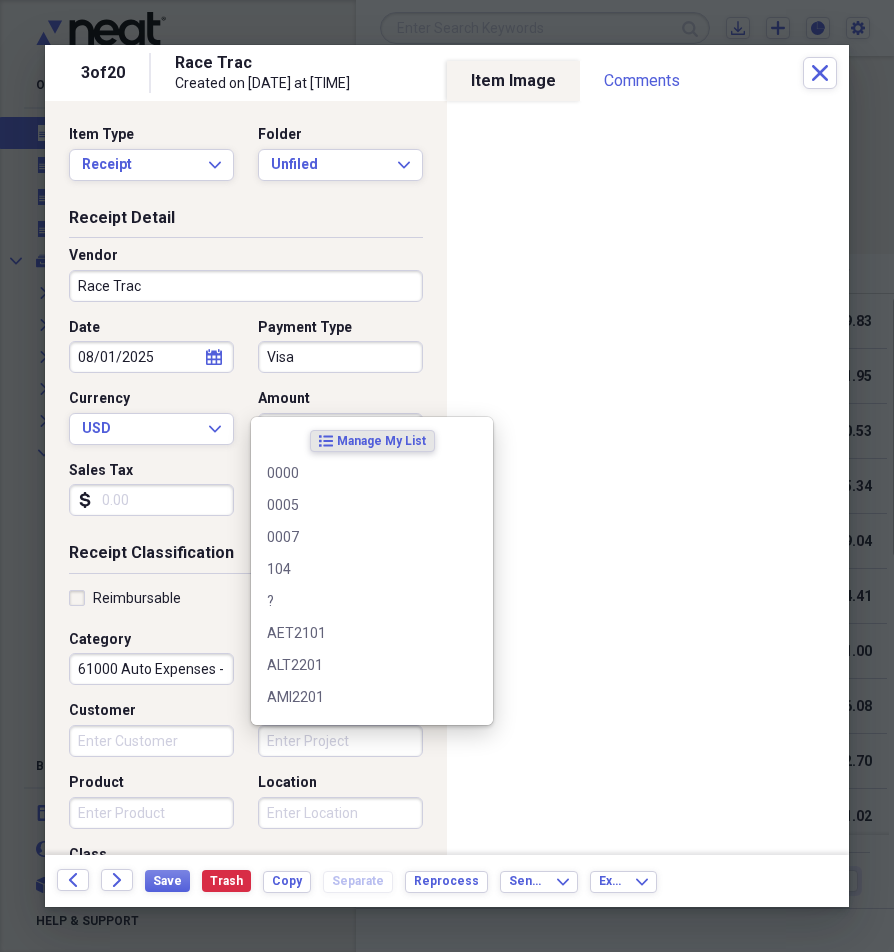click on "Project" at bounding box center (340, 741) 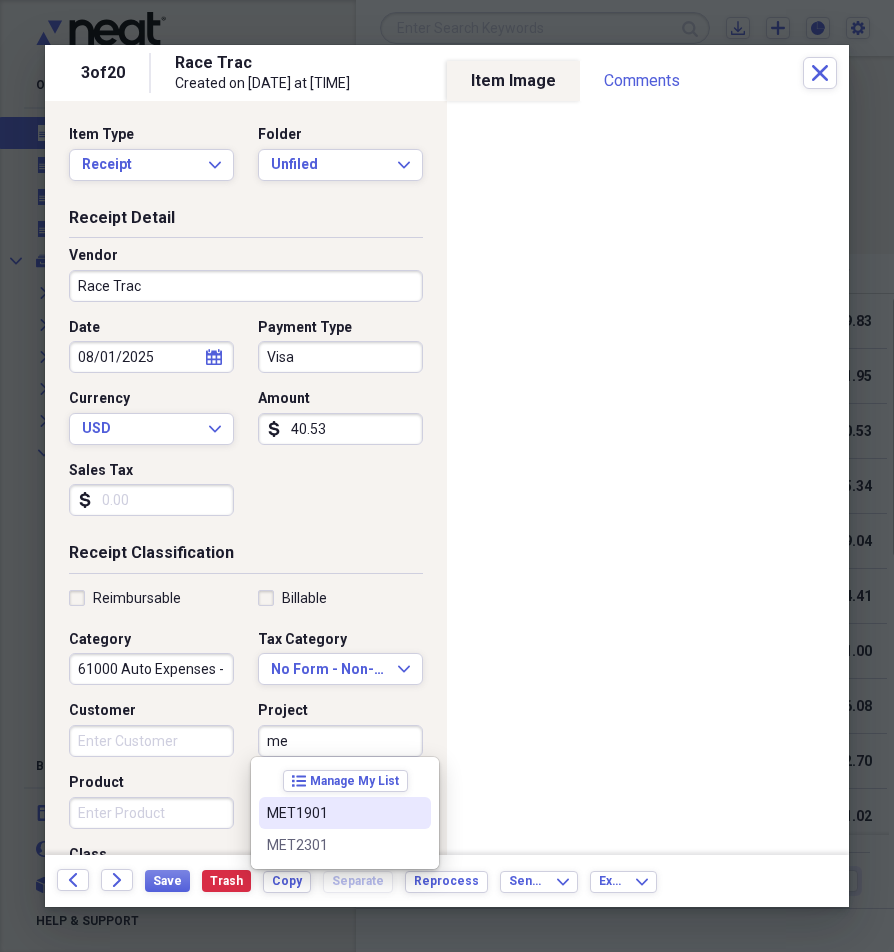 click on "MET1901" at bounding box center [345, 813] 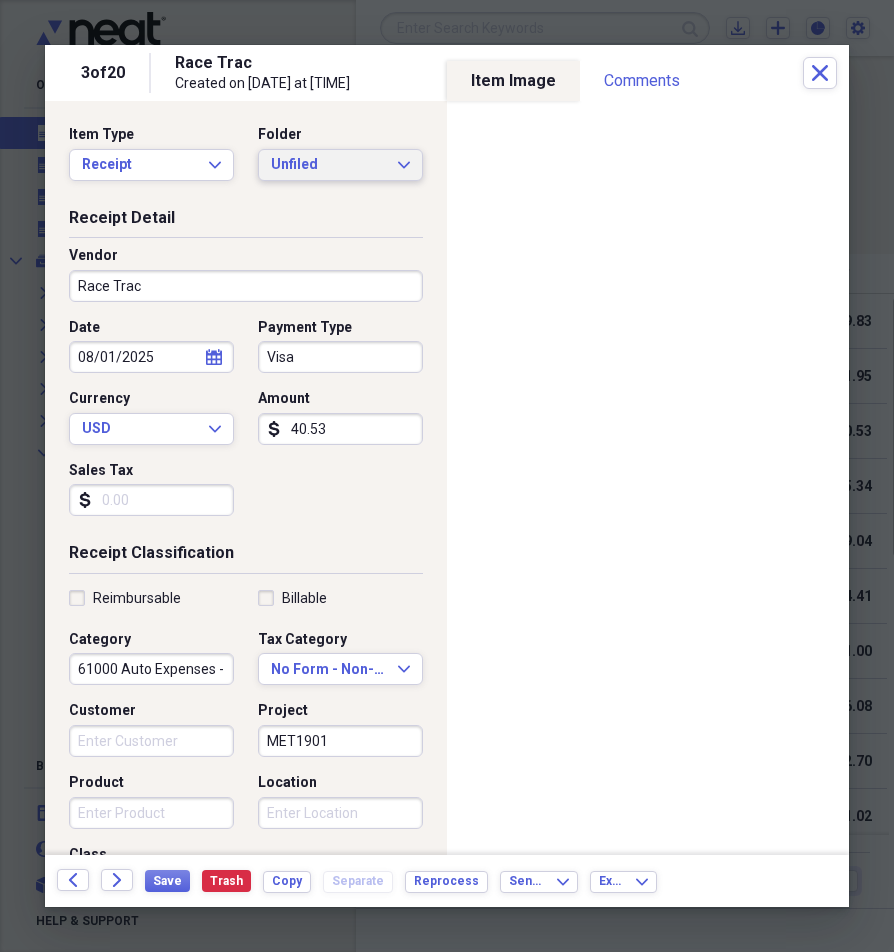 click on "Unfiled" at bounding box center [328, 165] 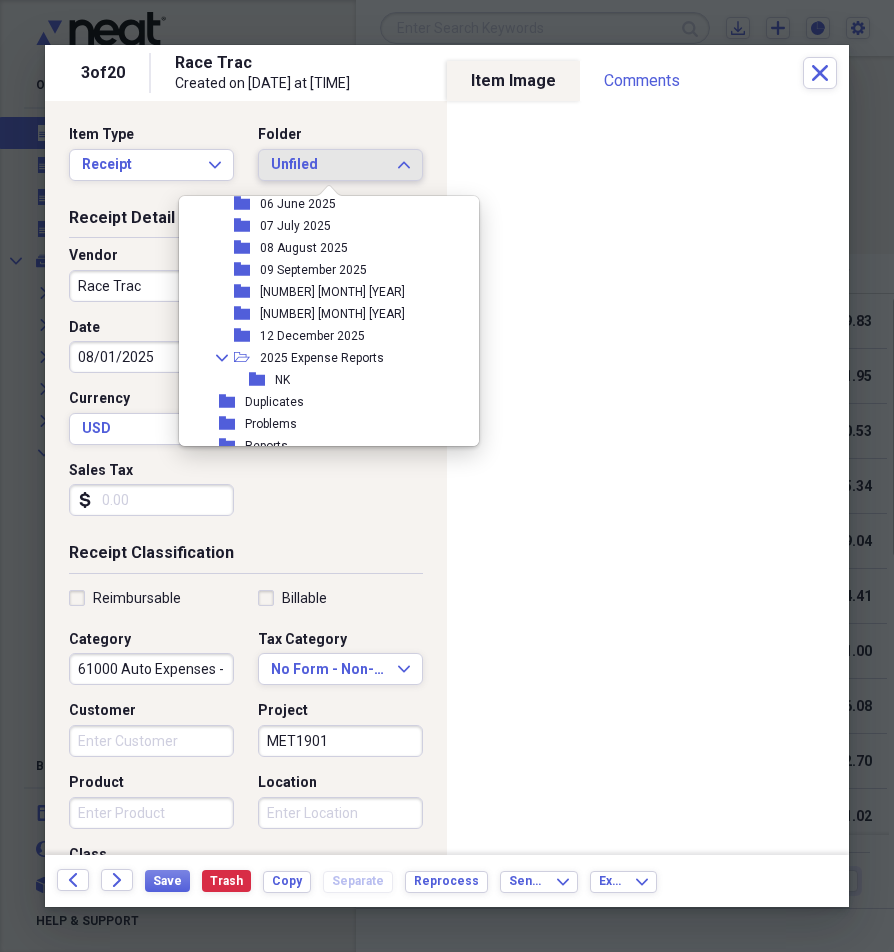 scroll, scrollTop: 359, scrollLeft: 0, axis: vertical 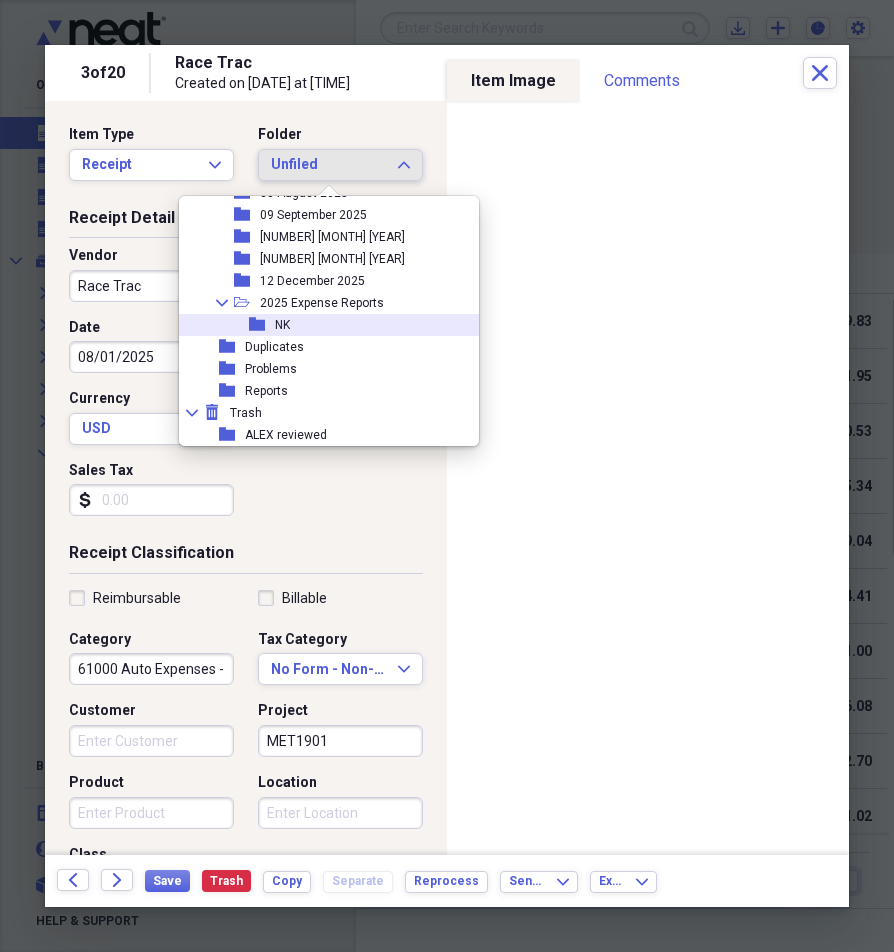 click on "NK" at bounding box center (282, 325) 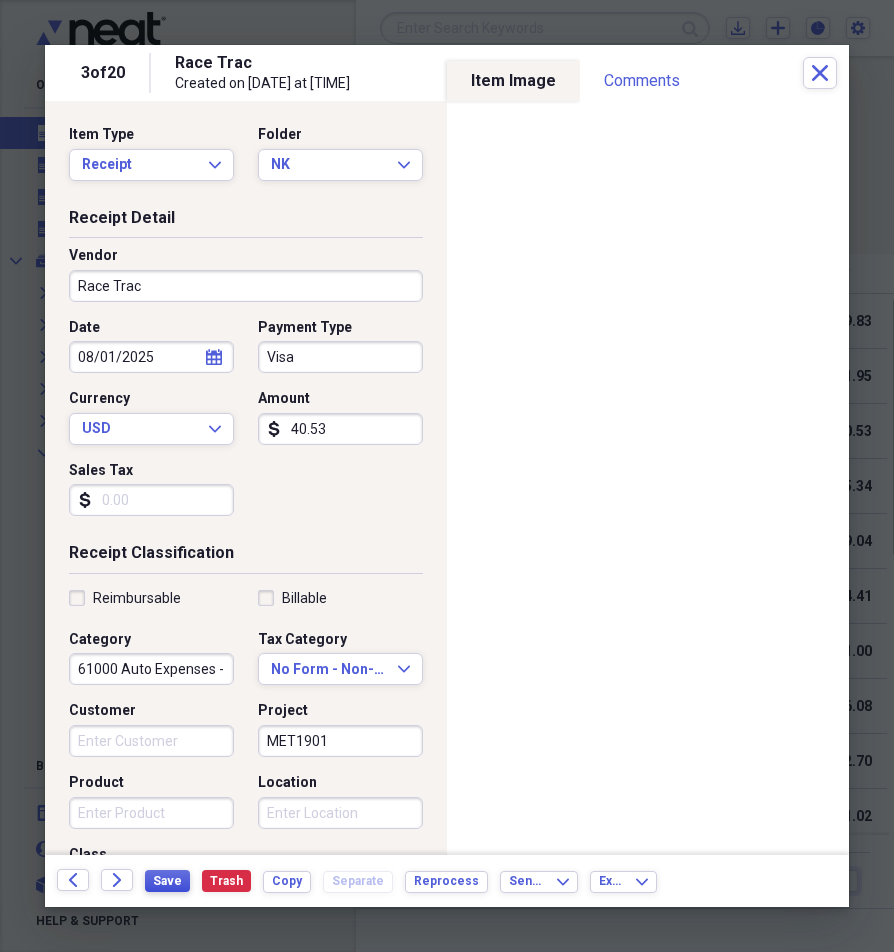 click on "Save" at bounding box center [167, 881] 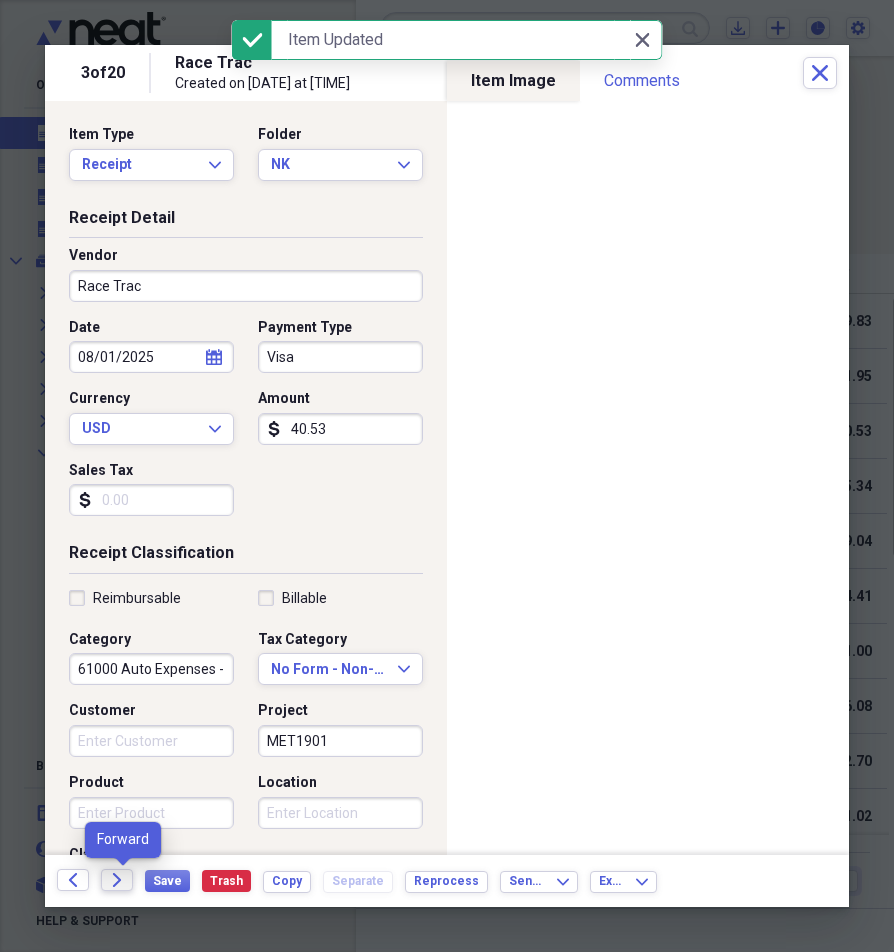 click on "Forward" at bounding box center (117, 880) 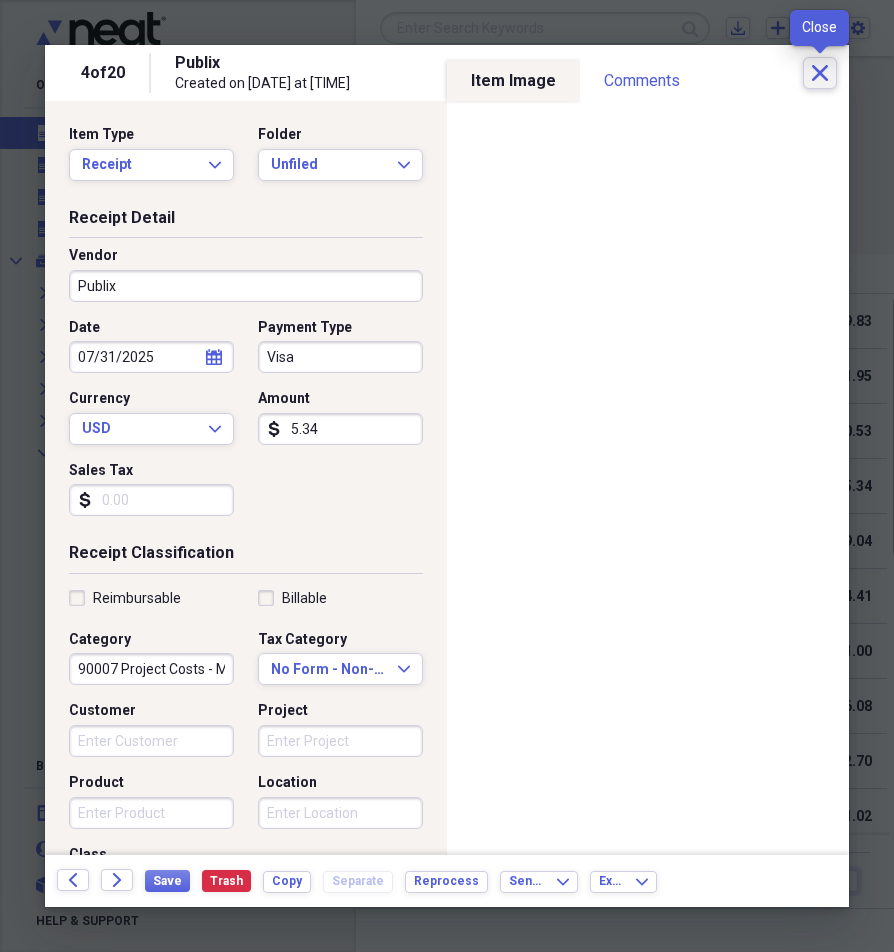 click on "Close" 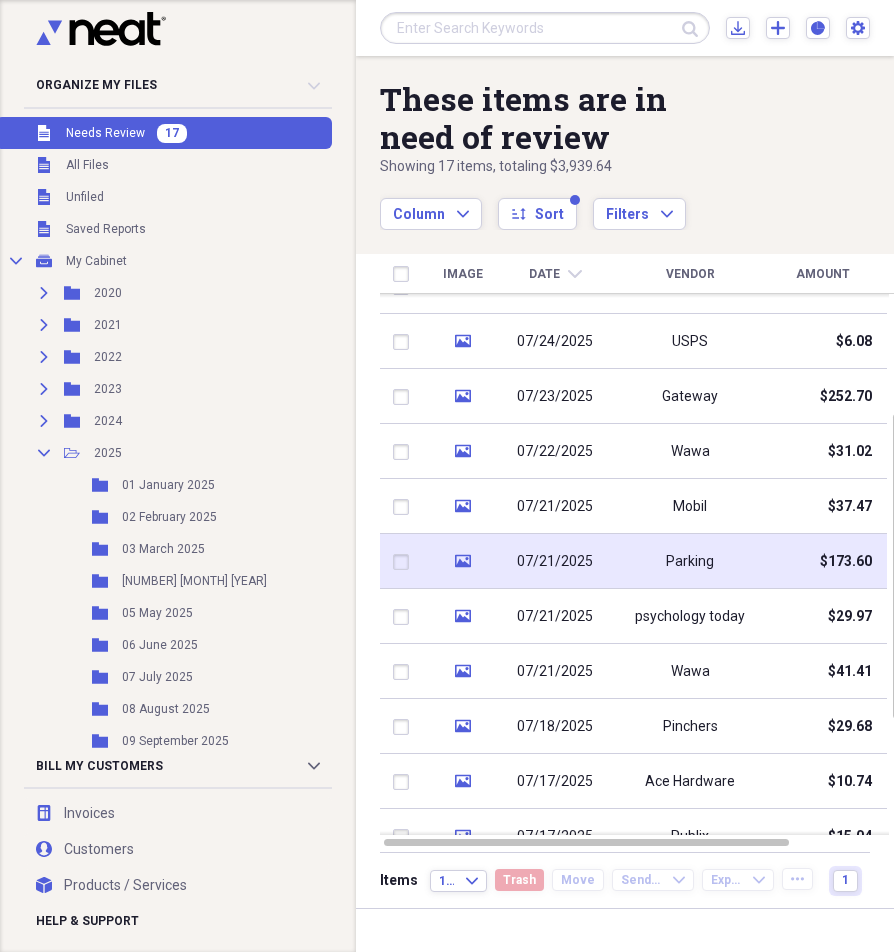 click on "Parking" at bounding box center (690, 561) 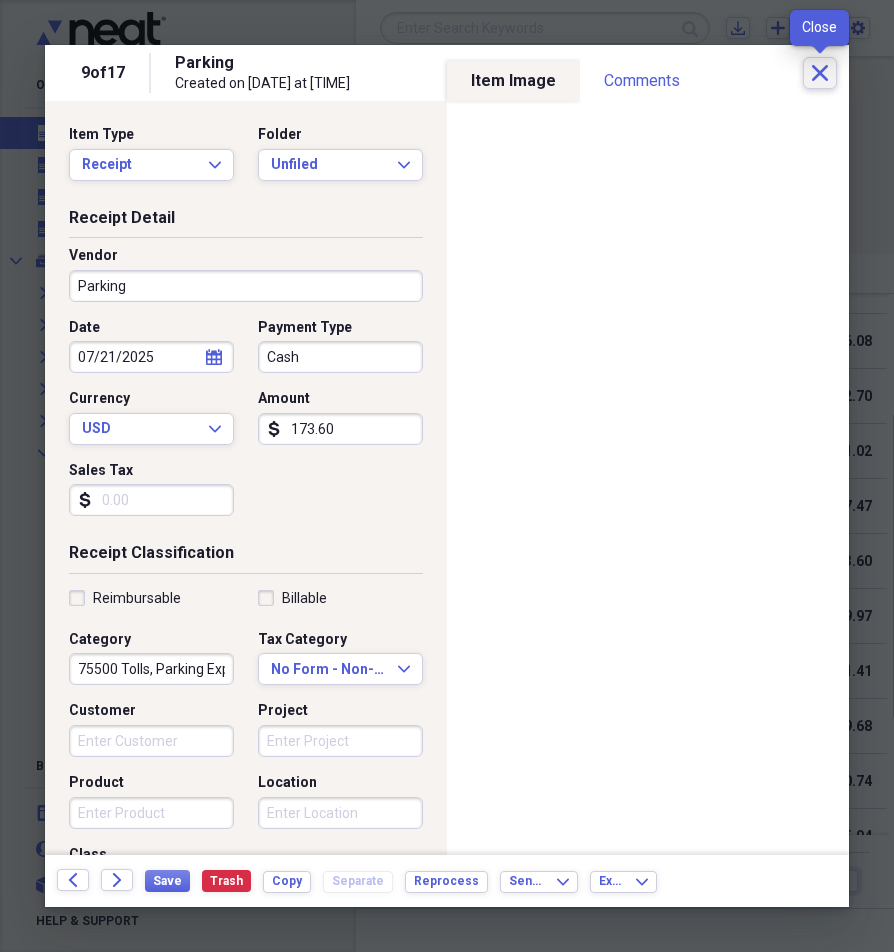 click 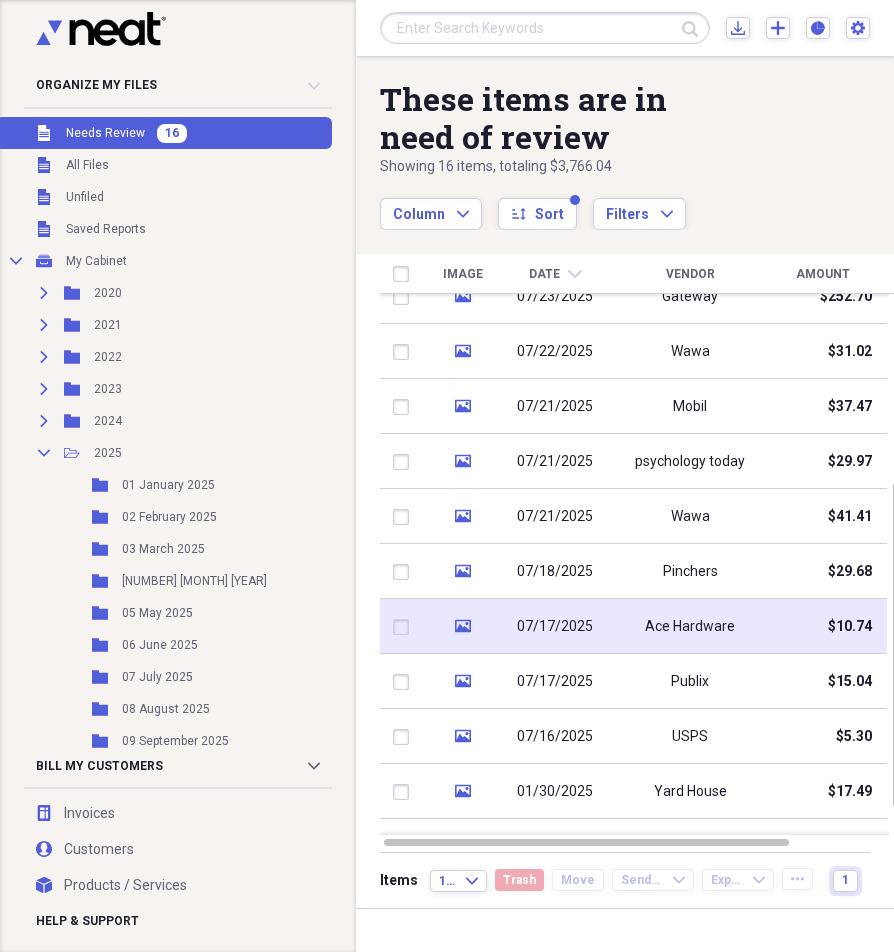 click on "Ace Hardware" at bounding box center (690, 627) 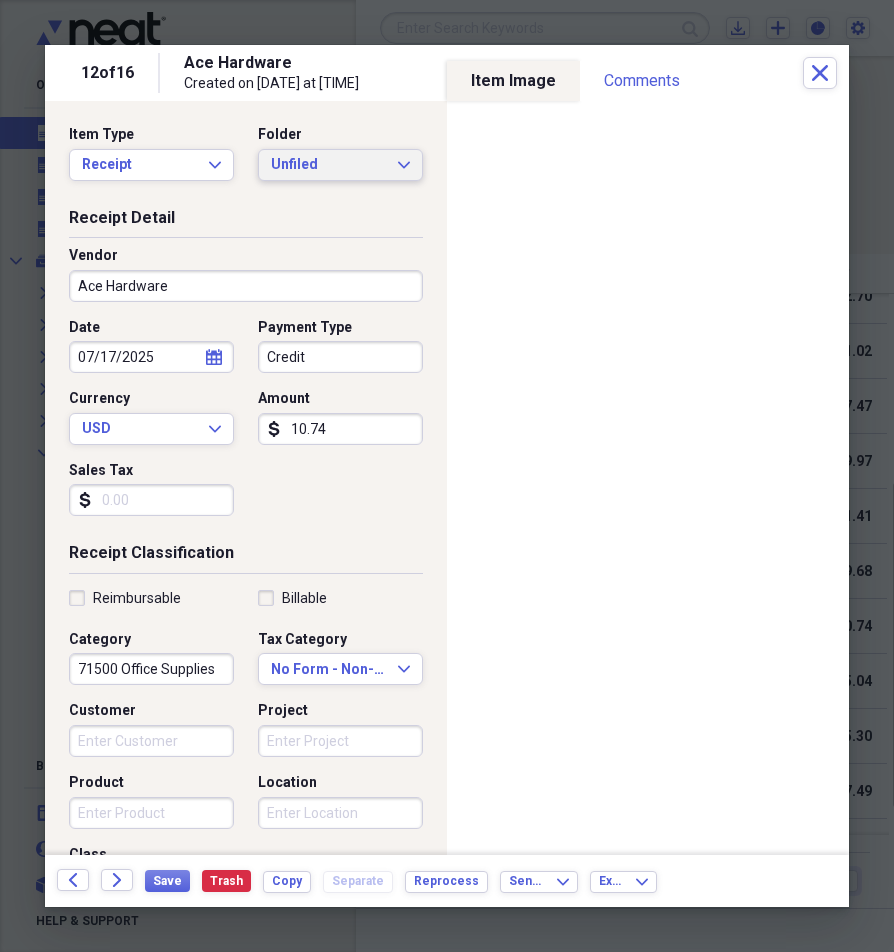 click on "Unfiled" at bounding box center (328, 165) 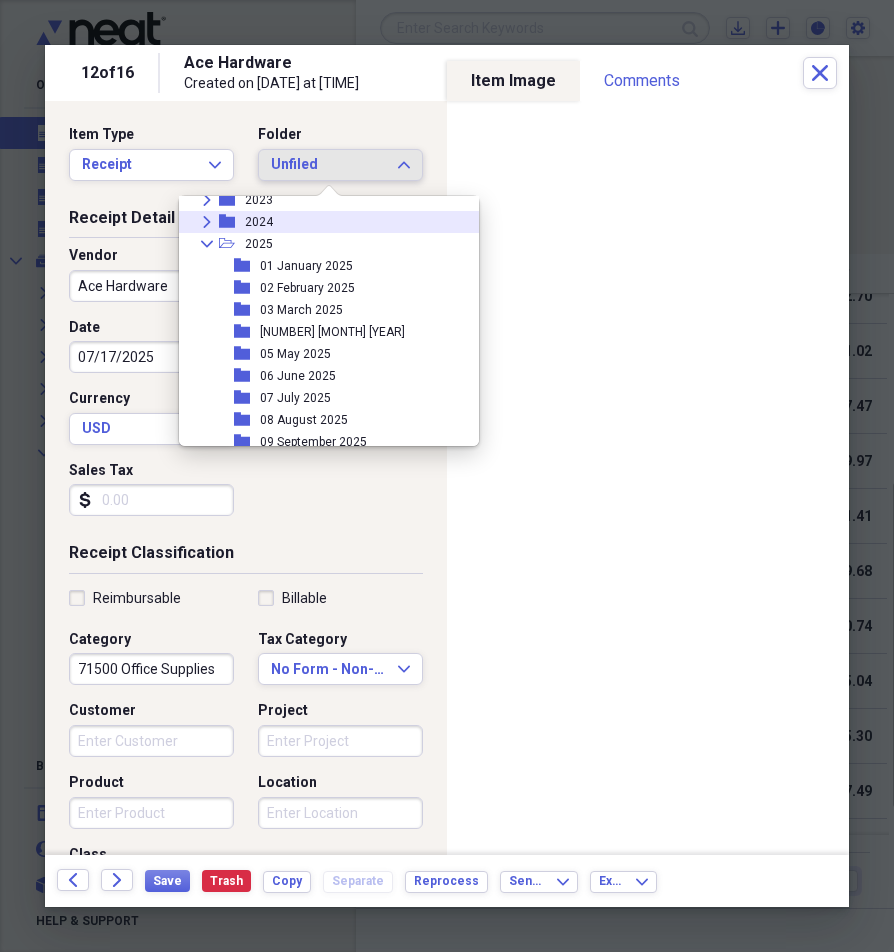 scroll, scrollTop: 200, scrollLeft: 0, axis: vertical 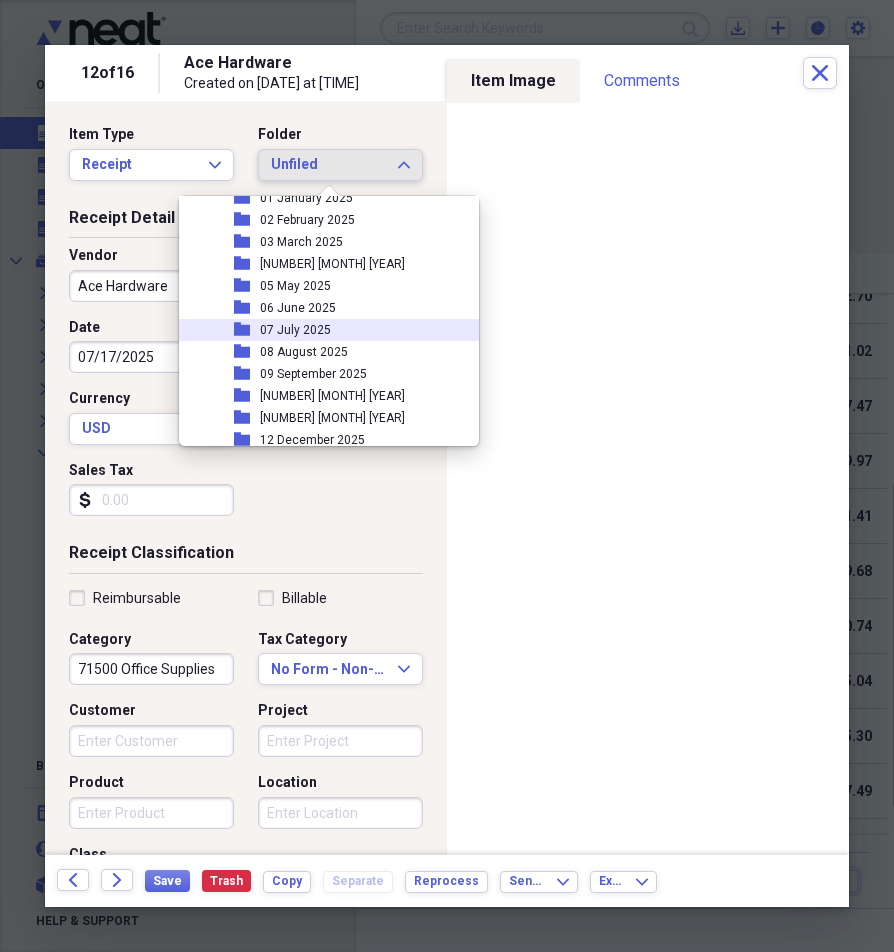 click on "07 July 2025" at bounding box center [295, 330] 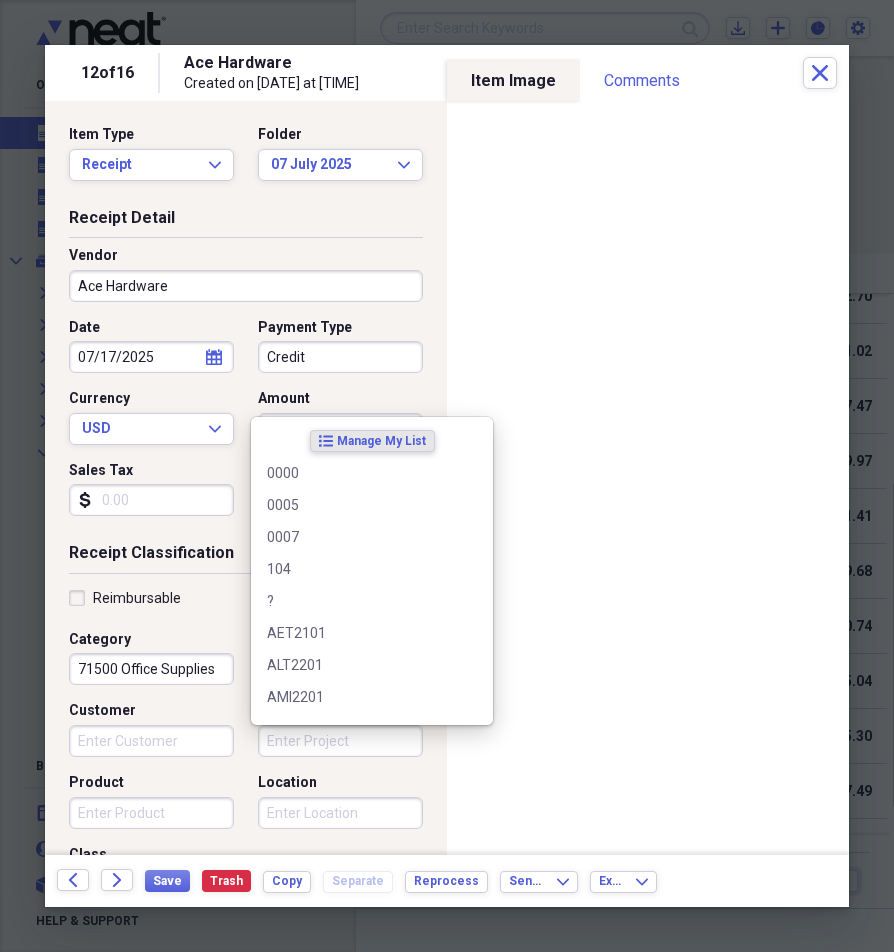 click on "Project" at bounding box center [340, 741] 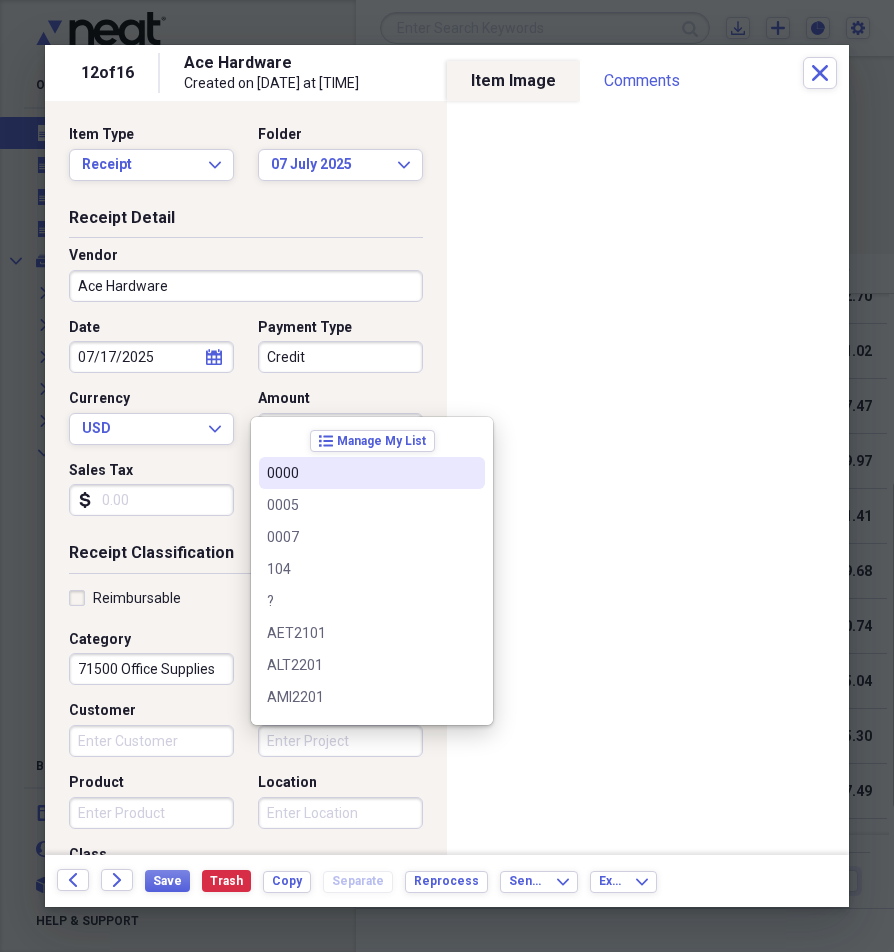 click on "0000" at bounding box center [360, 473] 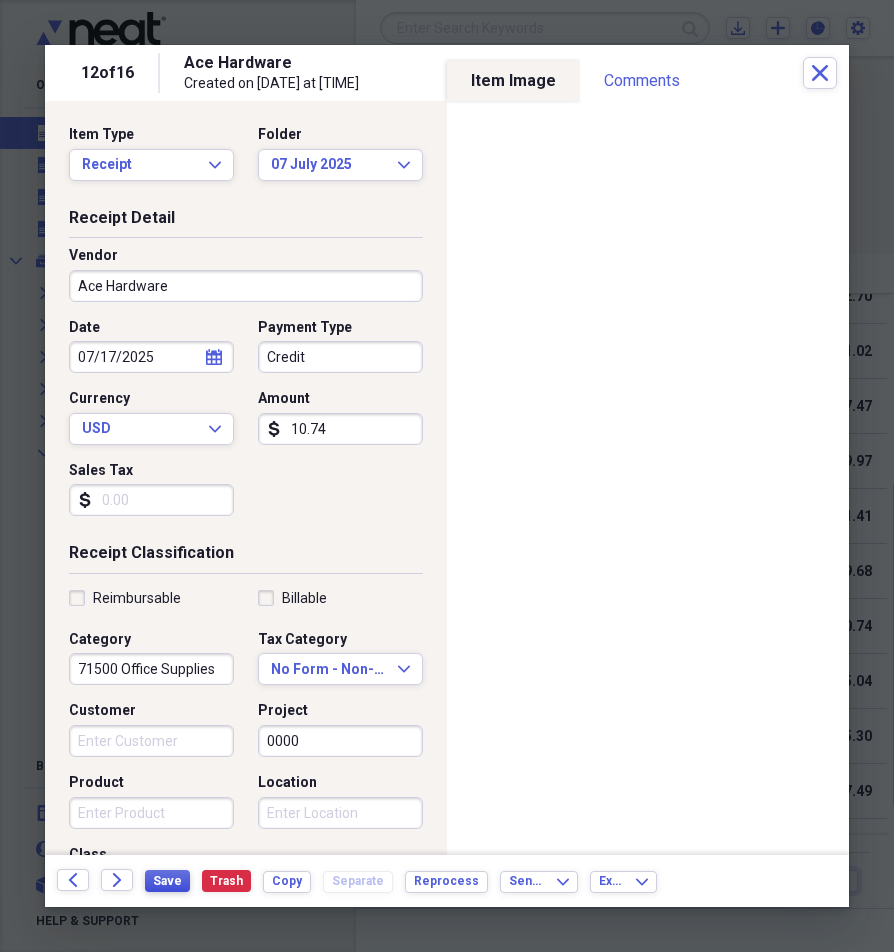 click on "Save" at bounding box center [167, 881] 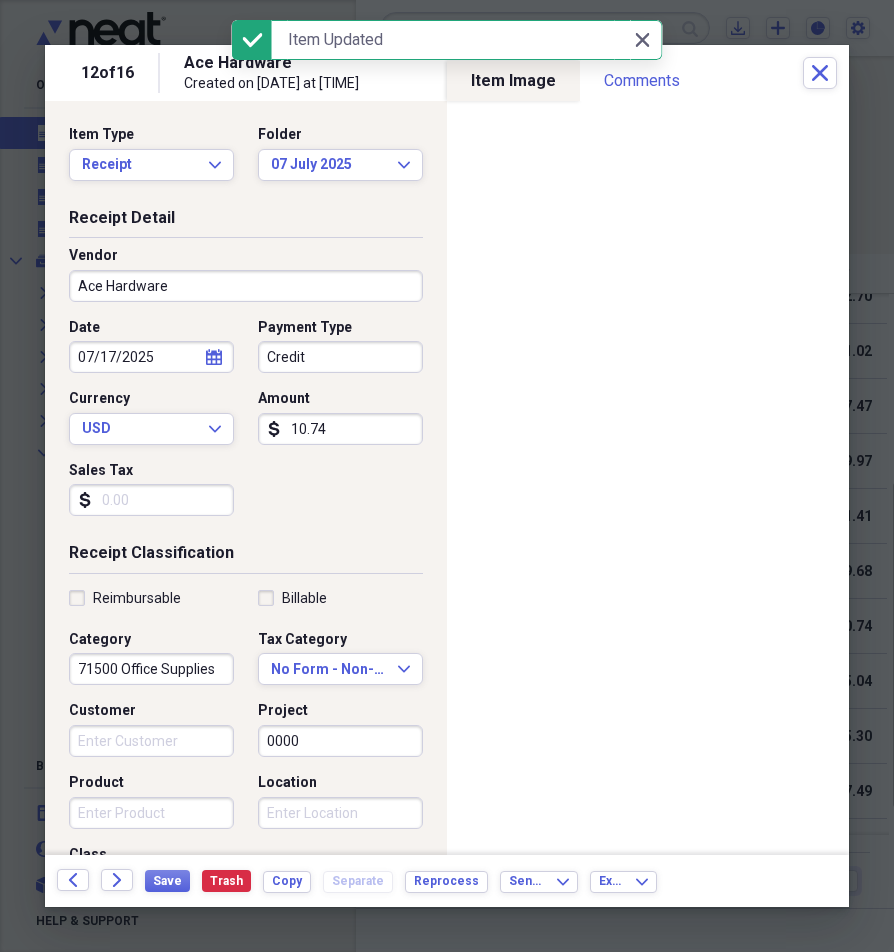 click on "Credit" at bounding box center [340, 357] 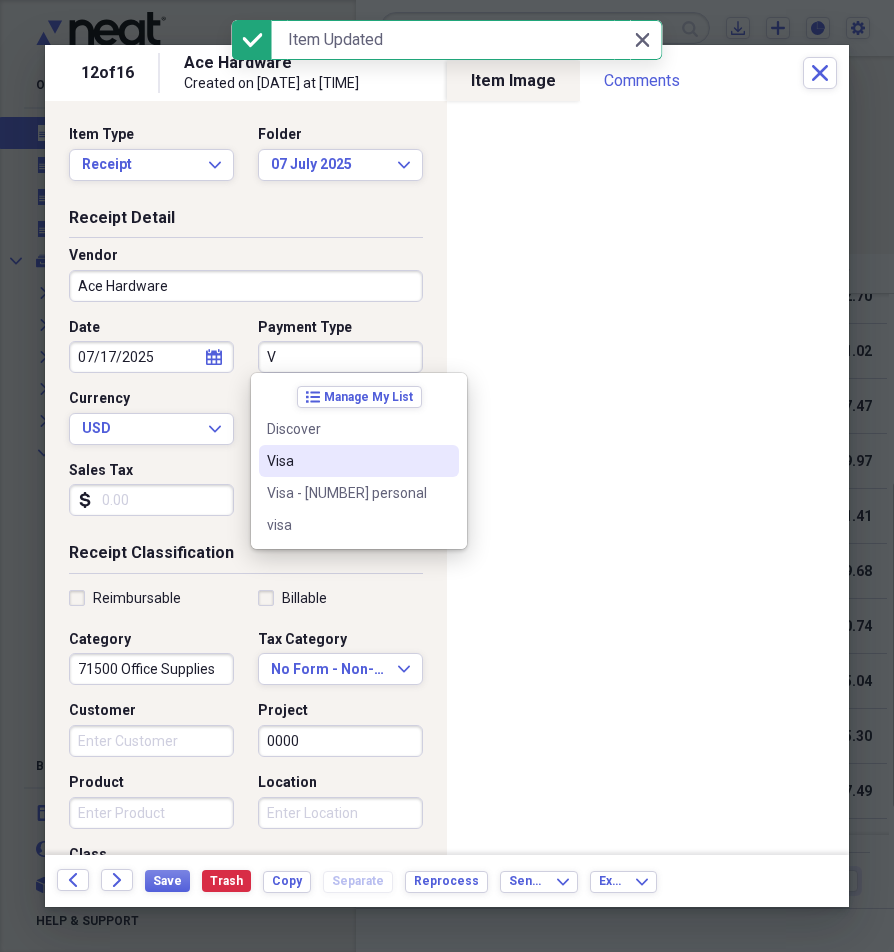click on "Visa" at bounding box center (347, 461) 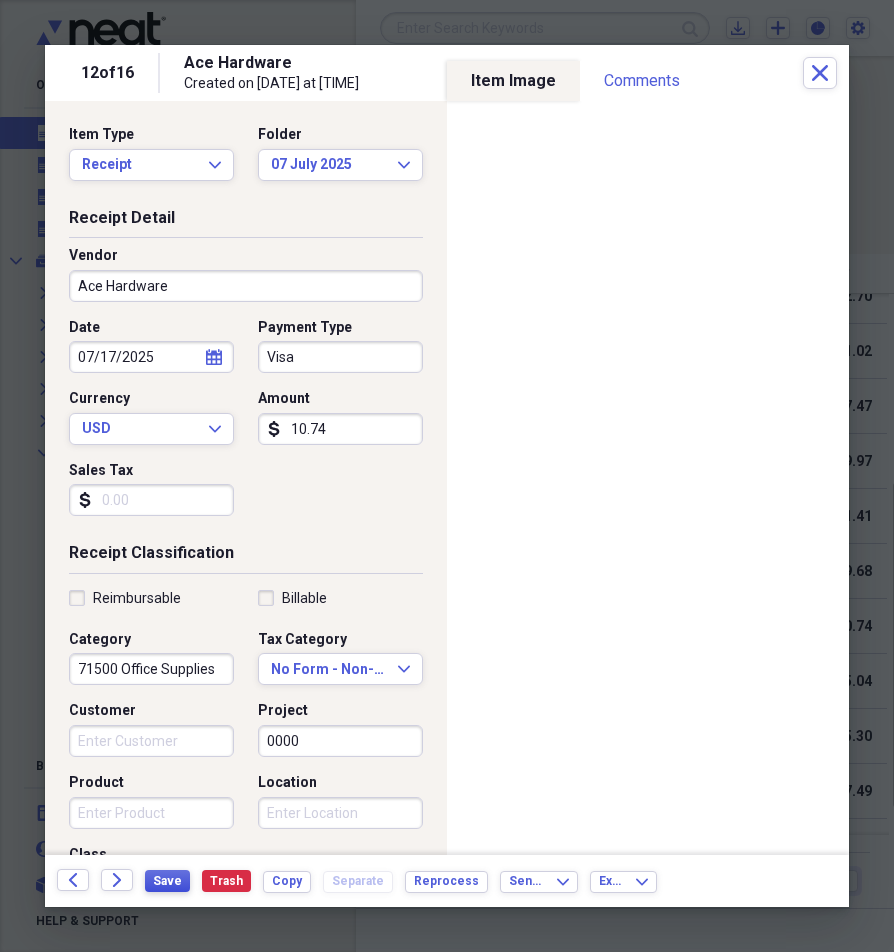 click on "Save" at bounding box center (167, 881) 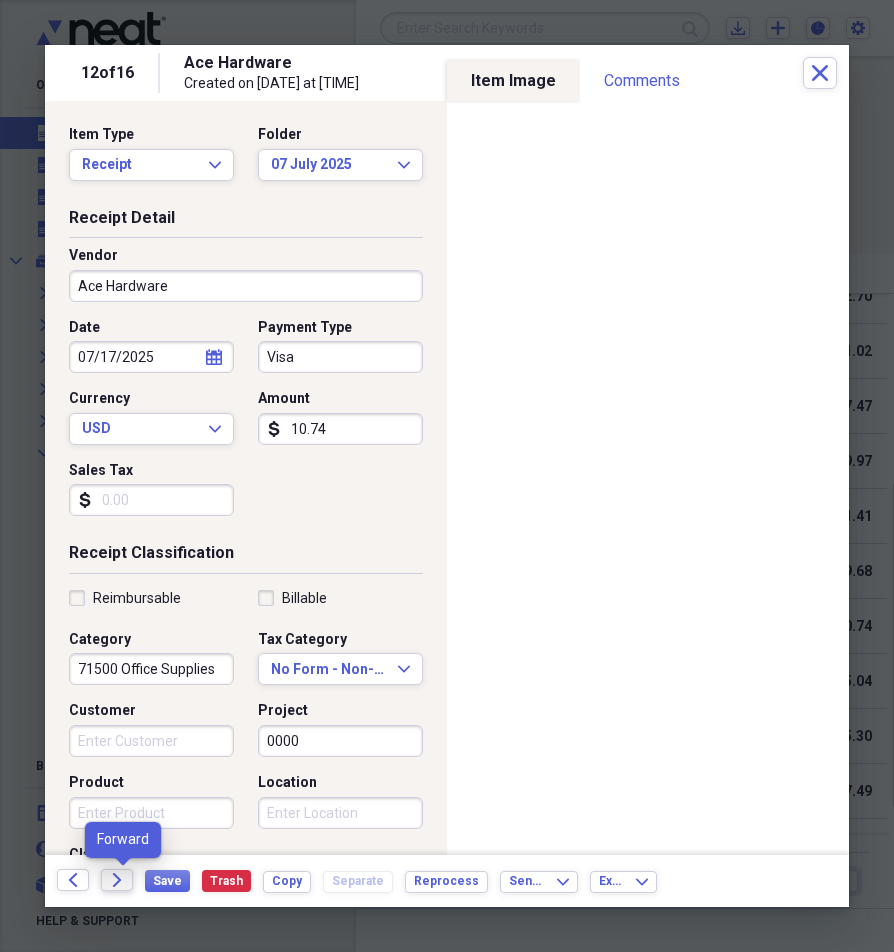 click on "Forward" at bounding box center [117, 880] 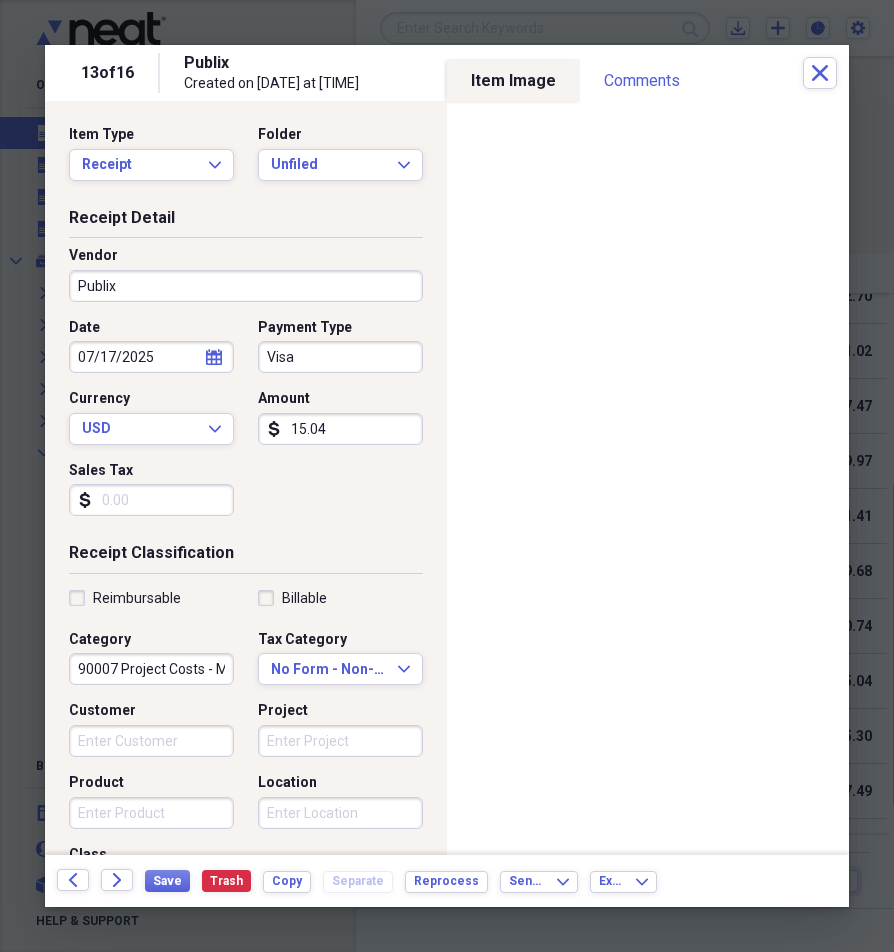 click on "Project" at bounding box center (340, 741) 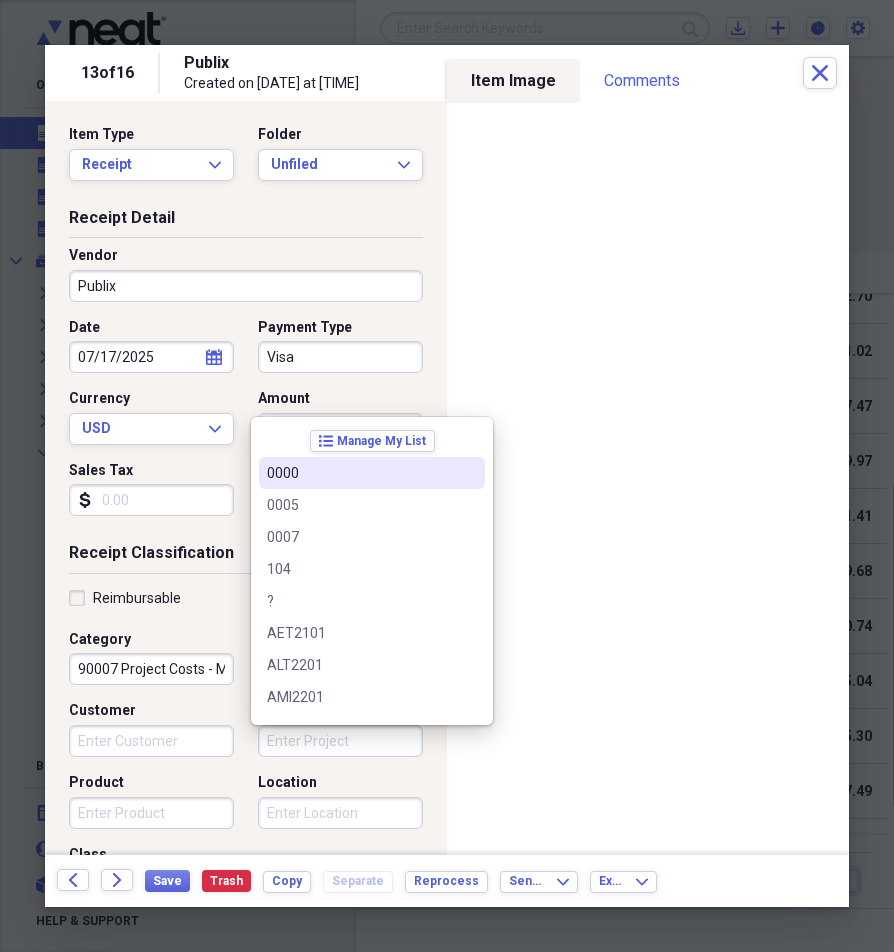 click on "0000" at bounding box center (360, 473) 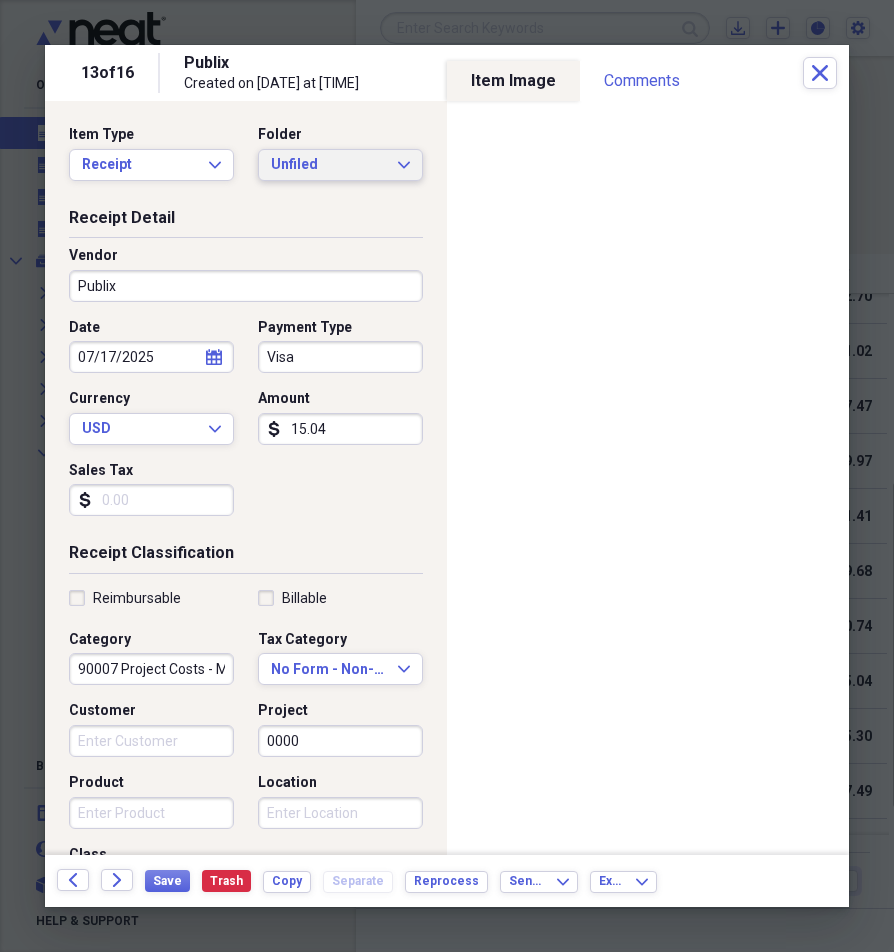 click on "Unfiled" at bounding box center (328, 165) 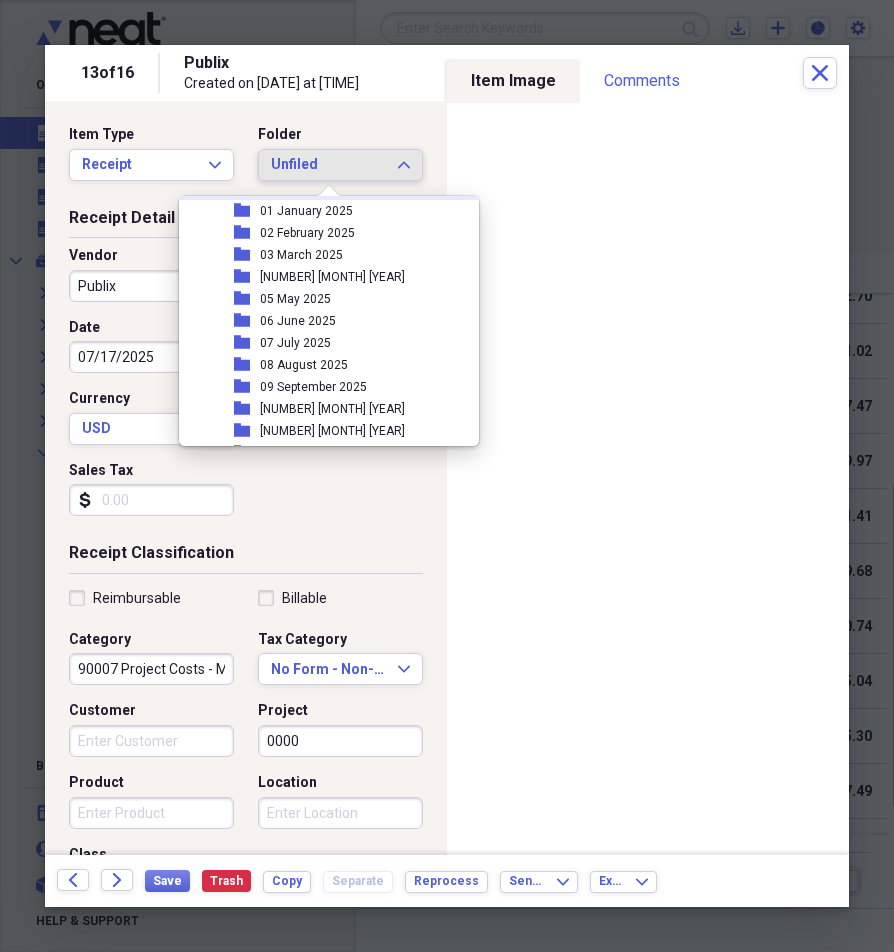 scroll, scrollTop: 200, scrollLeft: 0, axis: vertical 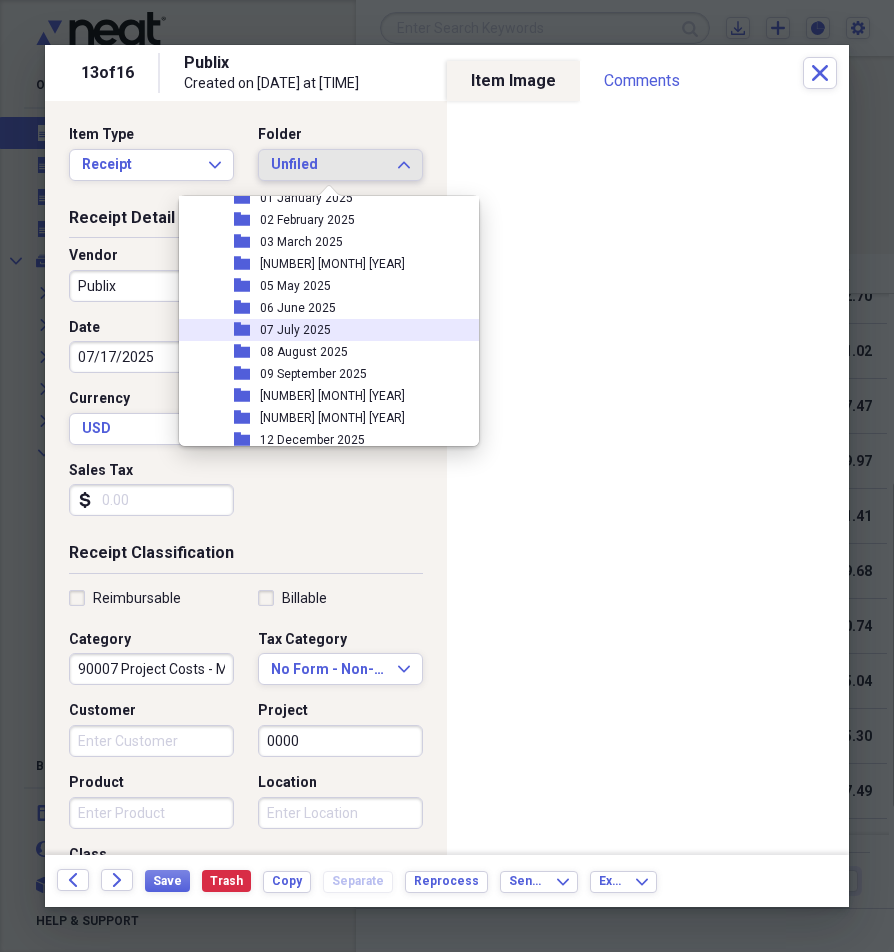 click on "07 July 2025" at bounding box center [295, 330] 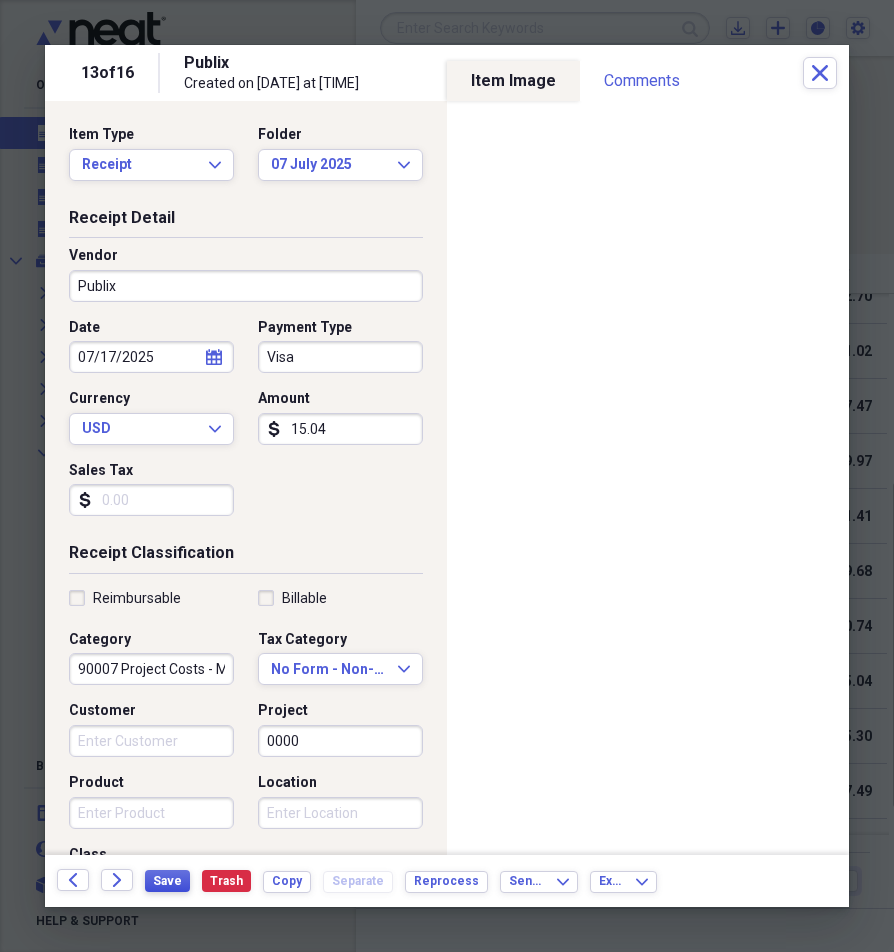 click on "Save" at bounding box center (167, 881) 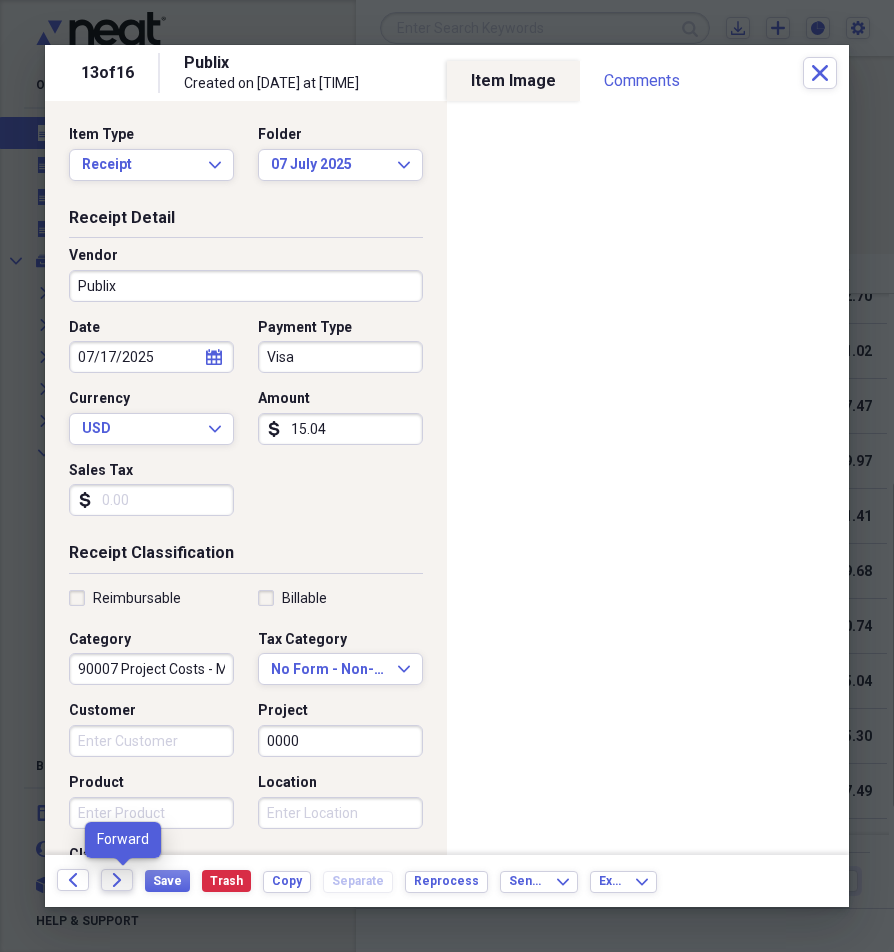 click on "Forward" 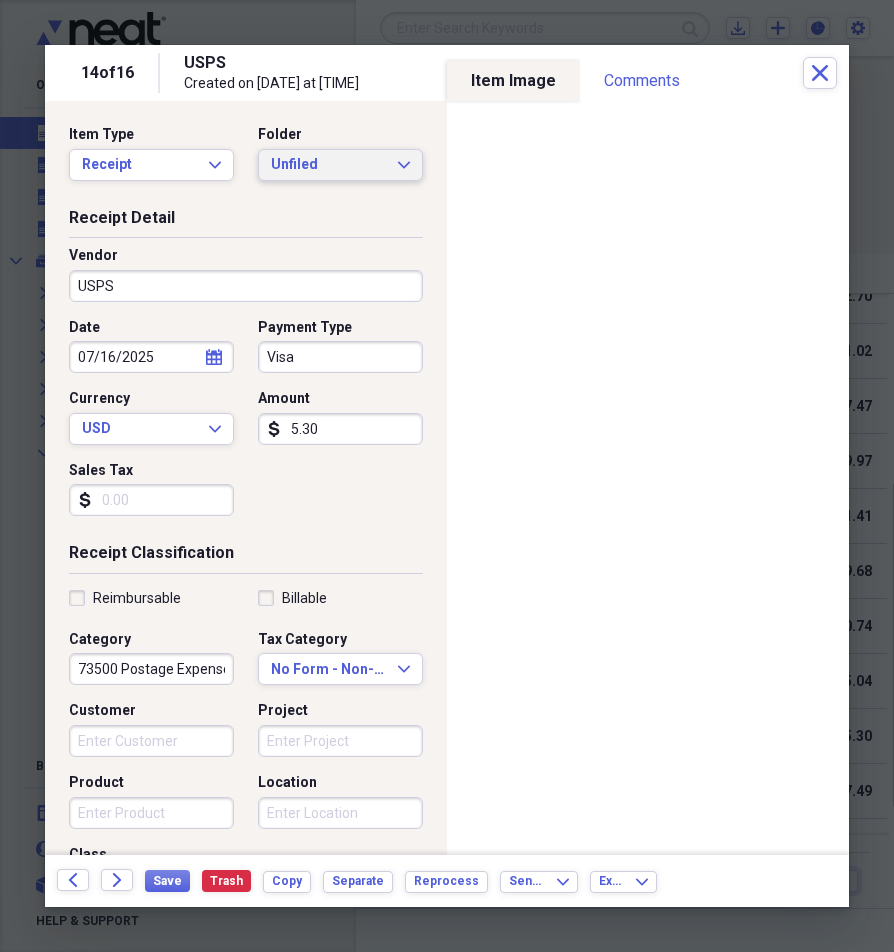 click on "Unfiled" at bounding box center (328, 165) 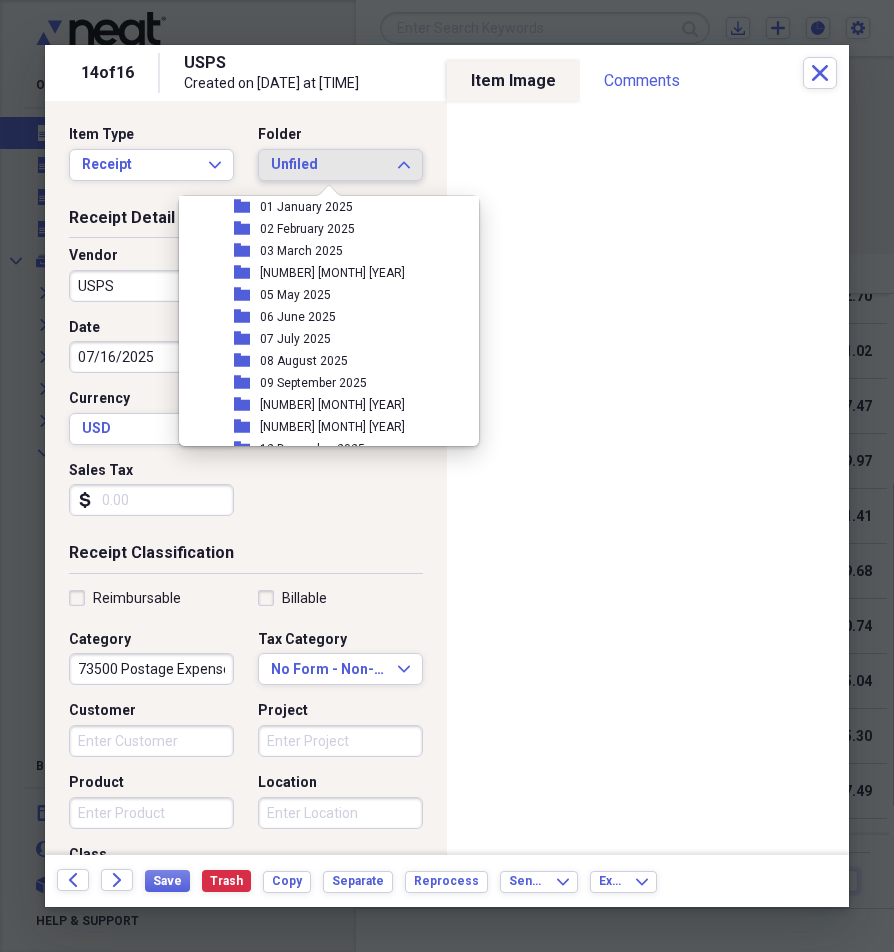scroll, scrollTop: 200, scrollLeft: 0, axis: vertical 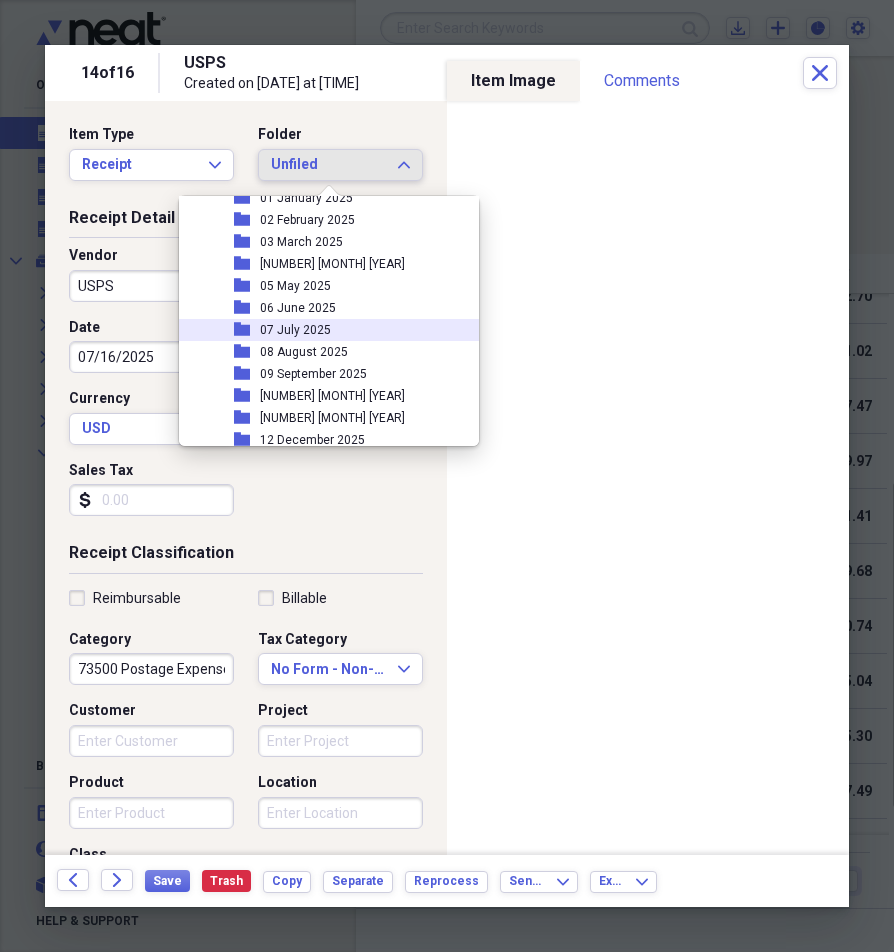 click on "07 July 2025" at bounding box center [295, 330] 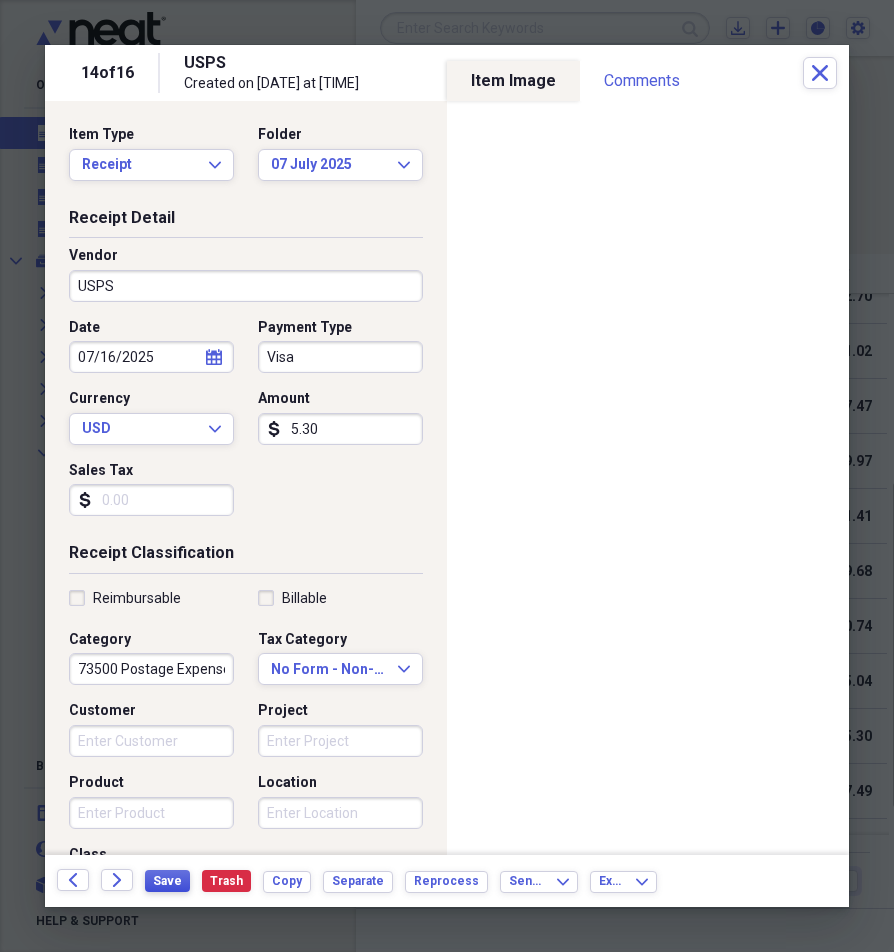 click on "Save" at bounding box center [167, 881] 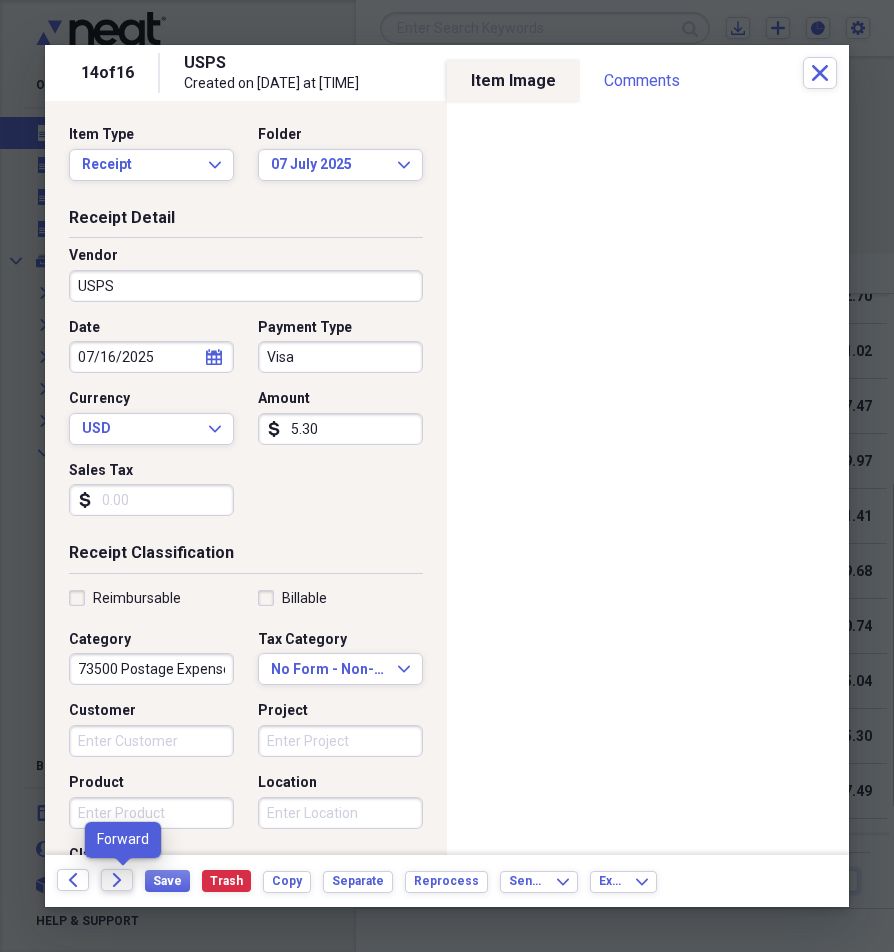 click on "Forward" at bounding box center (117, 880) 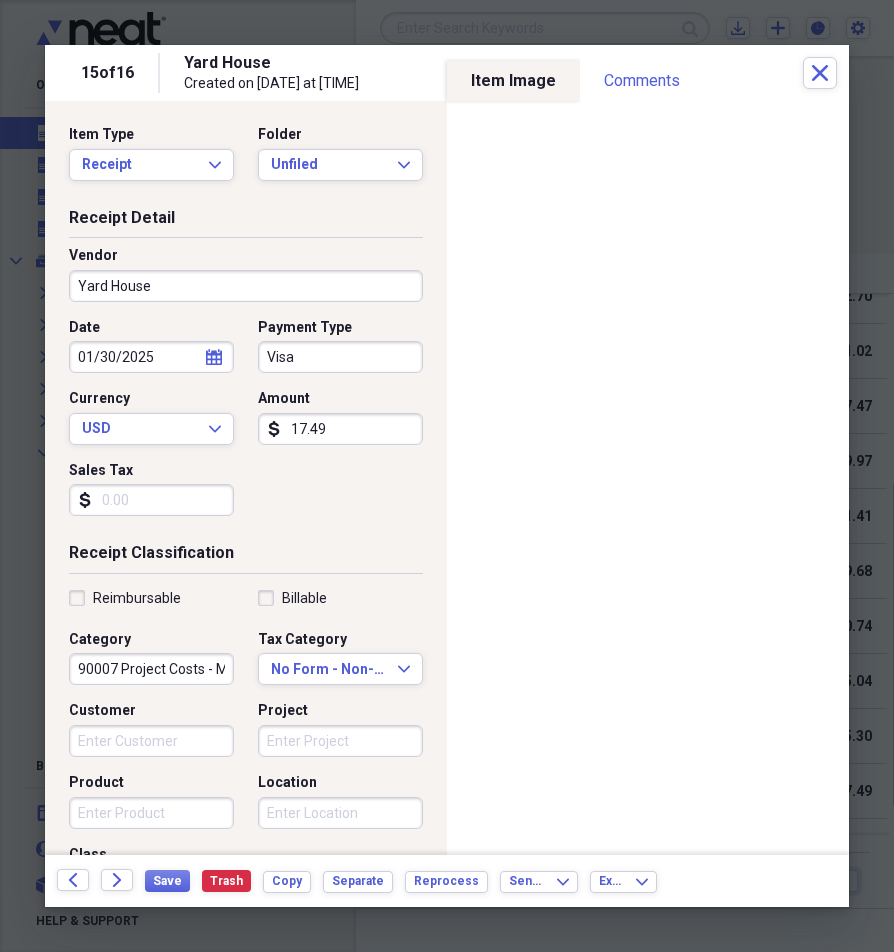 click on "90007 Project Costs - Meals, PerDiem" at bounding box center [151, 669] 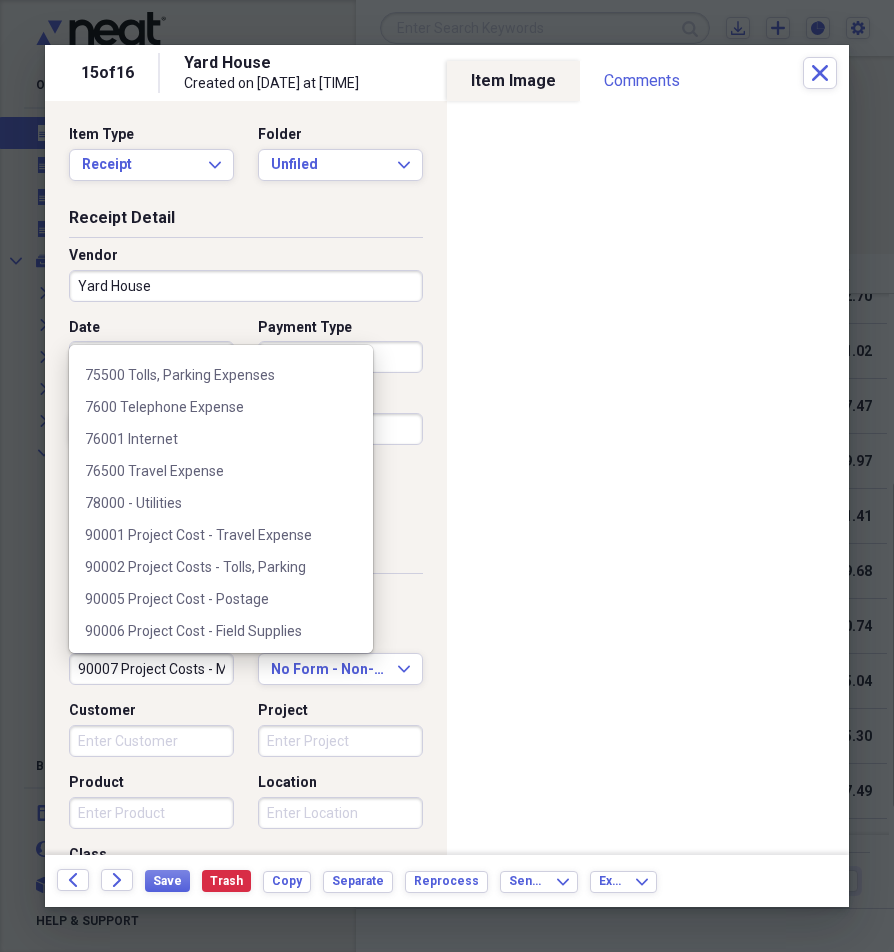 scroll, scrollTop: 700, scrollLeft: 0, axis: vertical 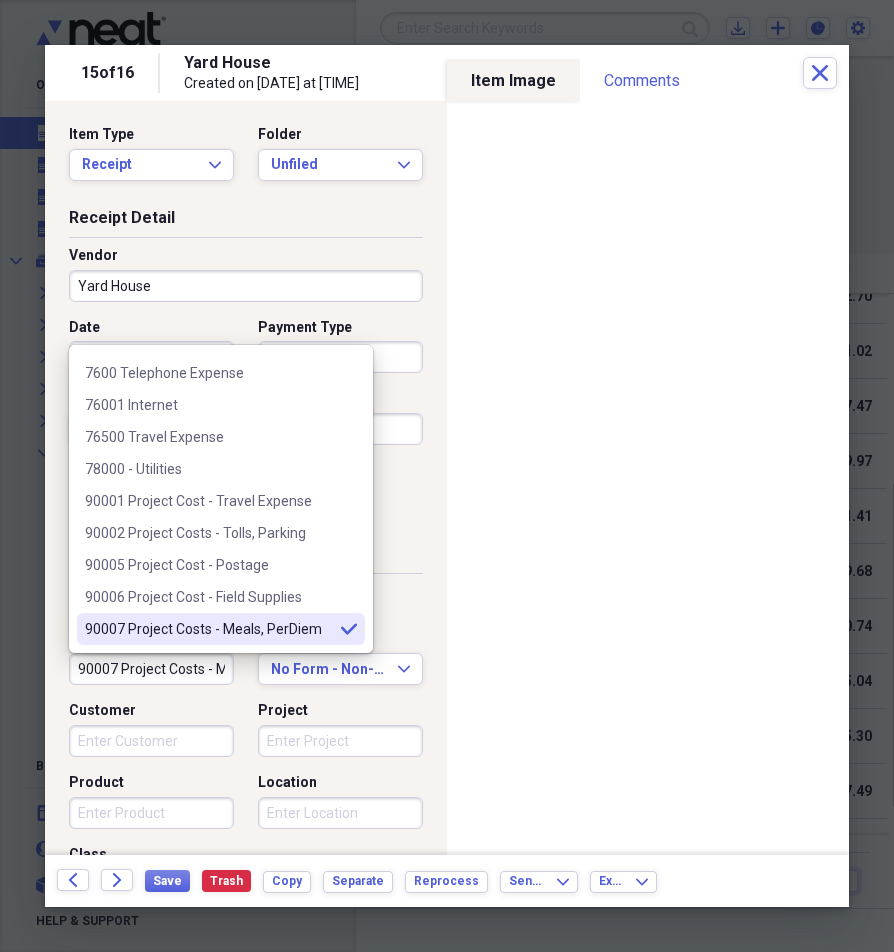 click on "90007 Project Costs - Meals, PerDiem selected" at bounding box center [221, 629] 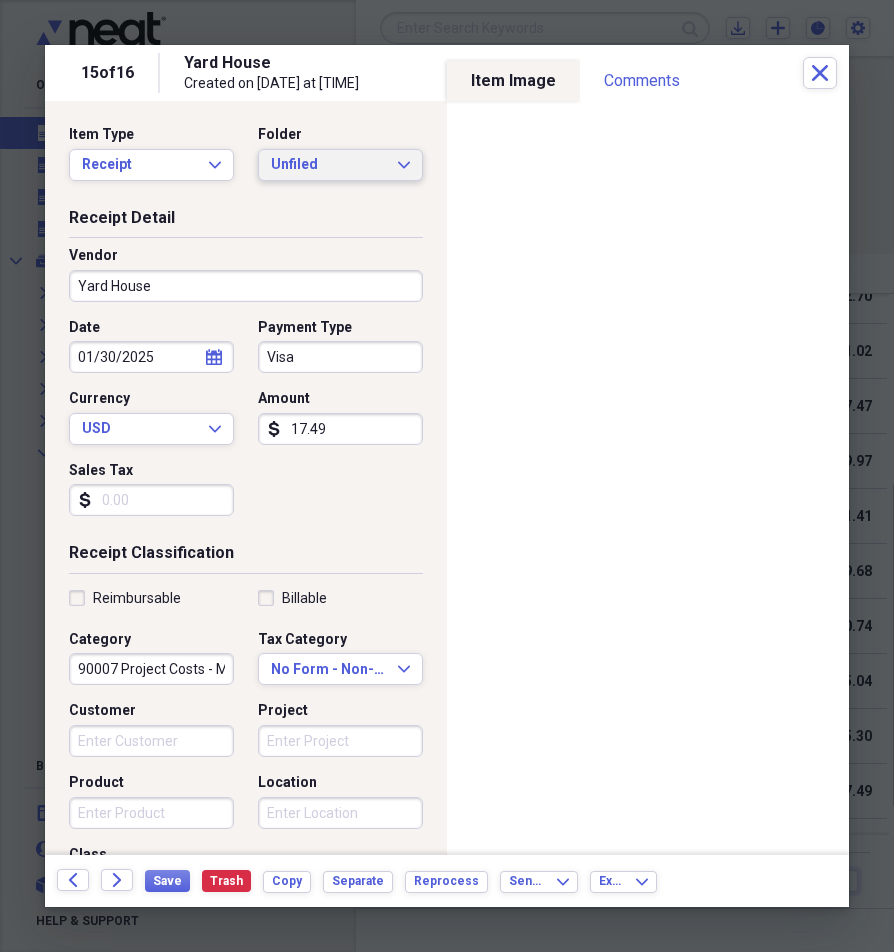 click on "Unfiled Expand" at bounding box center [340, 165] 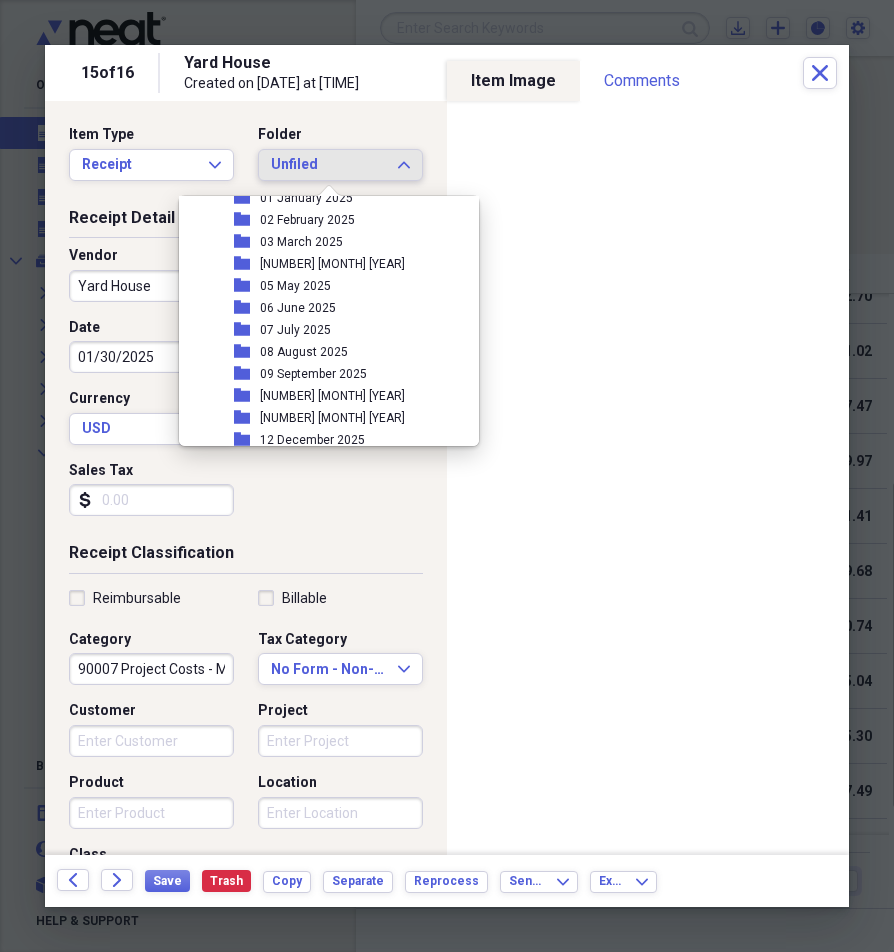 scroll, scrollTop: 100, scrollLeft: 0, axis: vertical 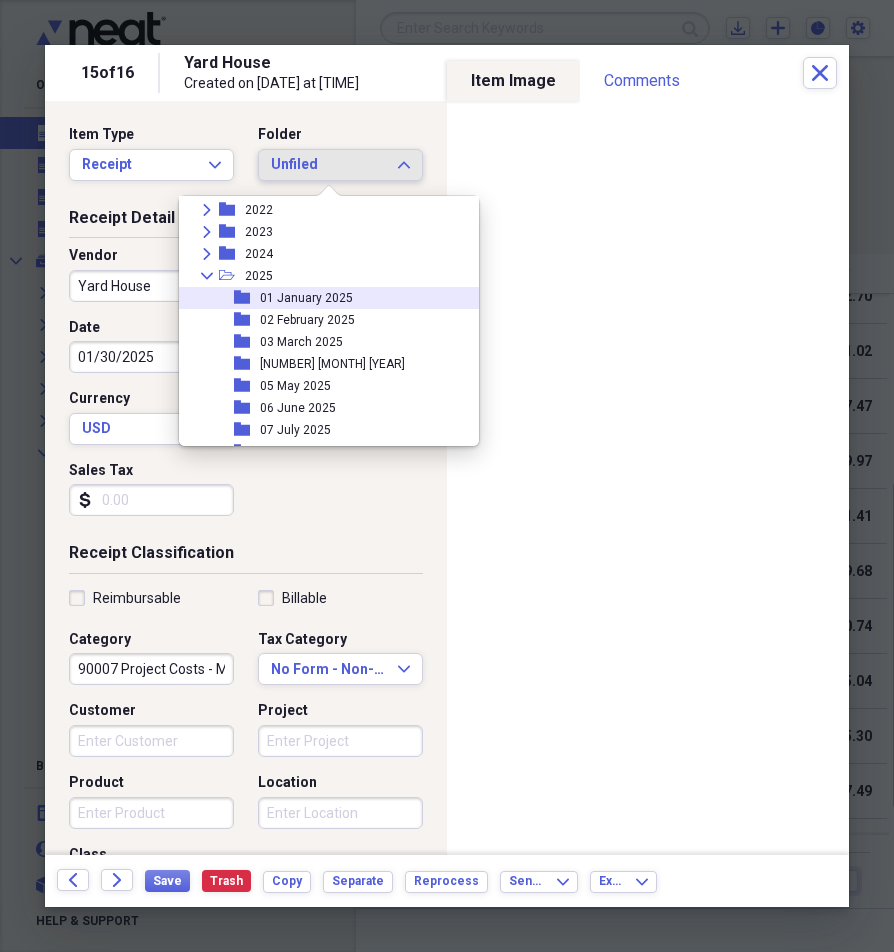 click on "01 January 2025" at bounding box center (306, 298) 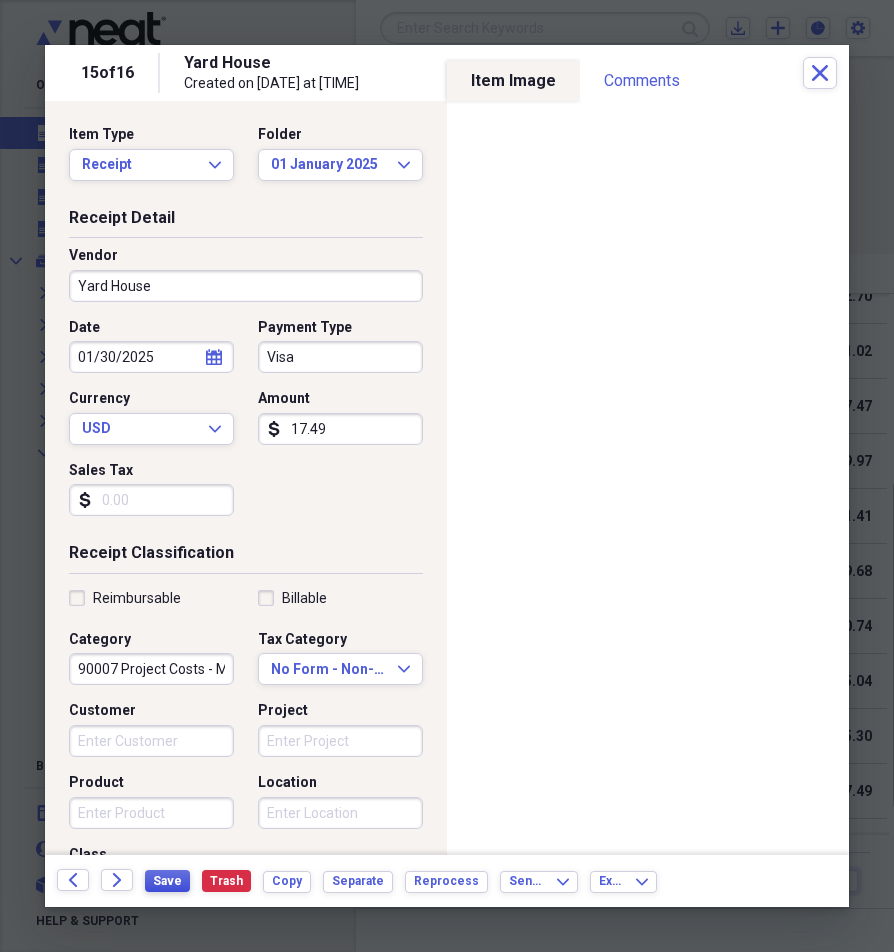 click on "Save" at bounding box center (167, 881) 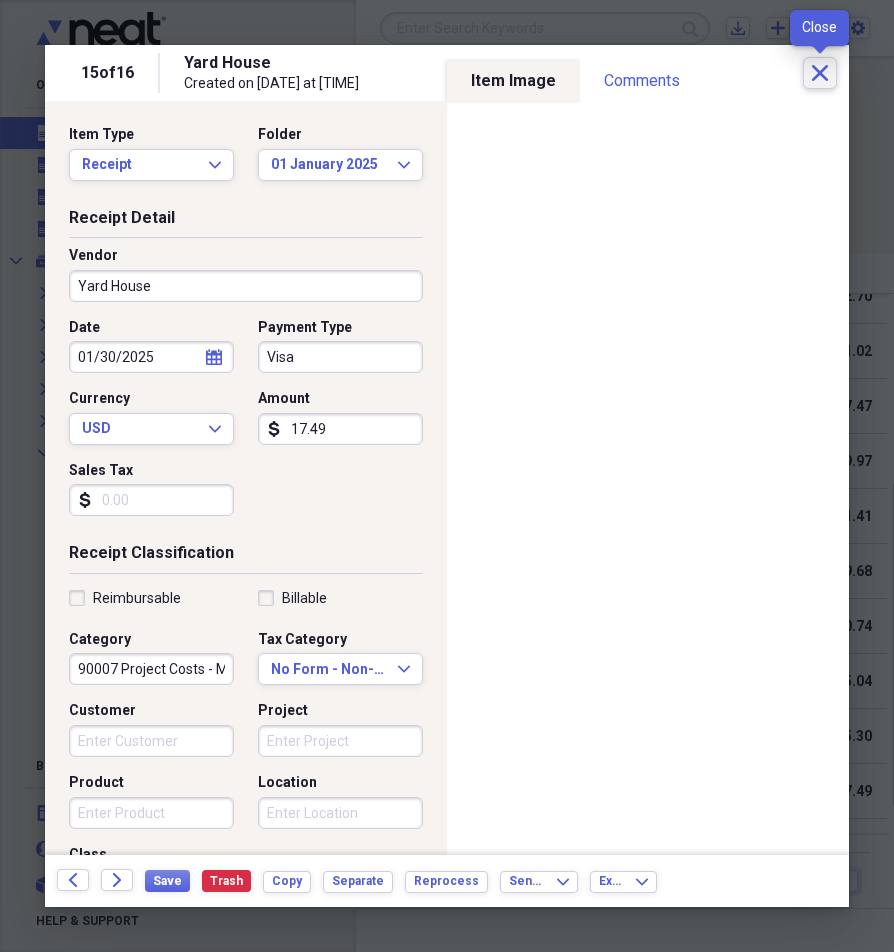 click on "Close" at bounding box center (820, 73) 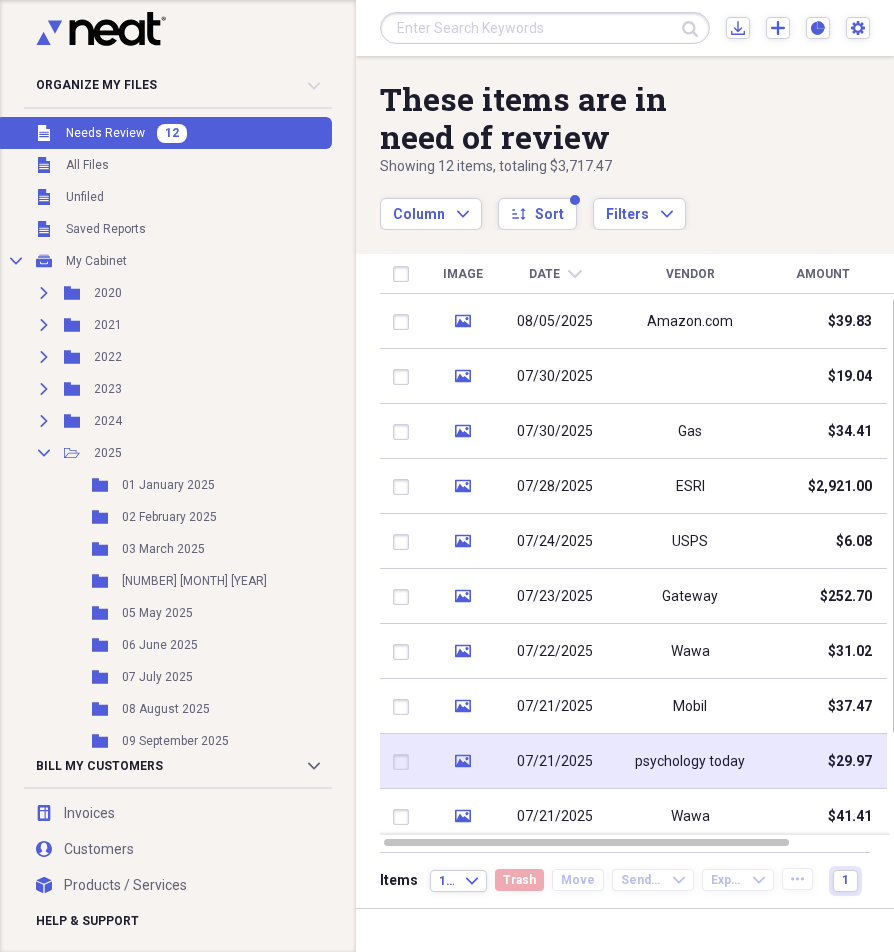 click on "07/21/2025" at bounding box center [555, 762] 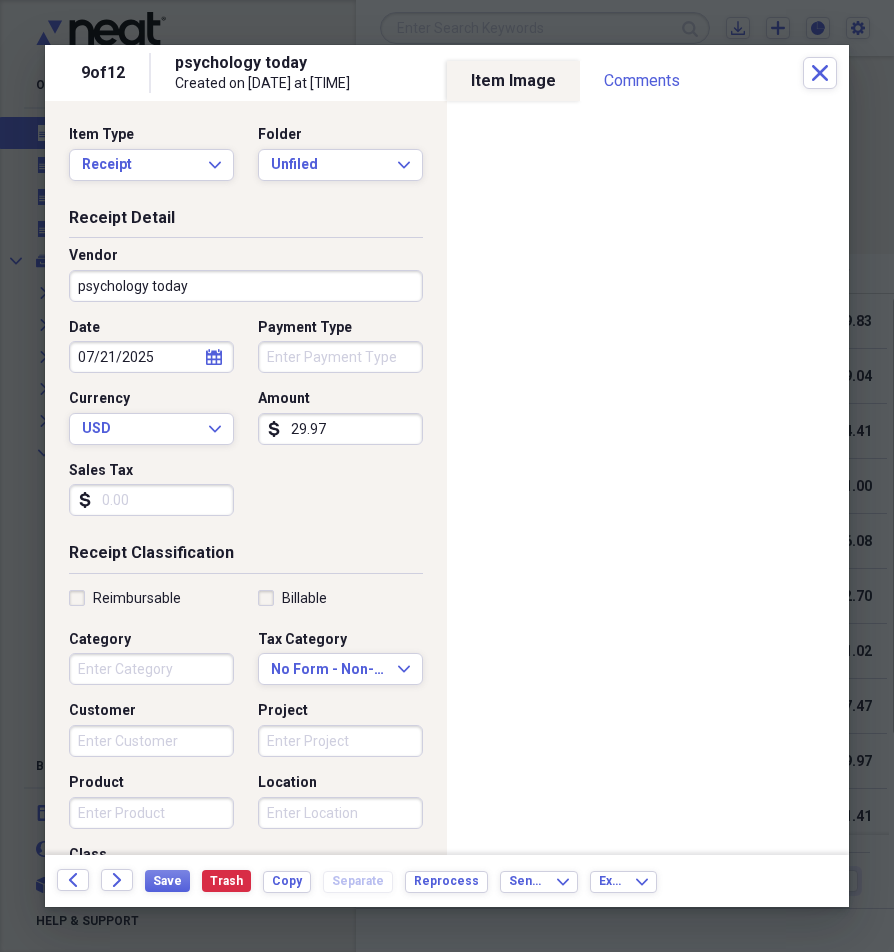 click on "Category" at bounding box center (151, 669) 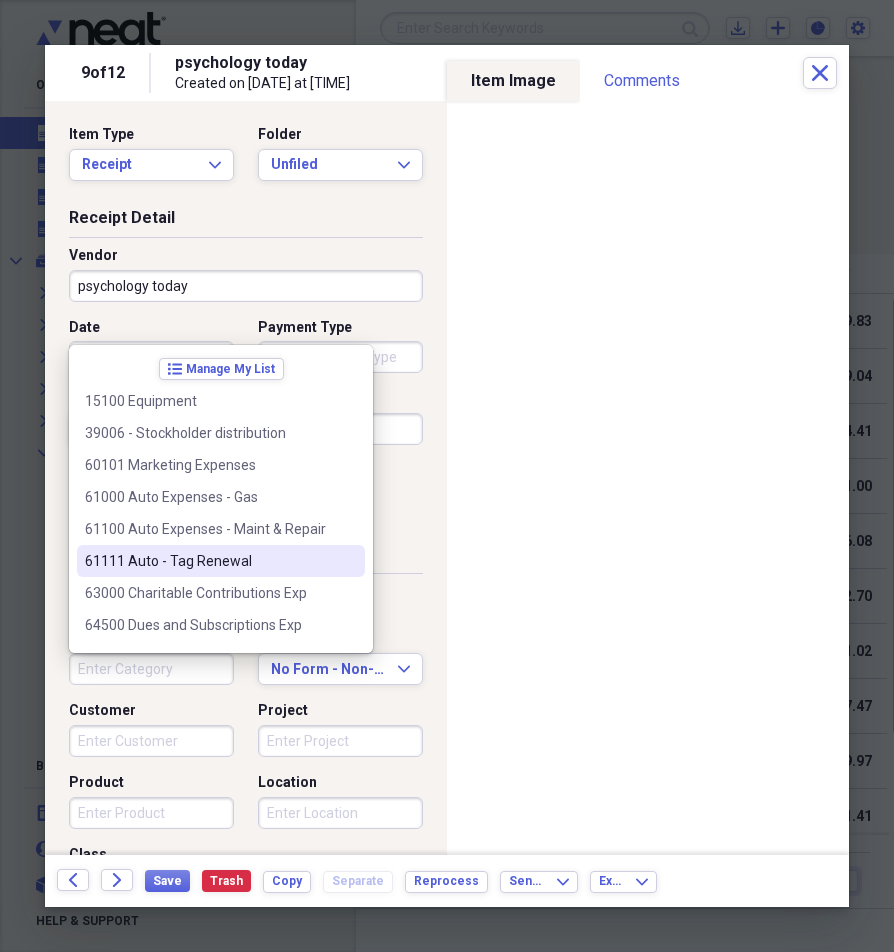 scroll, scrollTop: 100, scrollLeft: 0, axis: vertical 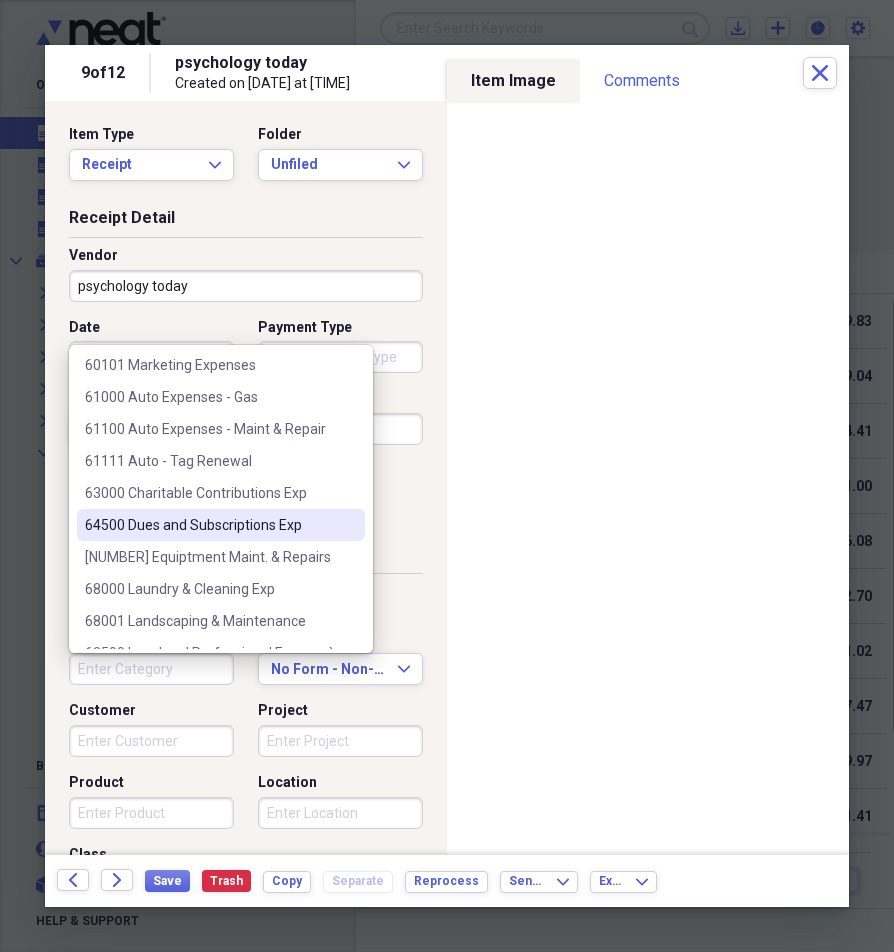 click on "64500 Dues and Subscriptions Exp" at bounding box center (209, 525) 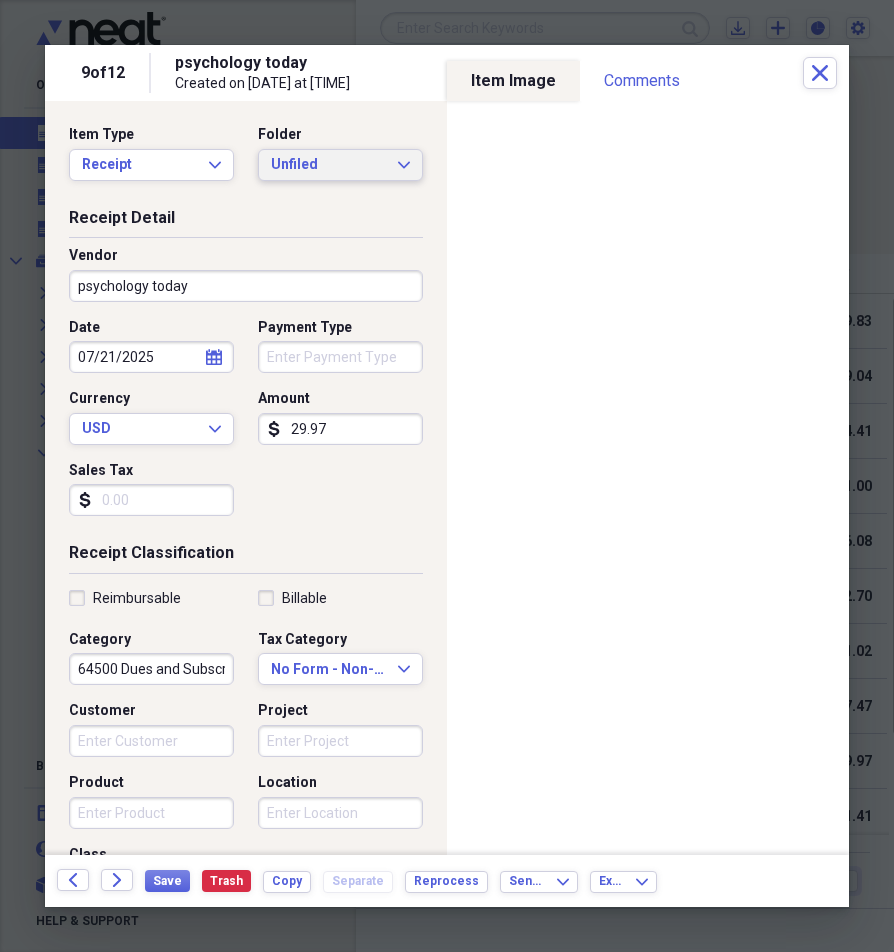 click on "Unfiled" at bounding box center [328, 165] 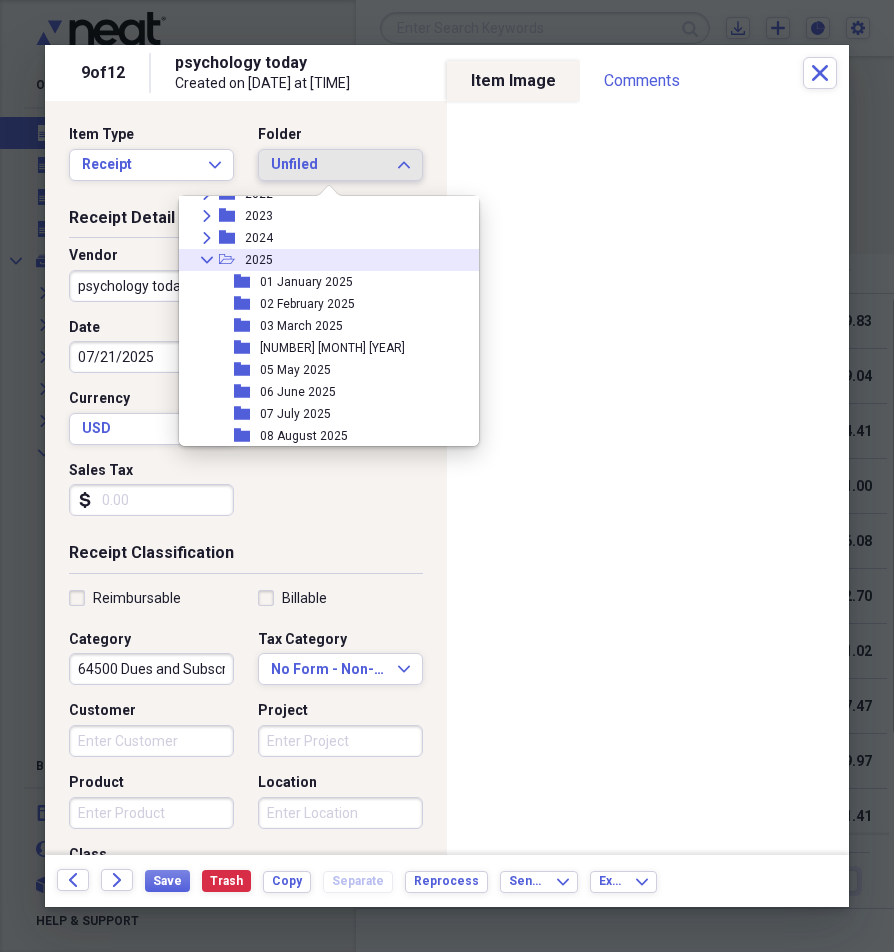 scroll, scrollTop: 200, scrollLeft: 0, axis: vertical 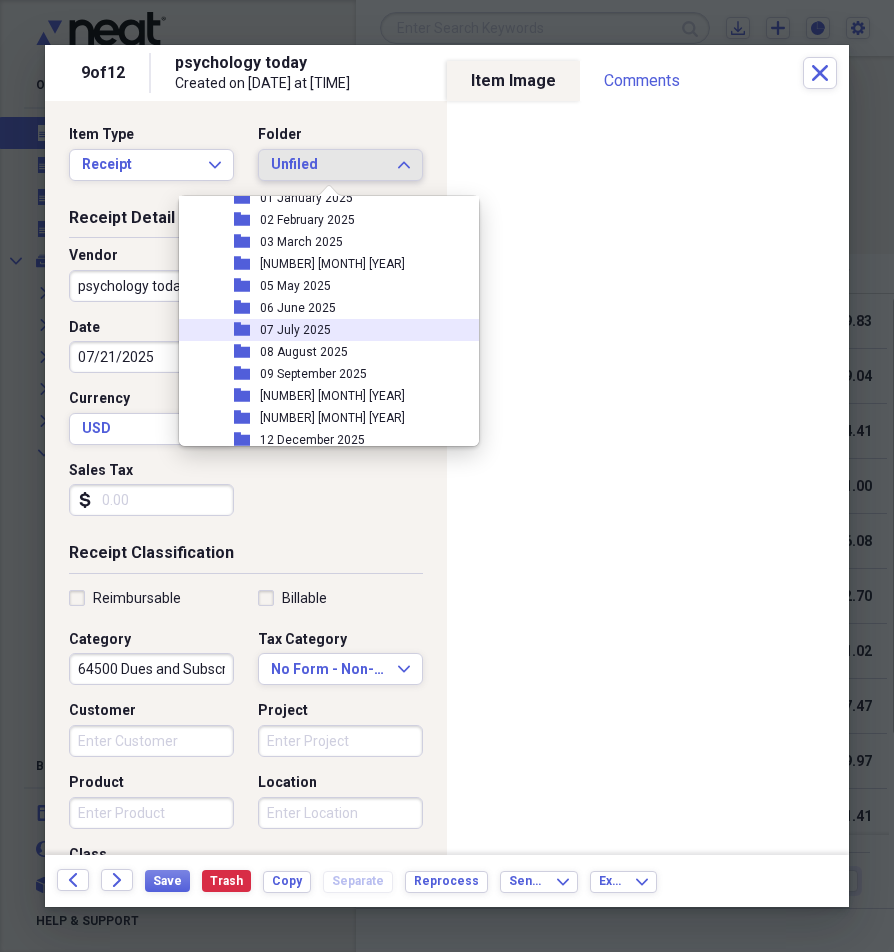 click on "07 July 2025" at bounding box center [295, 330] 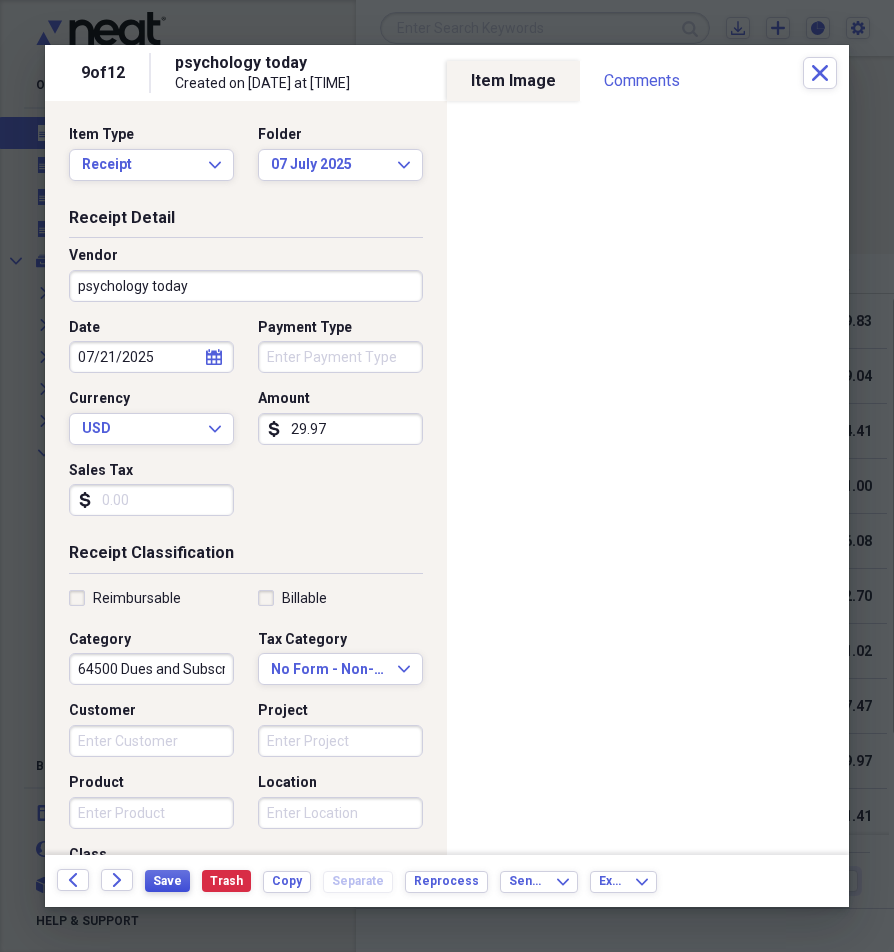 click on "Save" at bounding box center [167, 881] 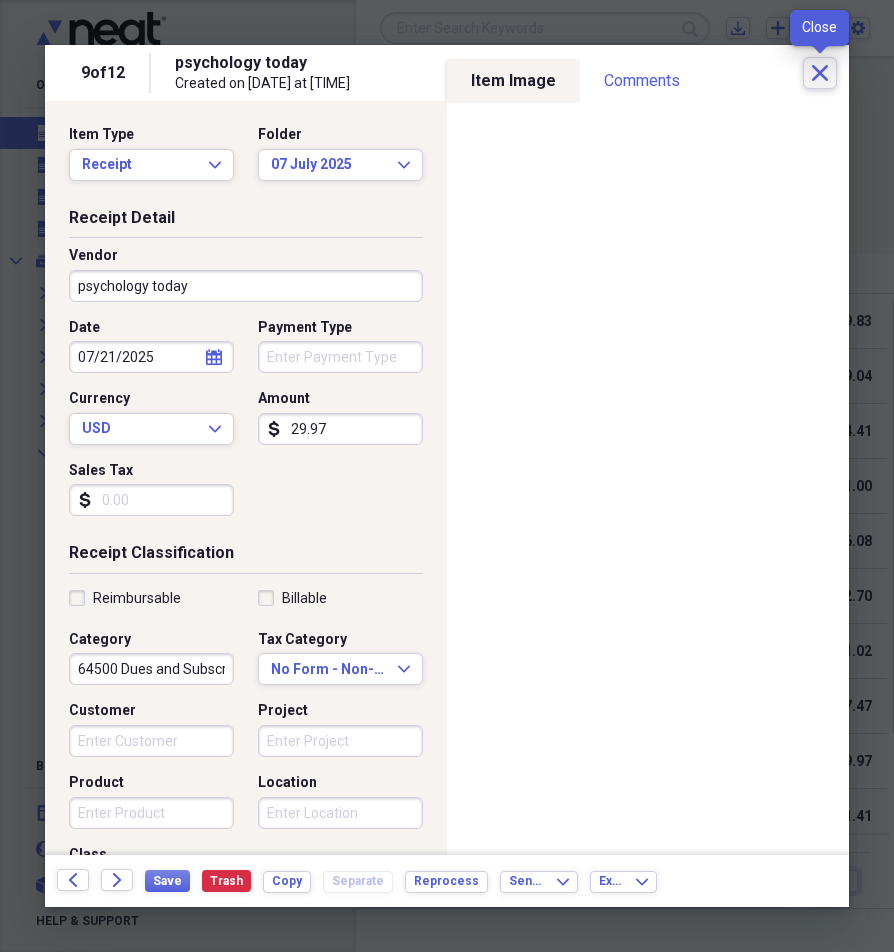click 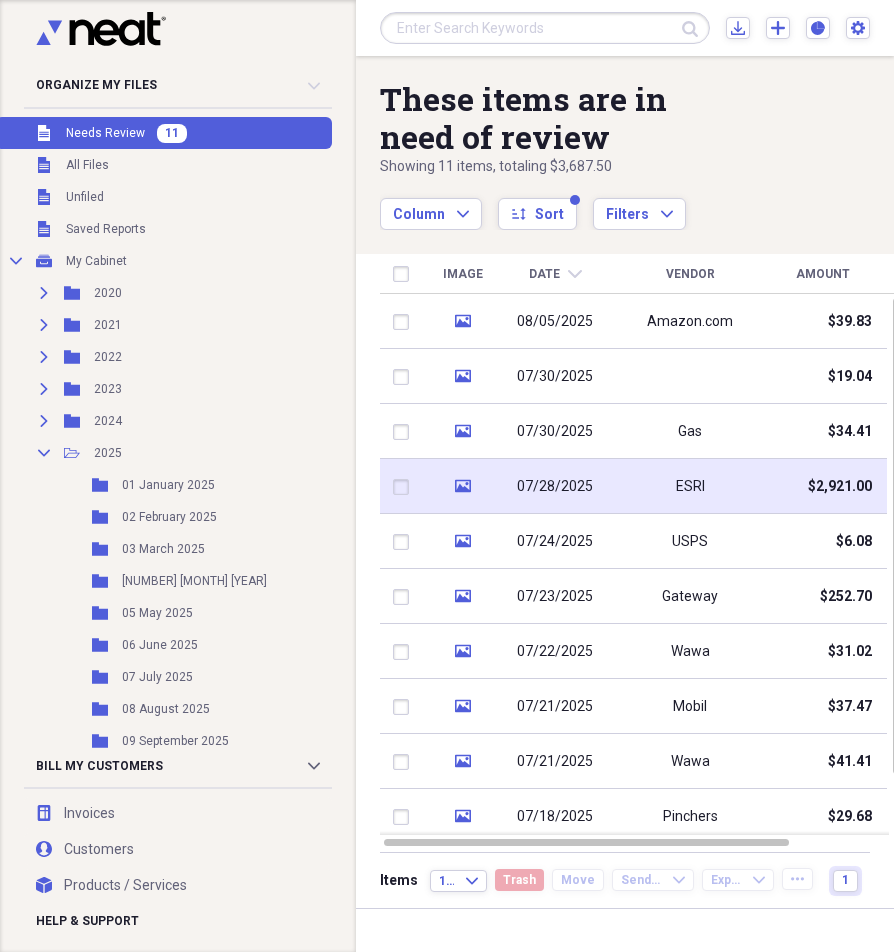 click on "$2,921.00" at bounding box center [822, 486] 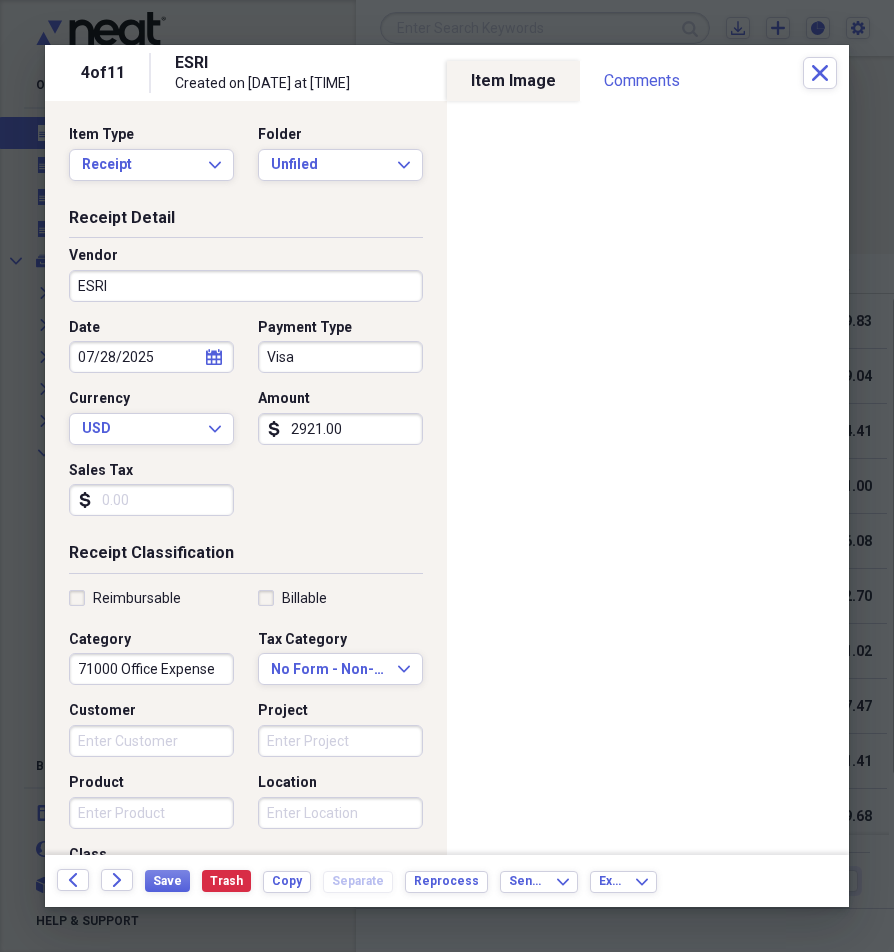 click on "2921.00" at bounding box center [340, 429] 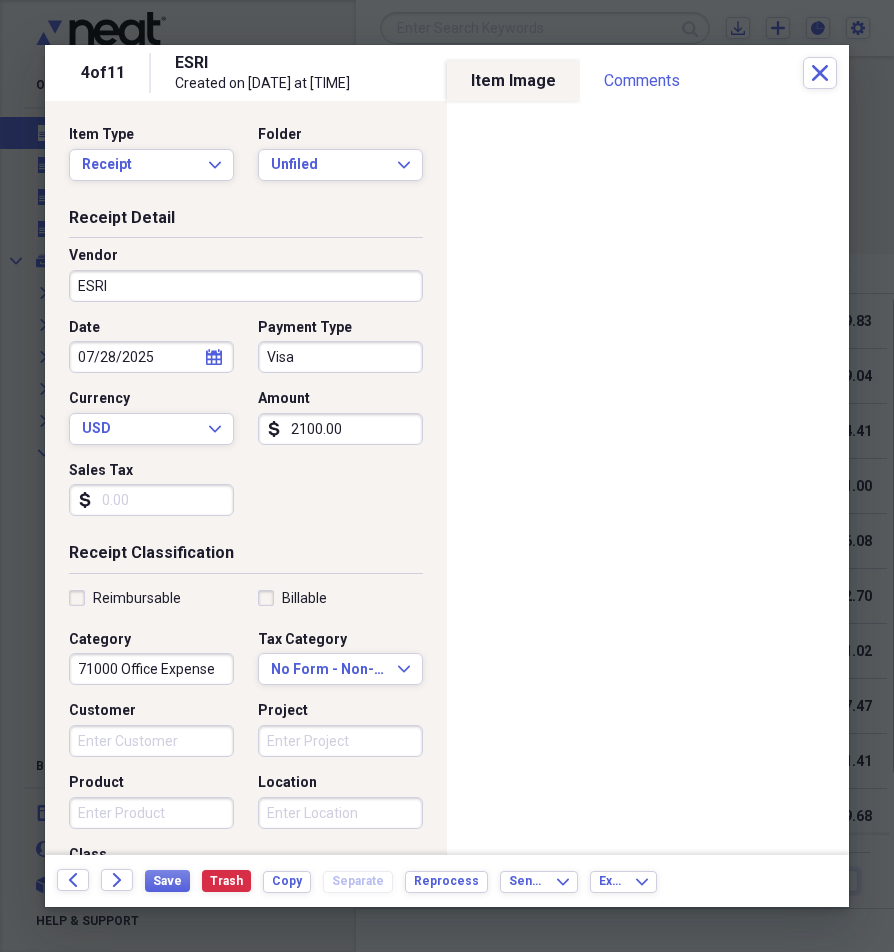 type on "2100.00" 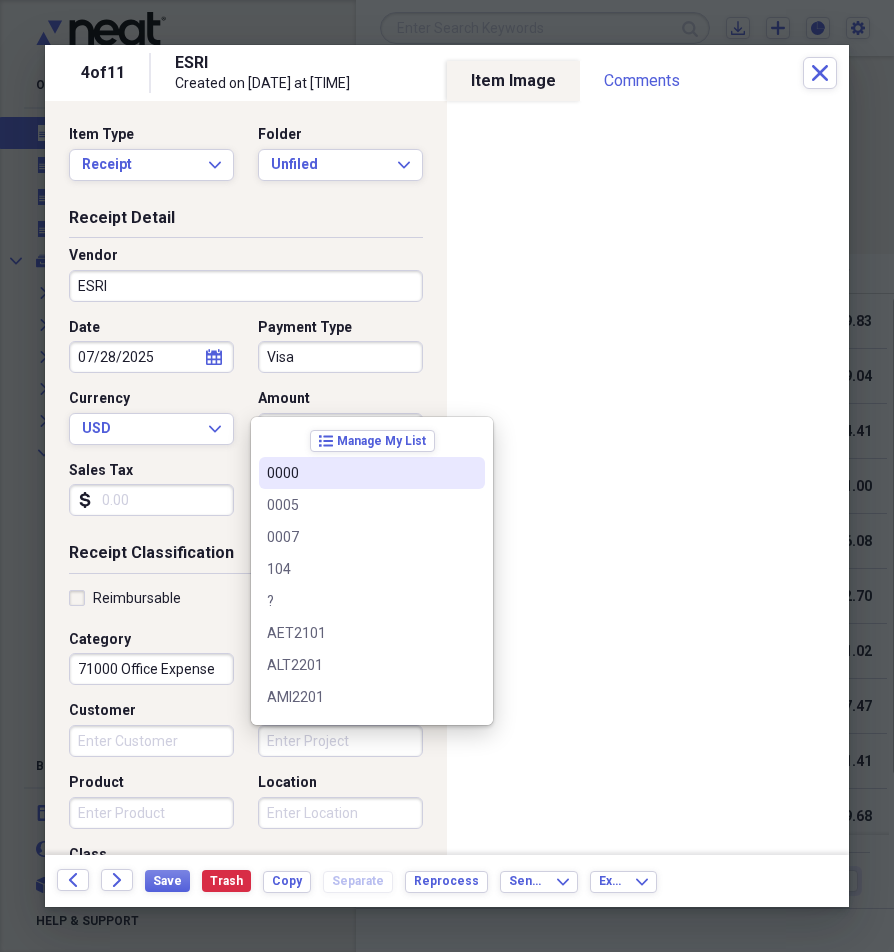 click on "0000" at bounding box center [372, 473] 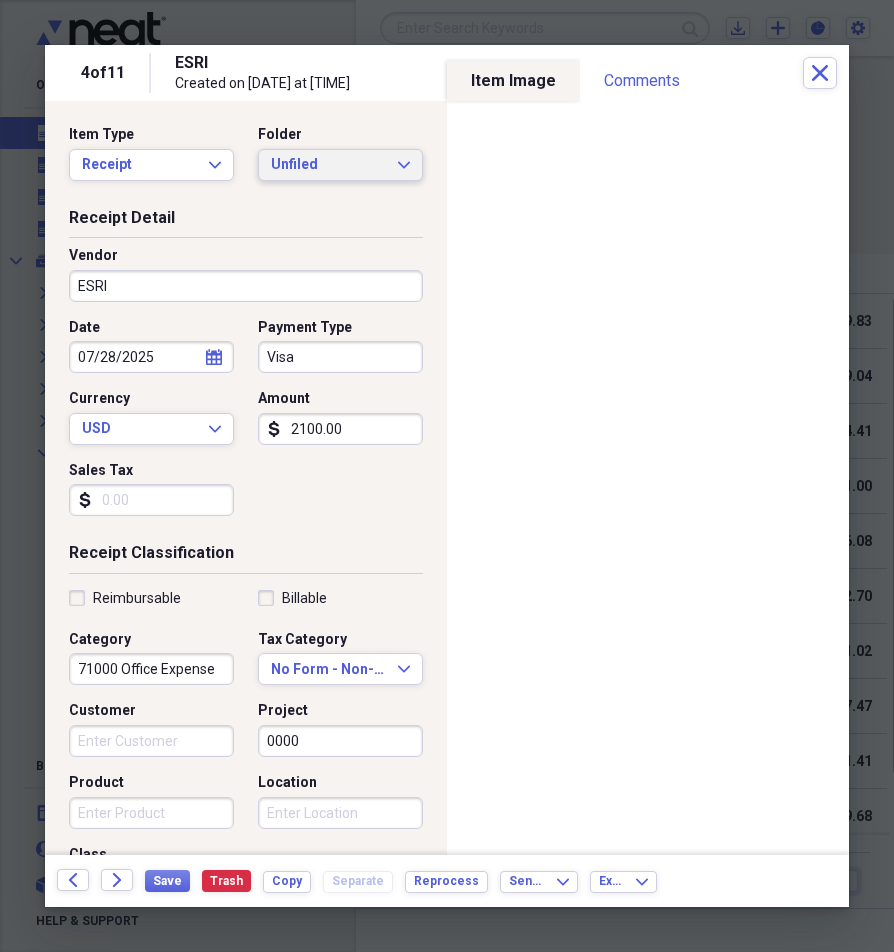 click on "Unfiled Expand" at bounding box center [340, 165] 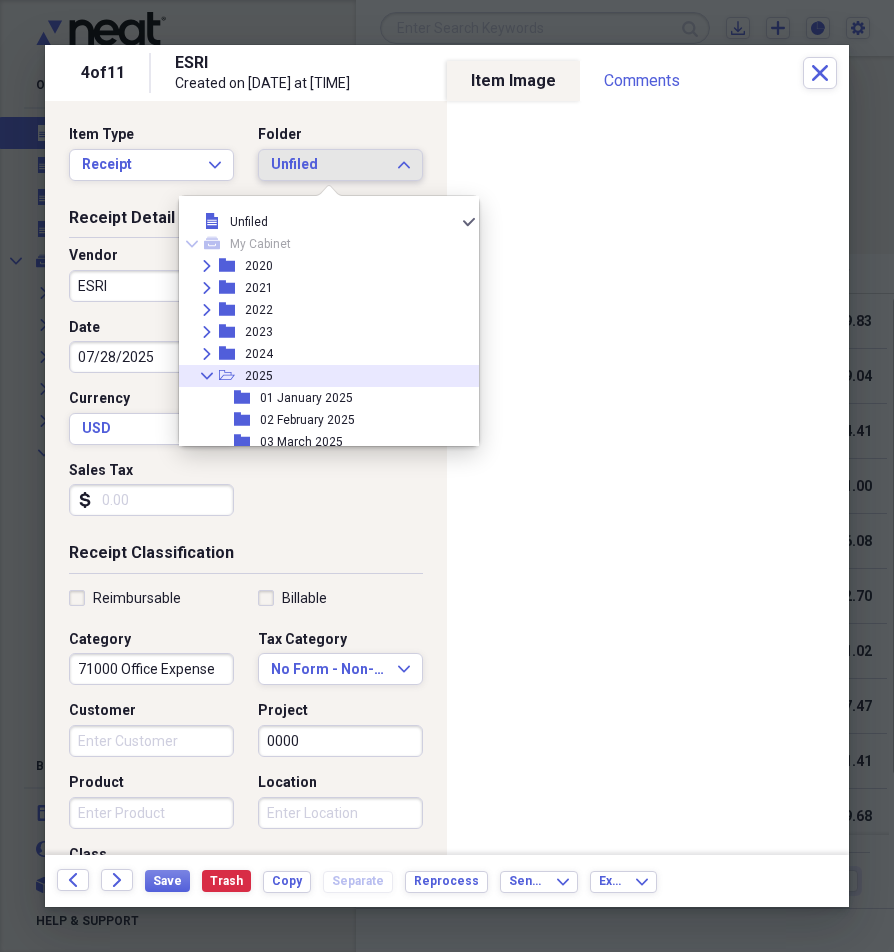 scroll, scrollTop: 200, scrollLeft: 0, axis: vertical 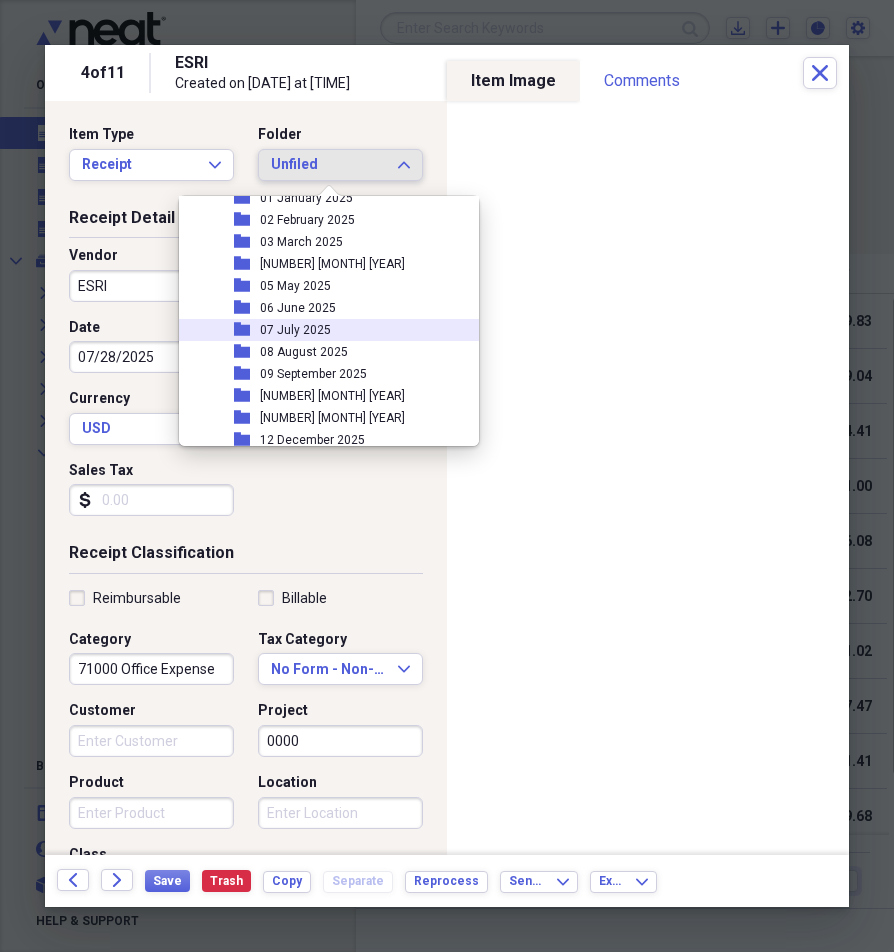 click on "07 July 2025" at bounding box center [295, 330] 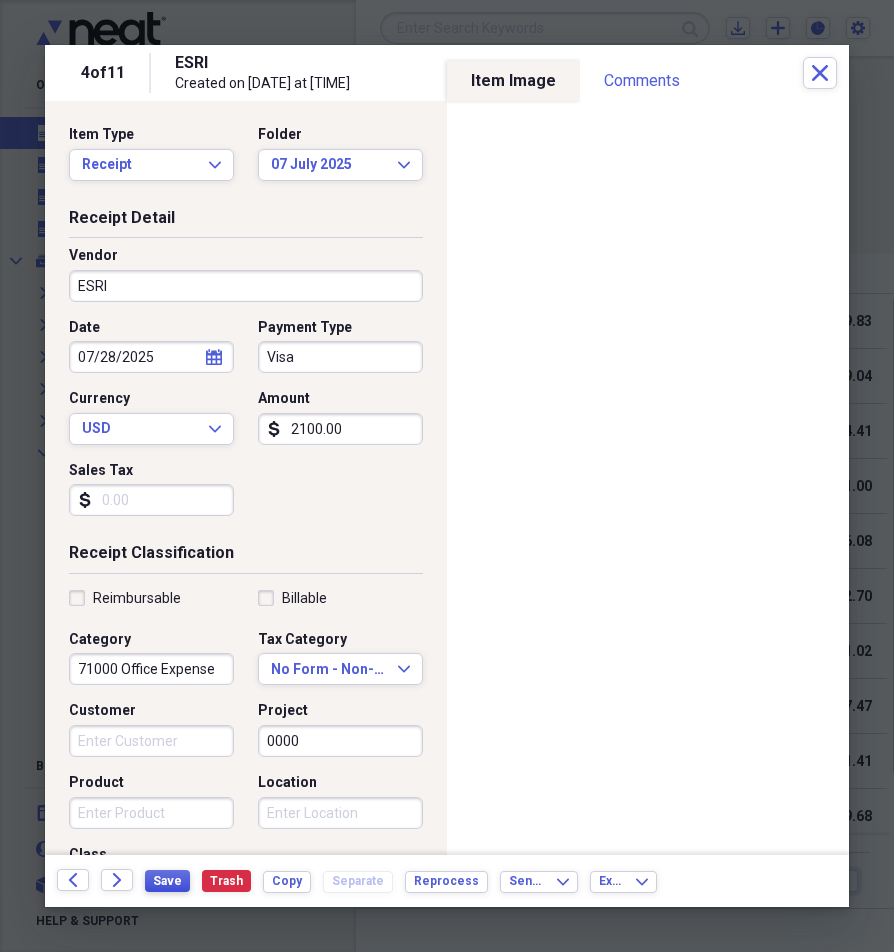 click on "Save" at bounding box center (167, 881) 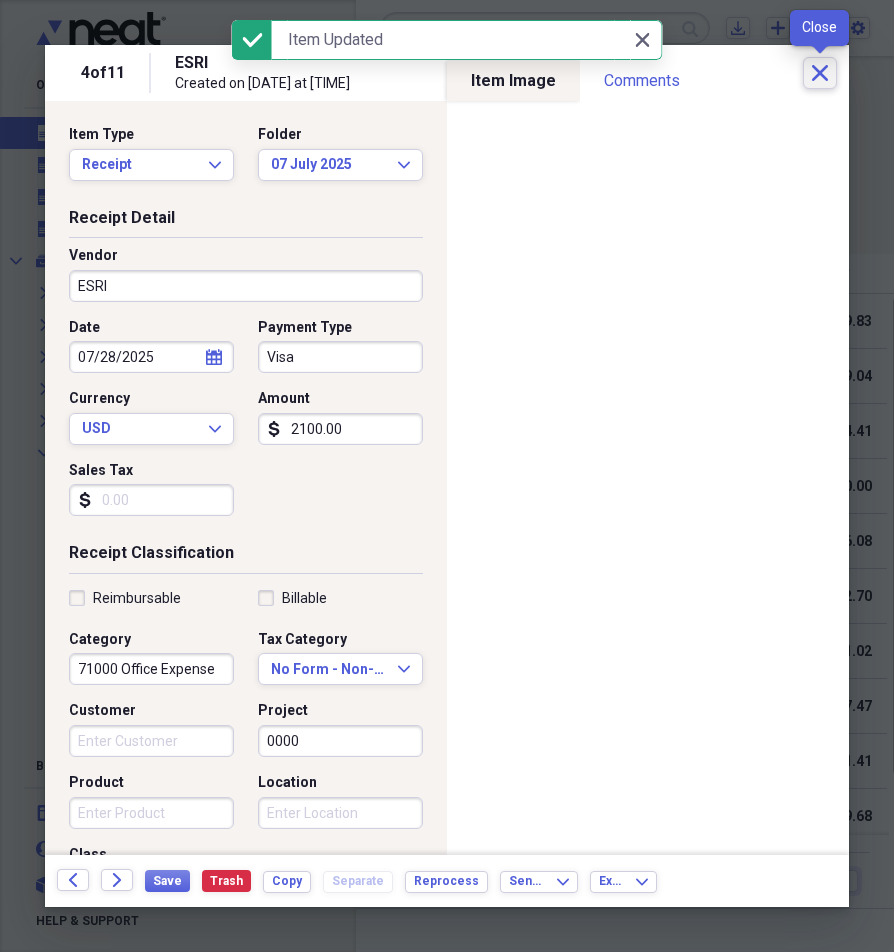 click 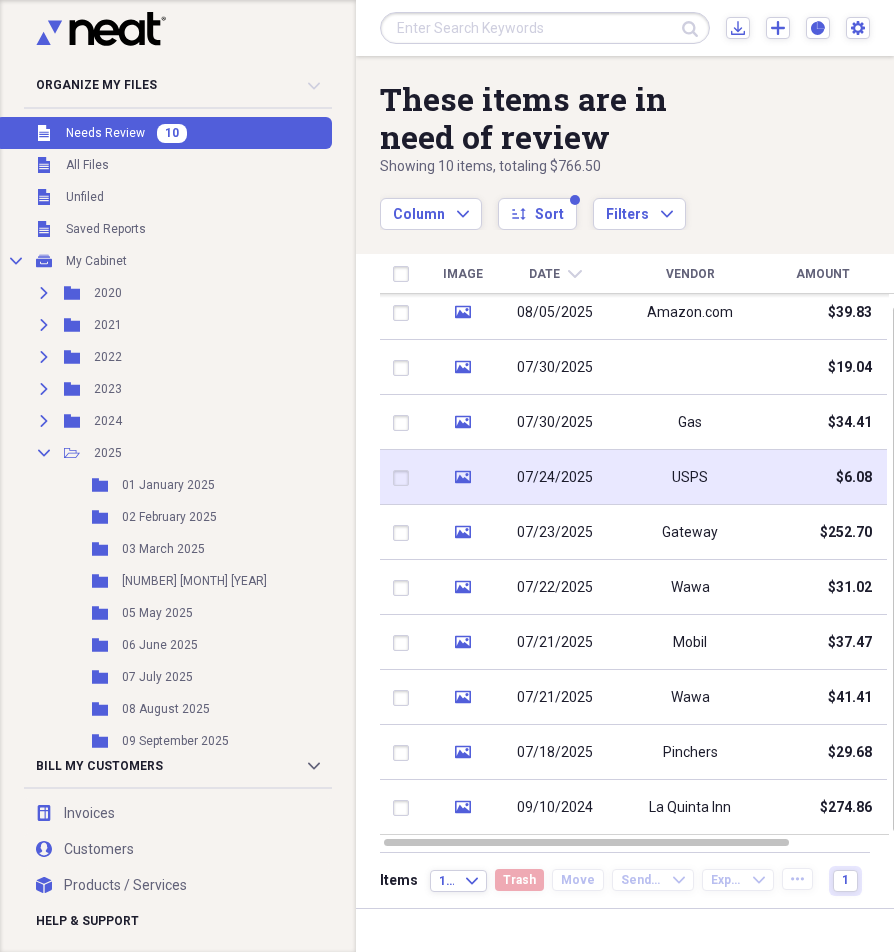 click on "USPS" at bounding box center [690, 477] 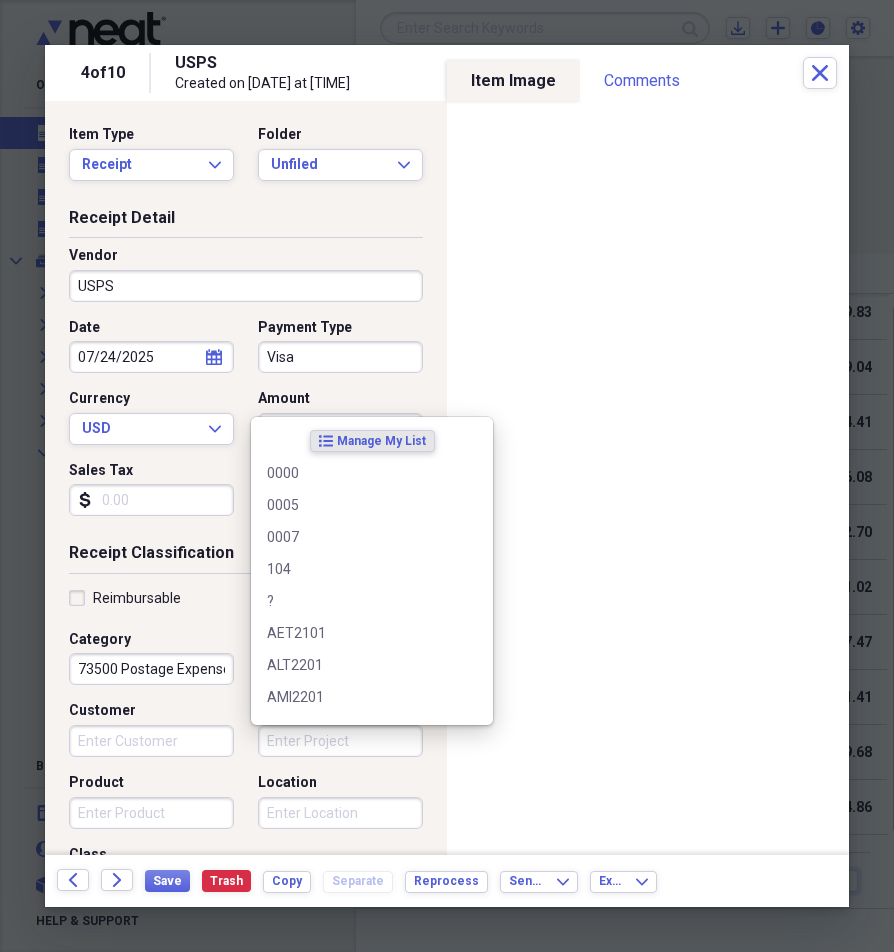 click on "Project" at bounding box center (340, 741) 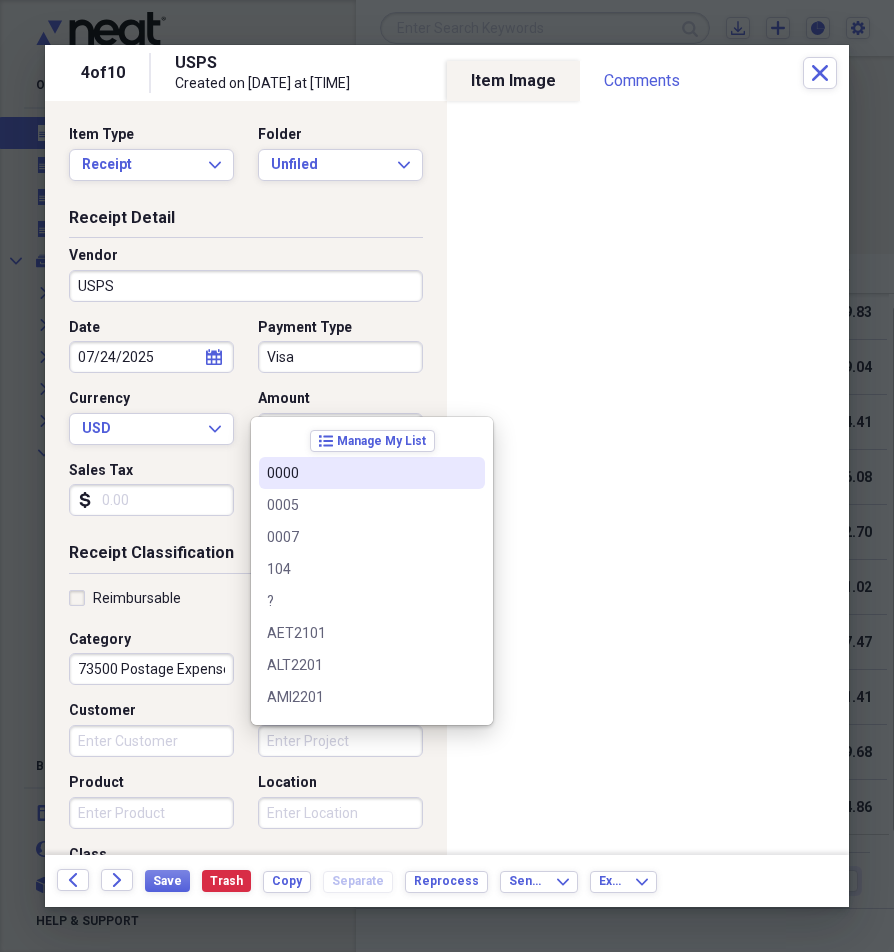click on "0000" at bounding box center [360, 473] 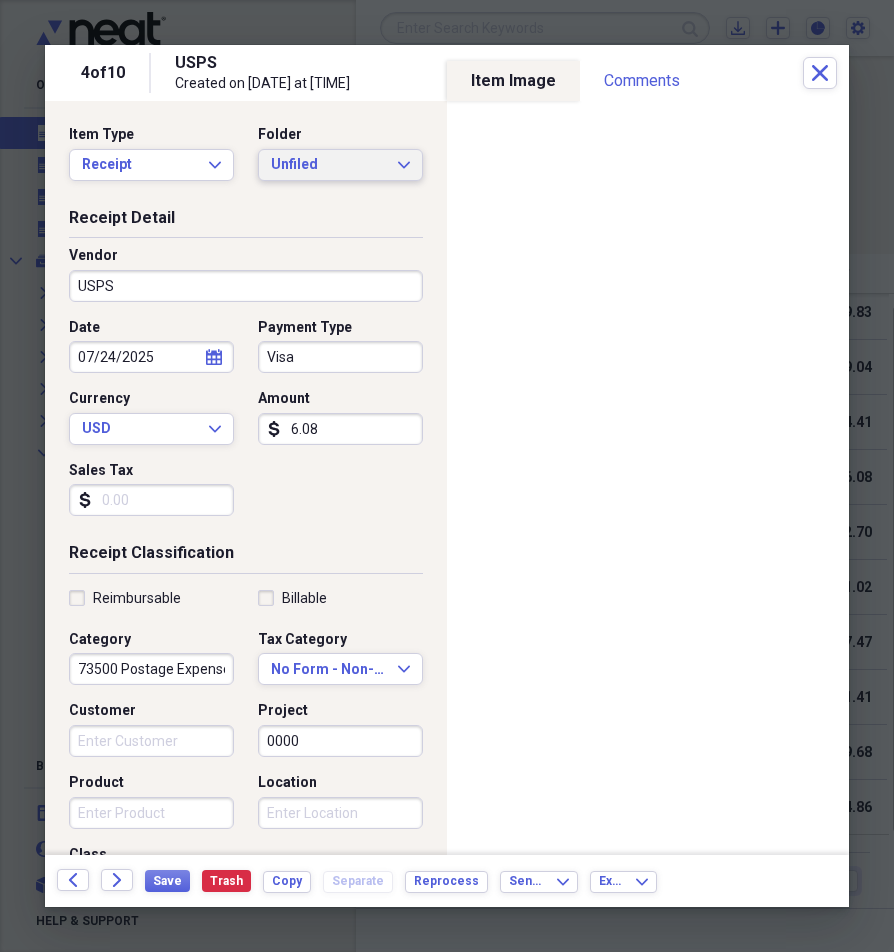 click on "Unfiled" at bounding box center [328, 165] 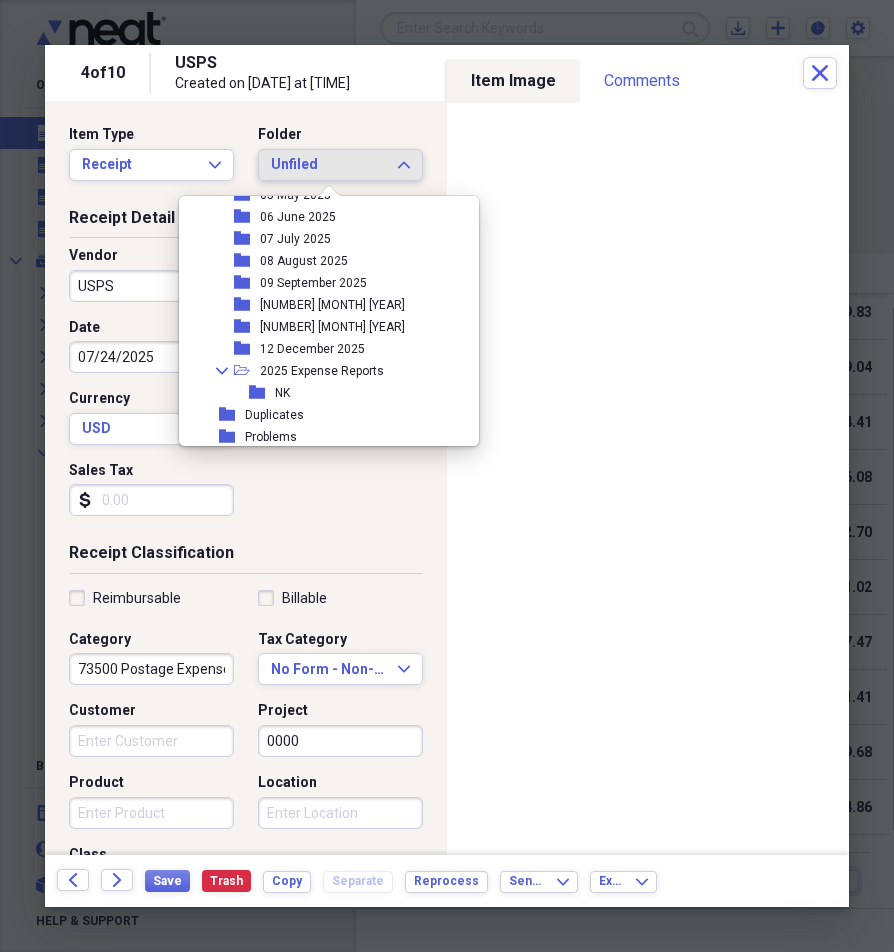 scroll, scrollTop: 300, scrollLeft: 0, axis: vertical 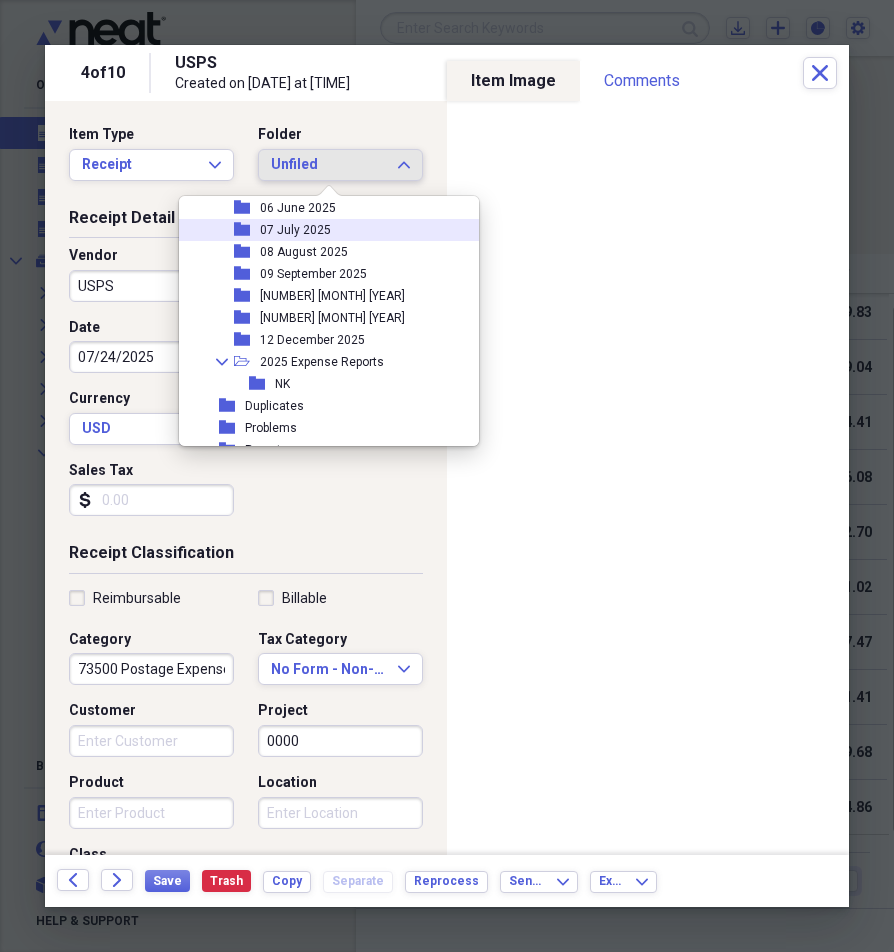 click on "07 July 2025" at bounding box center (295, 230) 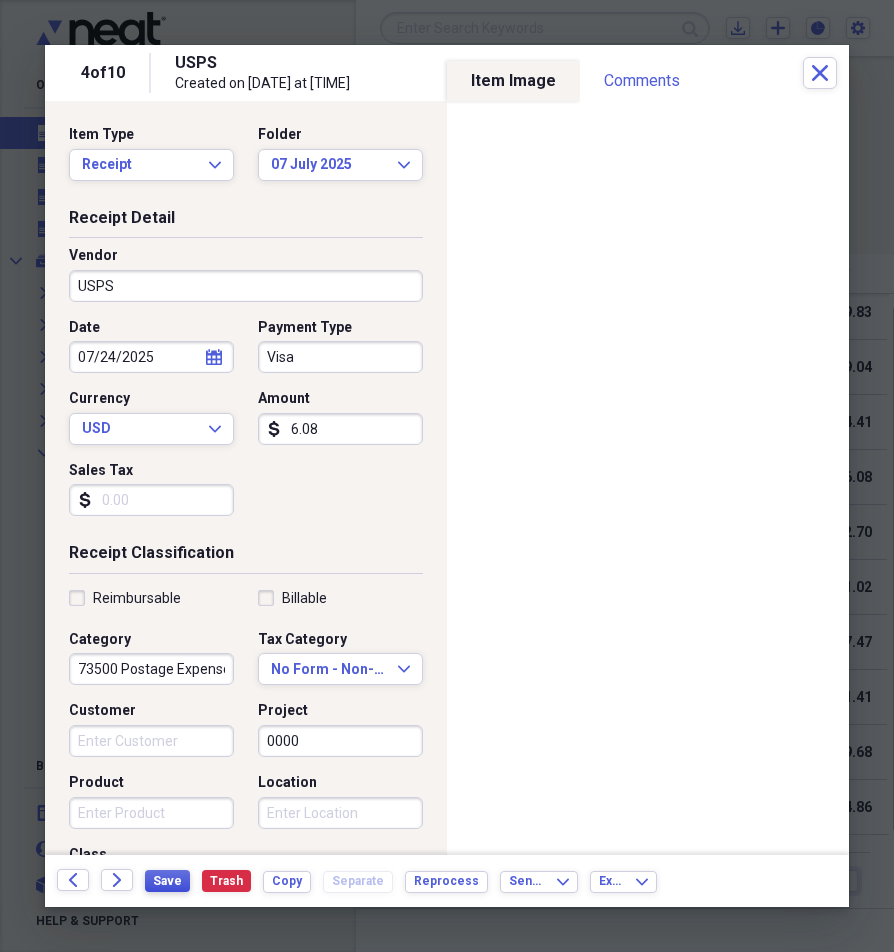 click on "Save" at bounding box center (167, 881) 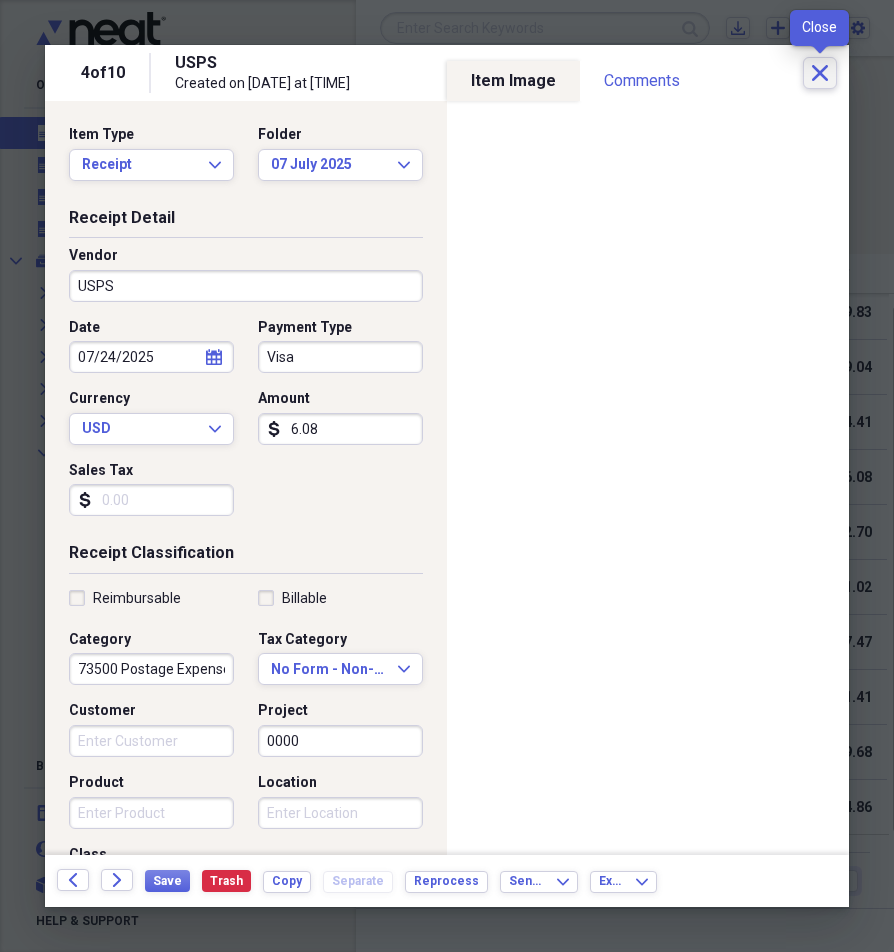 click on "Close" 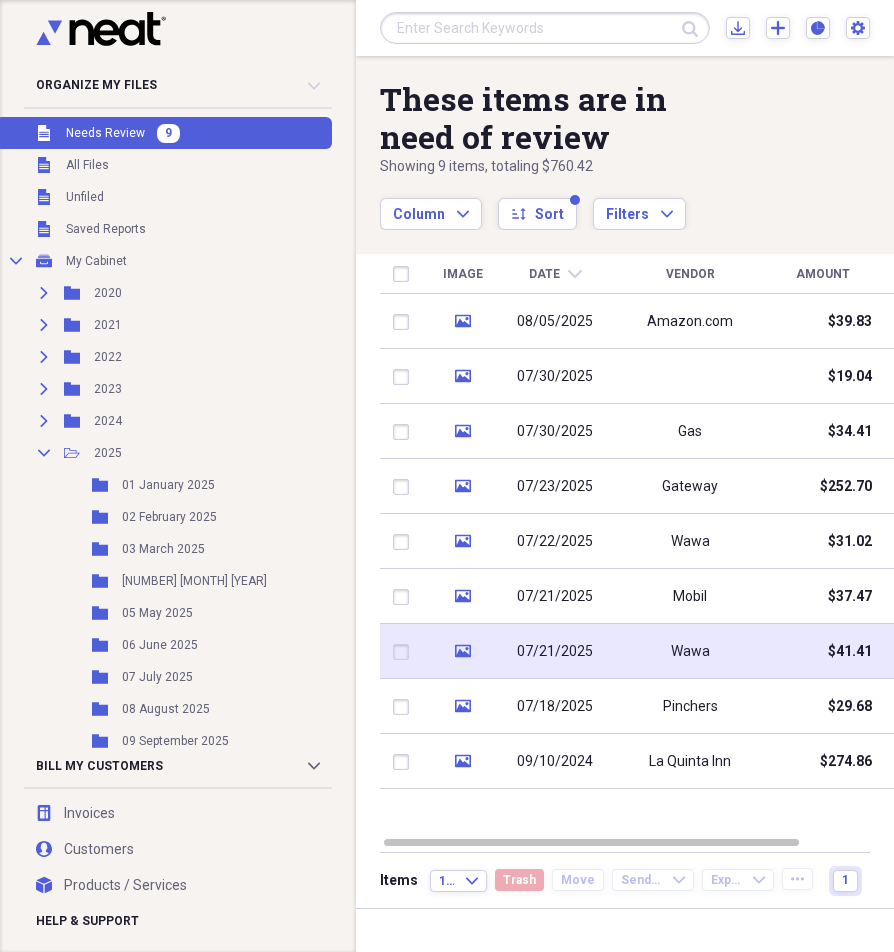 click on "media" at bounding box center [462, 651] 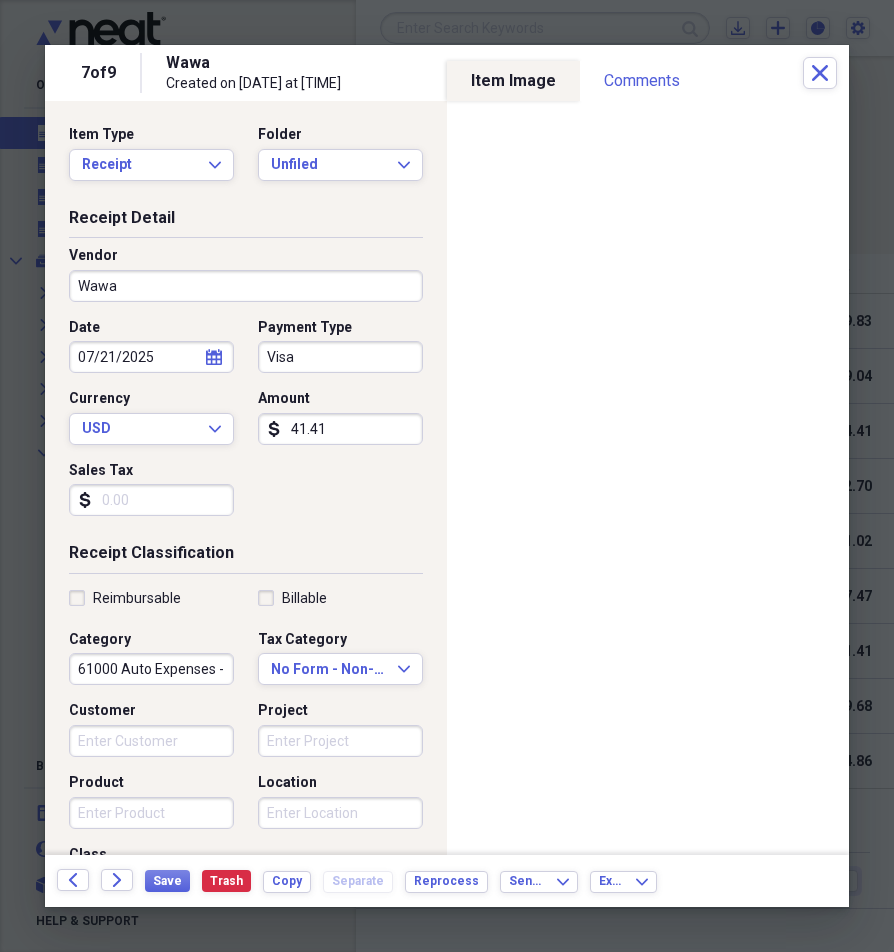 click on "Project" at bounding box center [340, 741] 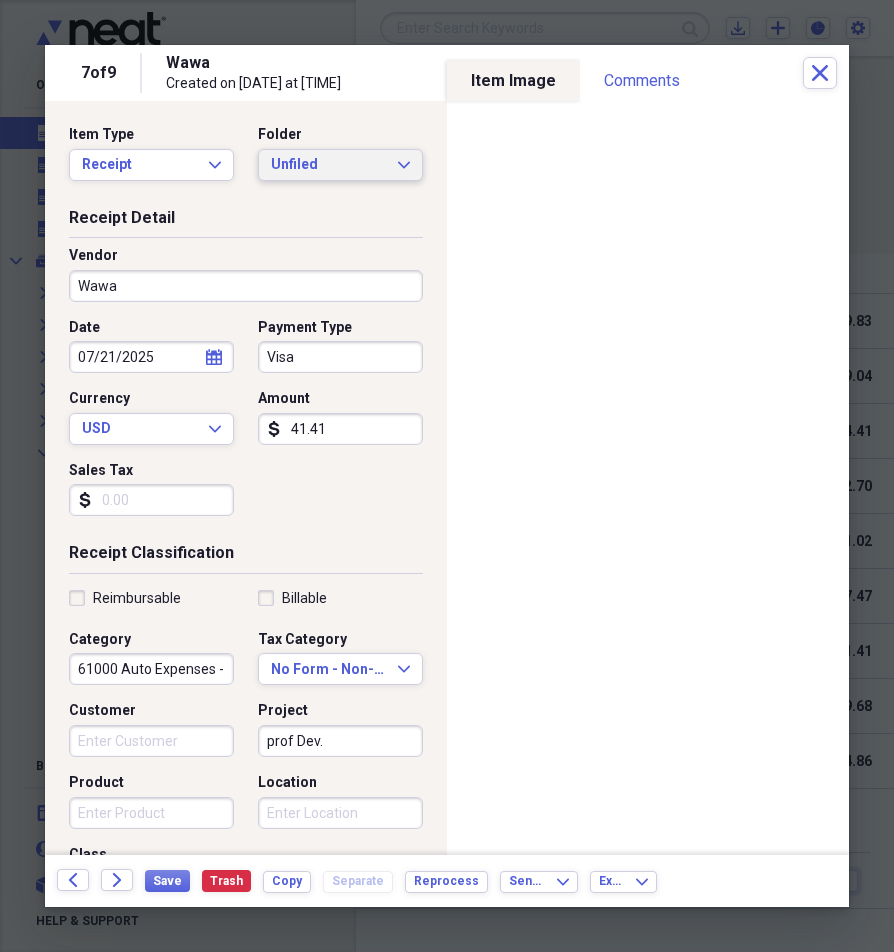 type on "prof Dev." 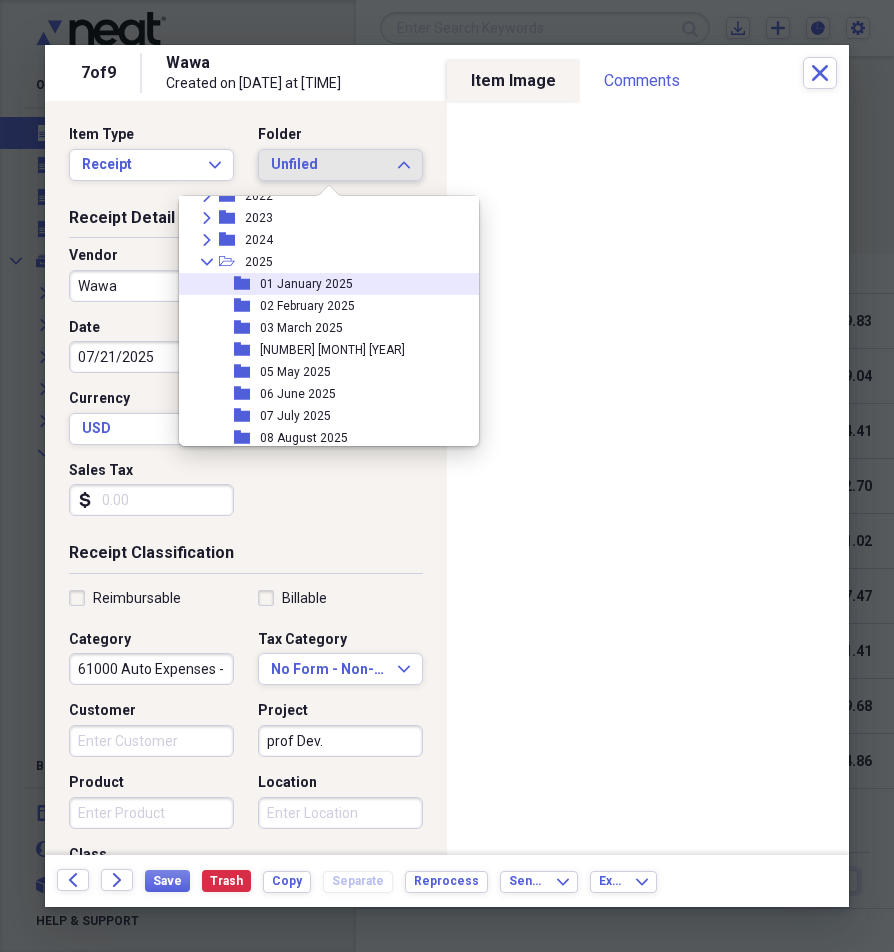 scroll, scrollTop: 200, scrollLeft: 0, axis: vertical 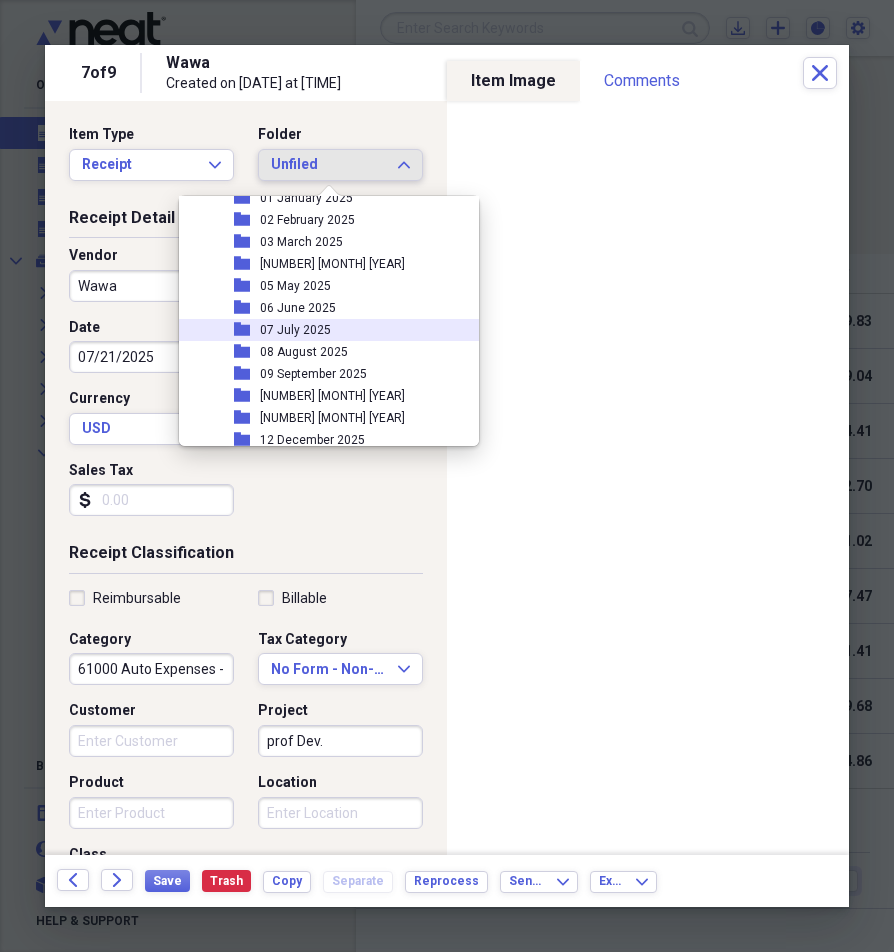 click on "07 July 2025" at bounding box center [295, 330] 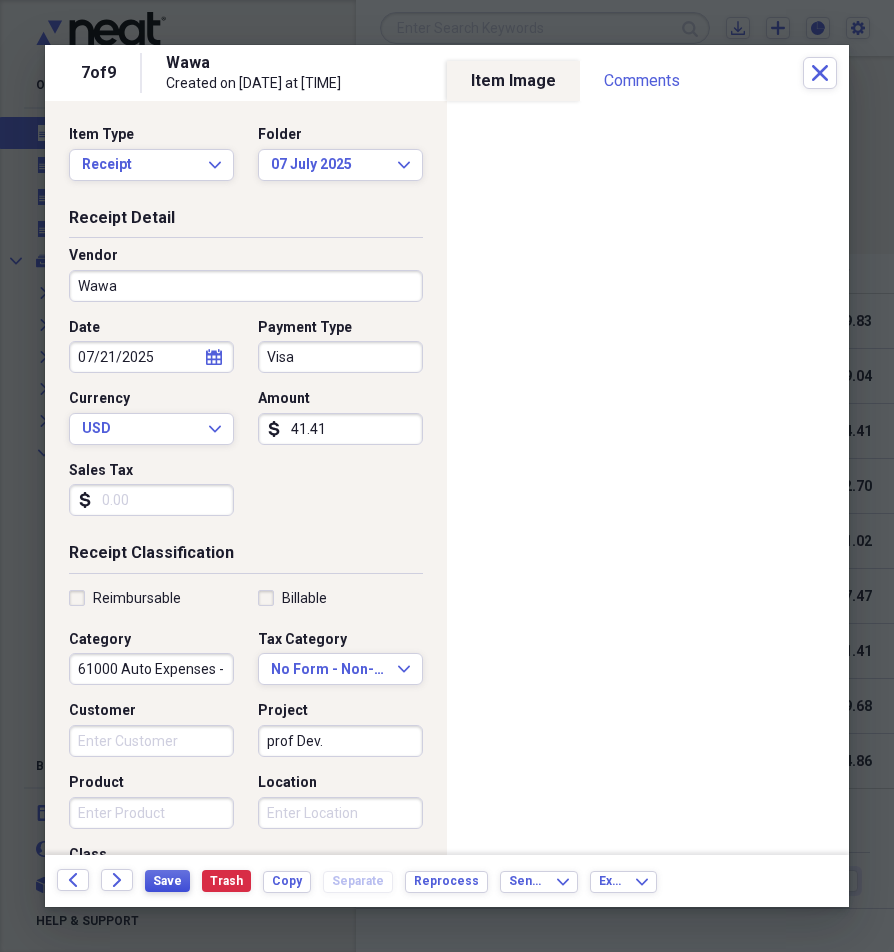 click on "Save" at bounding box center (167, 881) 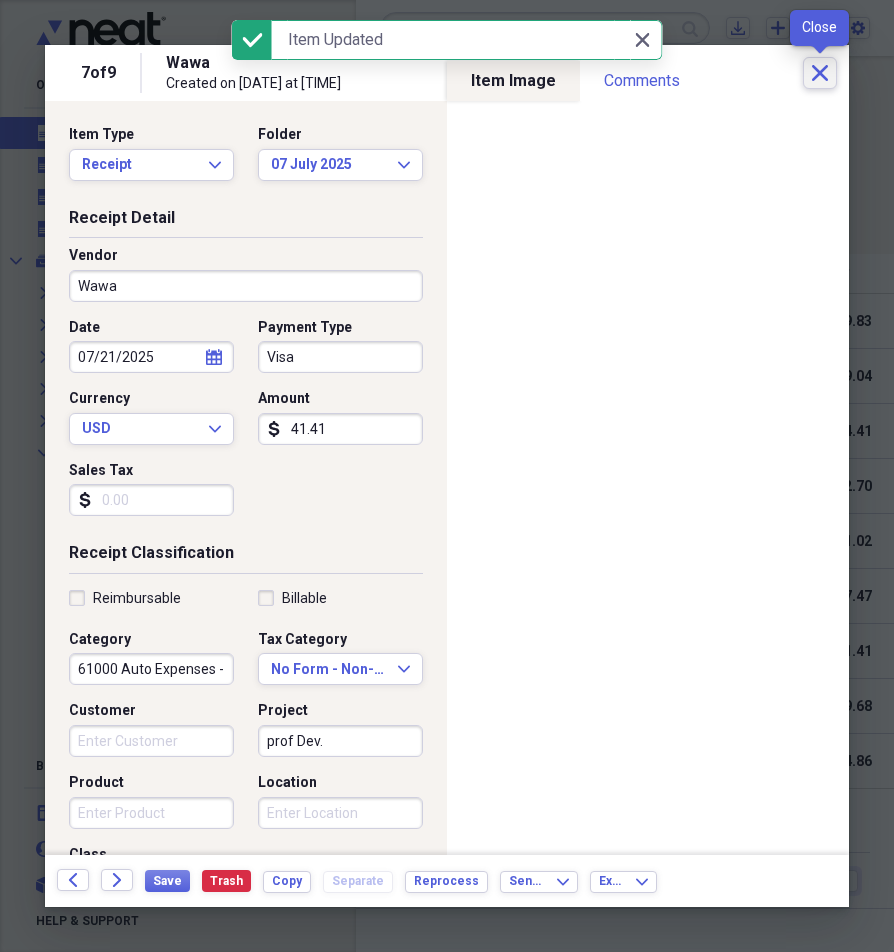 click 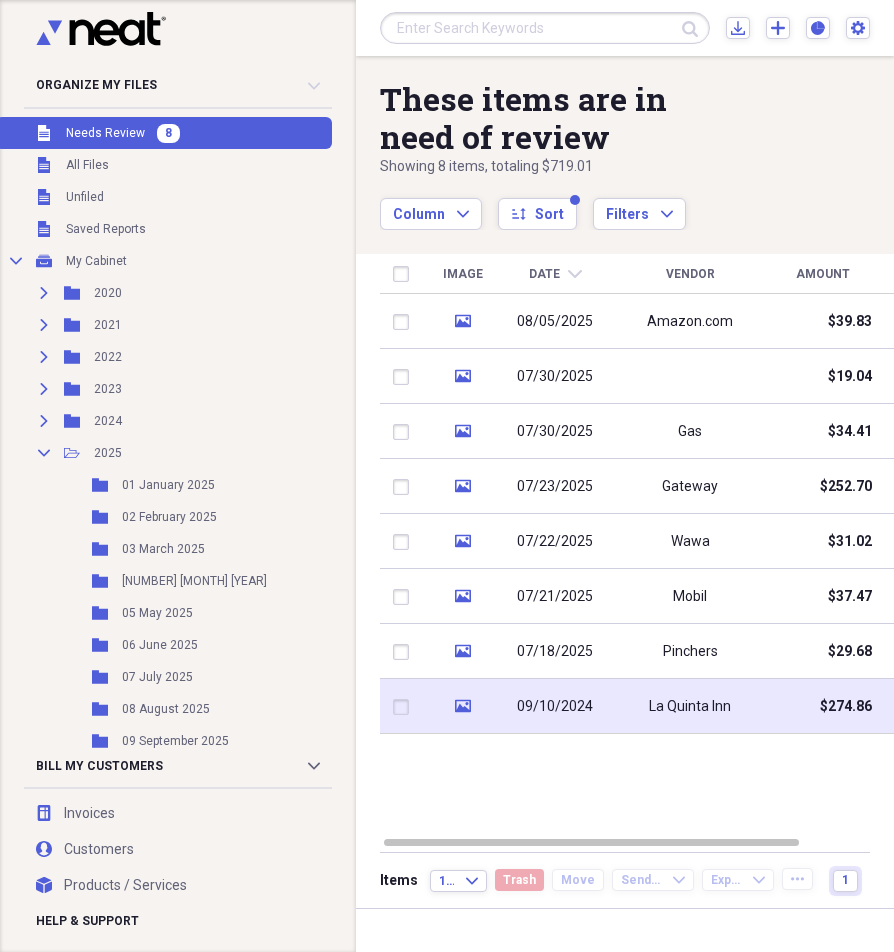 click on "09/10/2024" at bounding box center (555, 706) 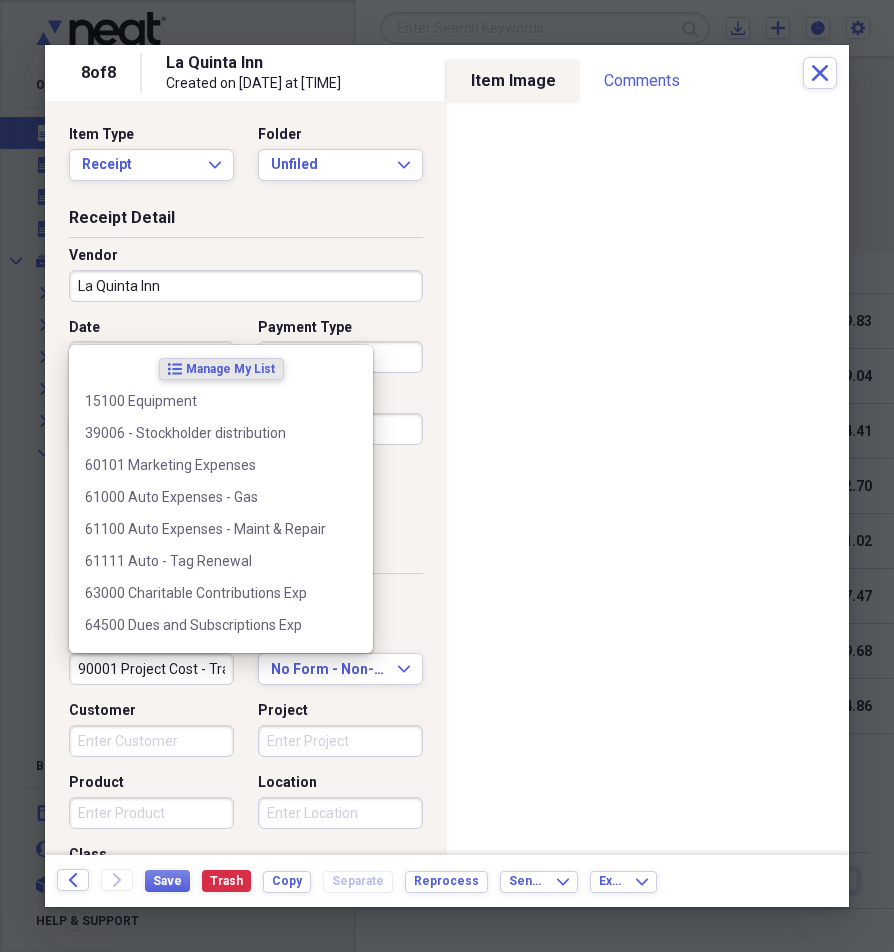 click on "90001 Project Cost - Travel Expense" at bounding box center (151, 669) 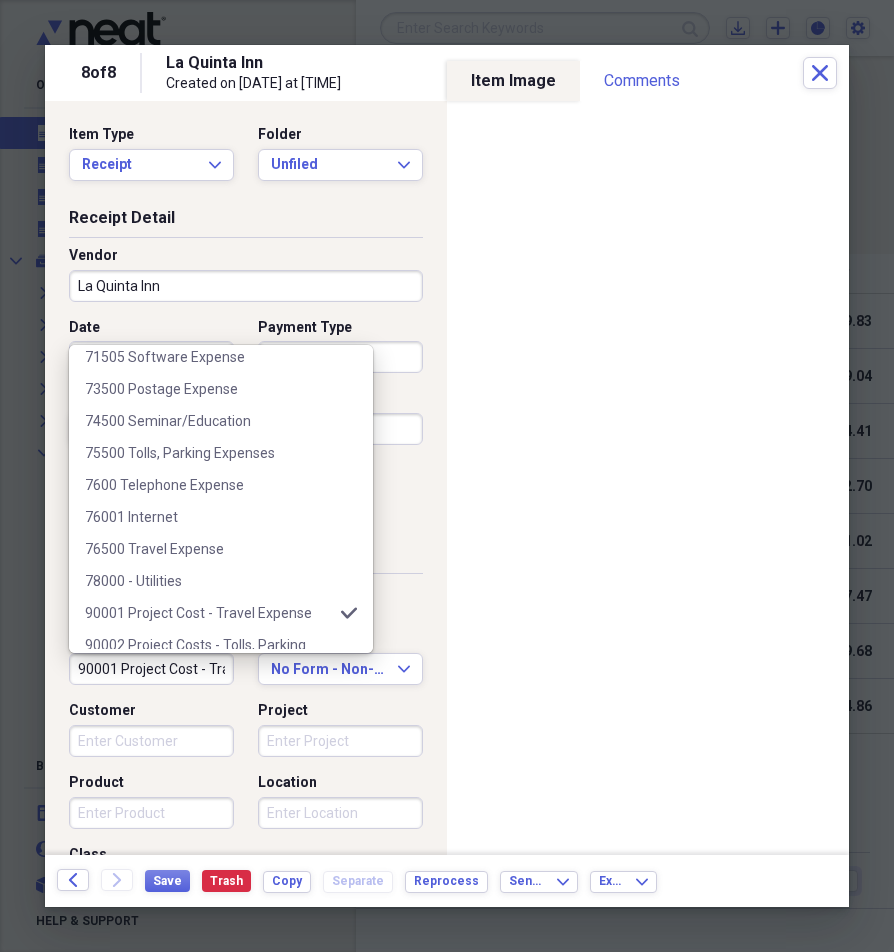scroll, scrollTop: 600, scrollLeft: 0, axis: vertical 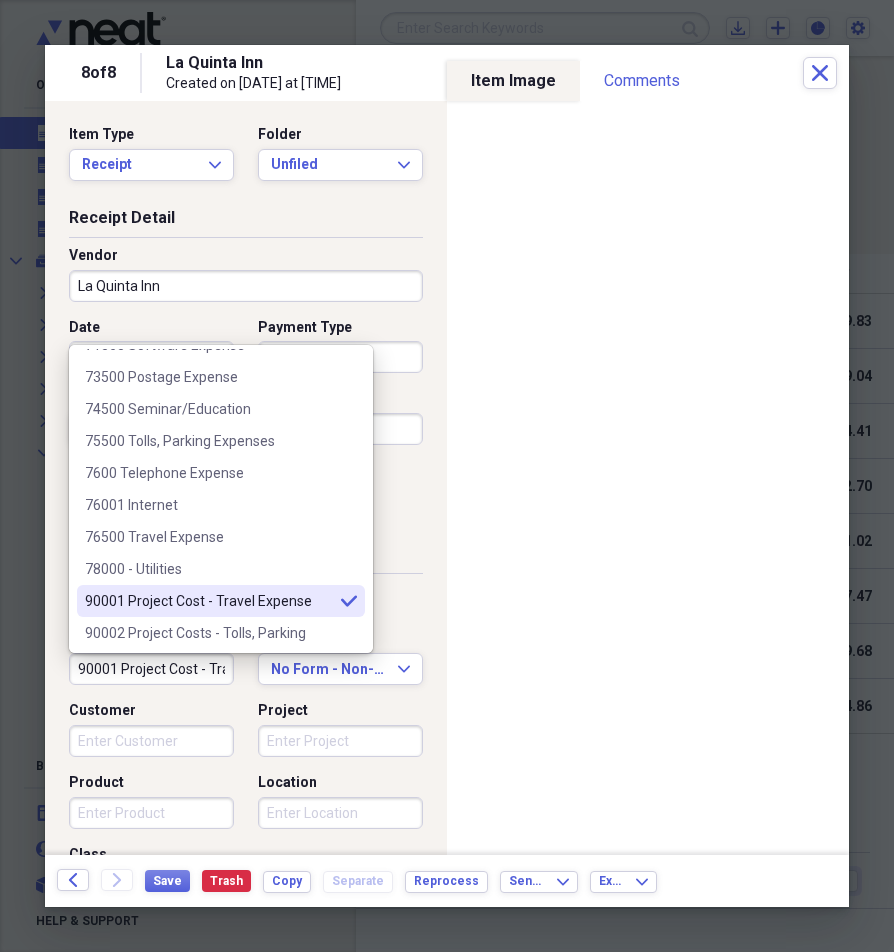 click on "90001 Project Cost - Travel Expense" at bounding box center [209, 601] 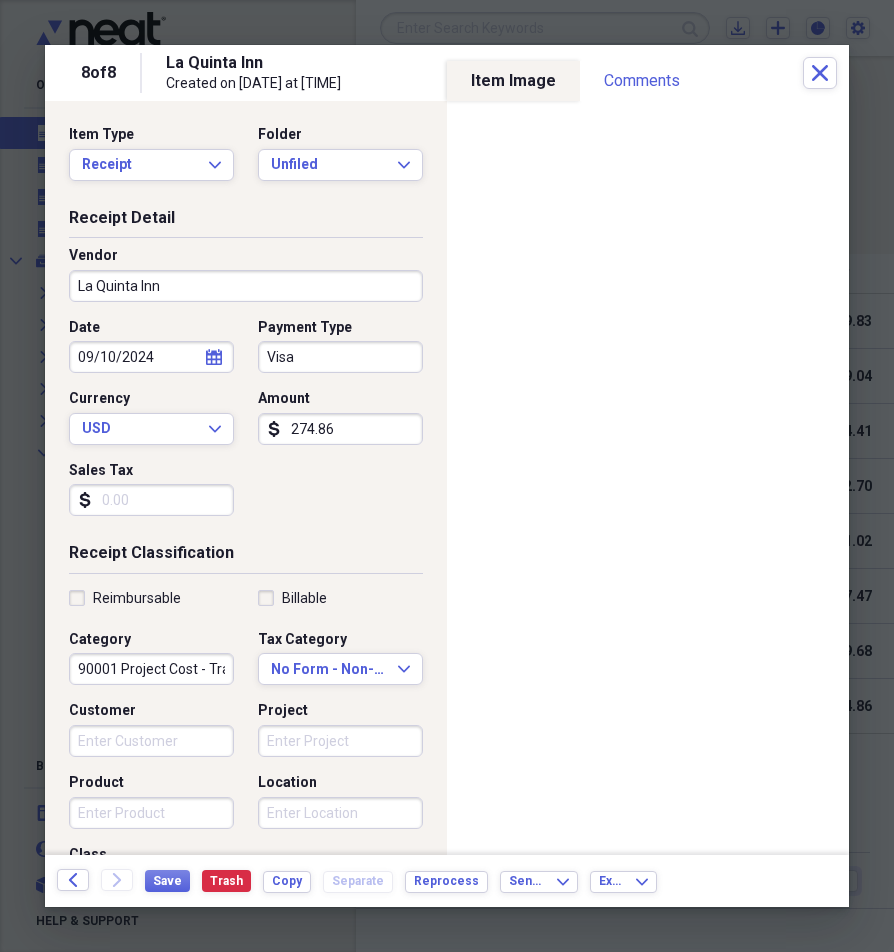 click on "09/10/2024" at bounding box center [151, 357] 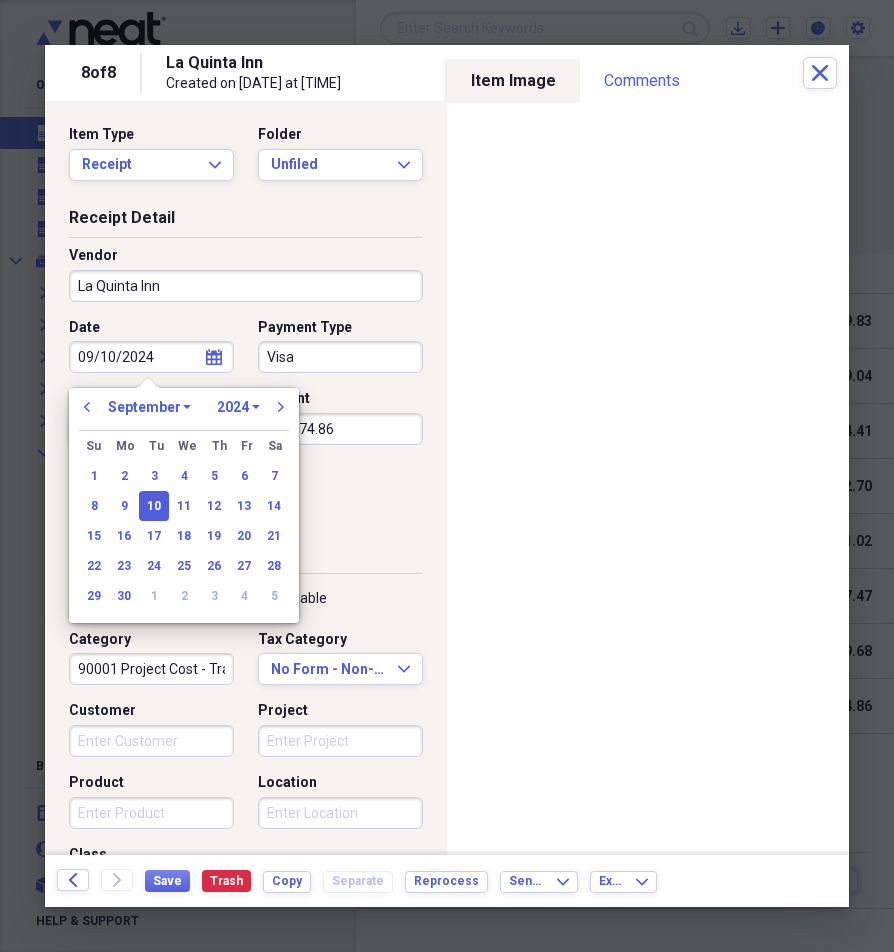 click on "Receipt Classification" at bounding box center (246, 557) 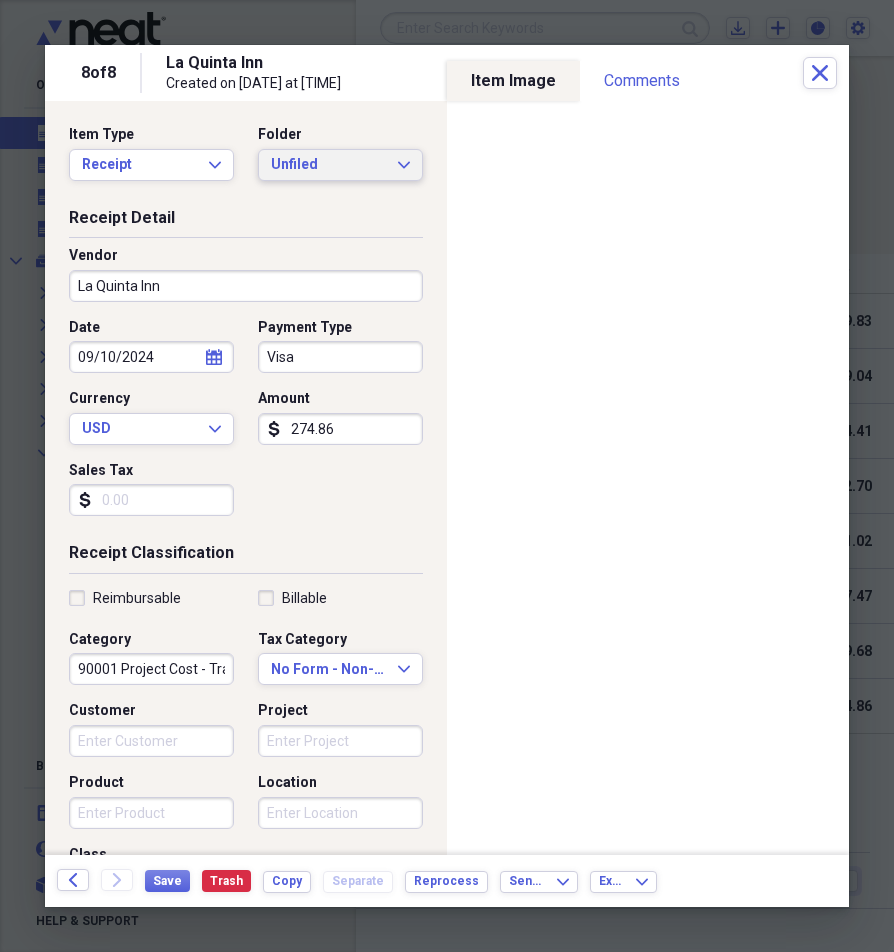 click on "Unfiled Expand" at bounding box center (340, 165) 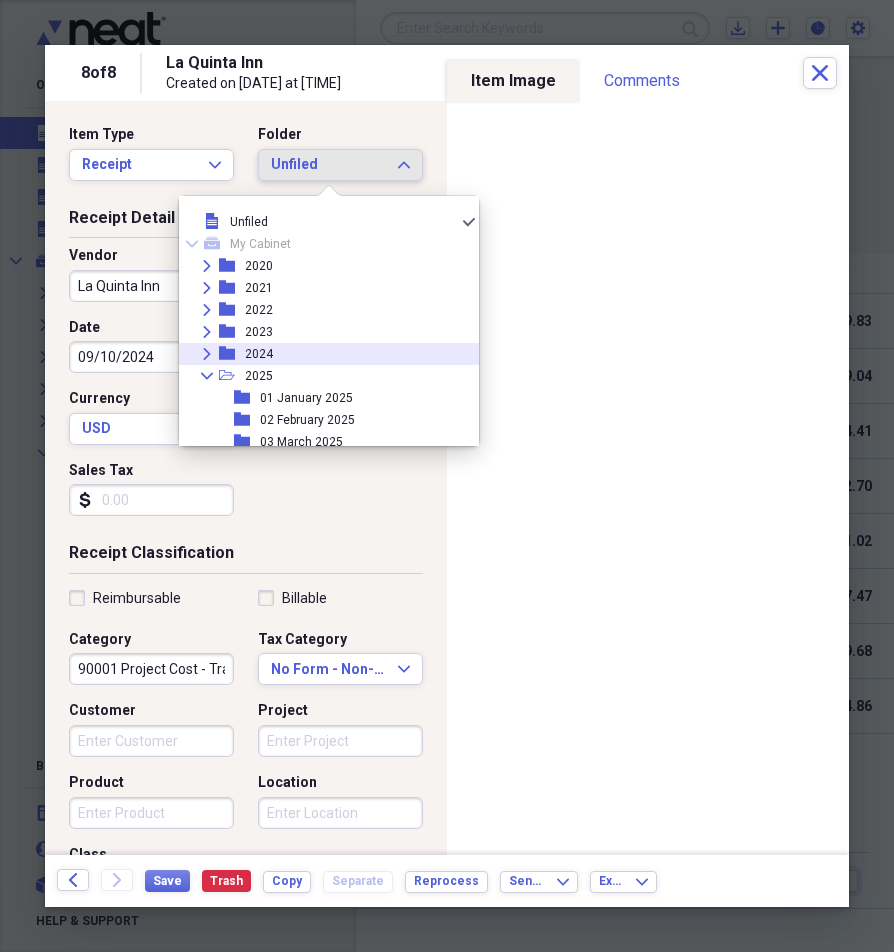click on "Expand" 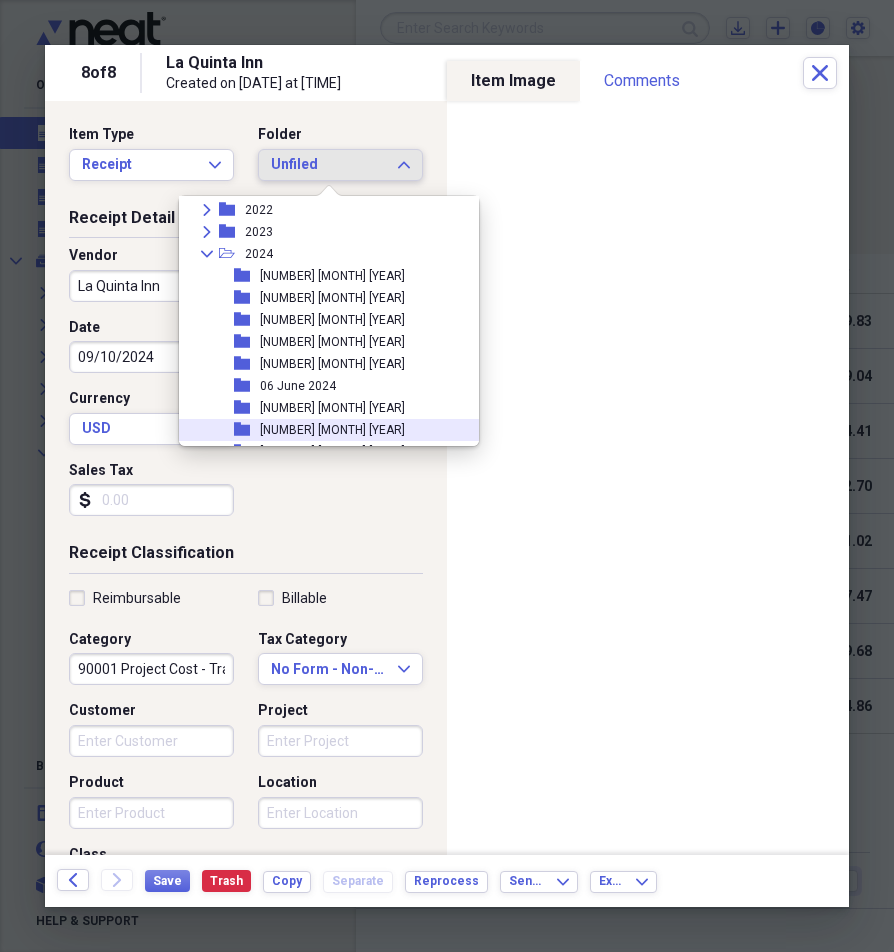 scroll, scrollTop: 200, scrollLeft: 0, axis: vertical 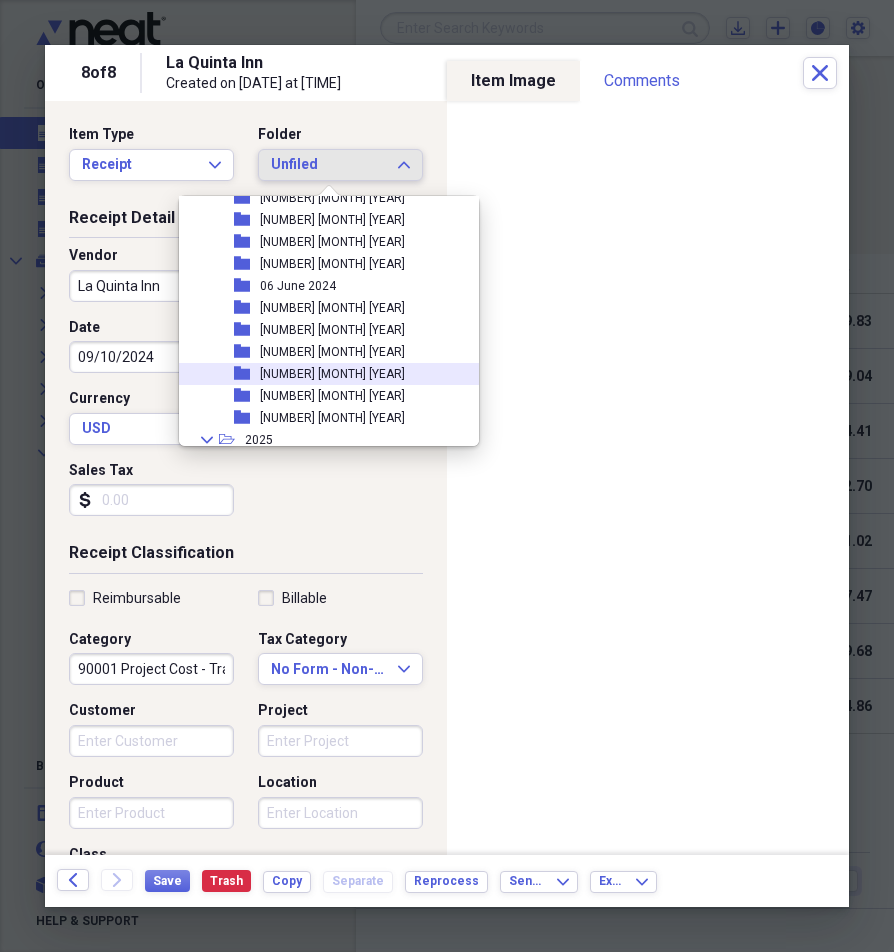 click on "[NUMBER] [MONTH] [YEAR]" at bounding box center [332, 374] 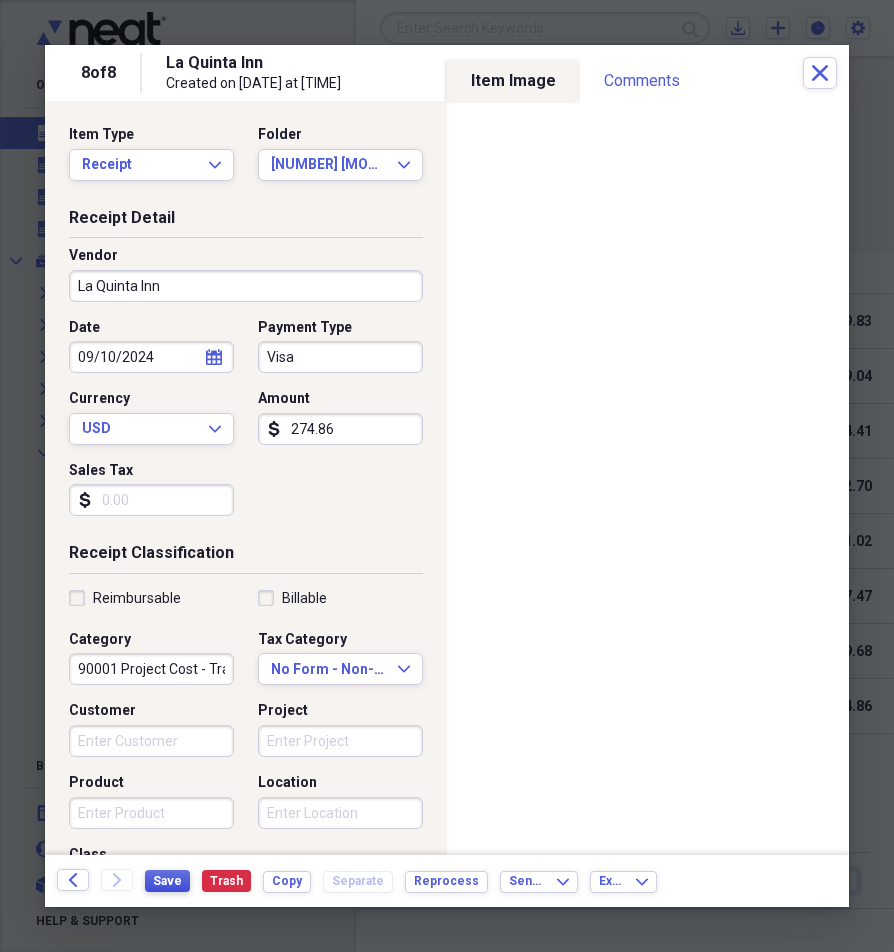 click on "Save" at bounding box center [167, 881] 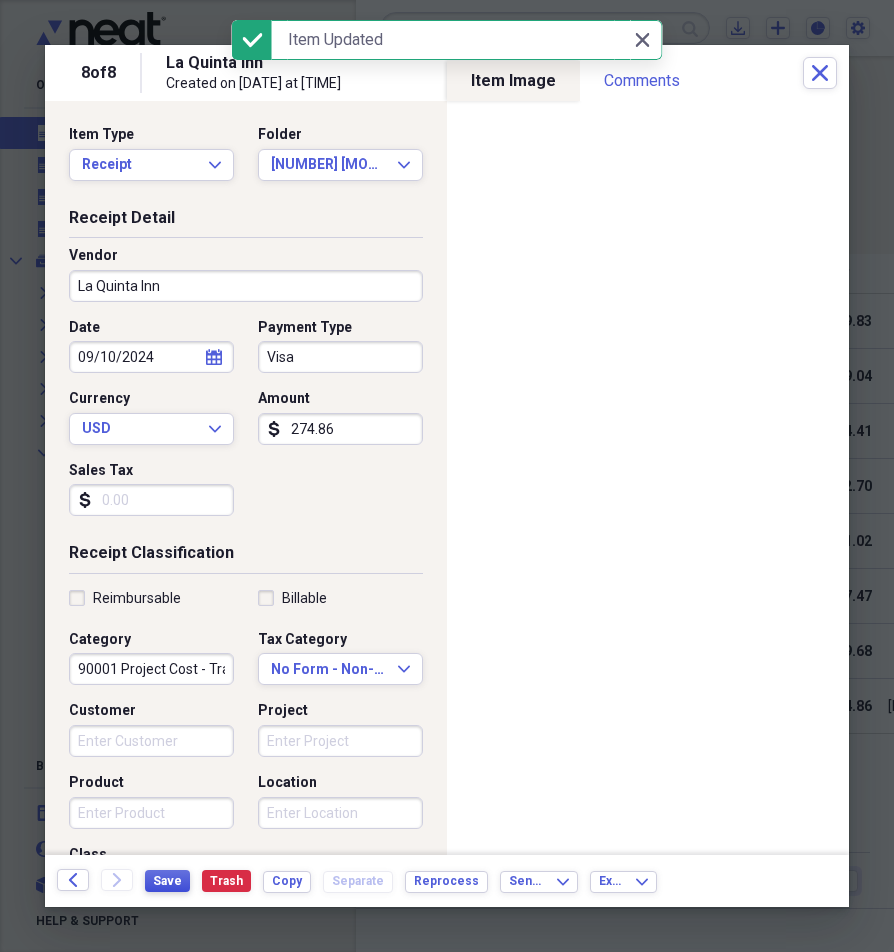 click on "Save" at bounding box center [167, 881] 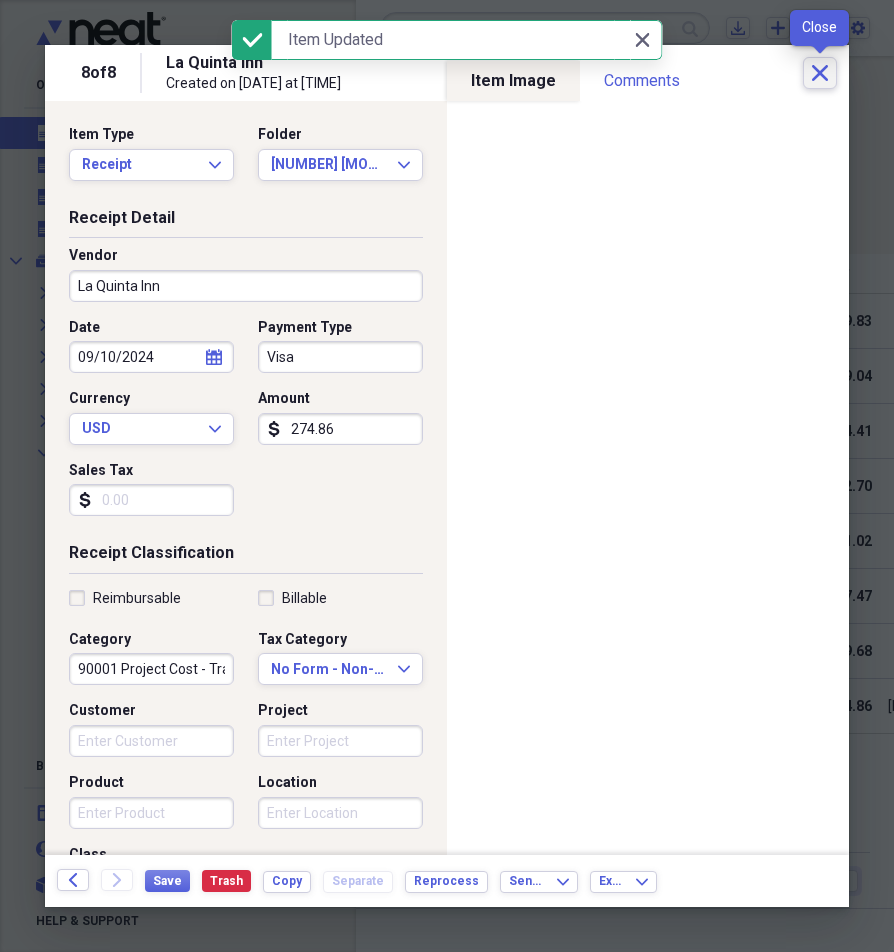 click 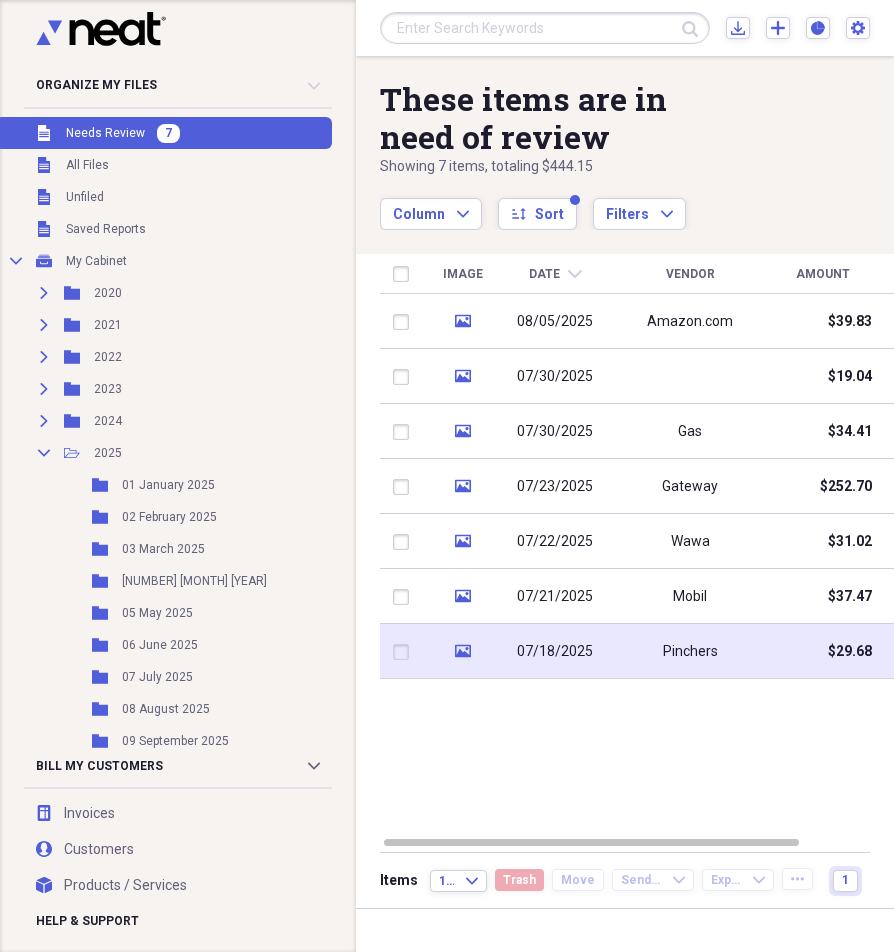 click on "Pinchers" at bounding box center [690, 651] 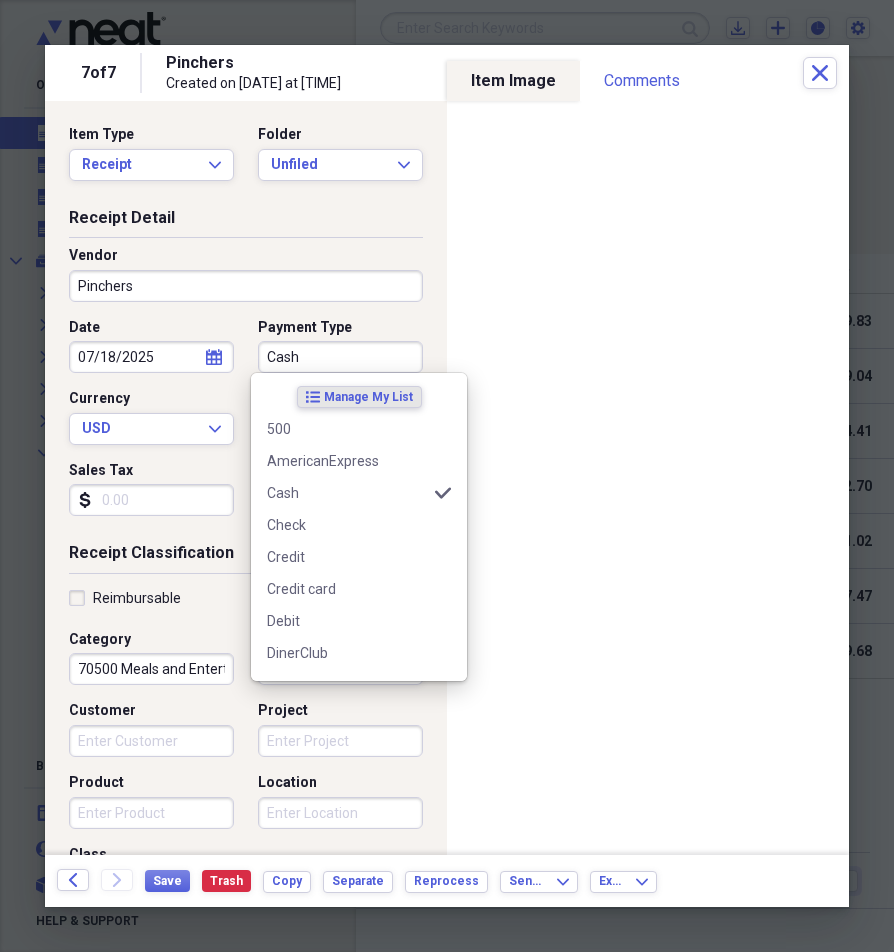 click on "Cash" at bounding box center [340, 357] 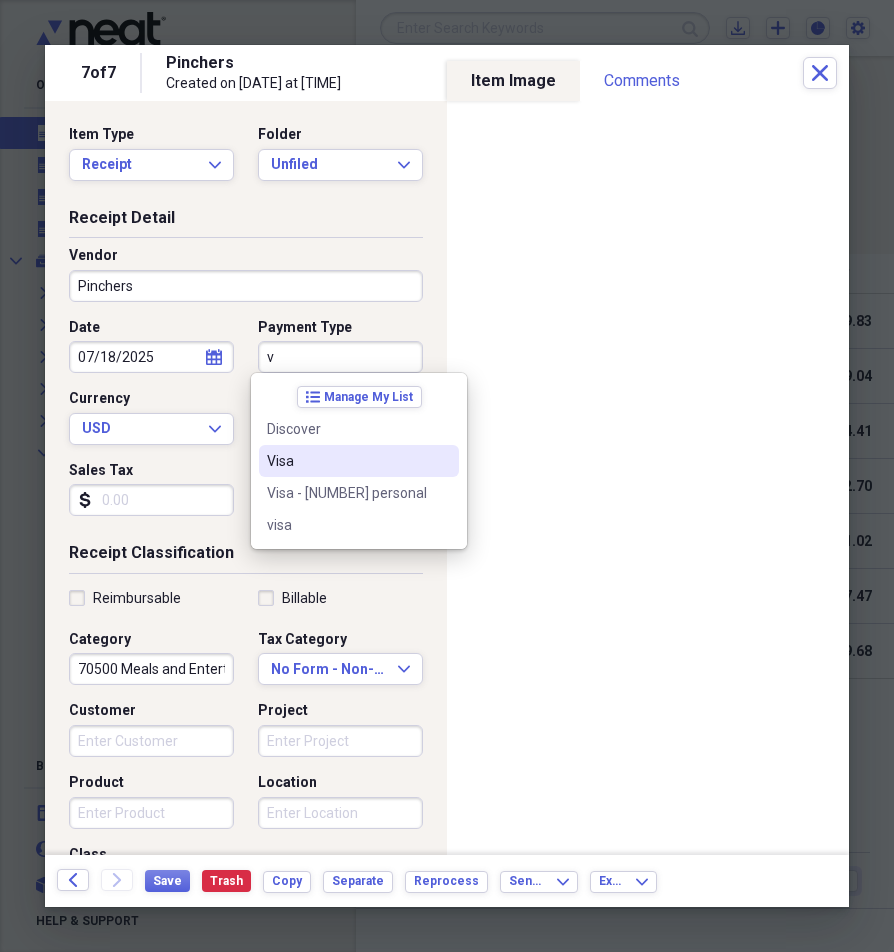 click on "Visa" at bounding box center (347, 461) 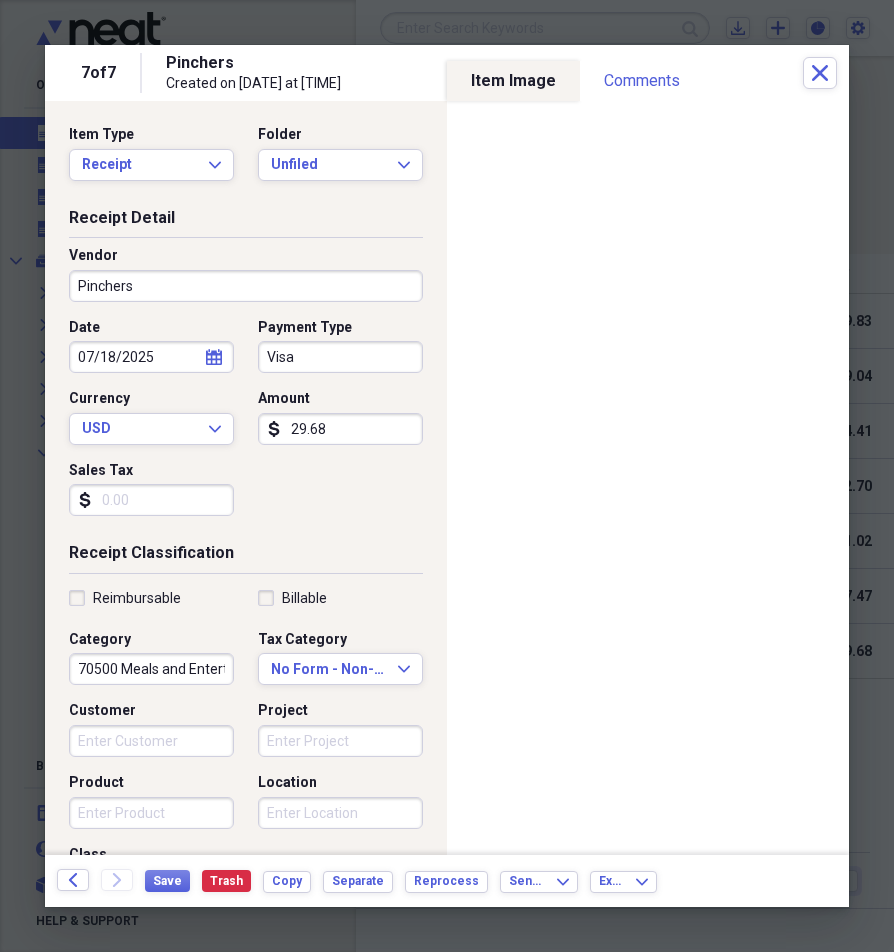click on "Project" at bounding box center [340, 741] 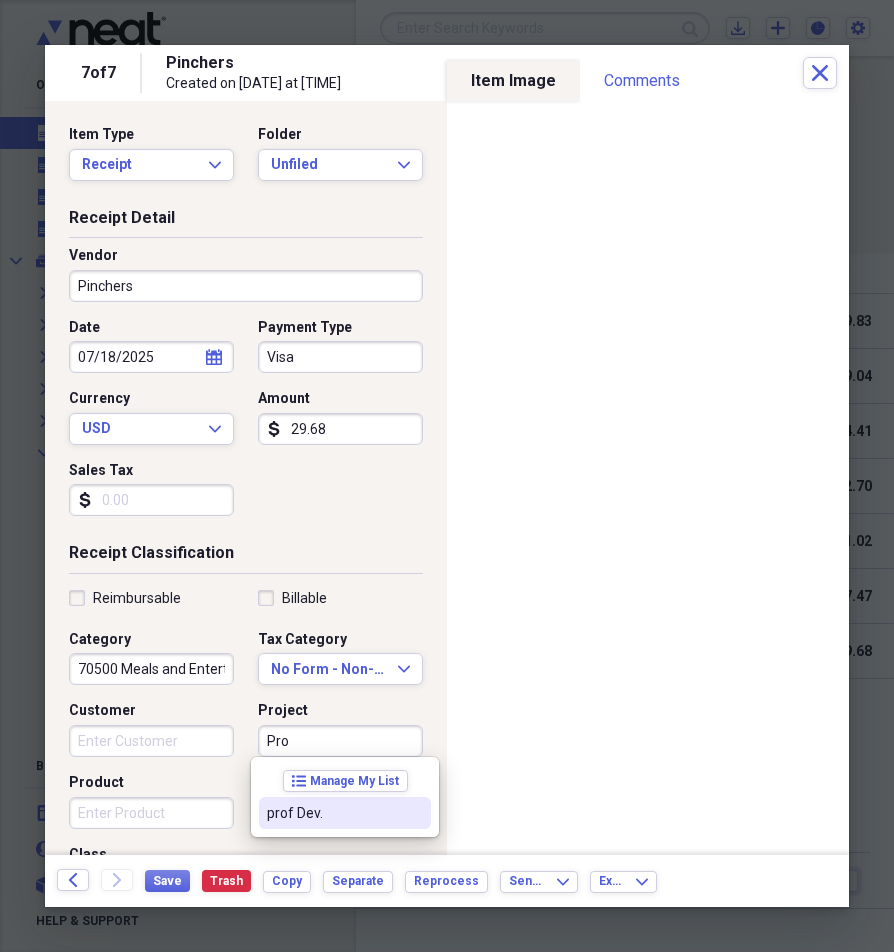 click on "prof Dev." at bounding box center [333, 813] 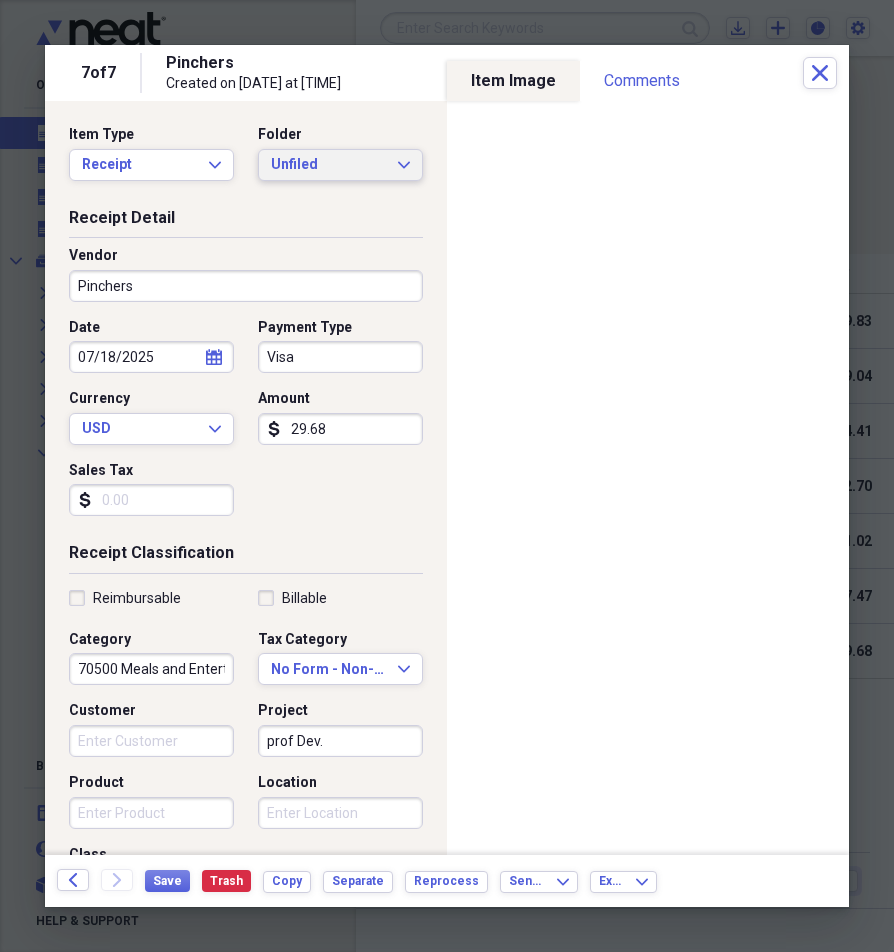 click on "Unfiled" at bounding box center (328, 165) 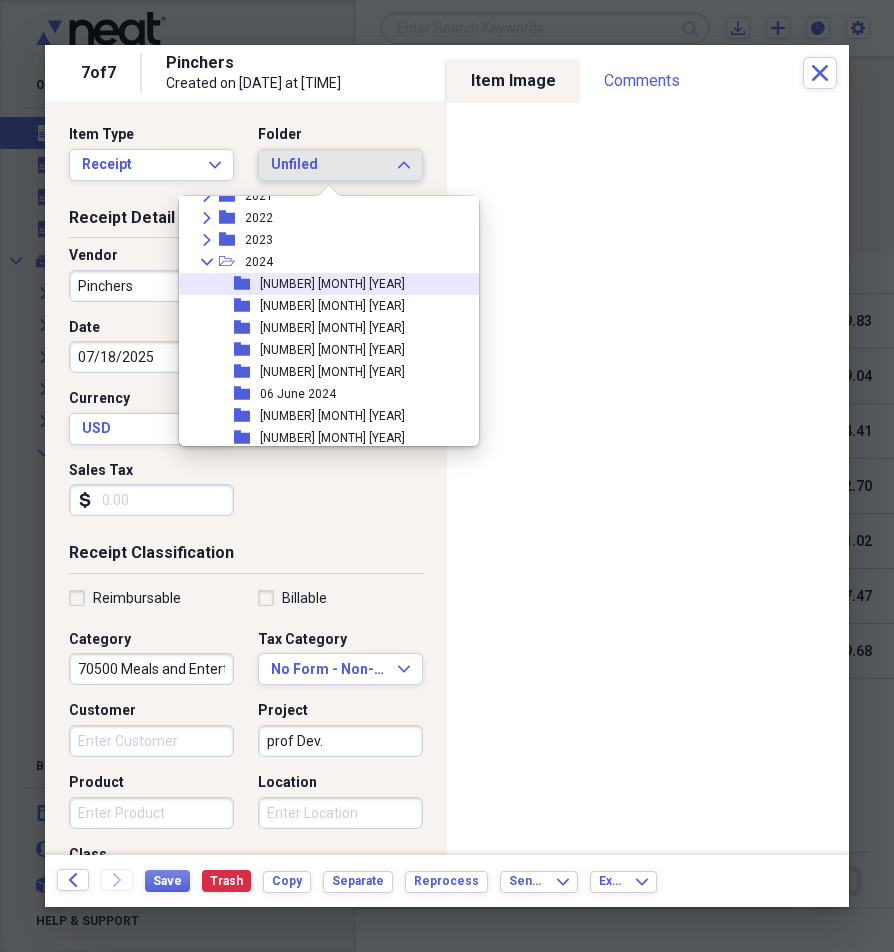 scroll, scrollTop: 200, scrollLeft: 0, axis: vertical 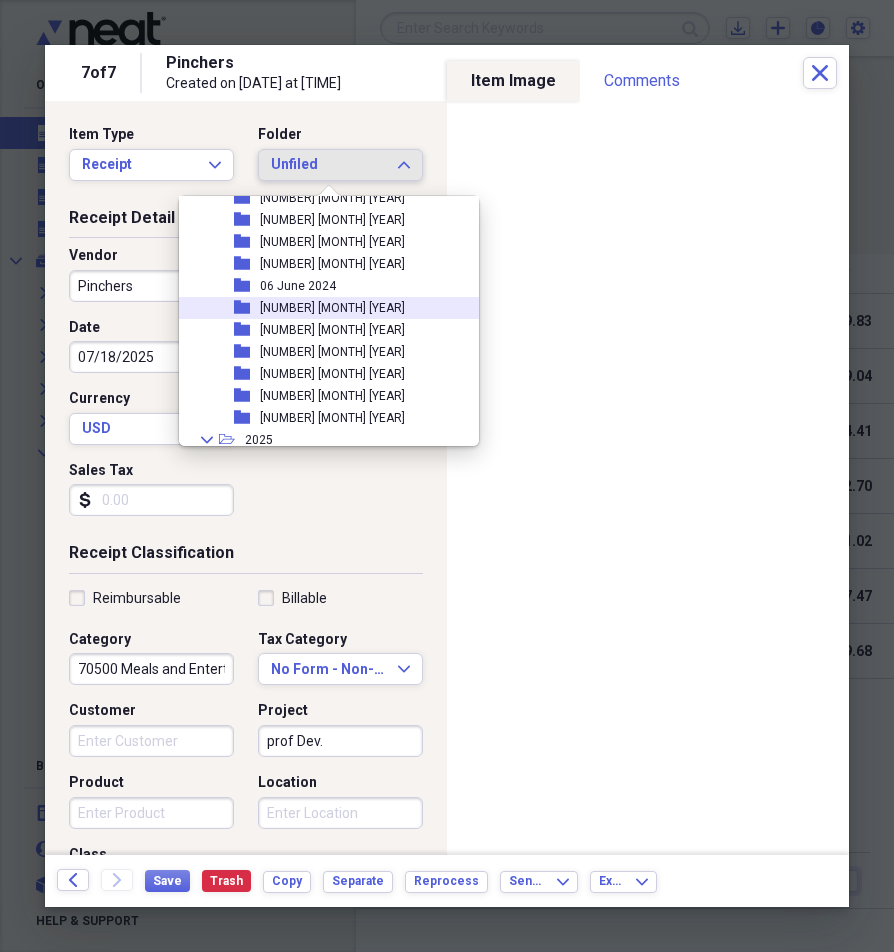 click on "[NUMBER] [MONTH] [YEAR]" at bounding box center [332, 308] 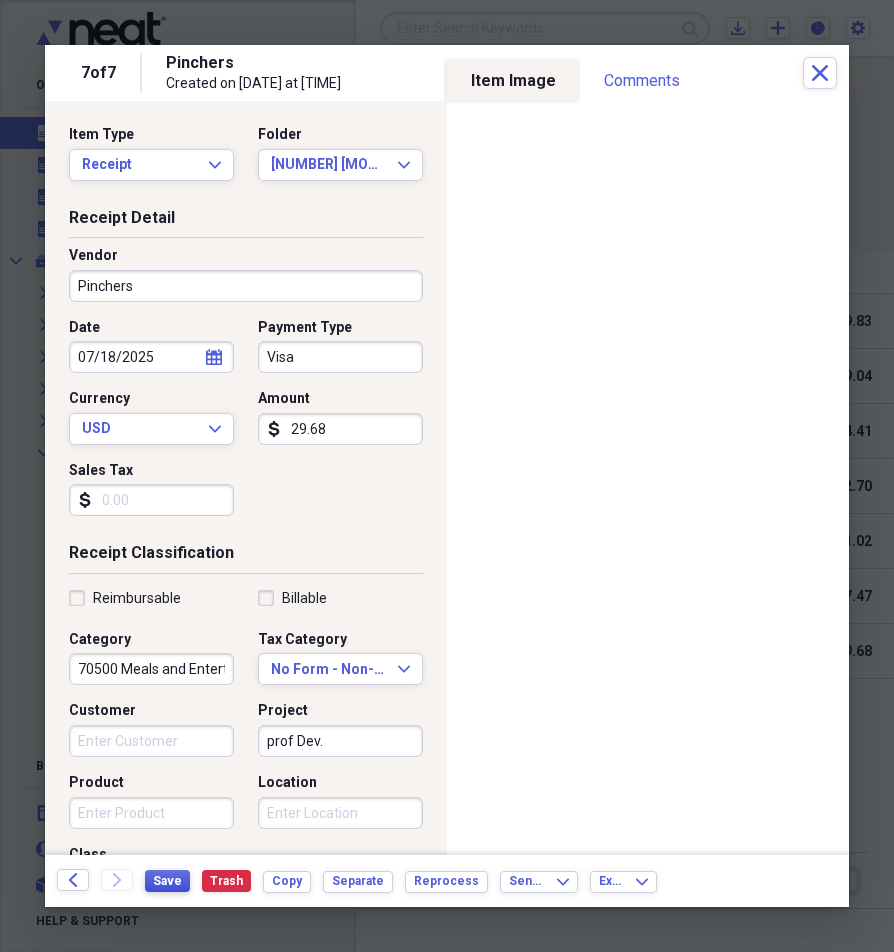 click on "Save" at bounding box center [167, 881] 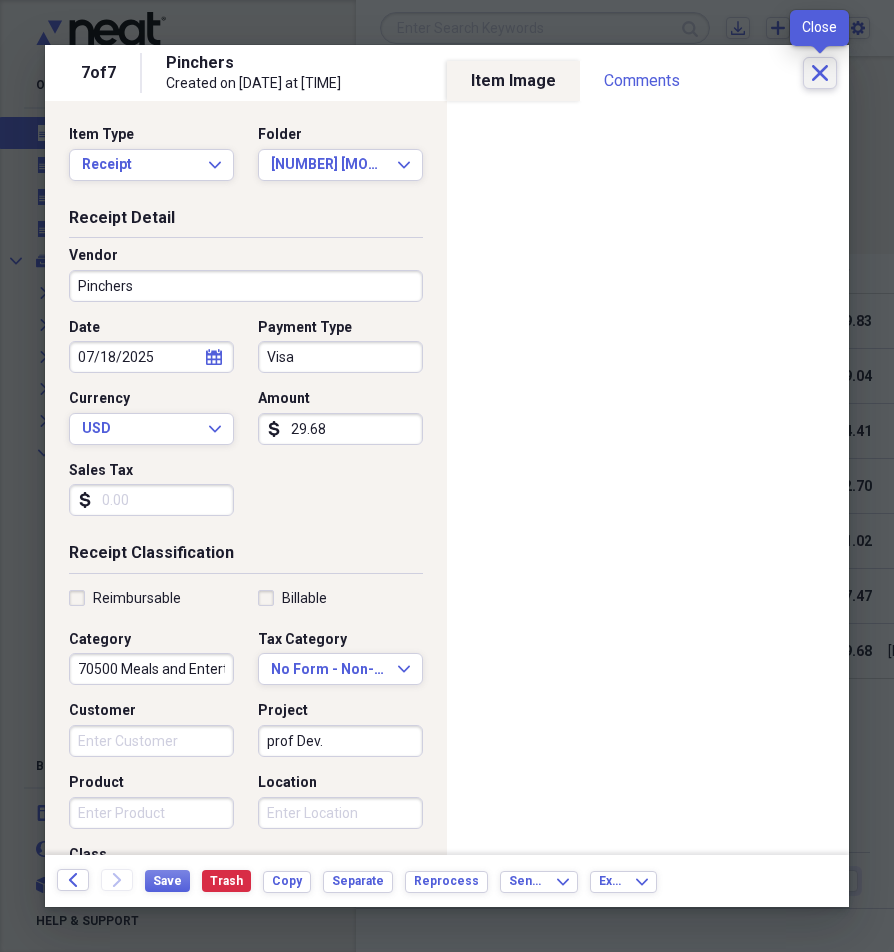 click on "Close" 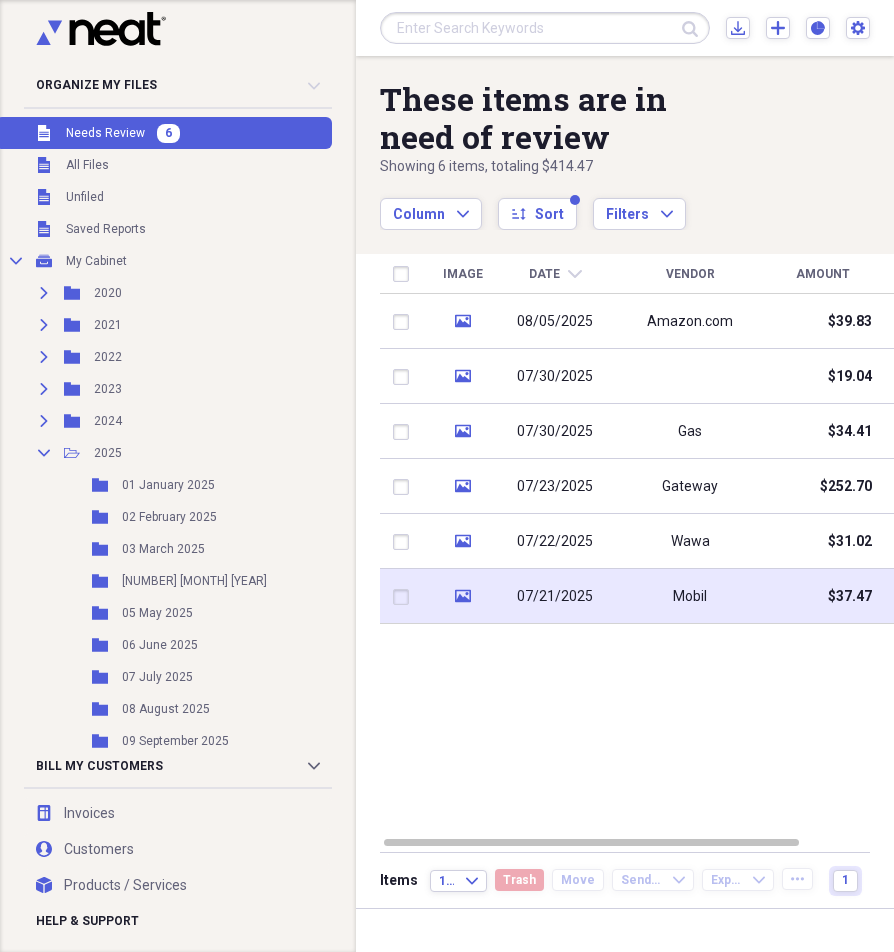 click on "Mobil" at bounding box center (690, 596) 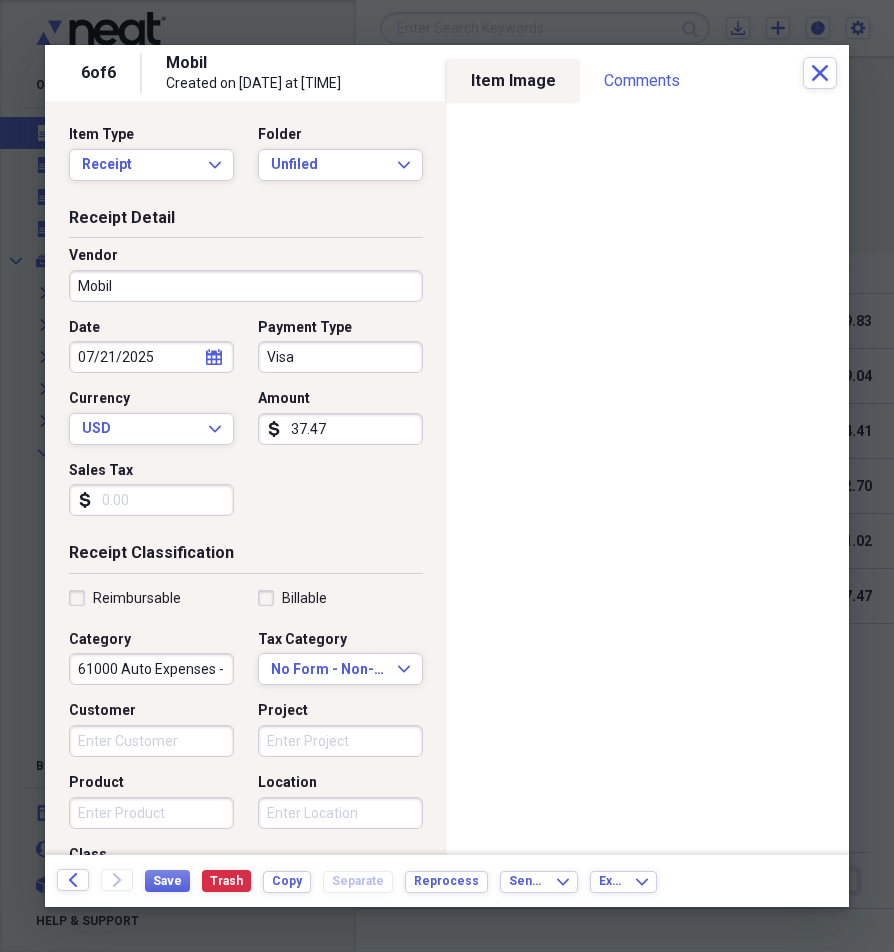 click on "Project" at bounding box center (340, 741) 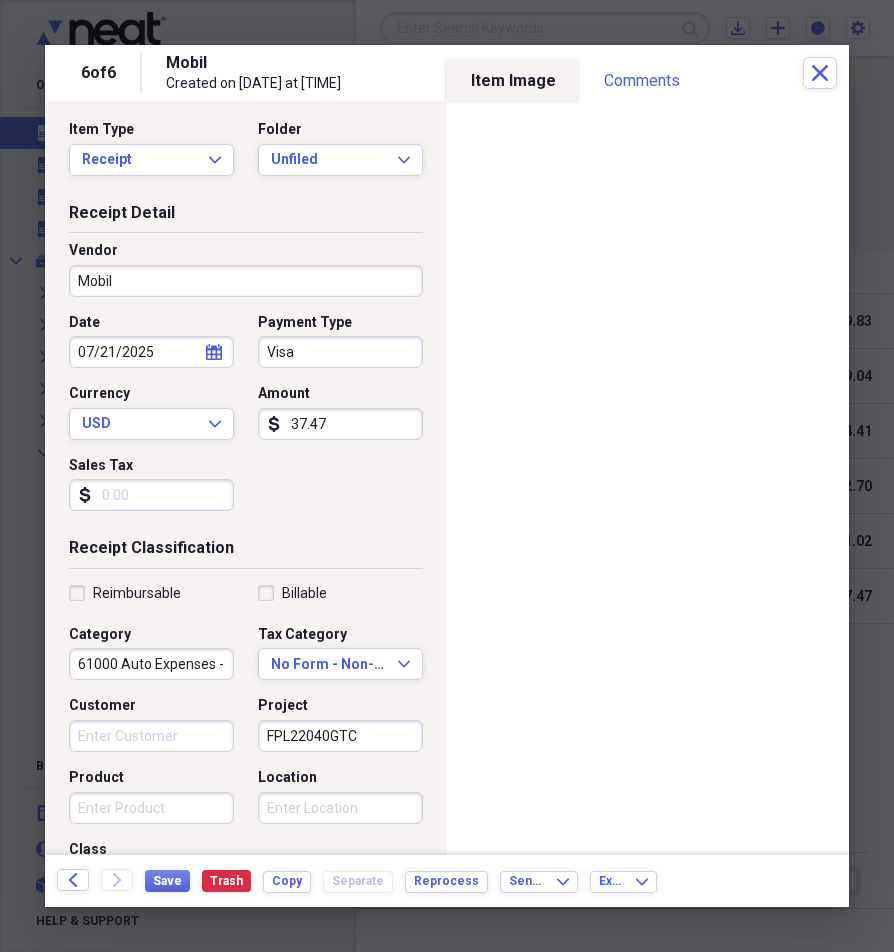 scroll, scrollTop: 0, scrollLeft: 0, axis: both 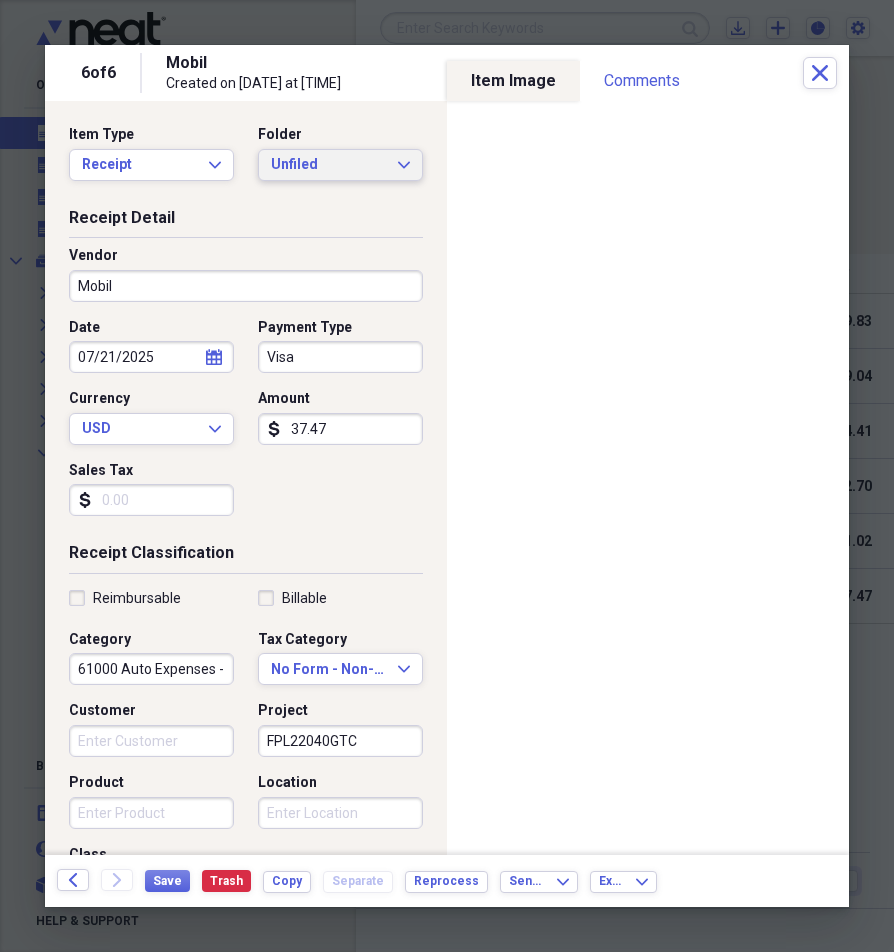 type on "FPL22040GTC" 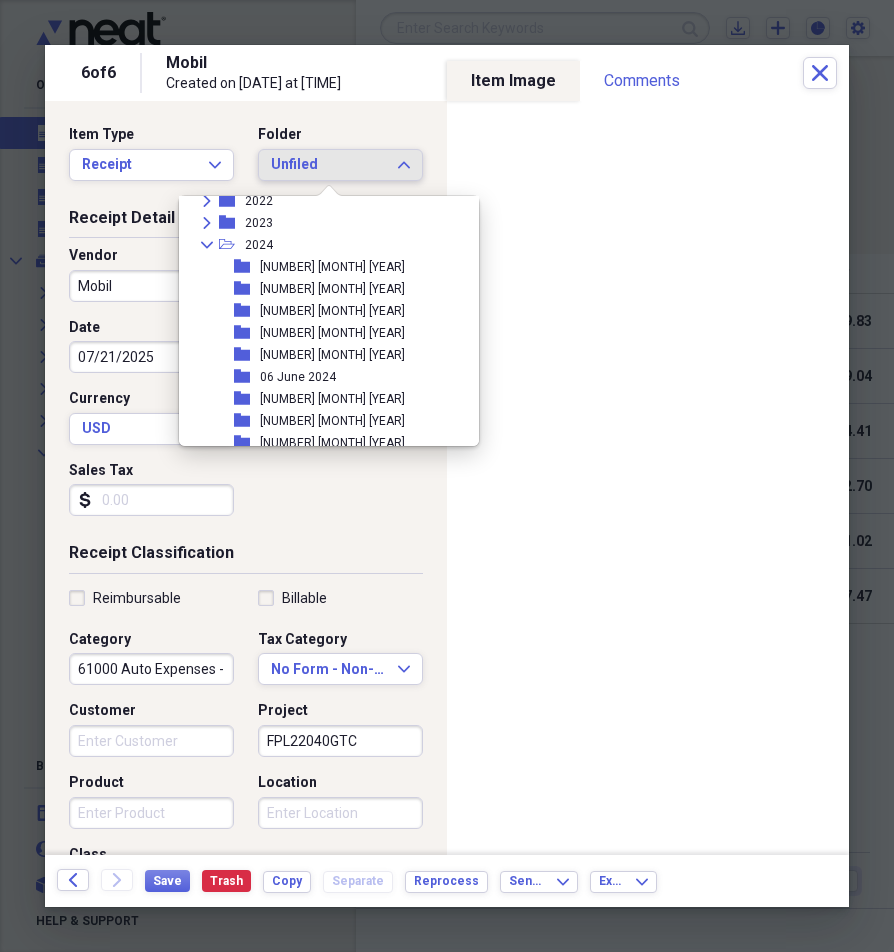 scroll, scrollTop: 100, scrollLeft: 0, axis: vertical 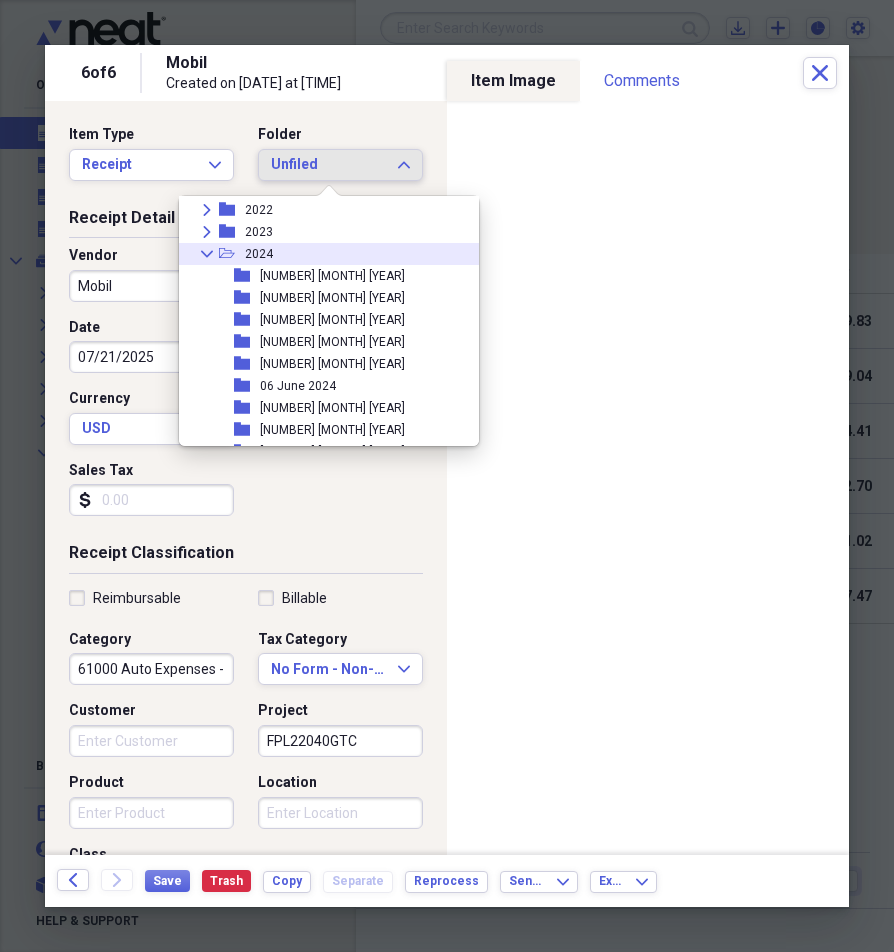 click on "Collapse" 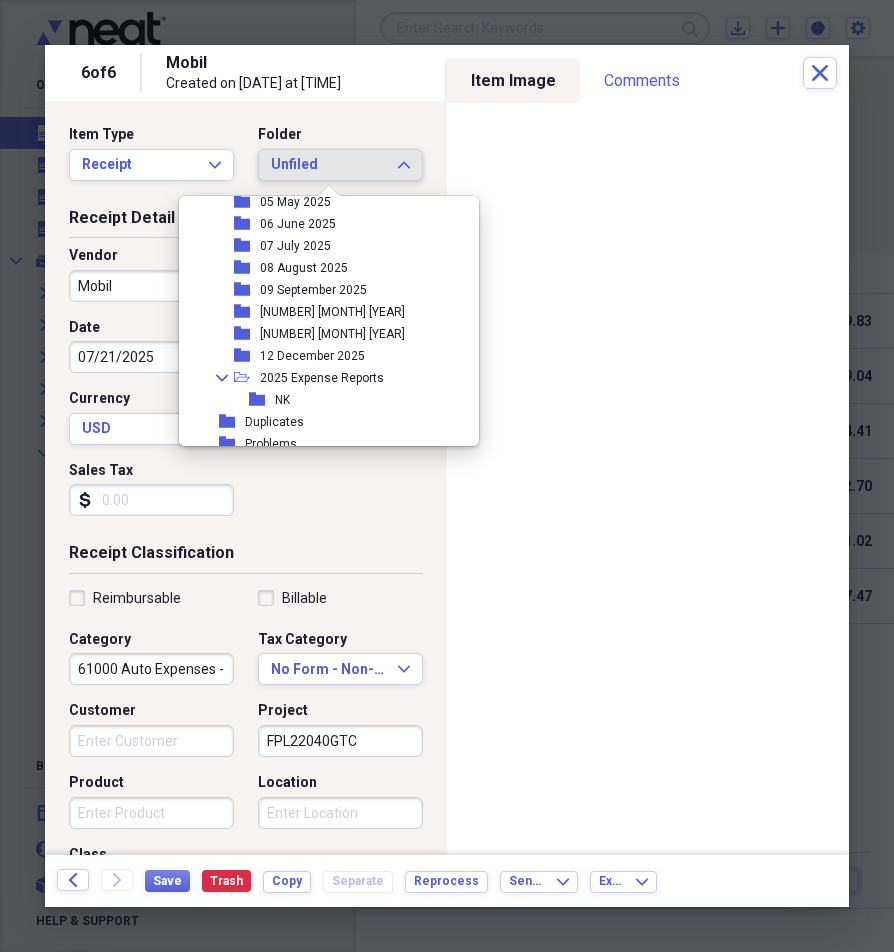 scroll, scrollTop: 300, scrollLeft: 0, axis: vertical 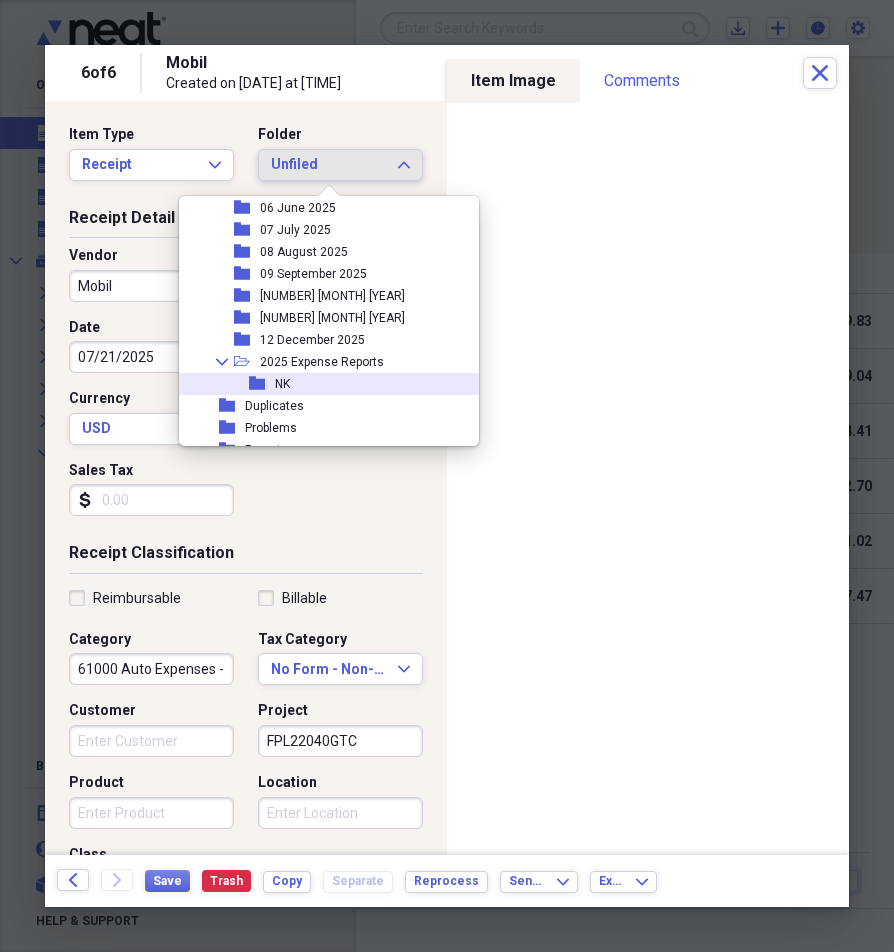 click on "NK" at bounding box center (282, 384) 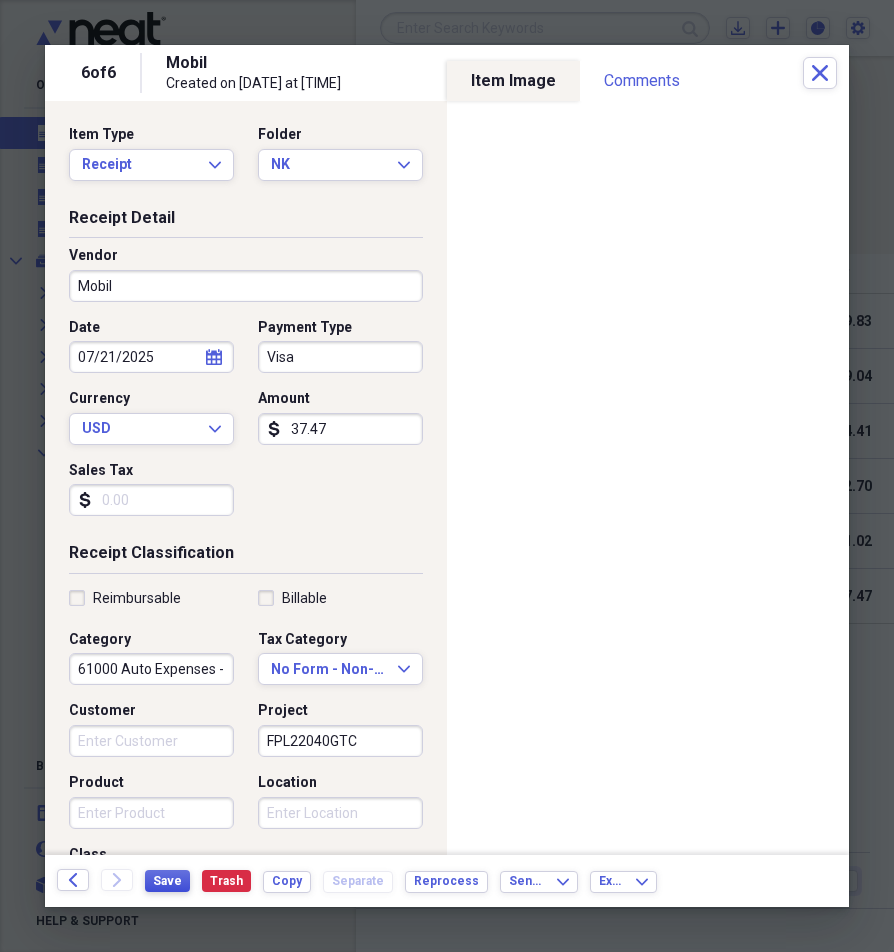click on "Save" at bounding box center [167, 881] 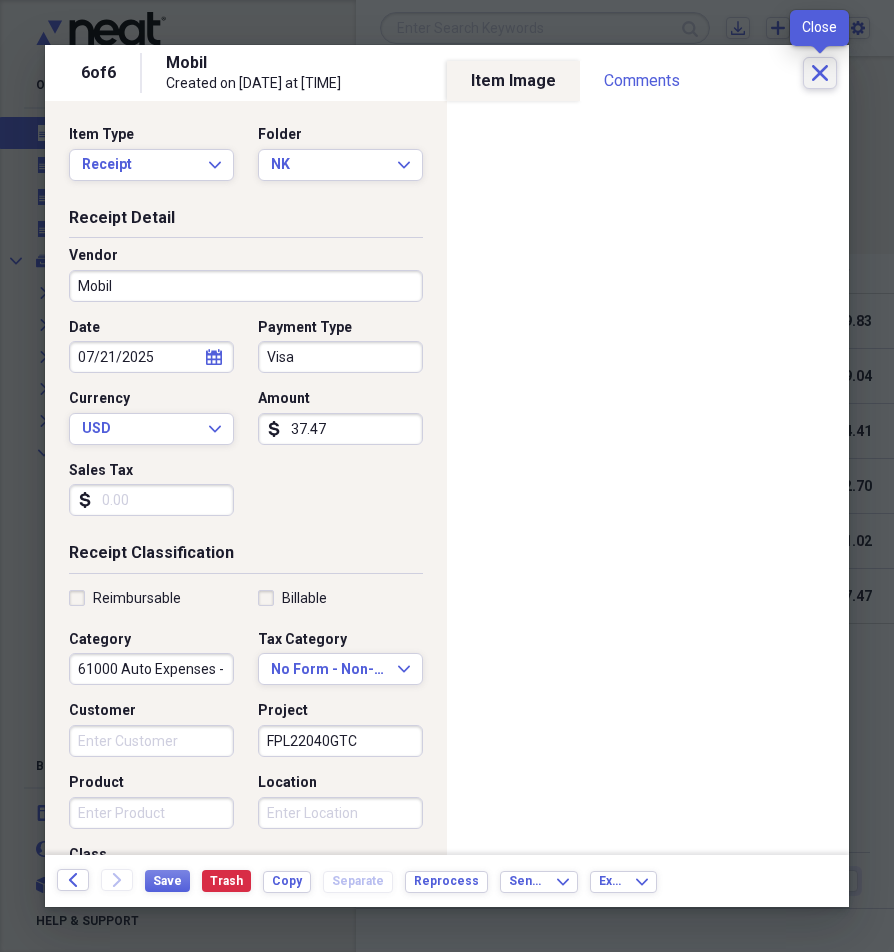 click 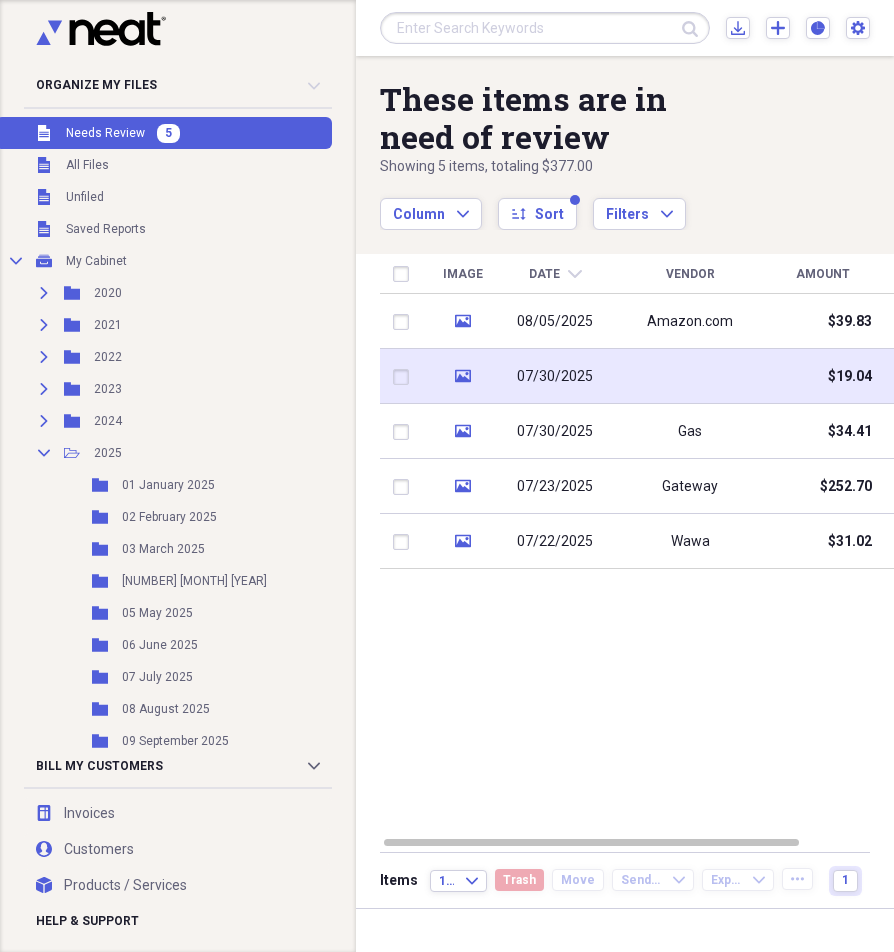 click at bounding box center (690, 376) 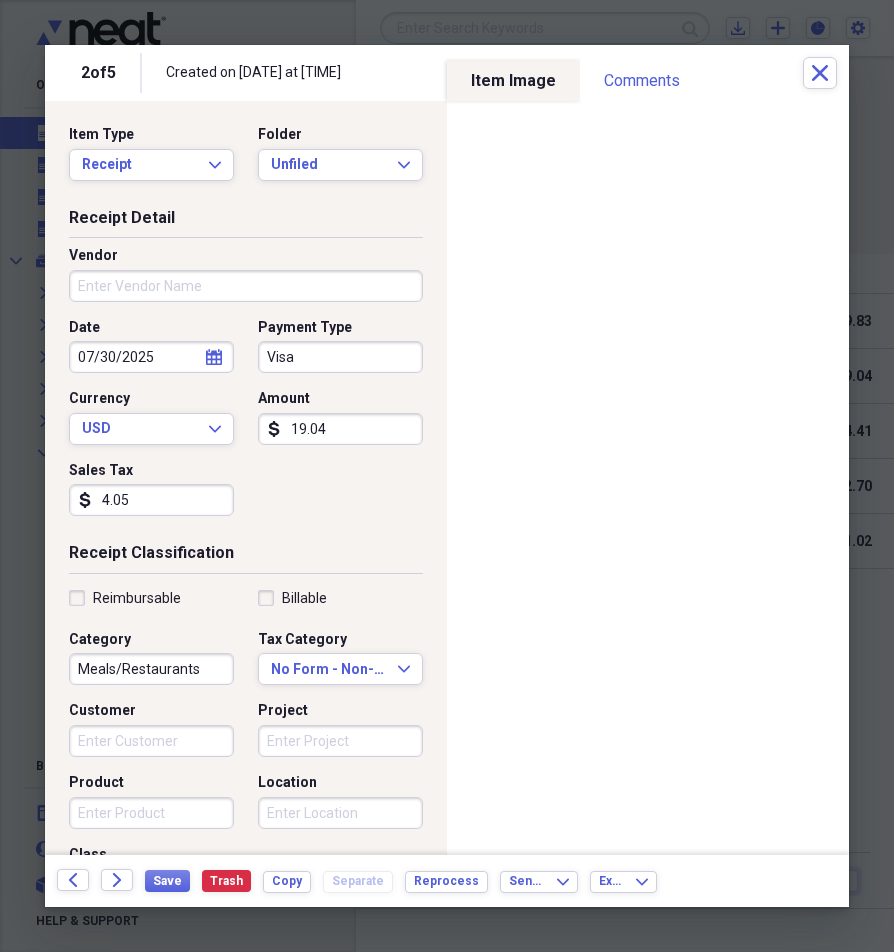click on "Vendor" at bounding box center (246, 286) 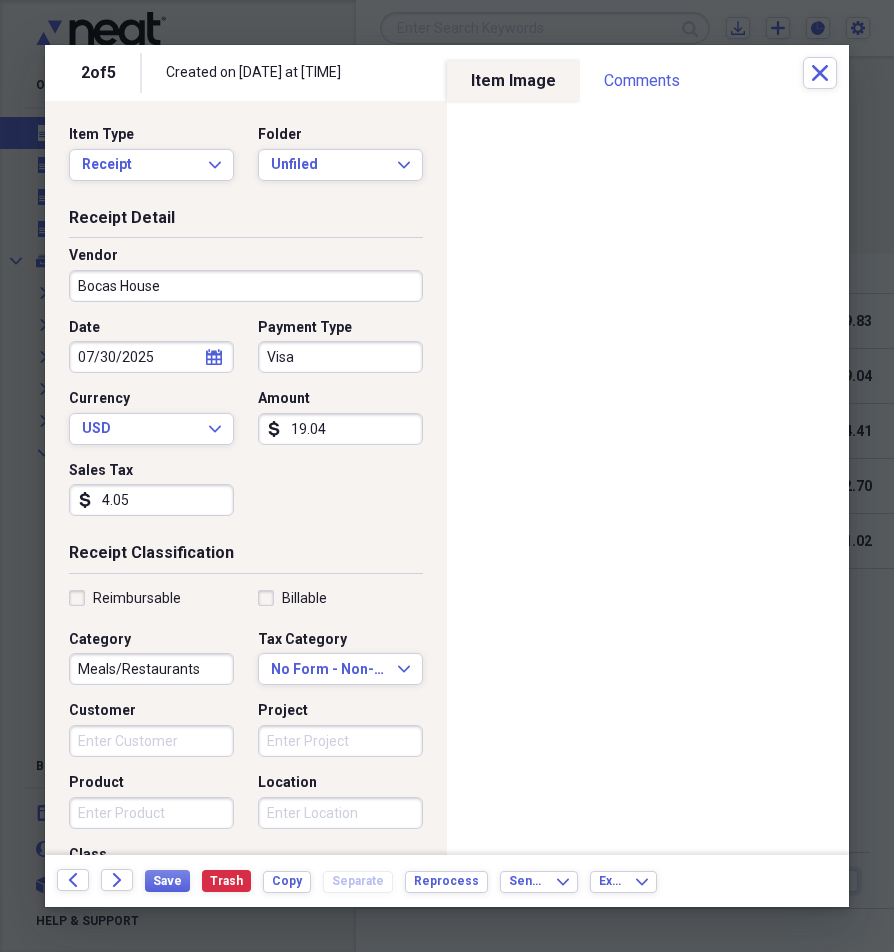 type on "Bocas House" 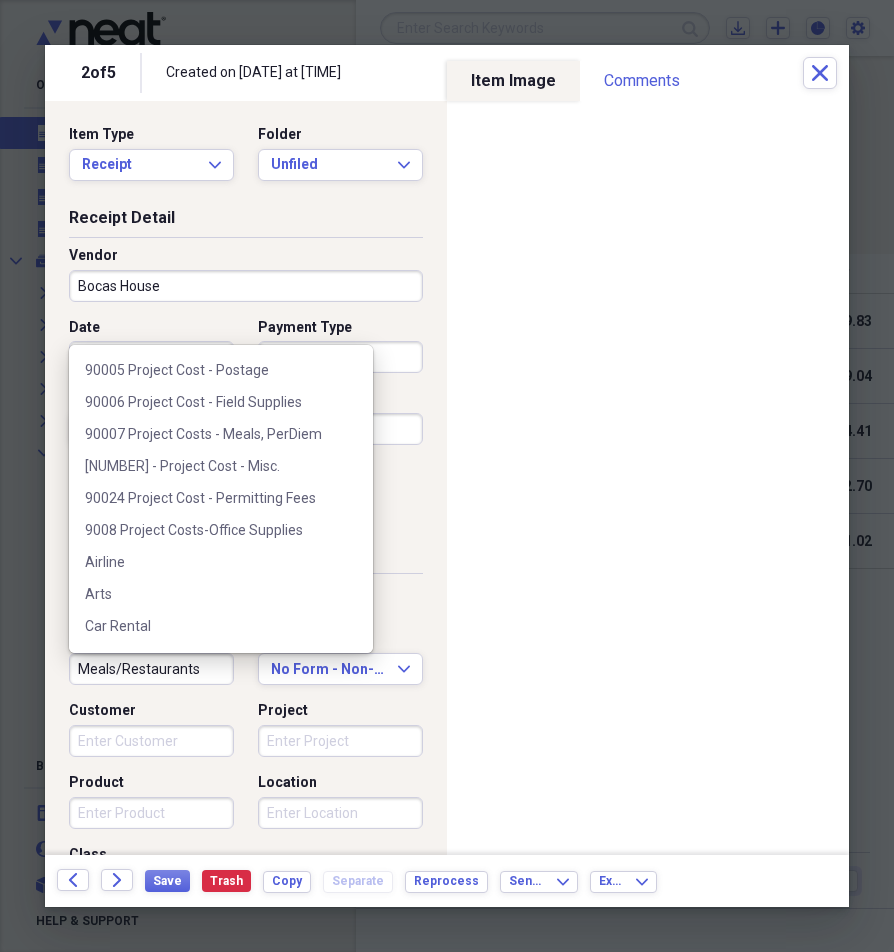 scroll, scrollTop: 900, scrollLeft: 0, axis: vertical 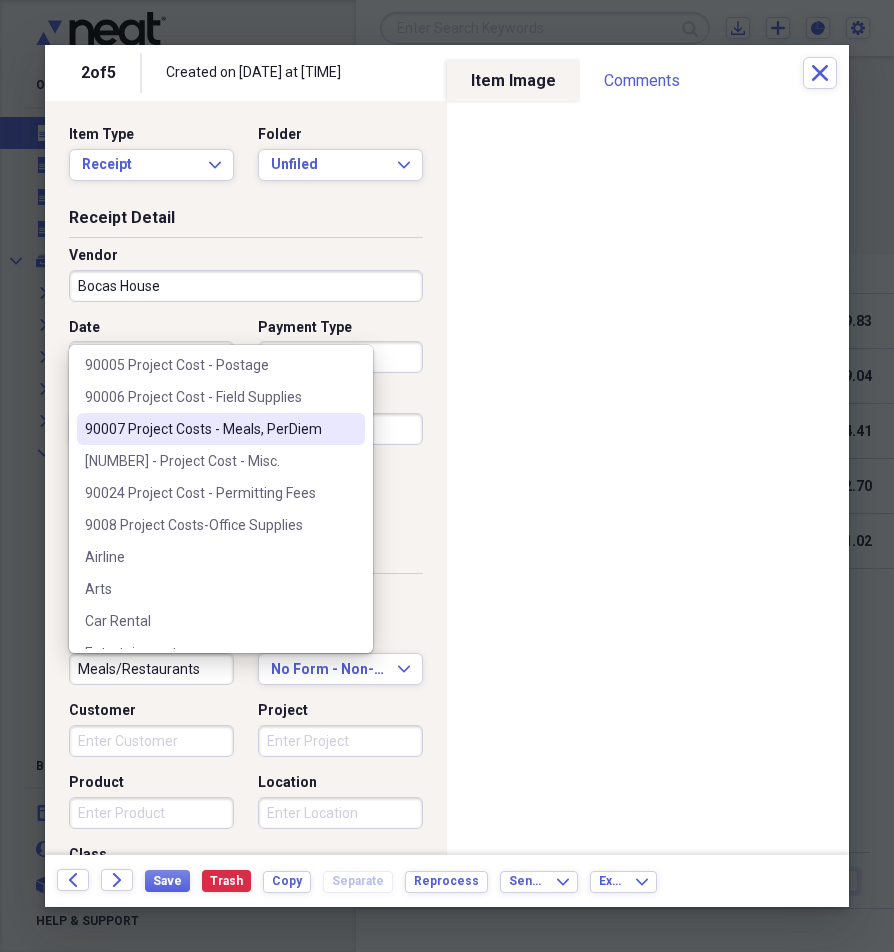 click on "90007 Project Costs - Meals, PerDiem" at bounding box center (221, 429) 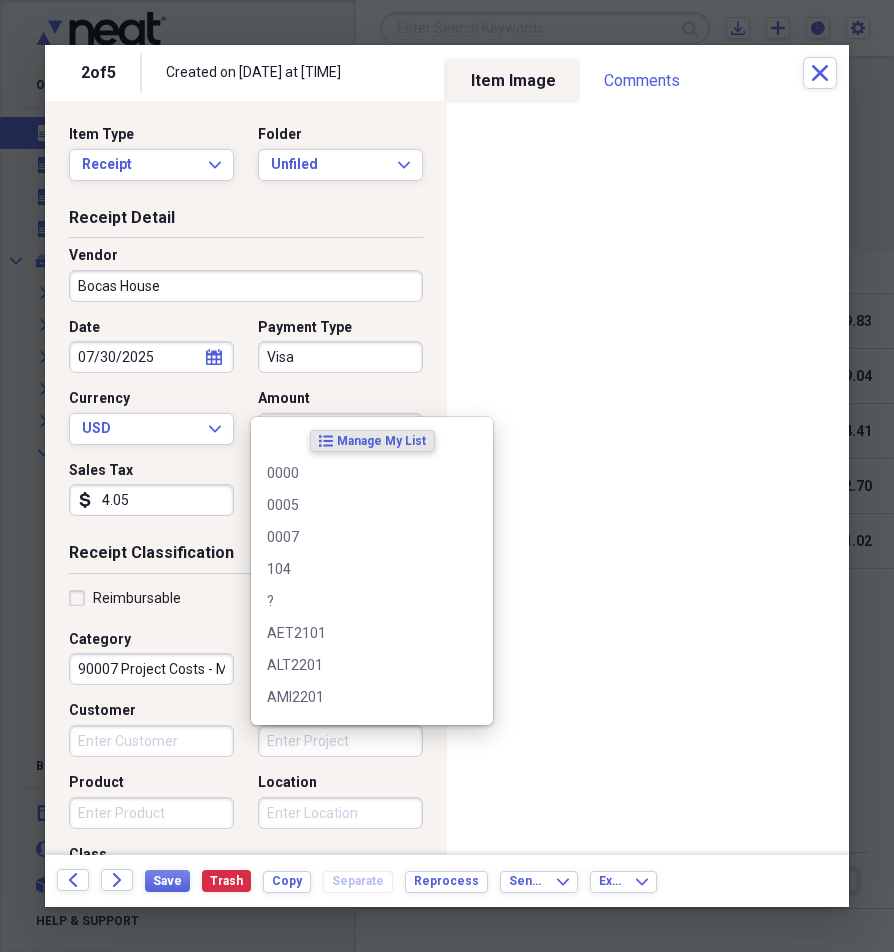 click on "Project" at bounding box center (340, 741) 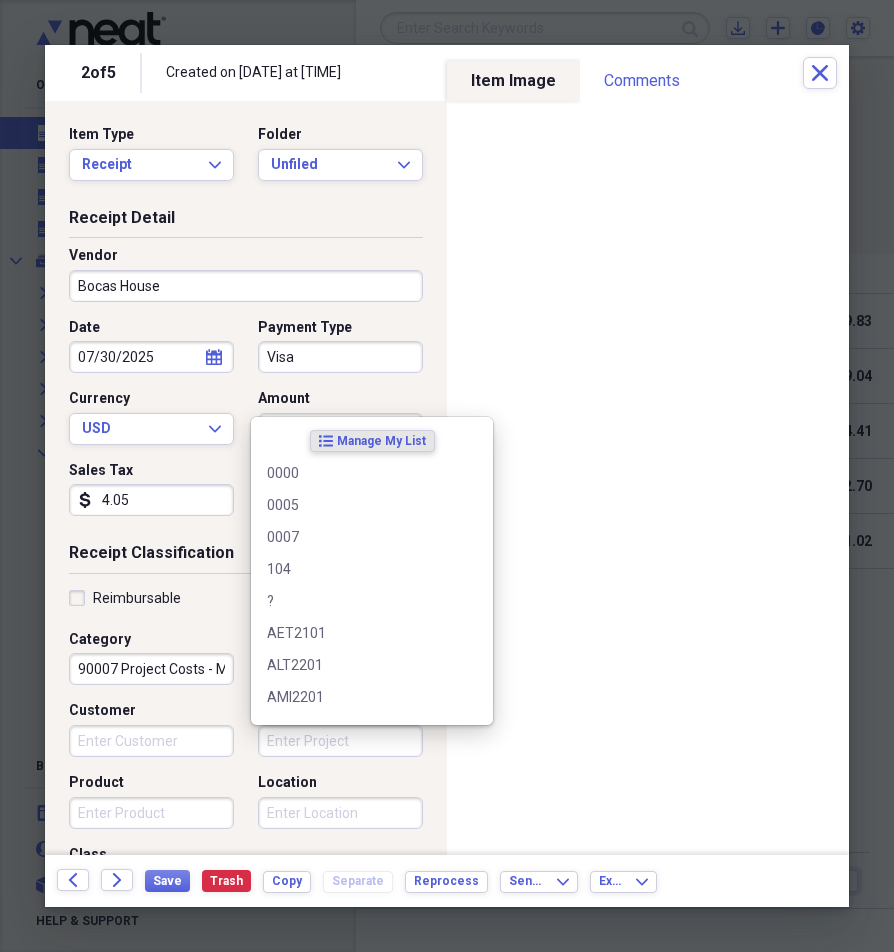 type on "m" 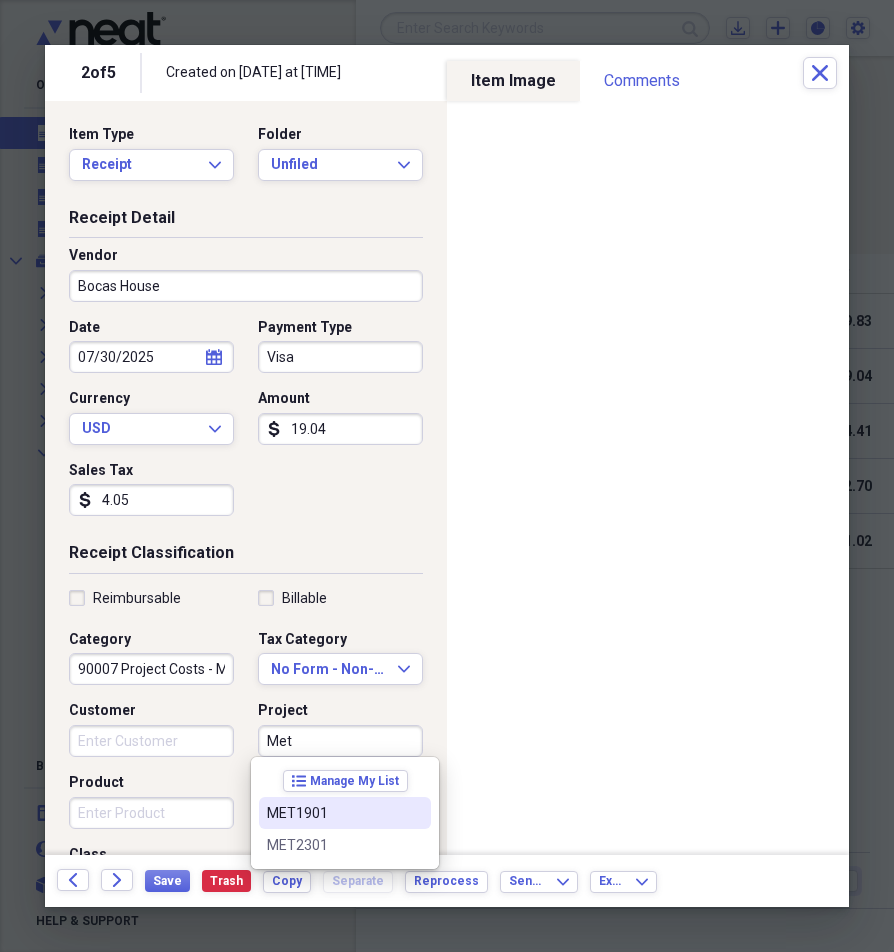 click on "MET1901" at bounding box center [333, 813] 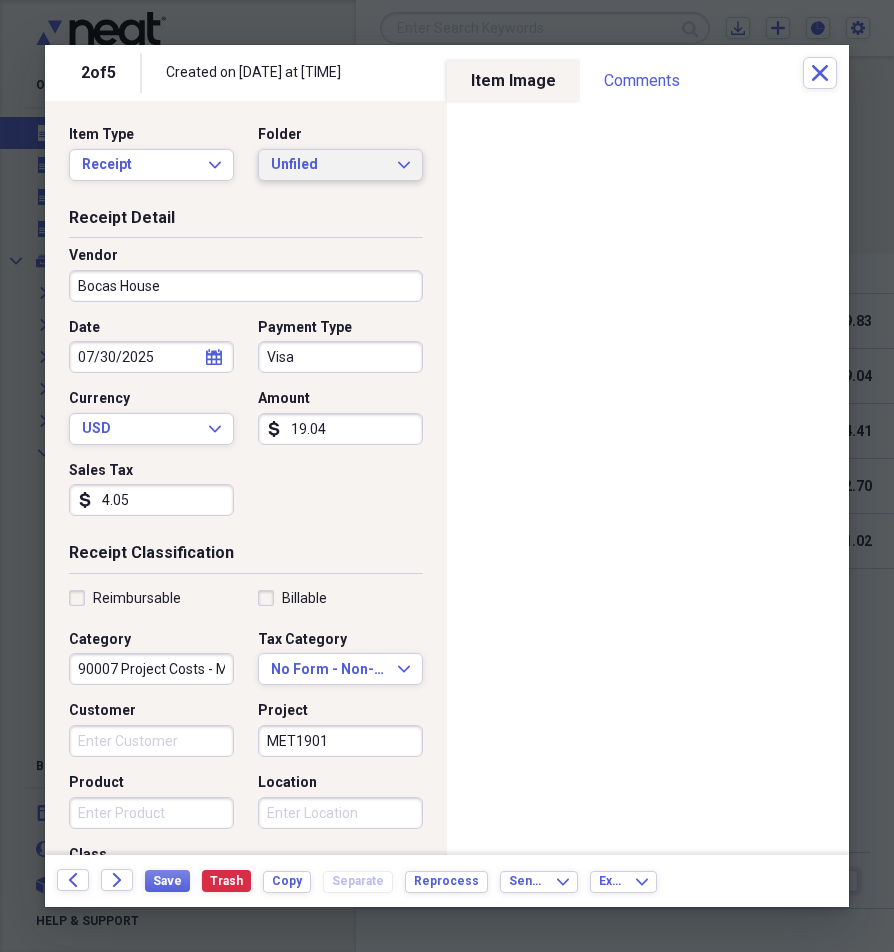 click on "Unfiled" at bounding box center (328, 165) 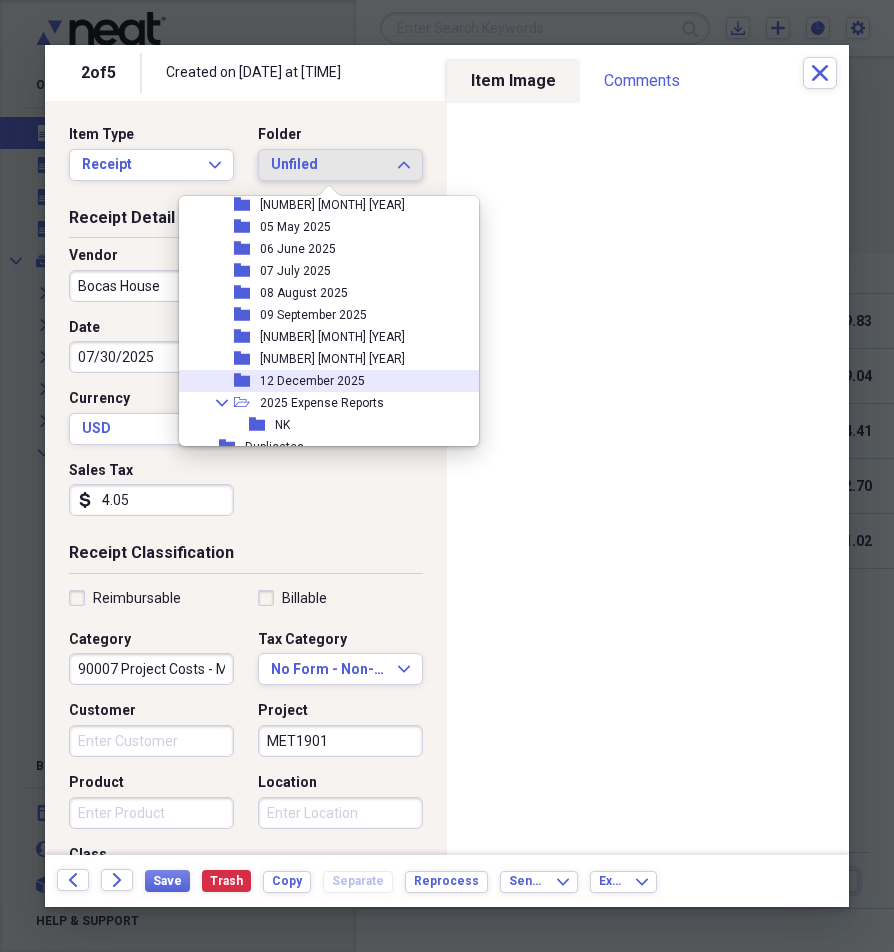 scroll, scrollTop: 200, scrollLeft: 0, axis: vertical 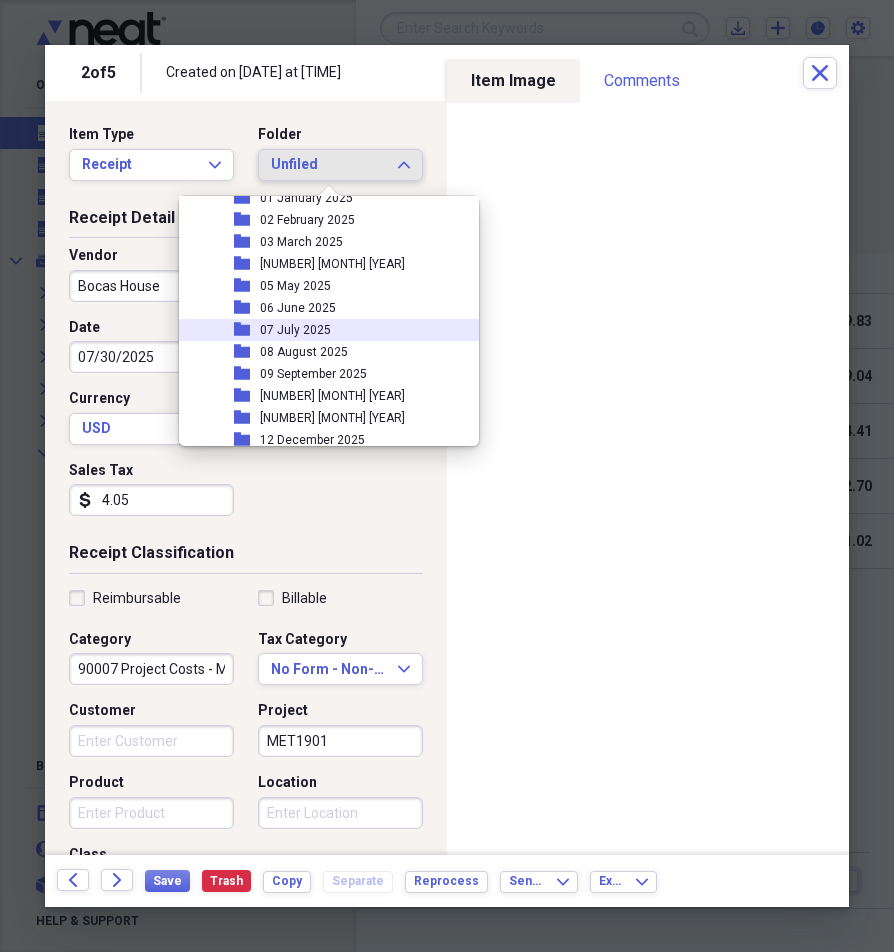 click on "07 July 2025" at bounding box center [295, 330] 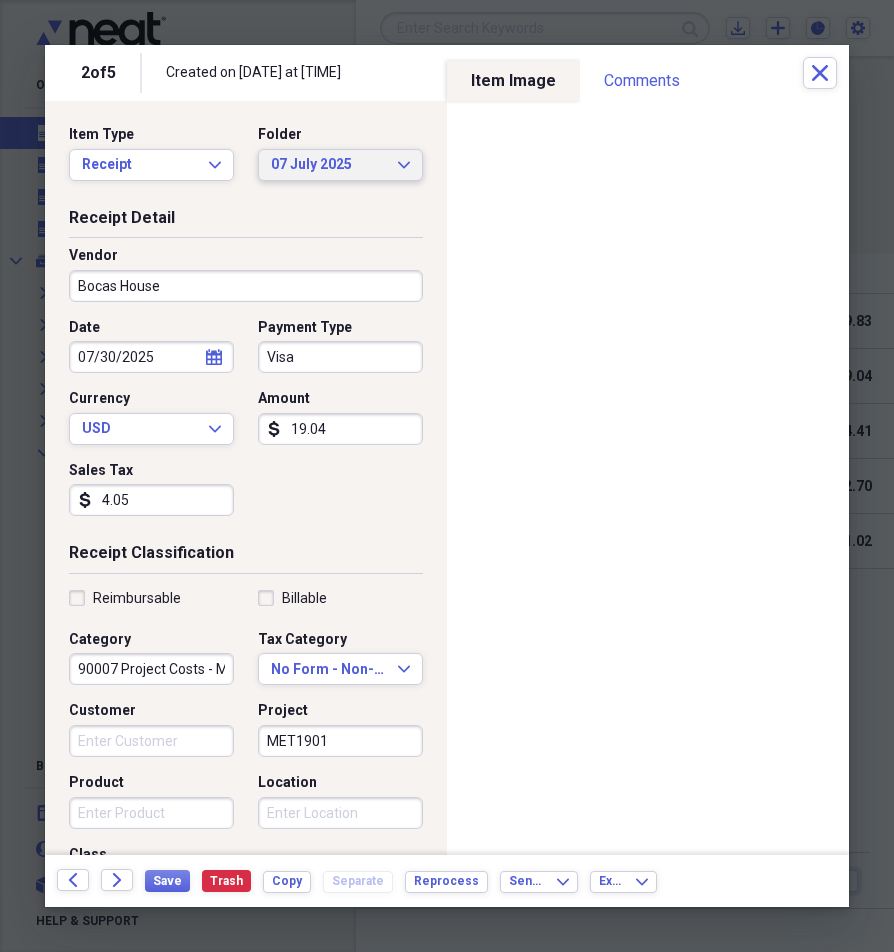 click on "[NUMBER] [MONTH] [YEAR] Expand" at bounding box center (340, 165) 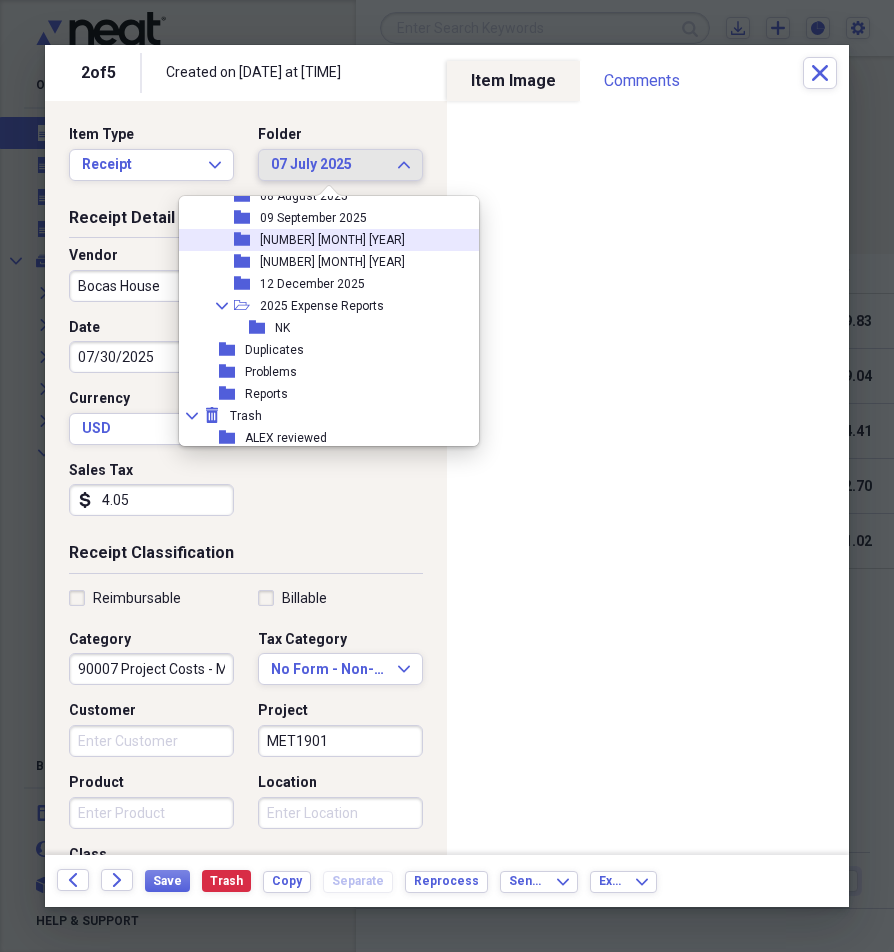 scroll, scrollTop: 359, scrollLeft: 0, axis: vertical 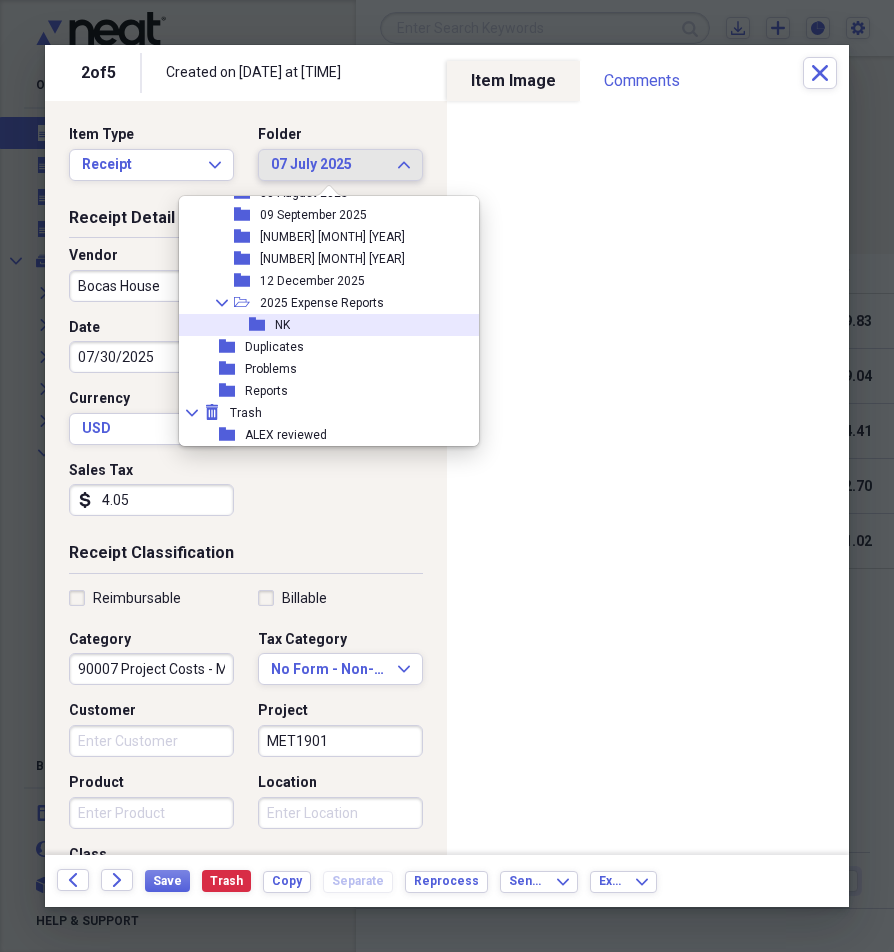 click 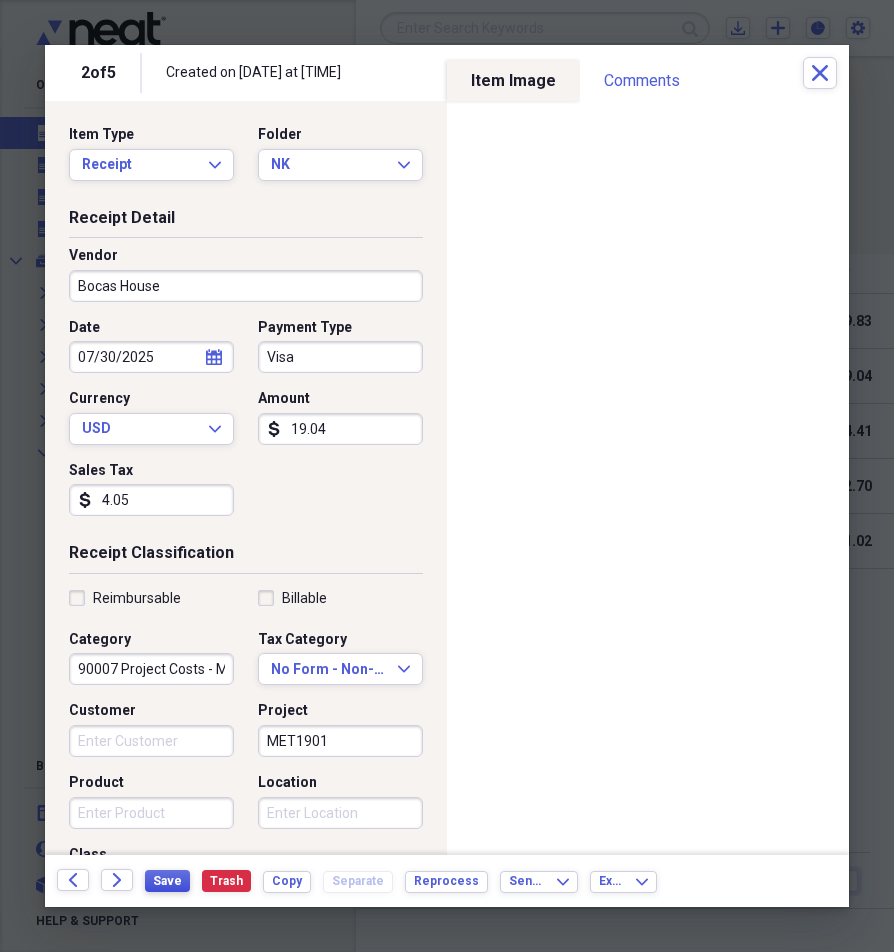 click on "Save" at bounding box center (167, 881) 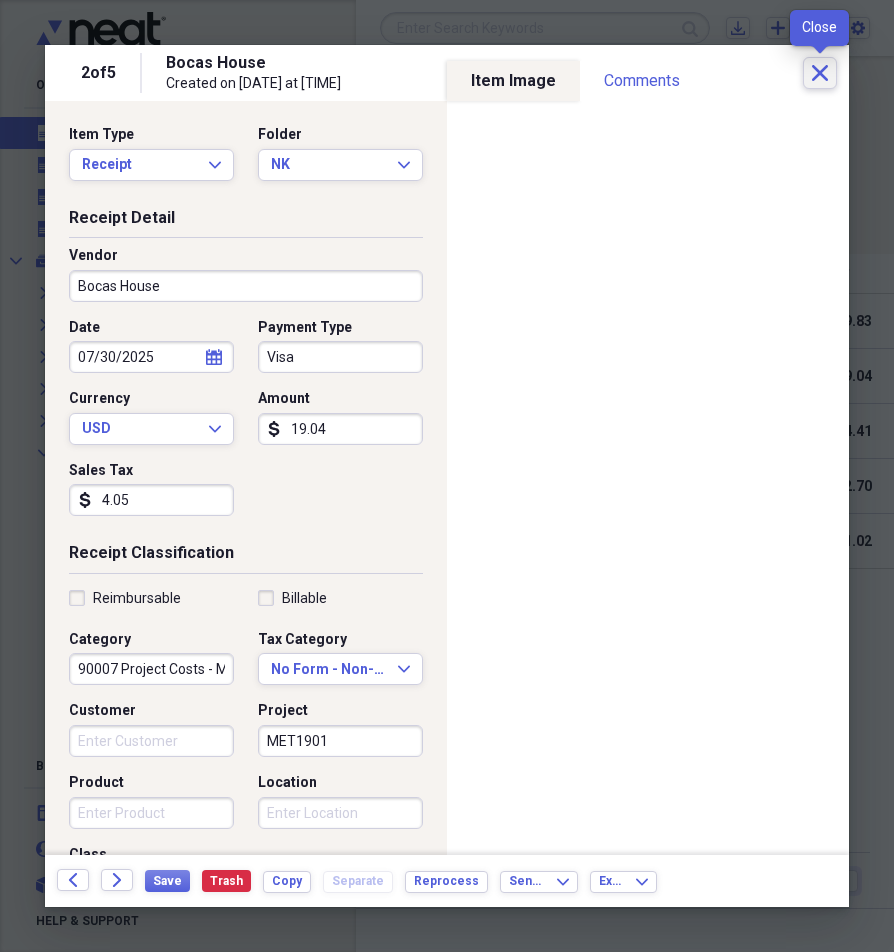 click on "Close" at bounding box center (820, 73) 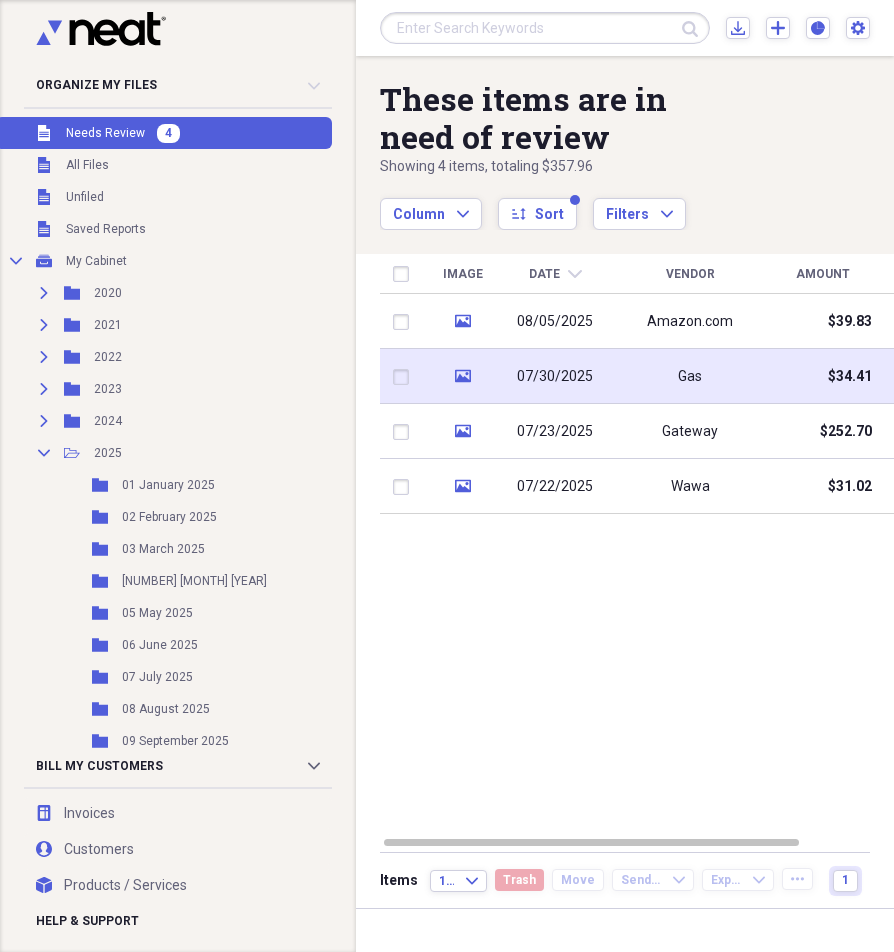 click on "Gas" at bounding box center (690, 376) 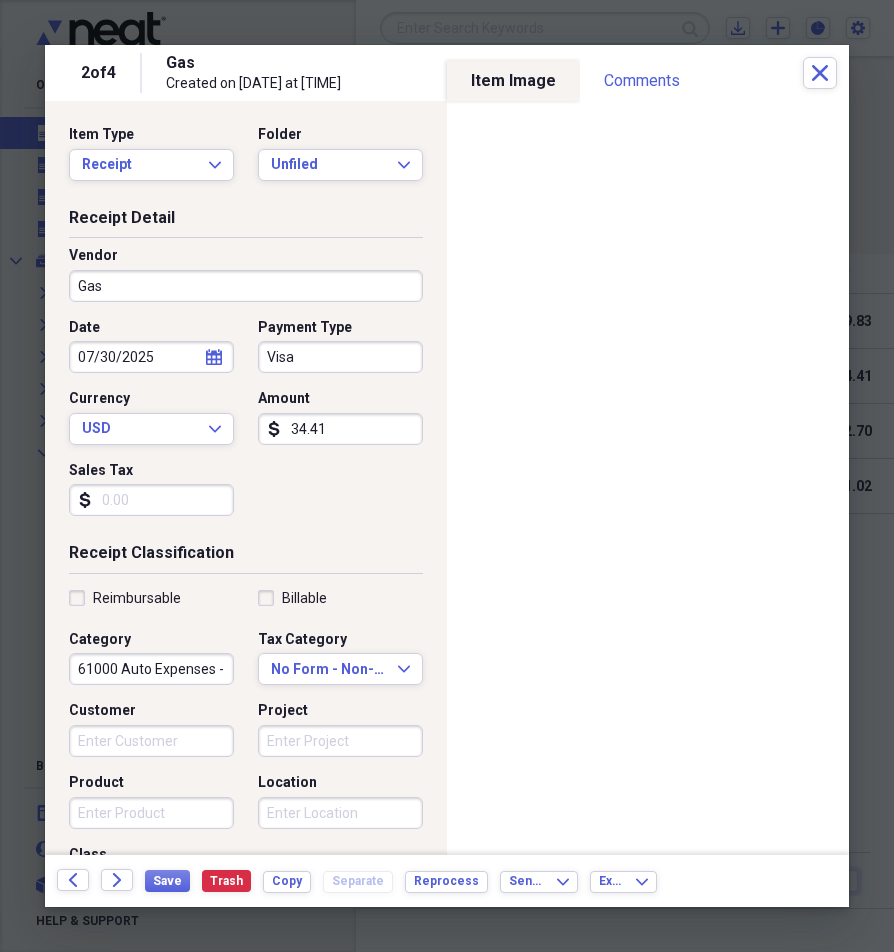 click on "Gas" at bounding box center (246, 286) 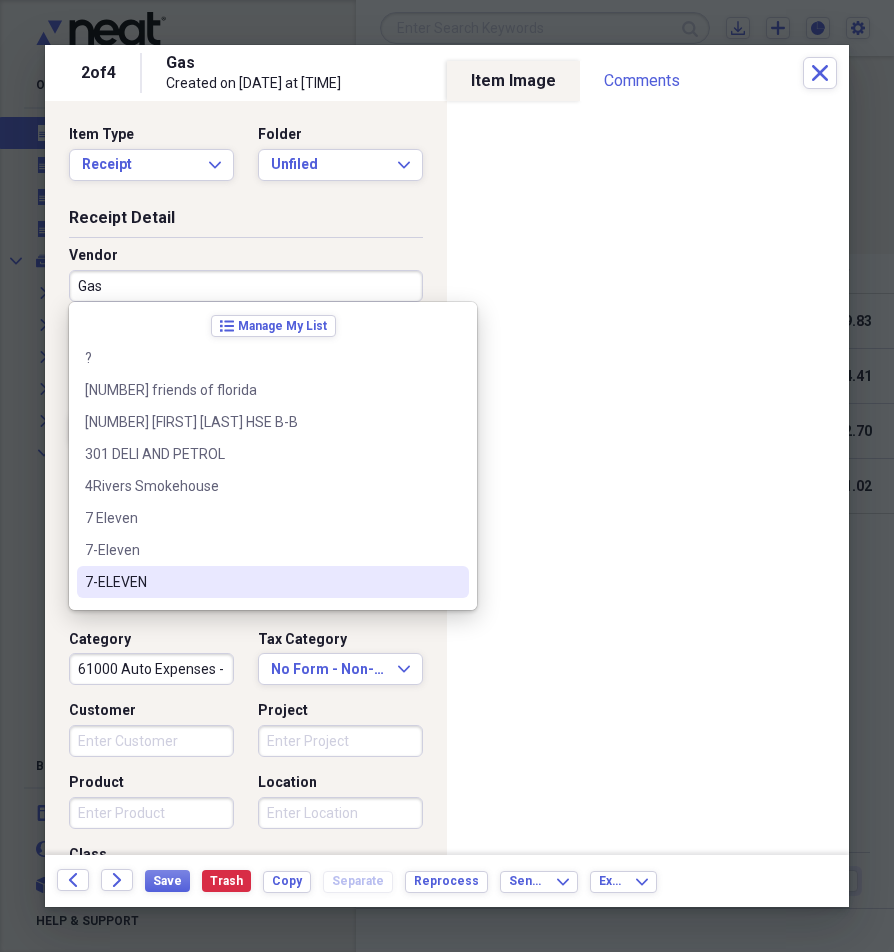click on "7-ELEVEN" at bounding box center [273, 582] 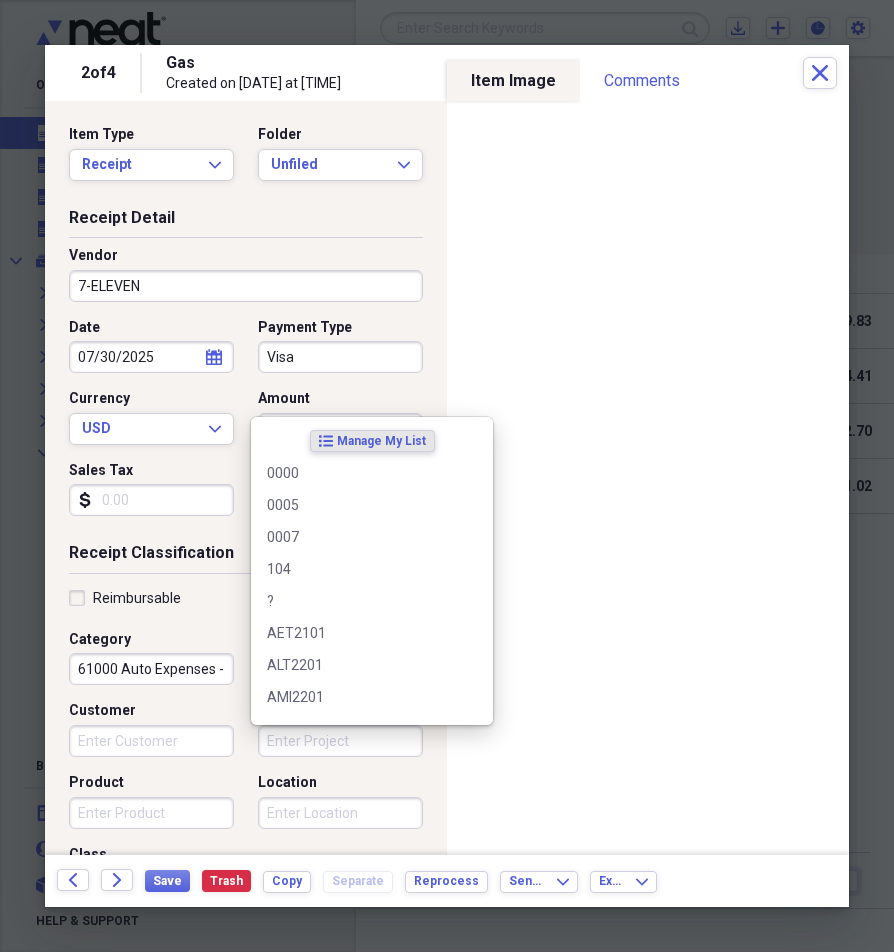 click on "Project" at bounding box center (340, 741) 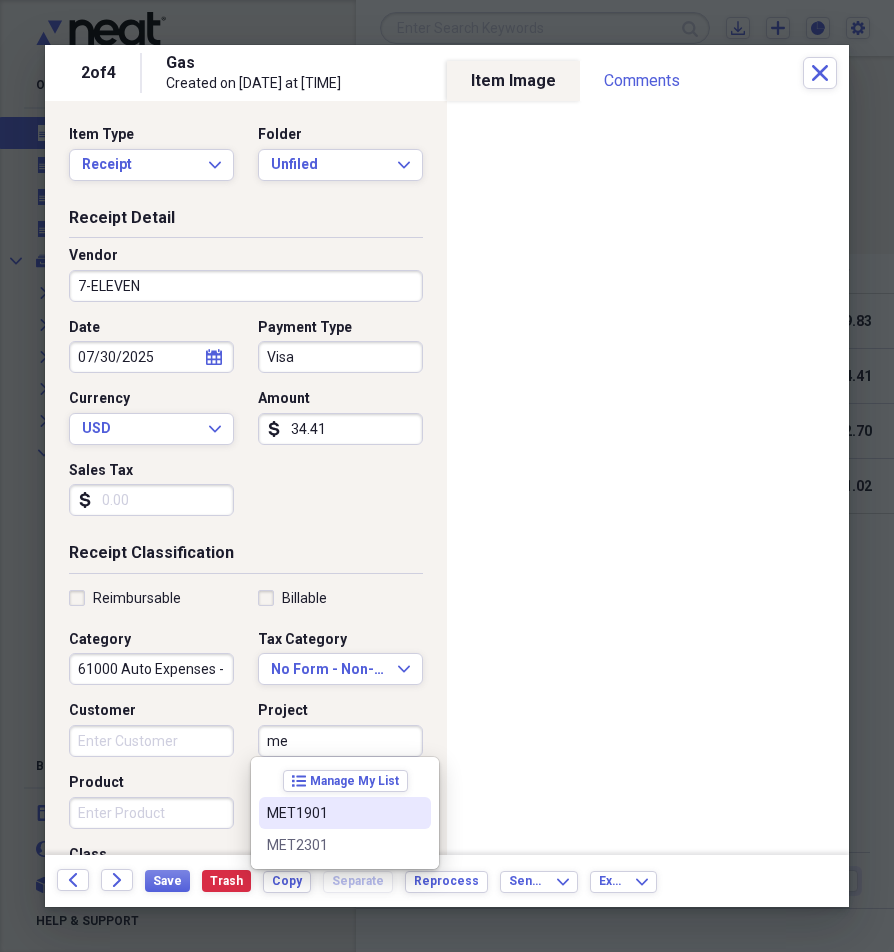 click on "MET1901" at bounding box center (333, 813) 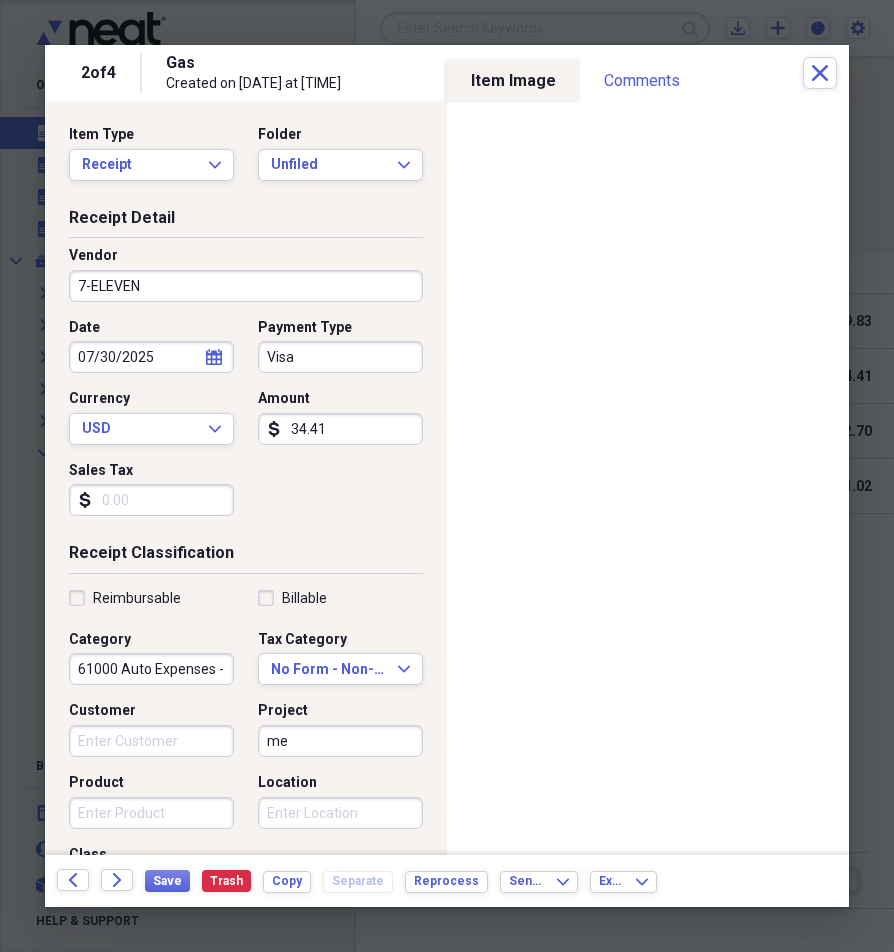 type on "MET1901" 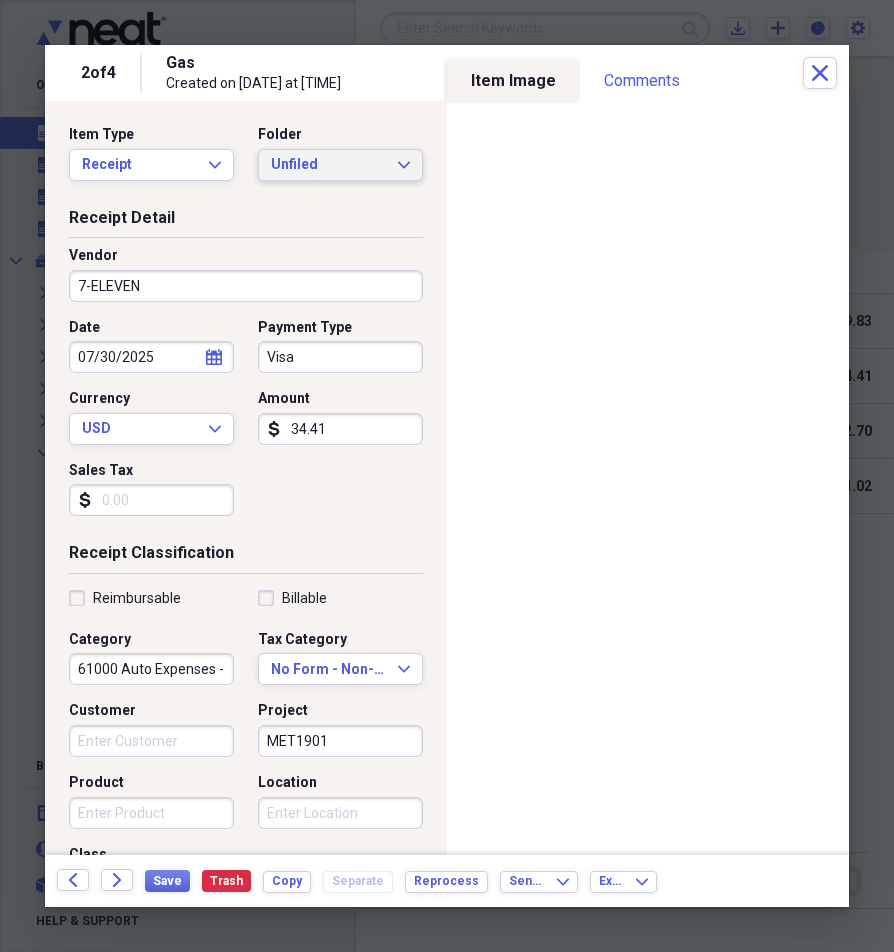 click on "Unfiled" at bounding box center [328, 165] 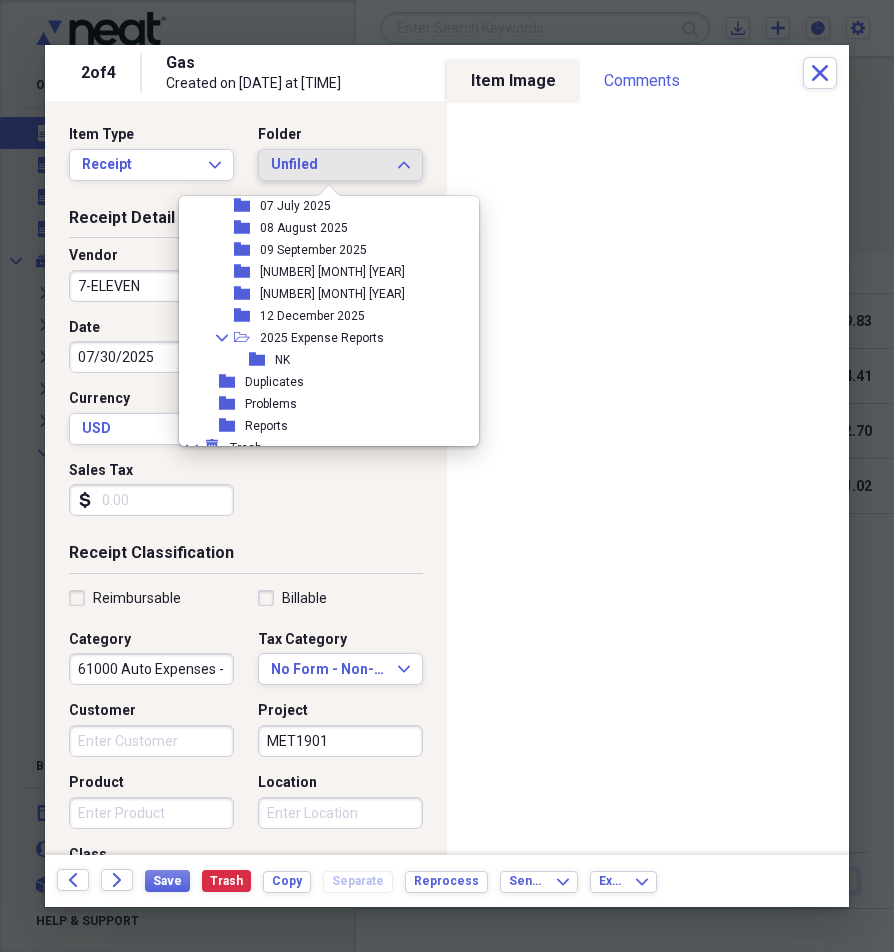scroll, scrollTop: 359, scrollLeft: 0, axis: vertical 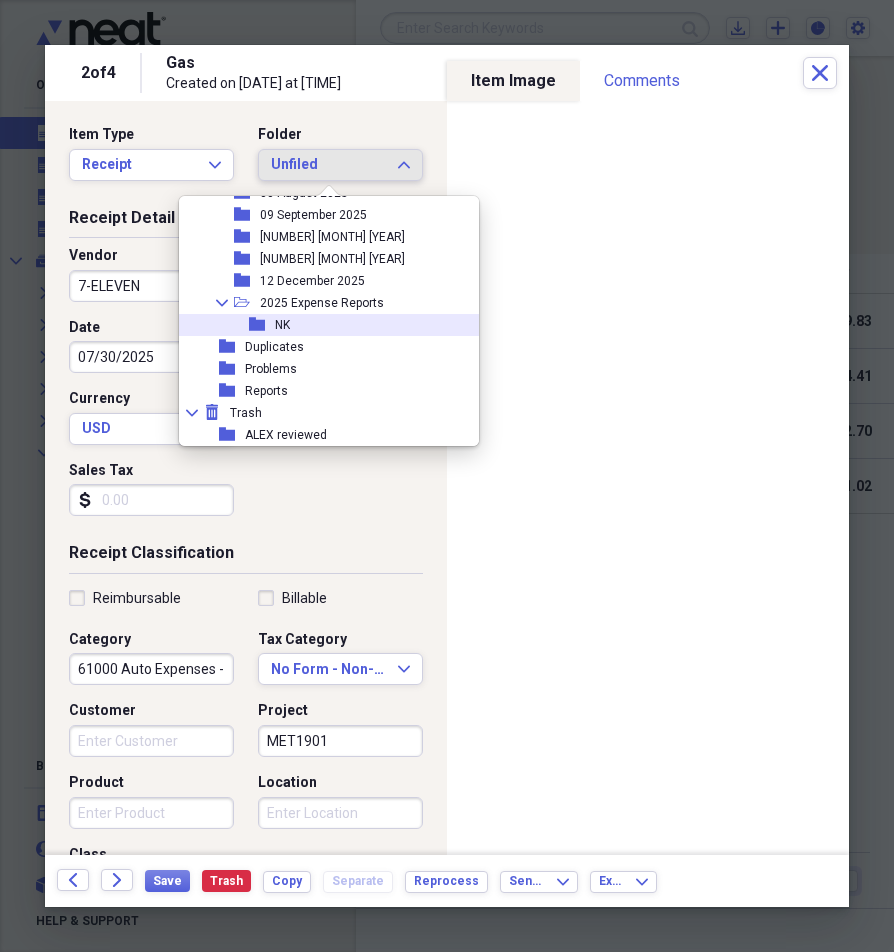 click on "folder" 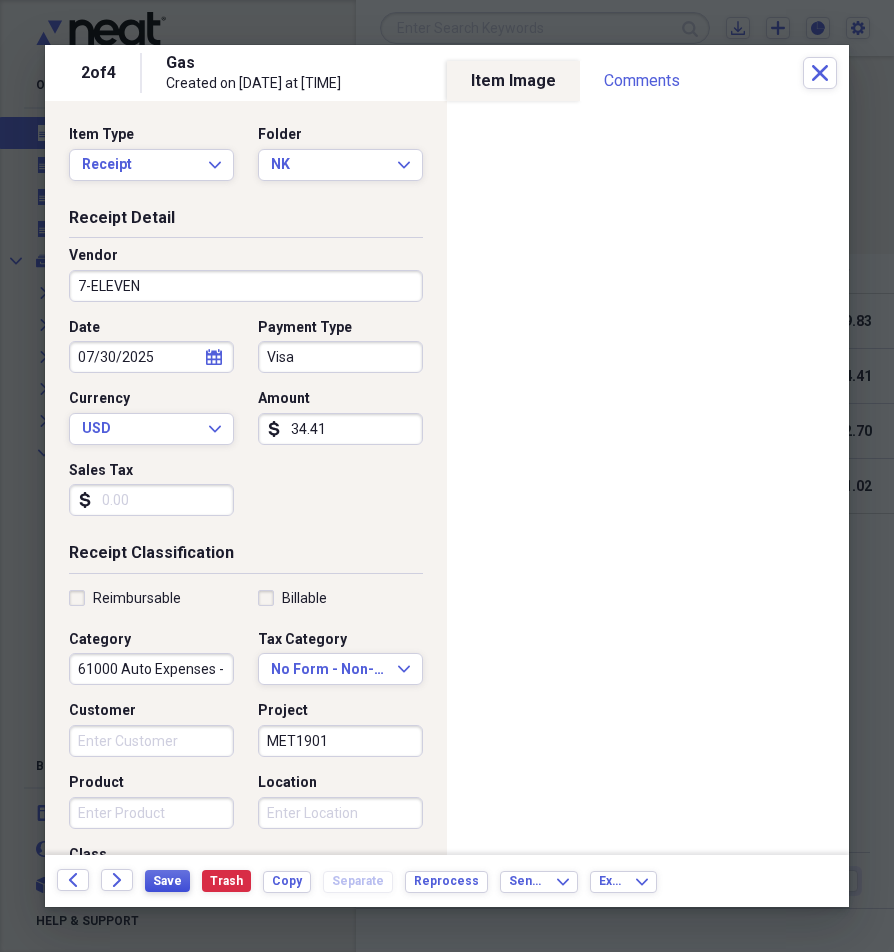 click on "Save" at bounding box center [167, 881] 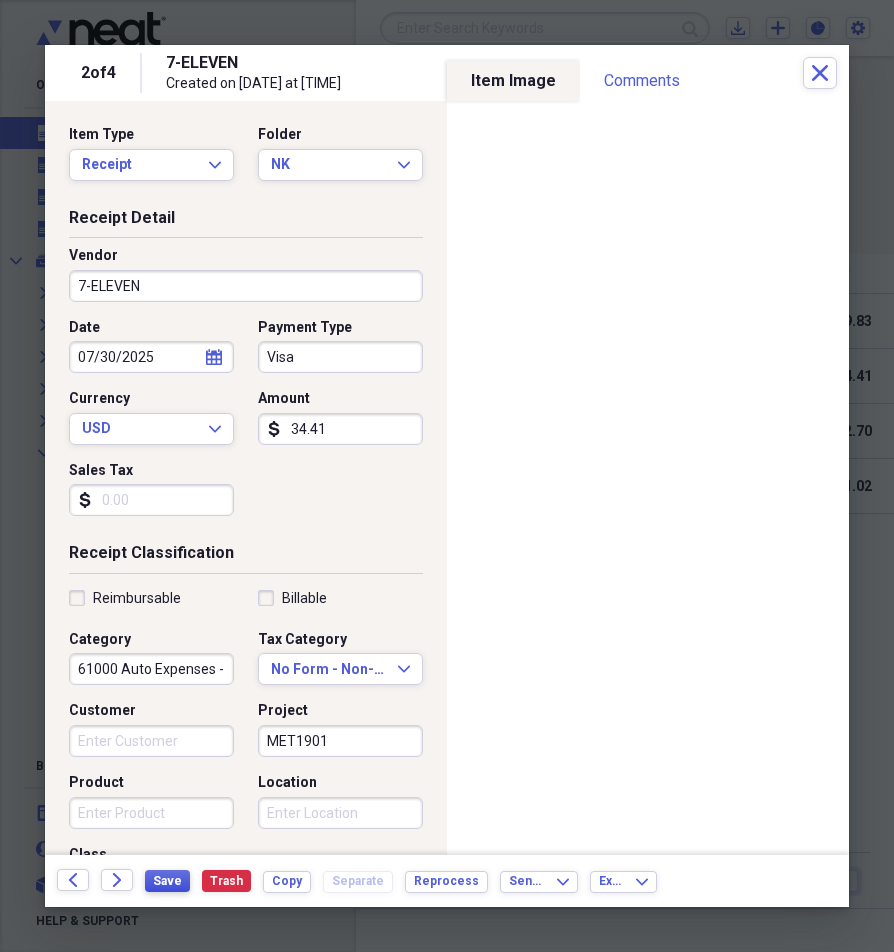 click on "Save" at bounding box center (167, 881) 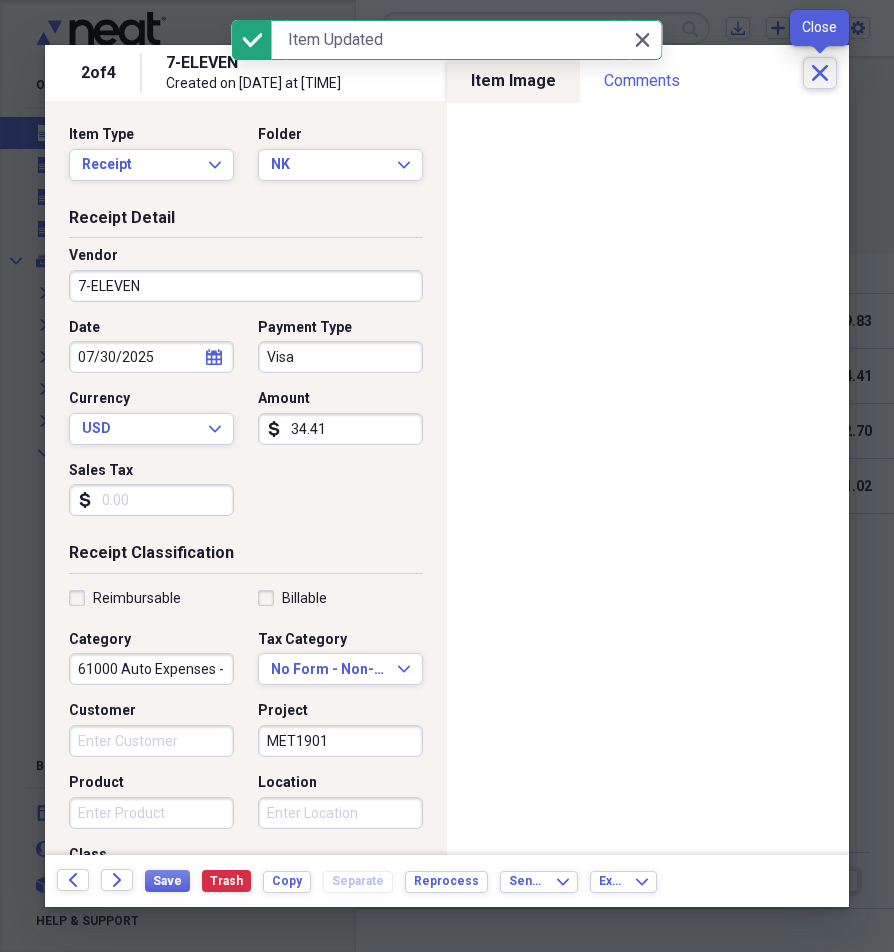 click on "Close" at bounding box center [820, 73] 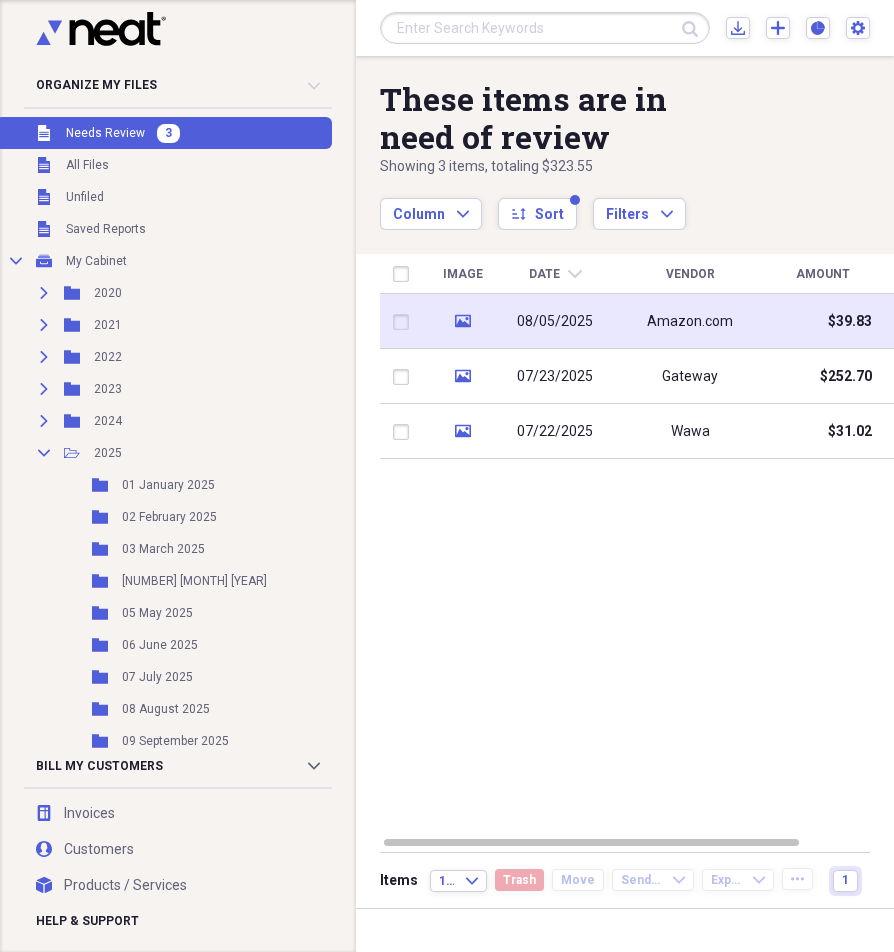 click on "Amazon.com" at bounding box center [690, 322] 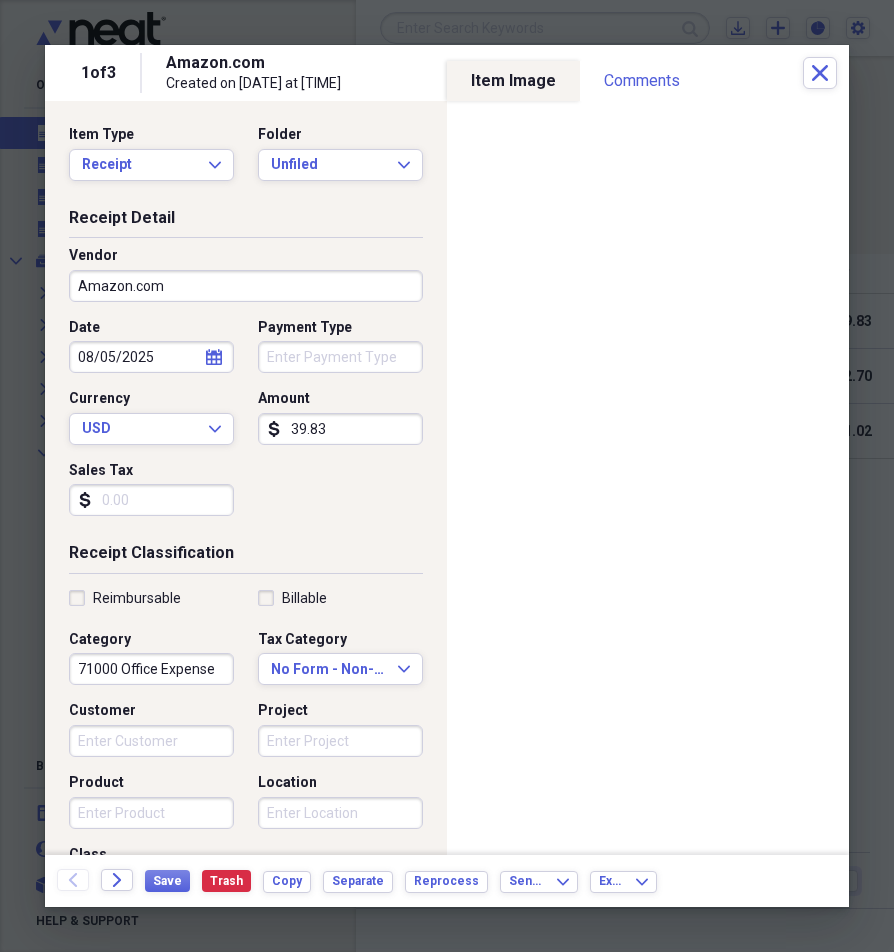 click on "calendar" 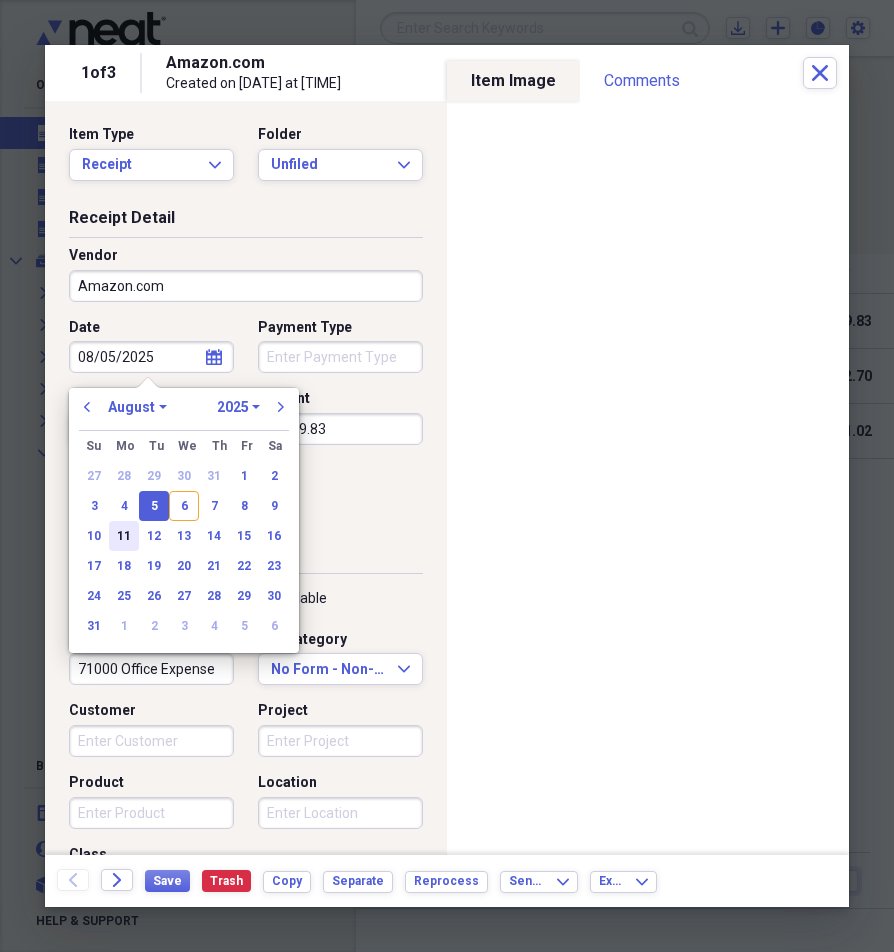 click on "11" at bounding box center [124, 536] 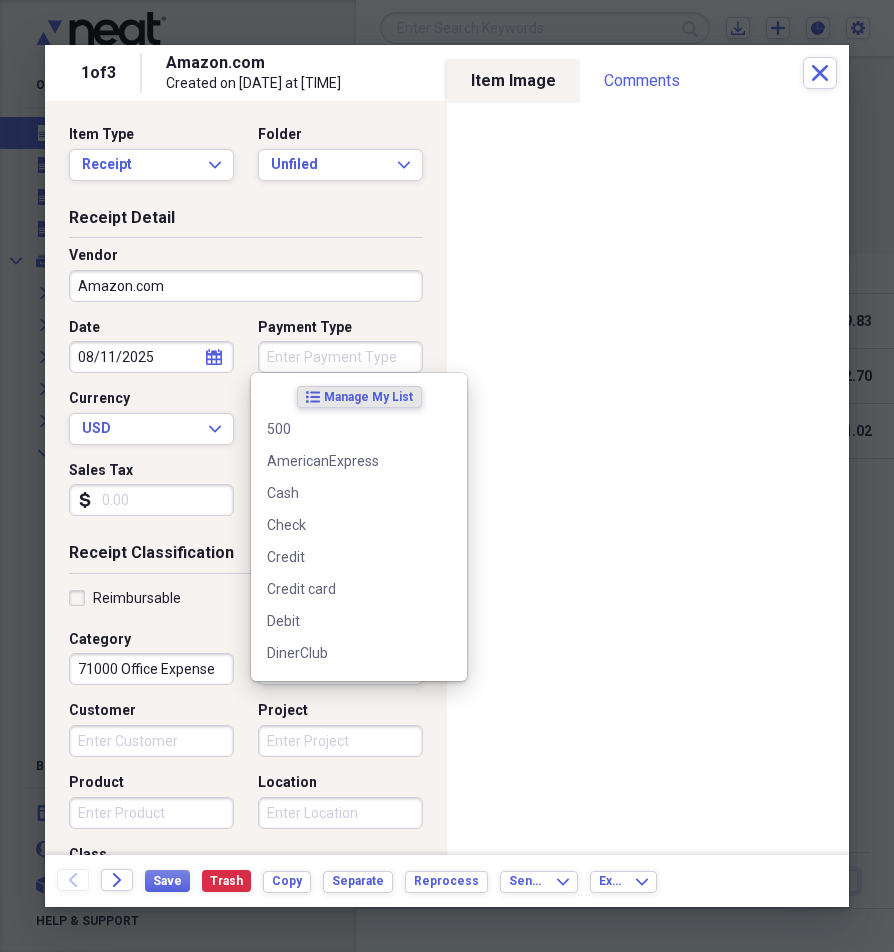 click on "Payment Type" at bounding box center [340, 357] 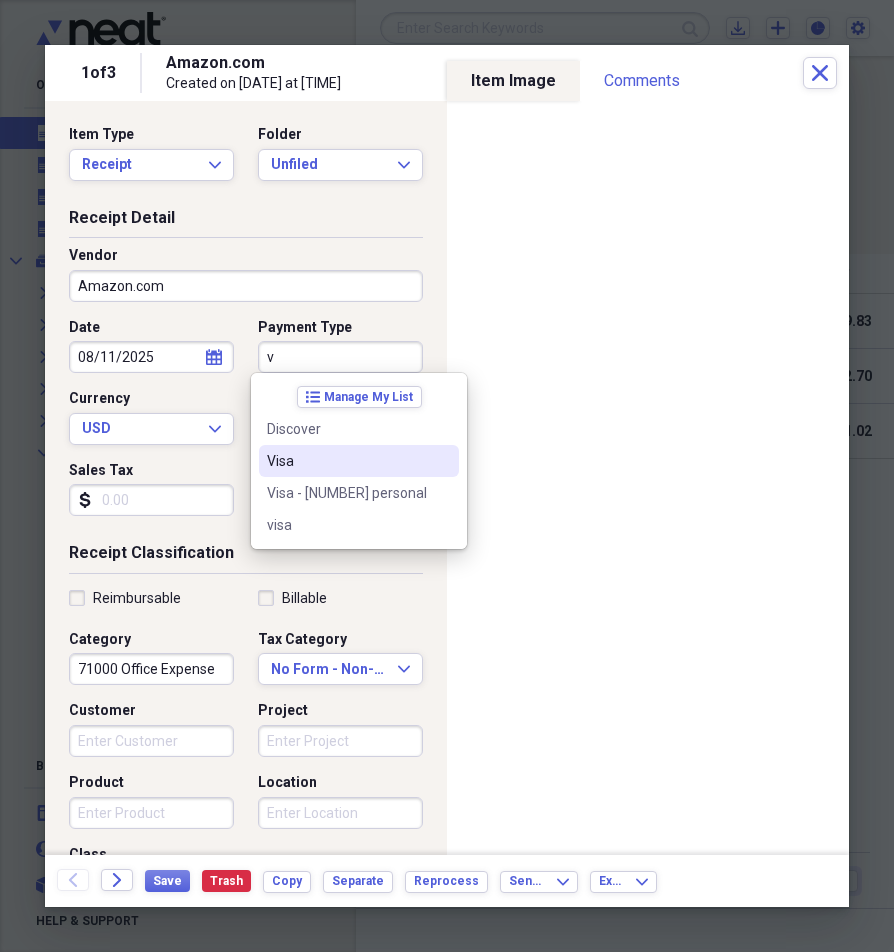 click on "Visa" at bounding box center [347, 461] 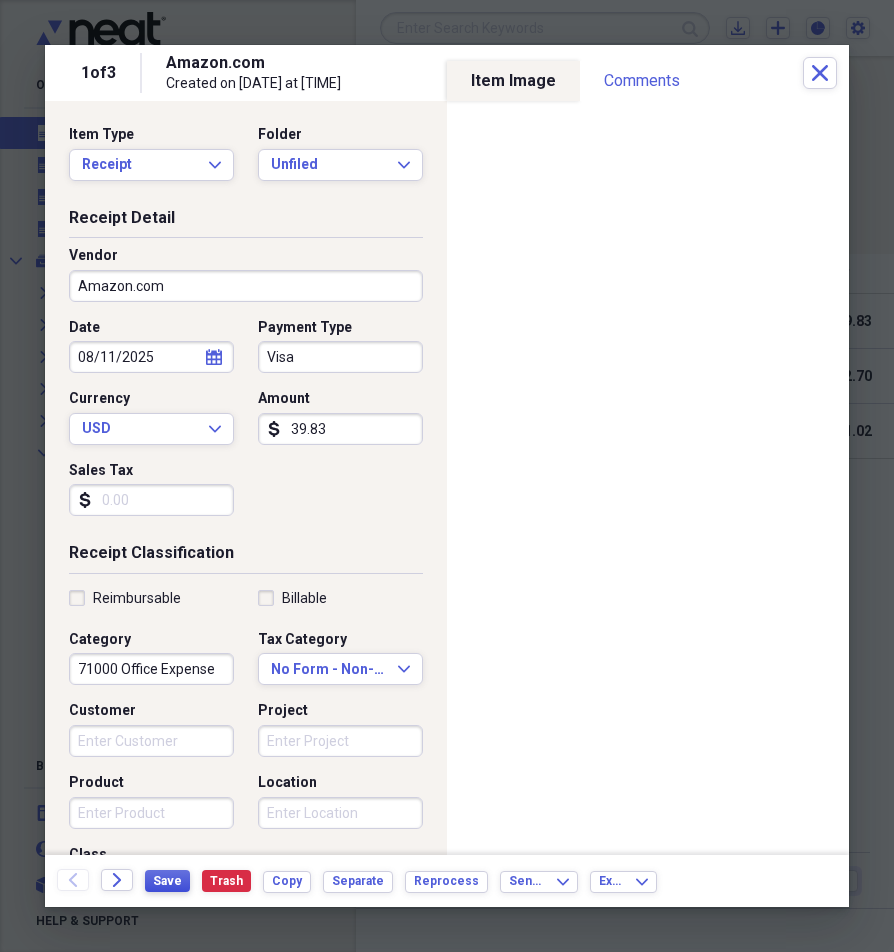 click on "Save" at bounding box center (167, 881) 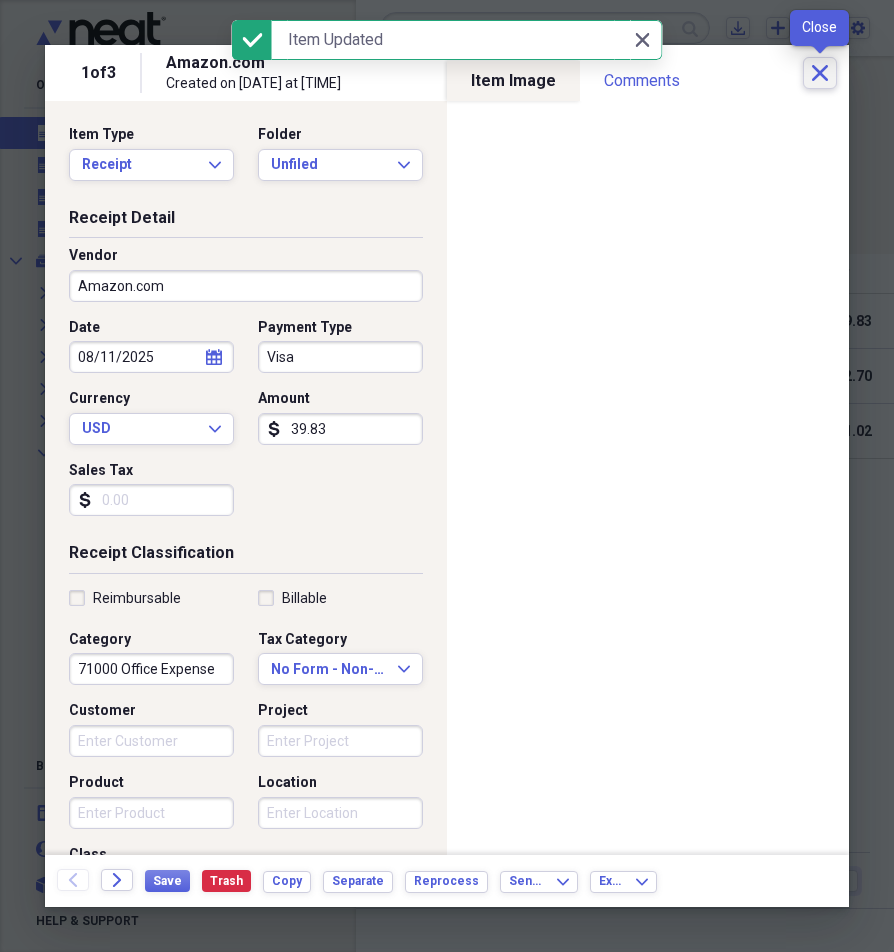 click on "Close" 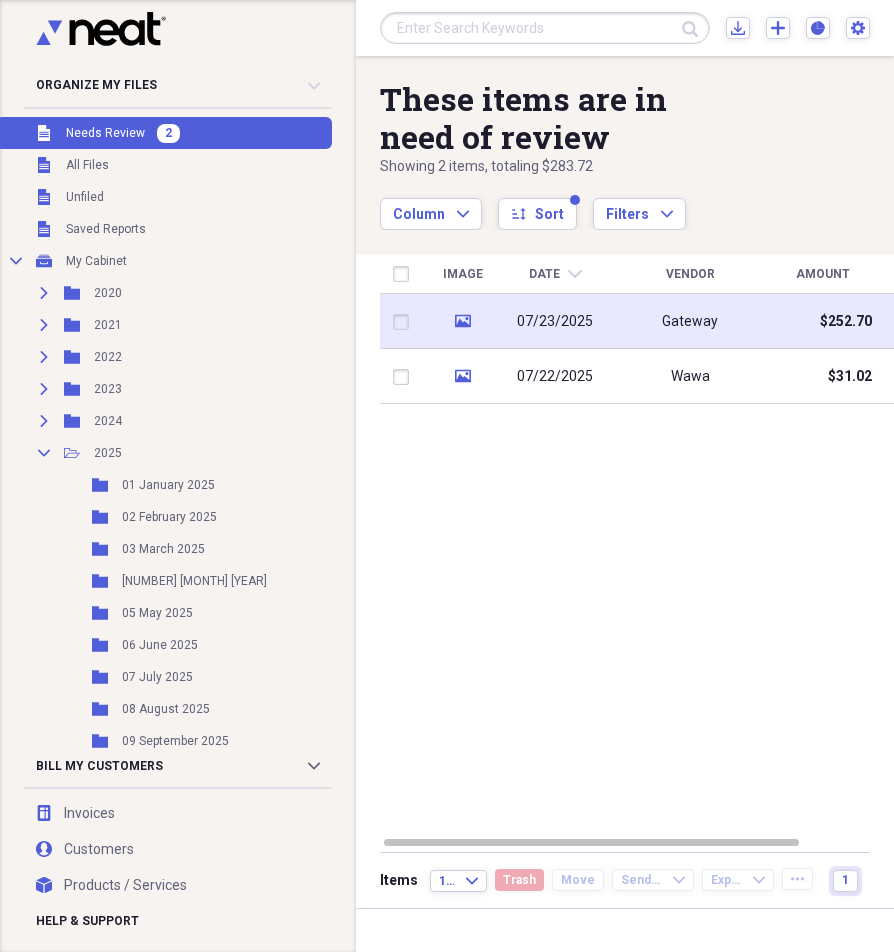 click on "Gateway" at bounding box center [690, 322] 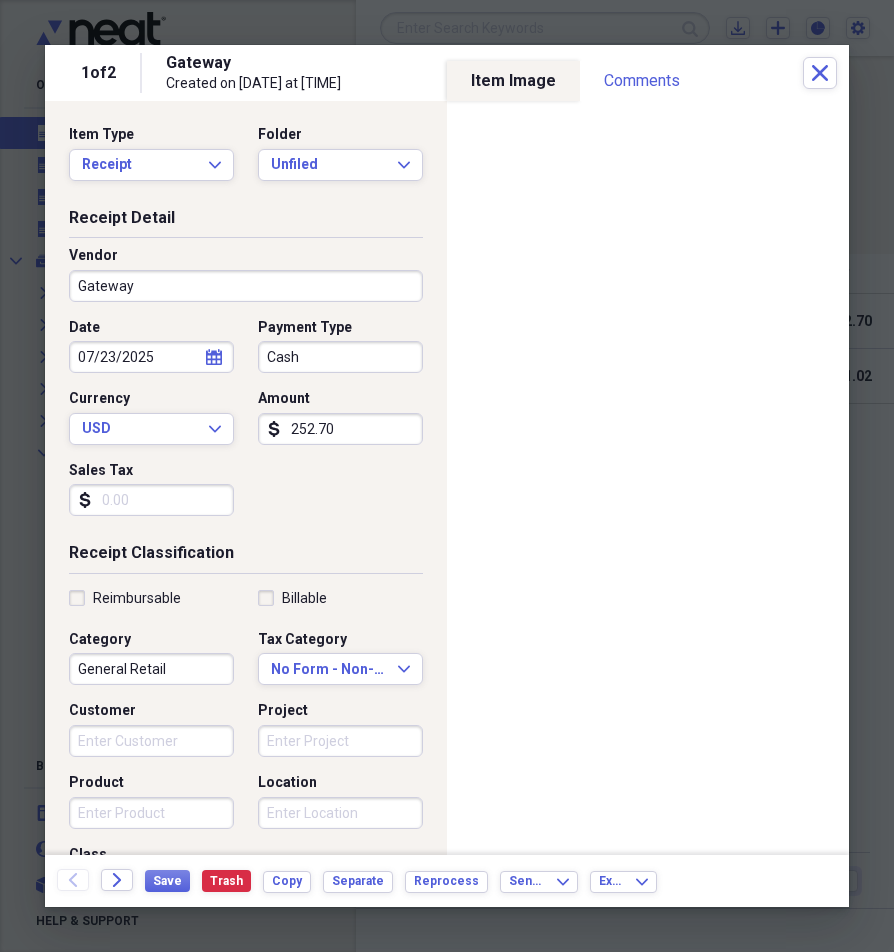 click on "252.70" at bounding box center (340, 429) 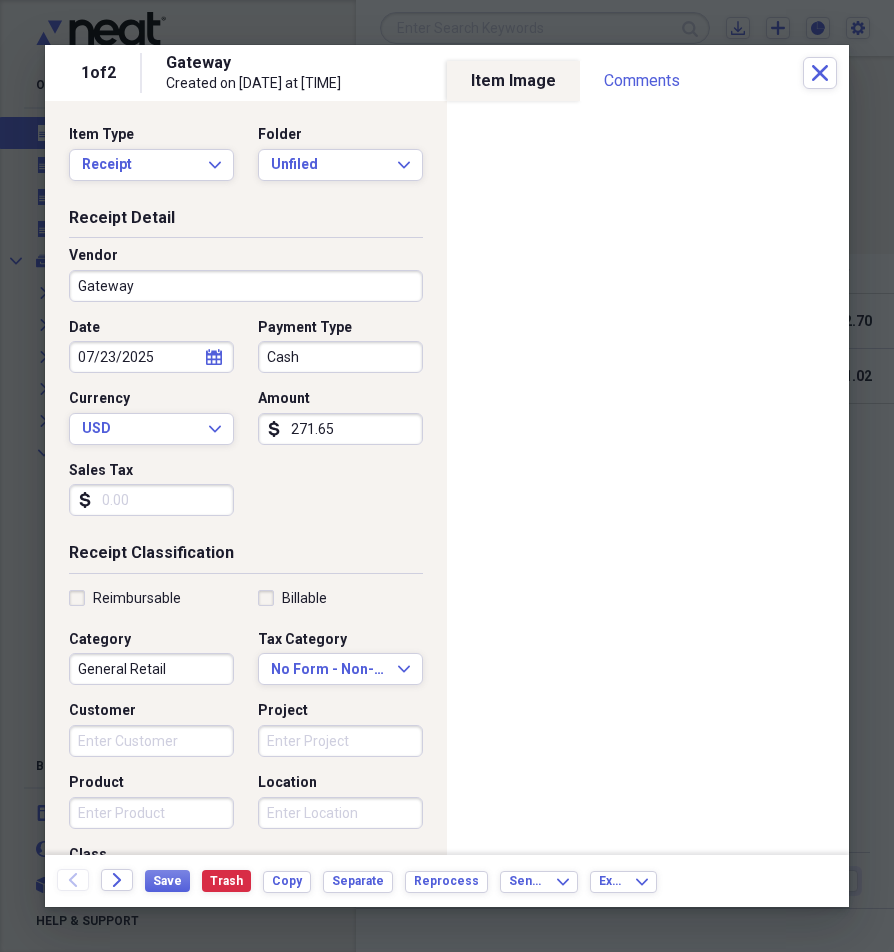 type on "271.65" 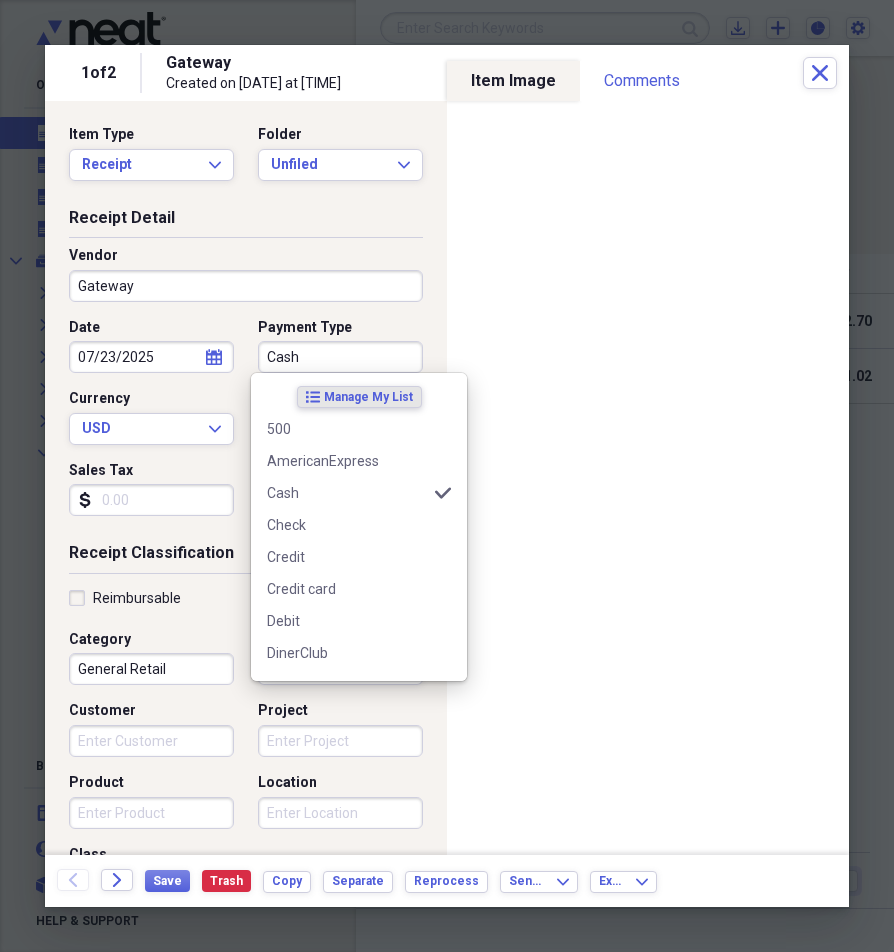 click on "Cash" at bounding box center [340, 357] 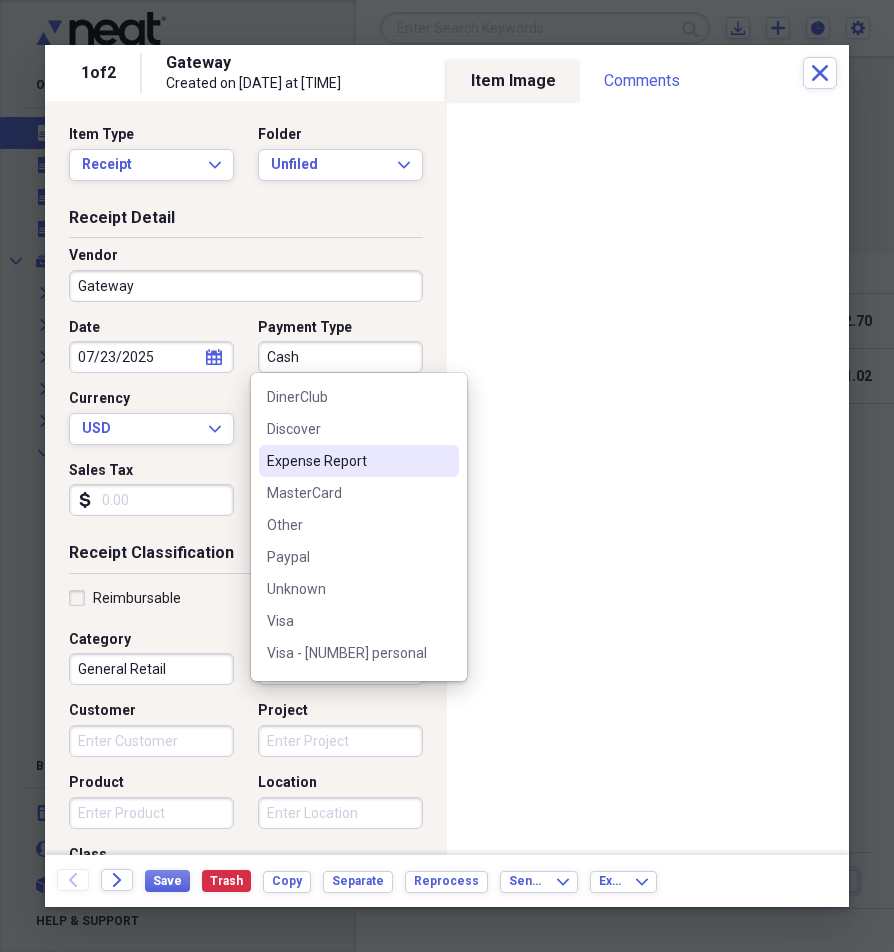 scroll, scrollTop: 284, scrollLeft: 0, axis: vertical 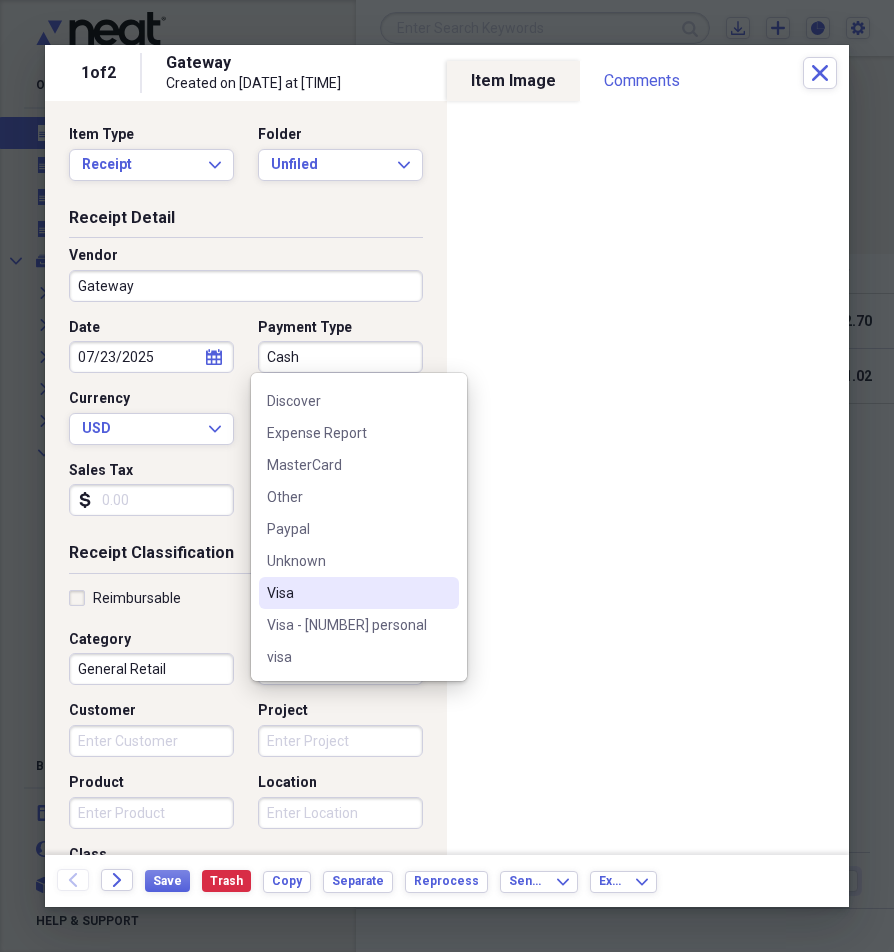 click on "Visa" at bounding box center [347, 593] 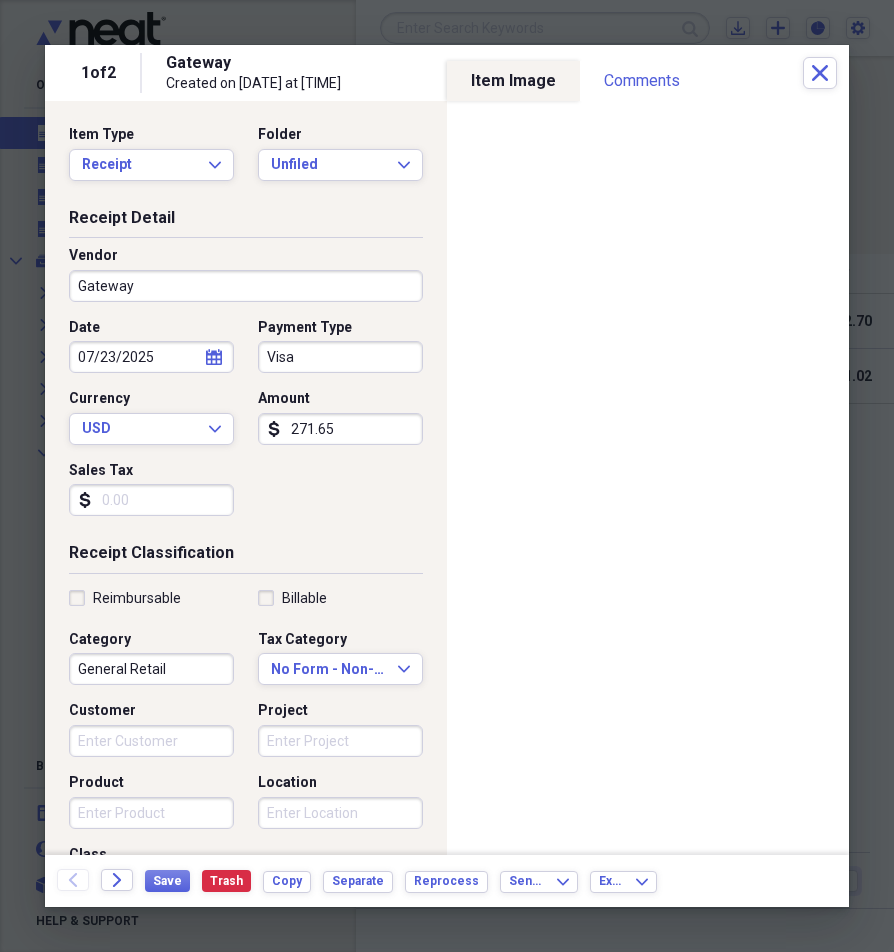 click 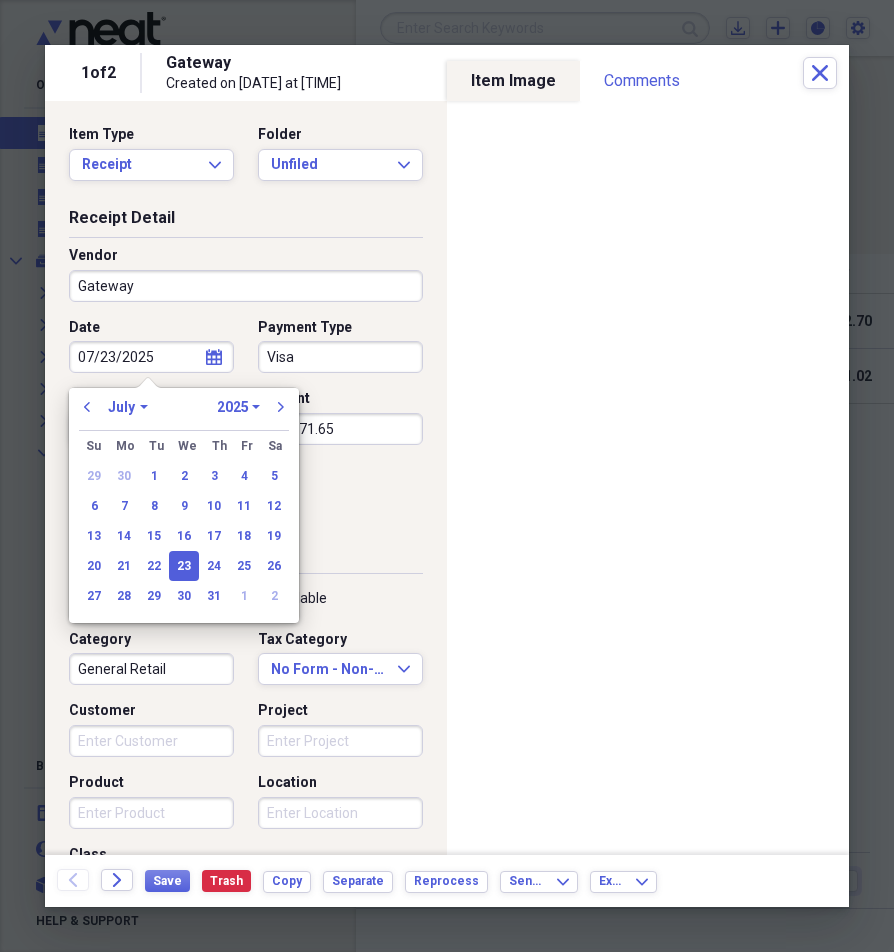 click on "January February March April May June July August September October November December" at bounding box center [128, 407] 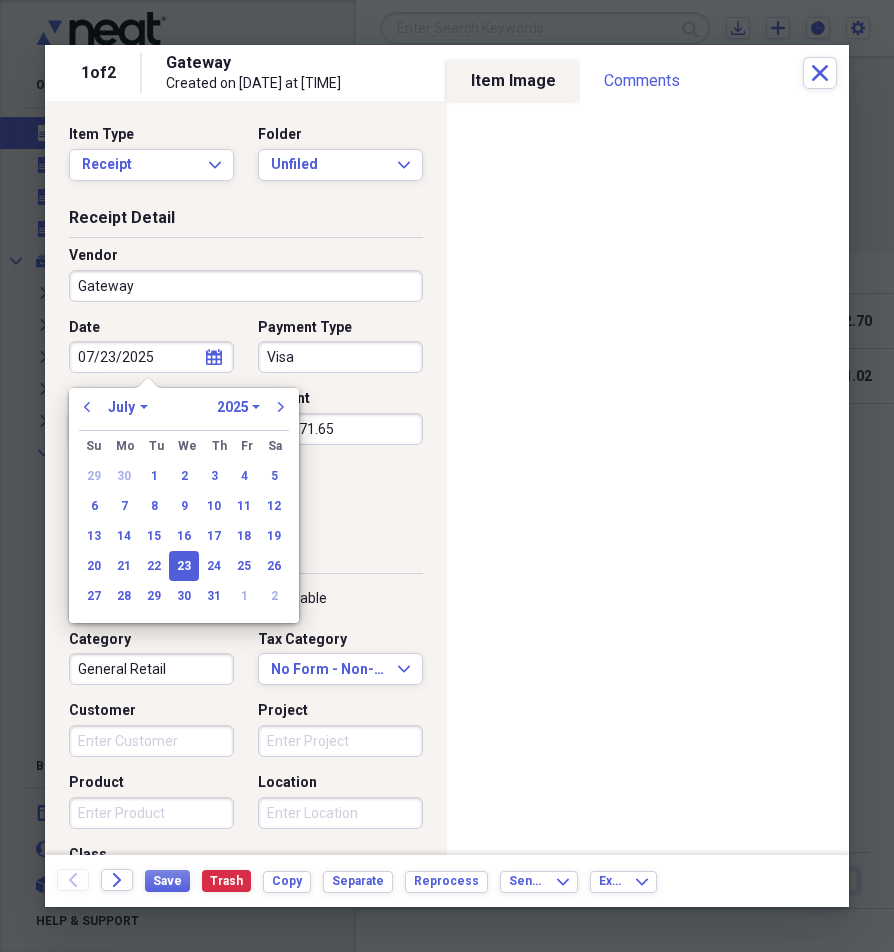 select on "7" 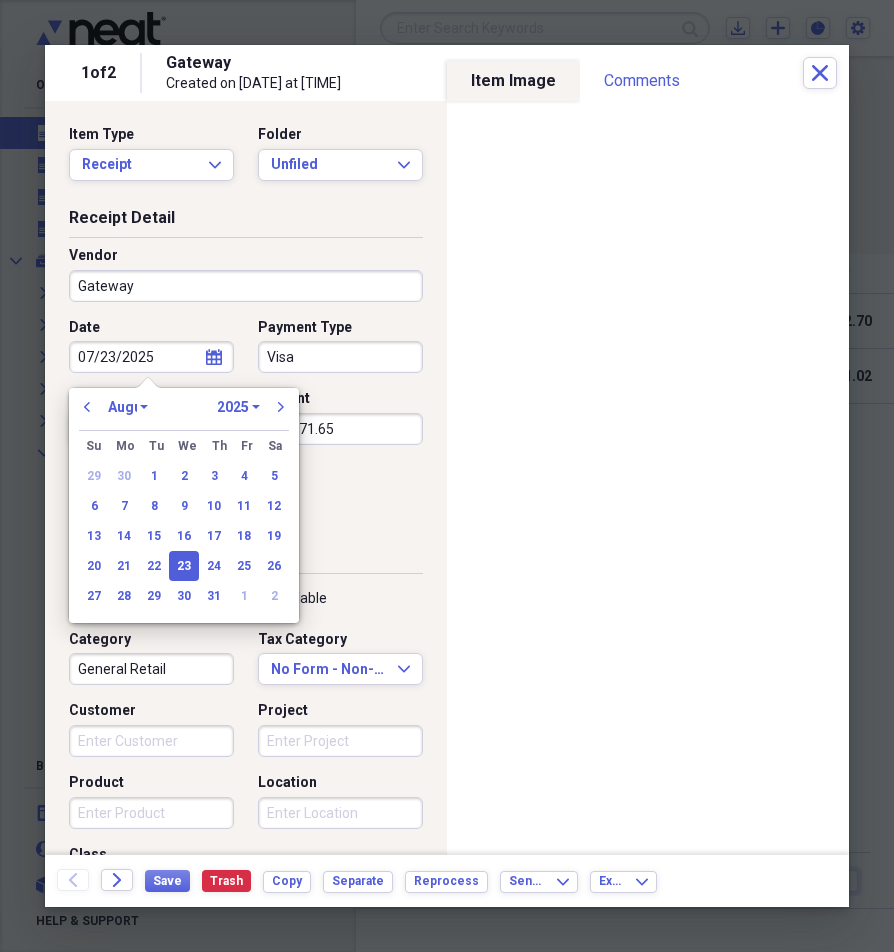click on "January February March April May June July August September October November December" at bounding box center [128, 407] 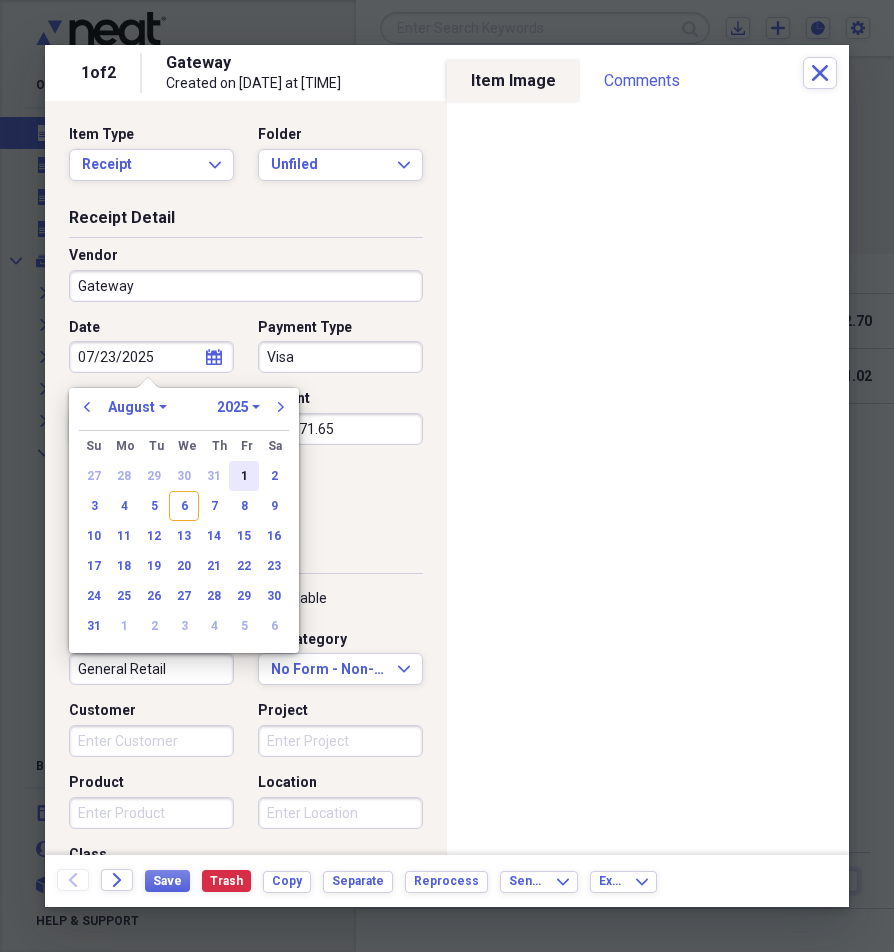 click on "1" at bounding box center [244, 476] 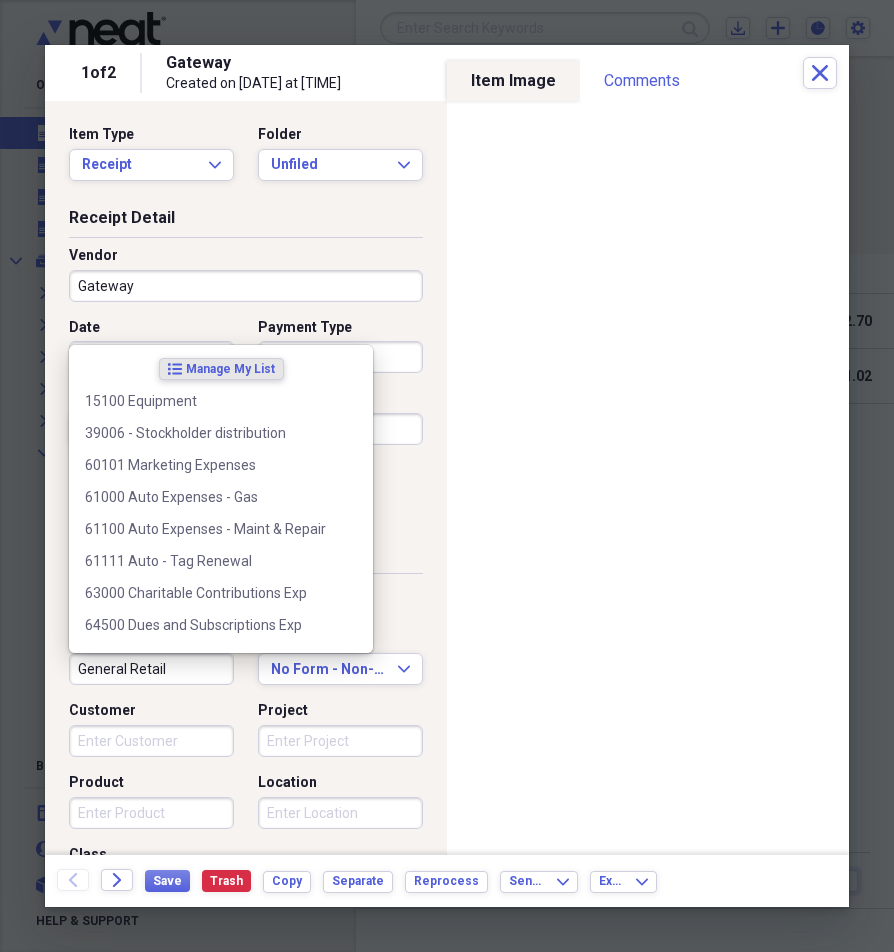 click on "General Retail" at bounding box center [151, 669] 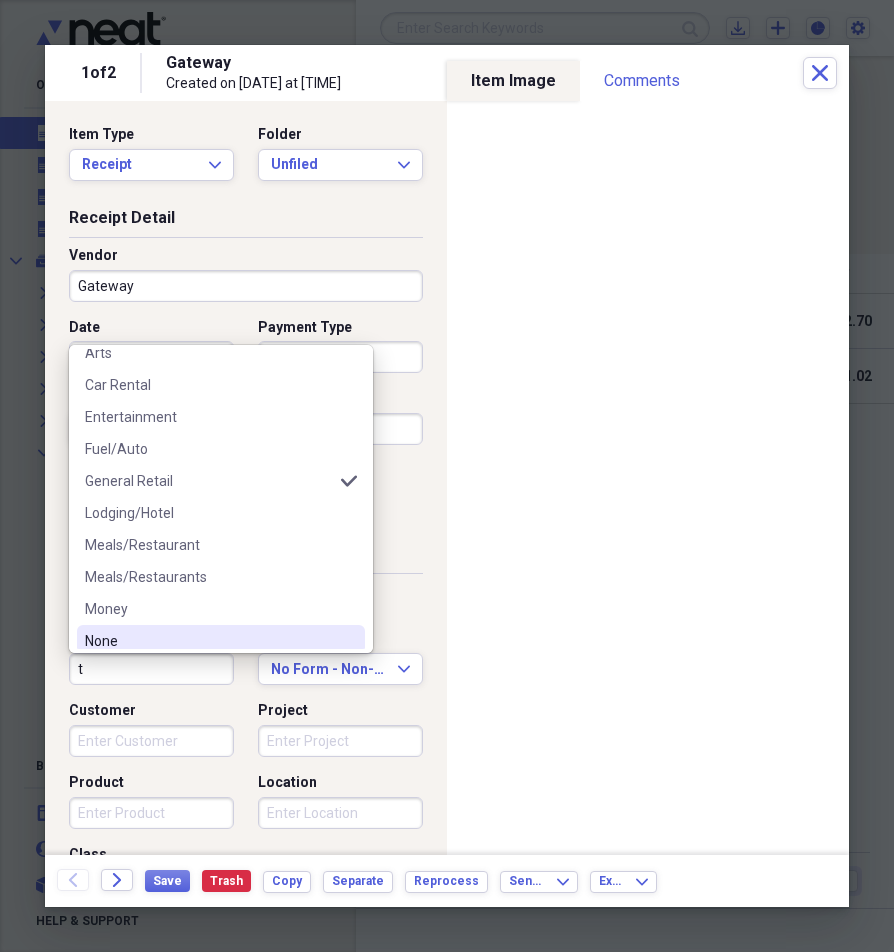 scroll, scrollTop: 0, scrollLeft: 0, axis: both 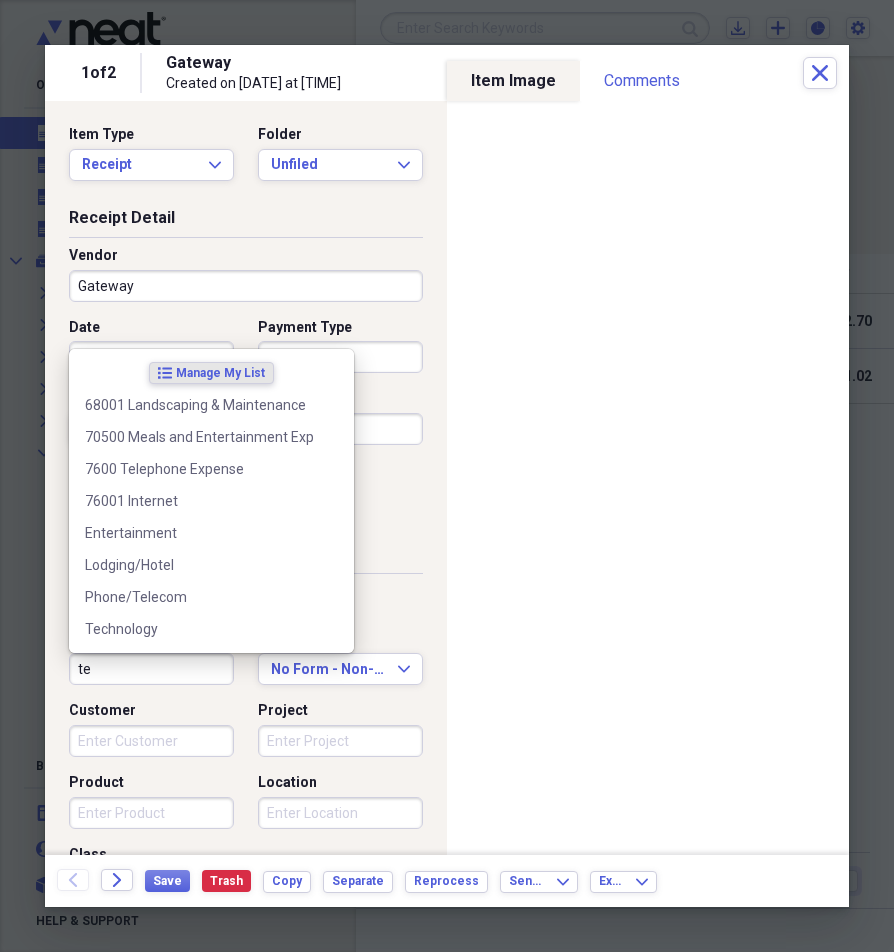 type on "t" 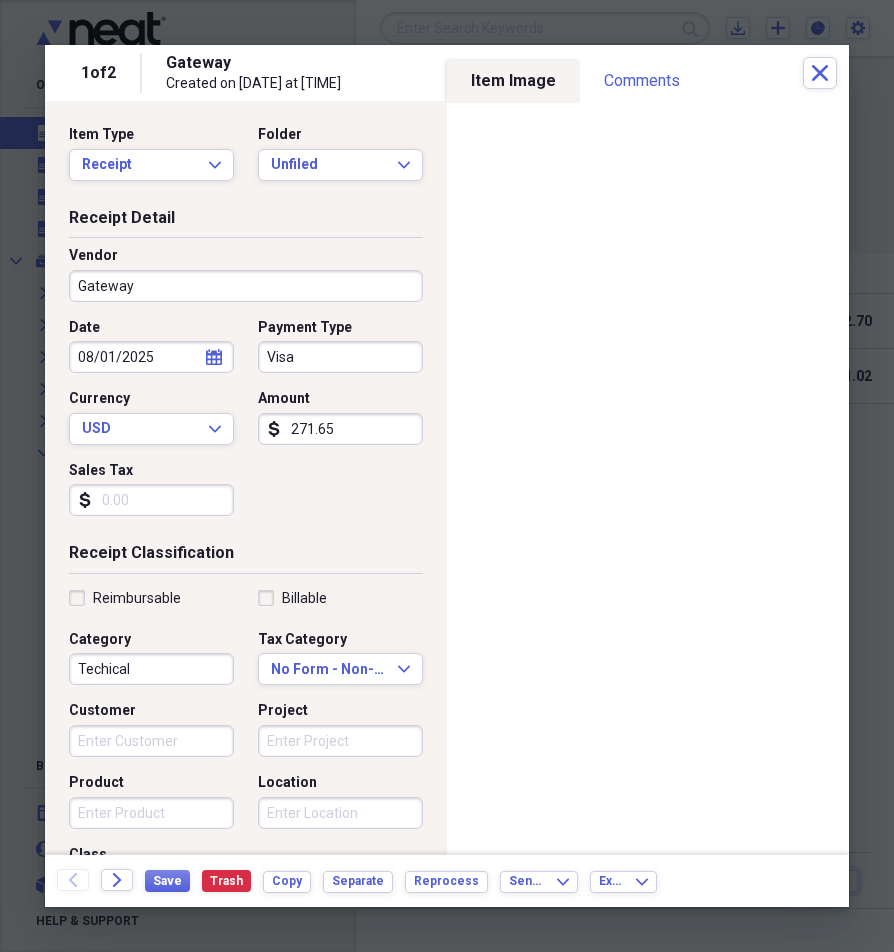 click on "Techical" at bounding box center (151, 669) 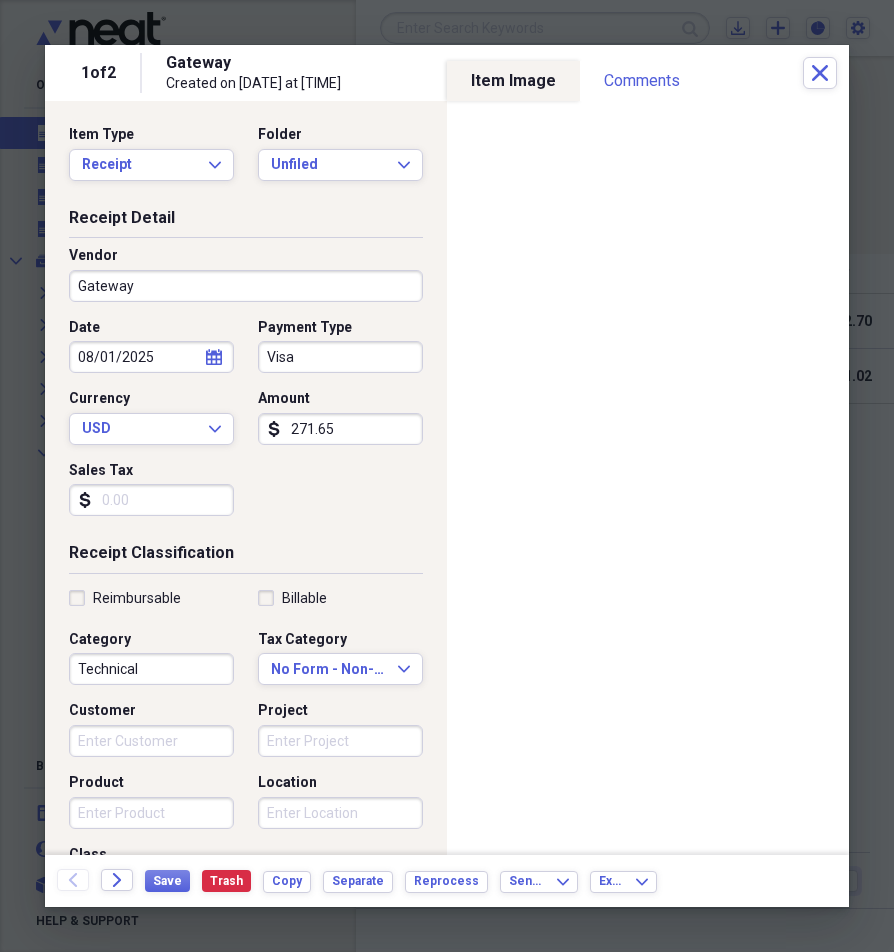 click on "Technical" at bounding box center [151, 669] 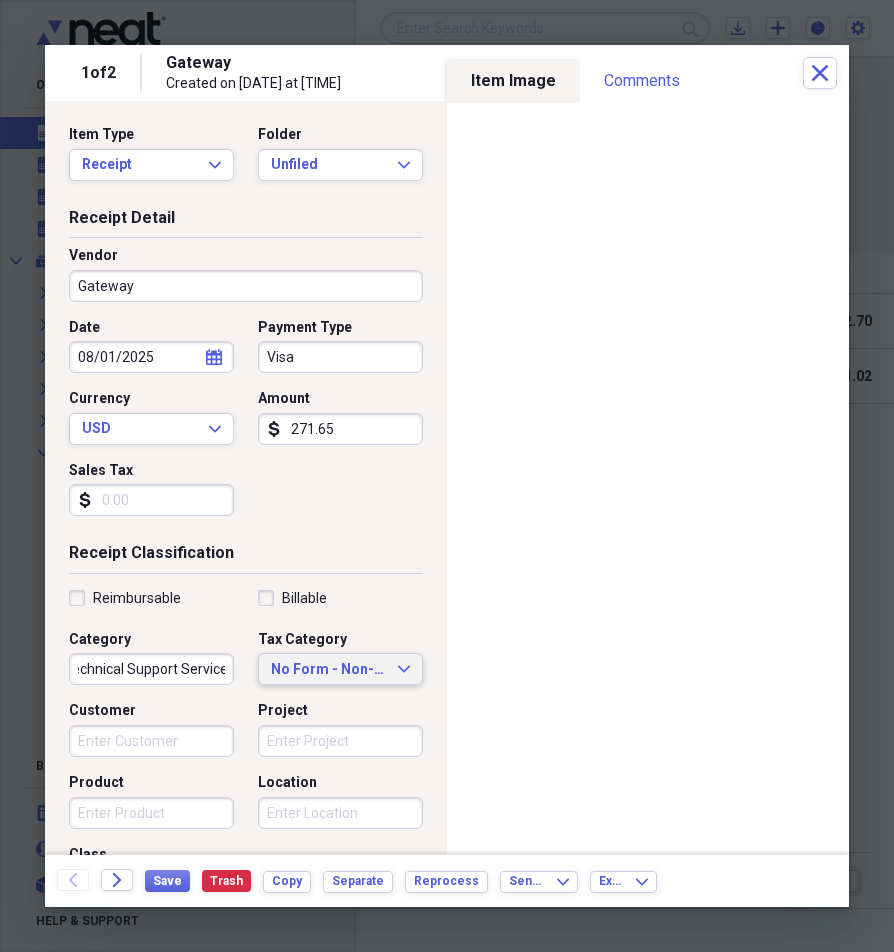 scroll, scrollTop: 0, scrollLeft: 22, axis: horizontal 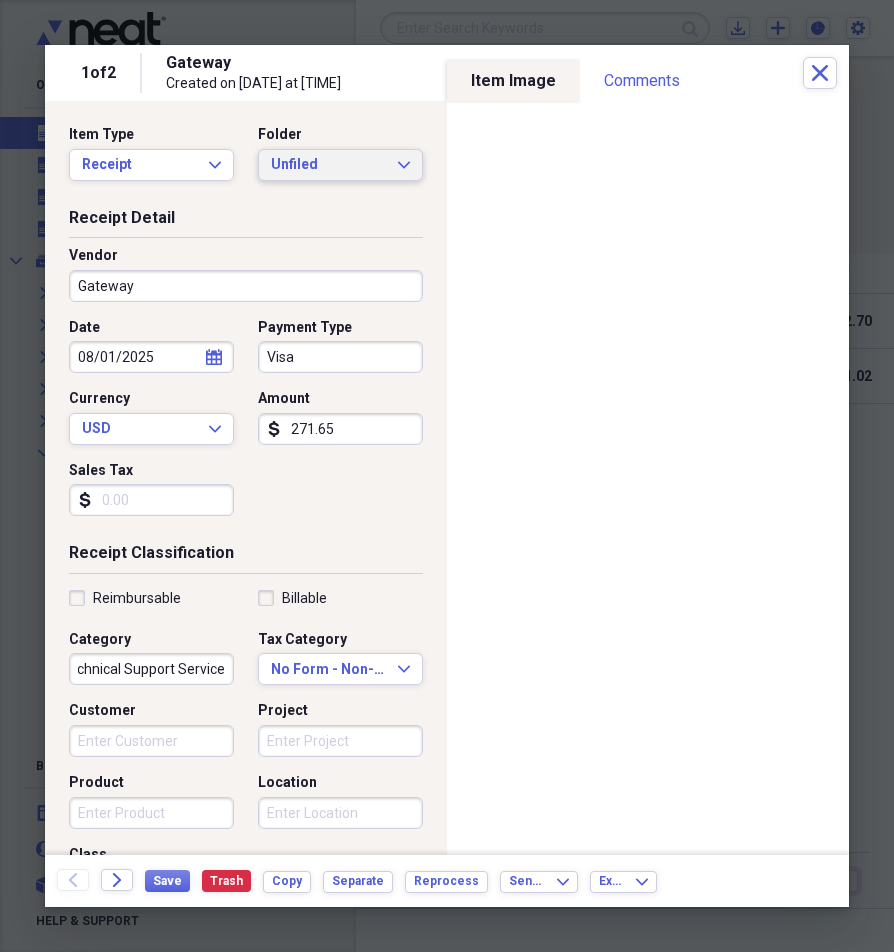 type on "Technical Support Service" 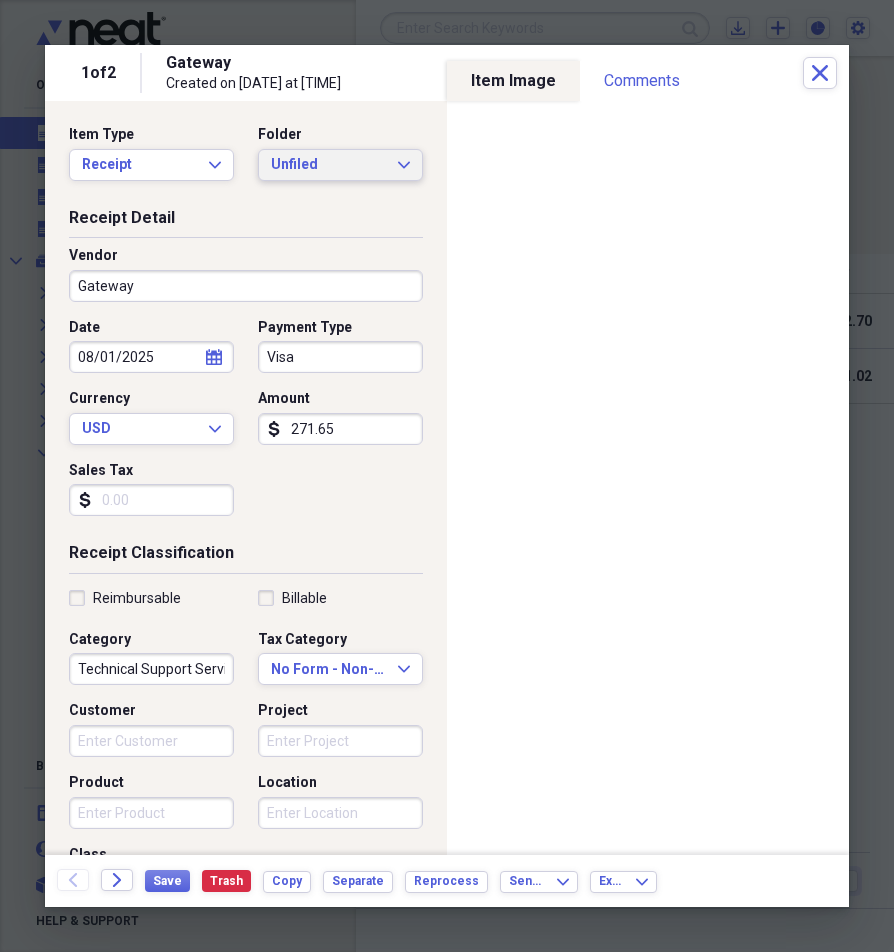click on "Unfiled Expand" at bounding box center [340, 165] 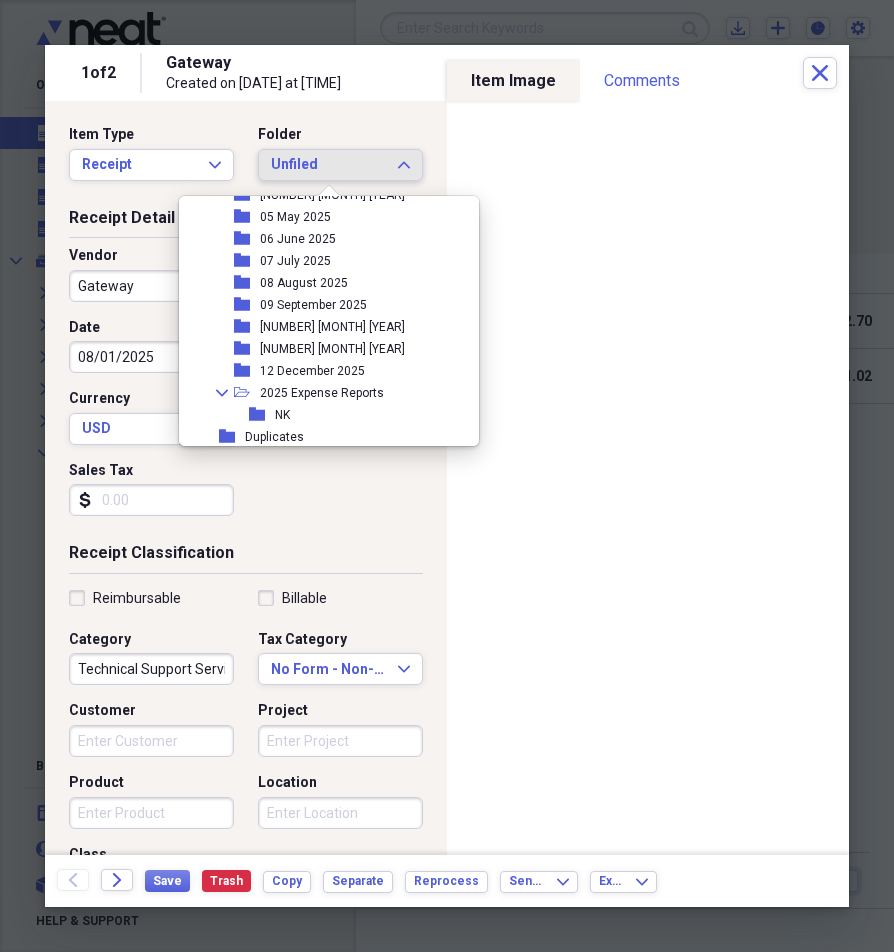 scroll, scrollTop: 300, scrollLeft: 0, axis: vertical 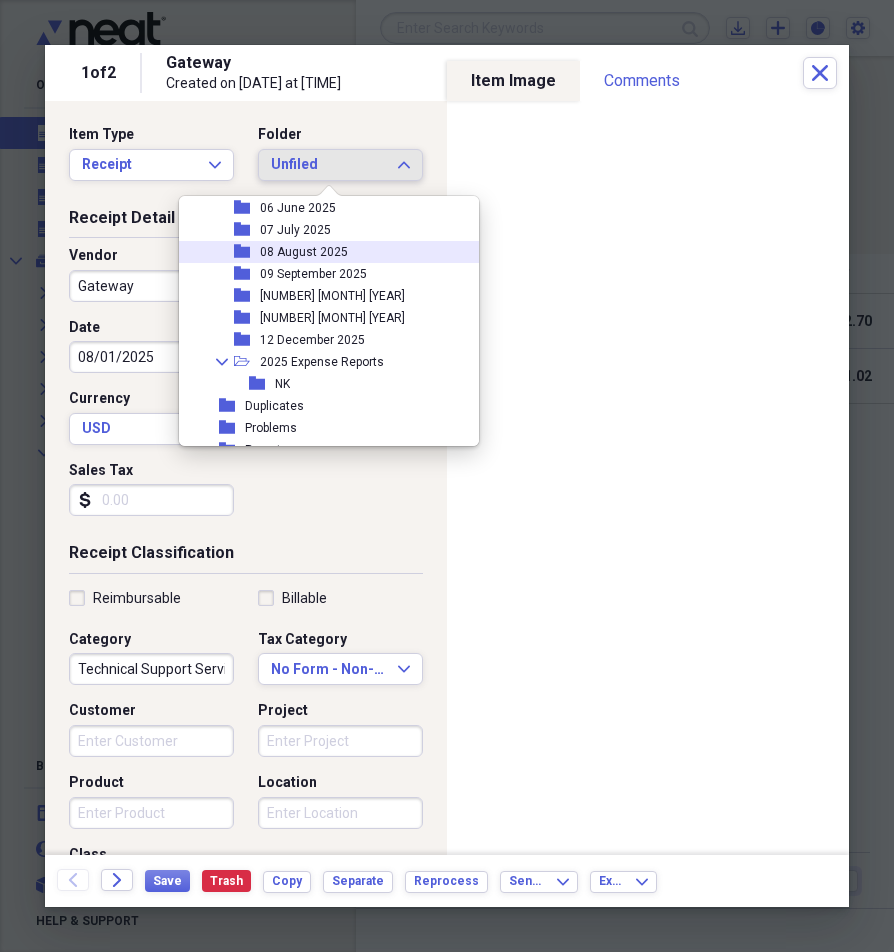 click on "08 August 2025" at bounding box center (304, 252) 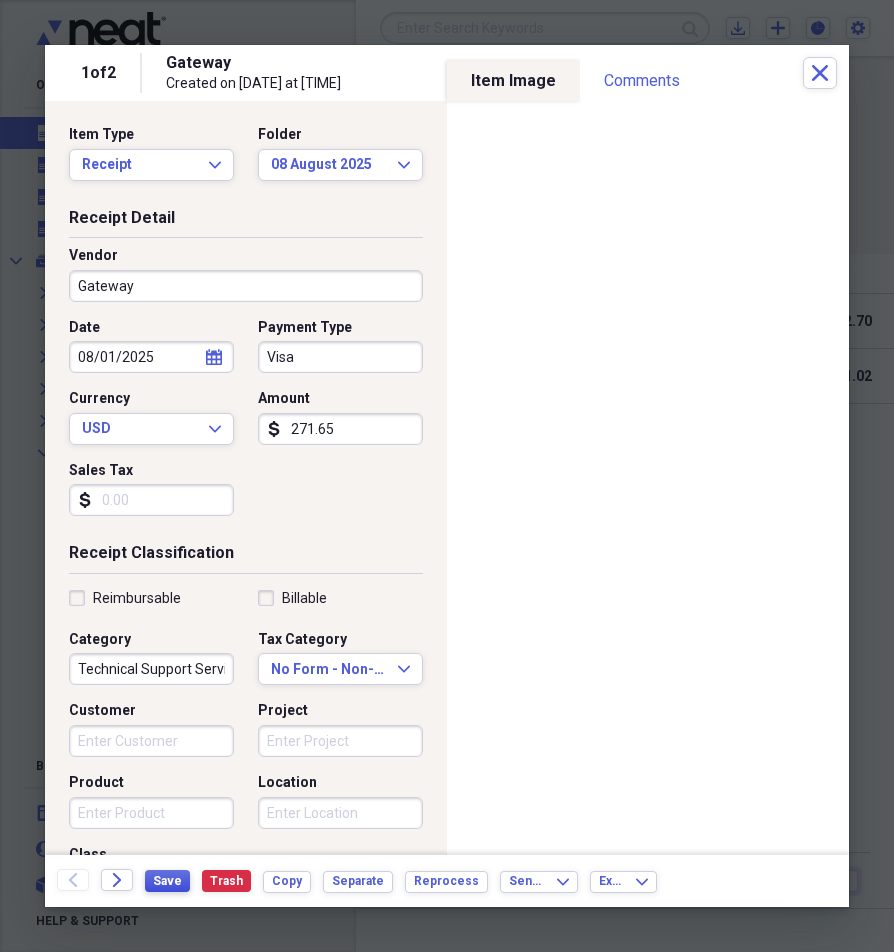 click on "Save" at bounding box center (167, 881) 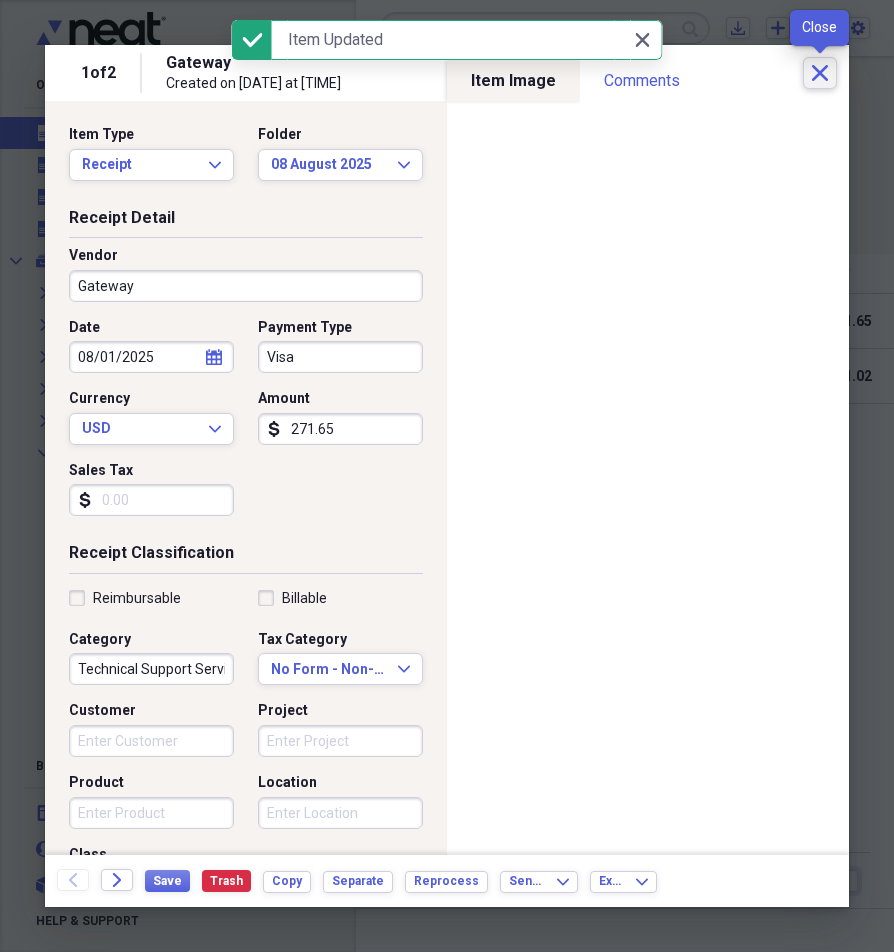 click 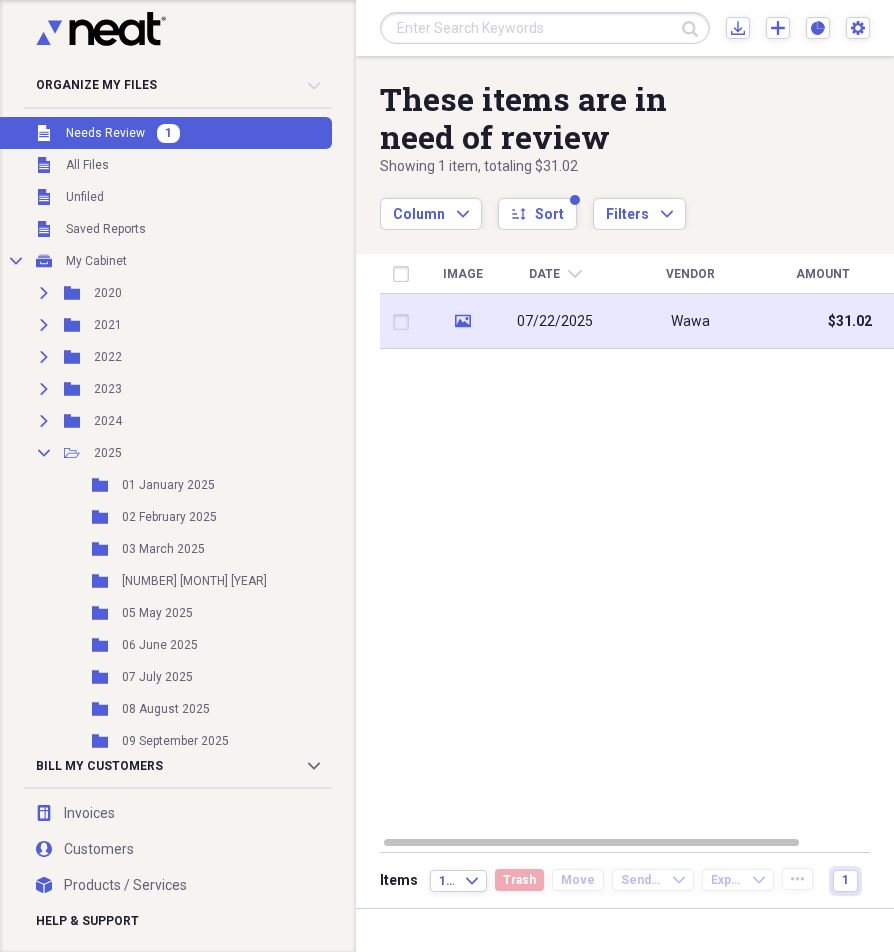click on "$31.02" at bounding box center [822, 321] 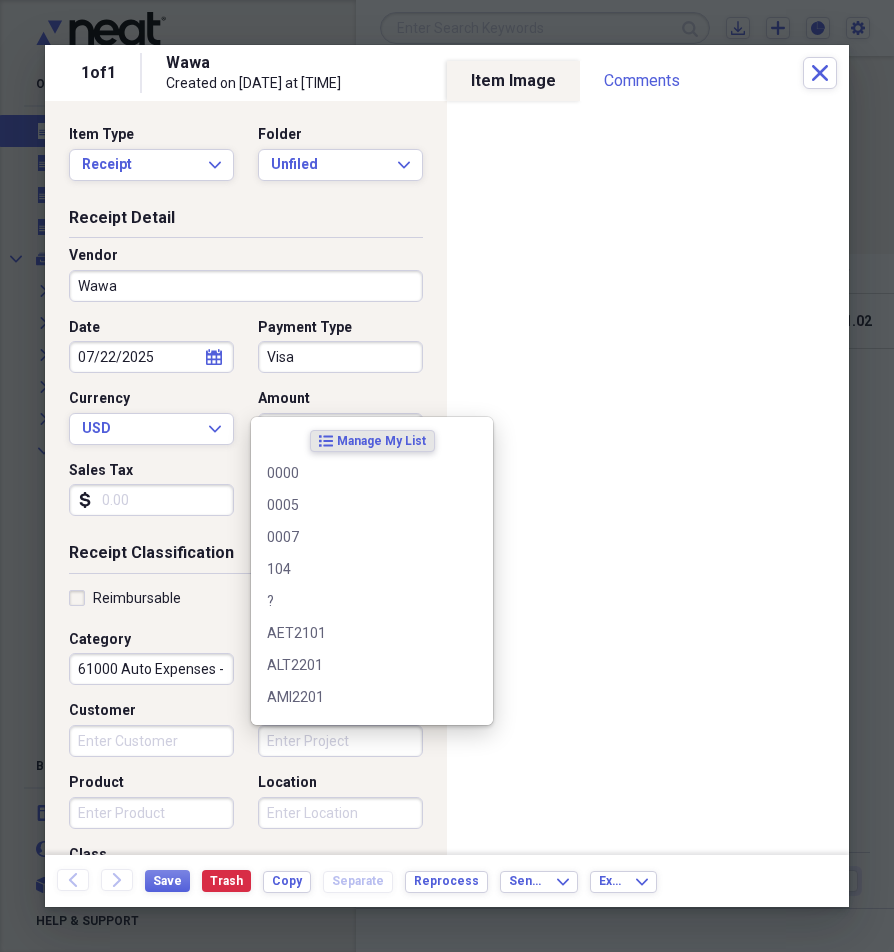 click on "Project" at bounding box center (340, 741) 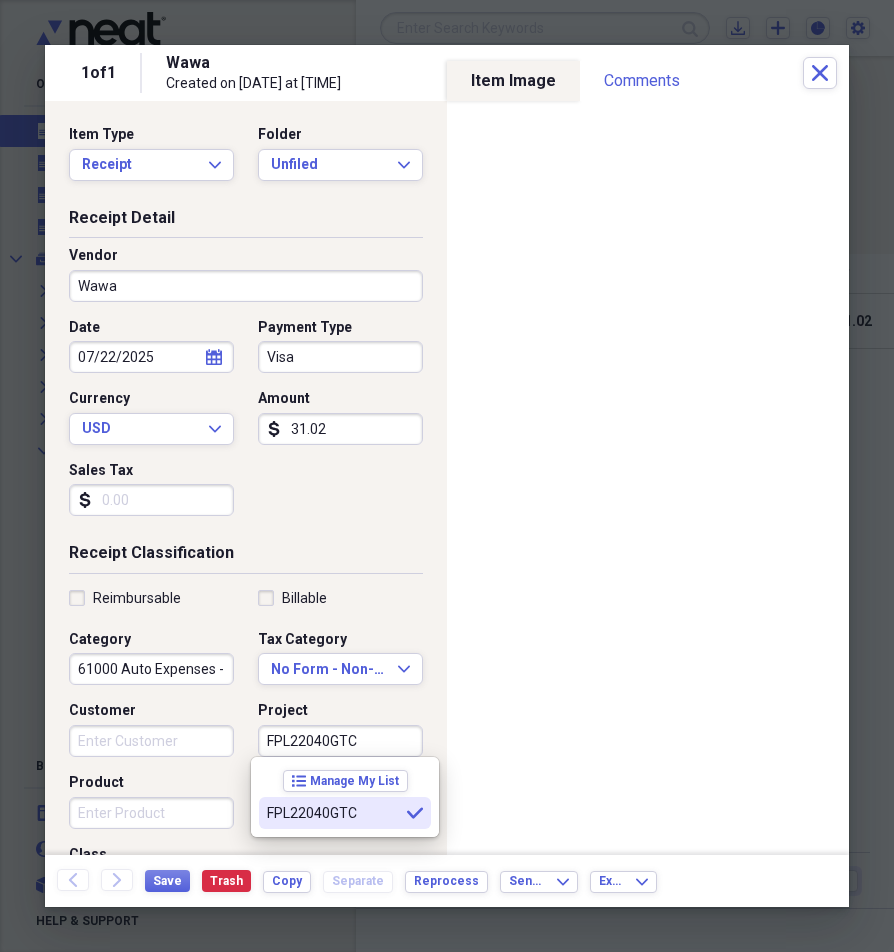 type on "FPL22040GTC" 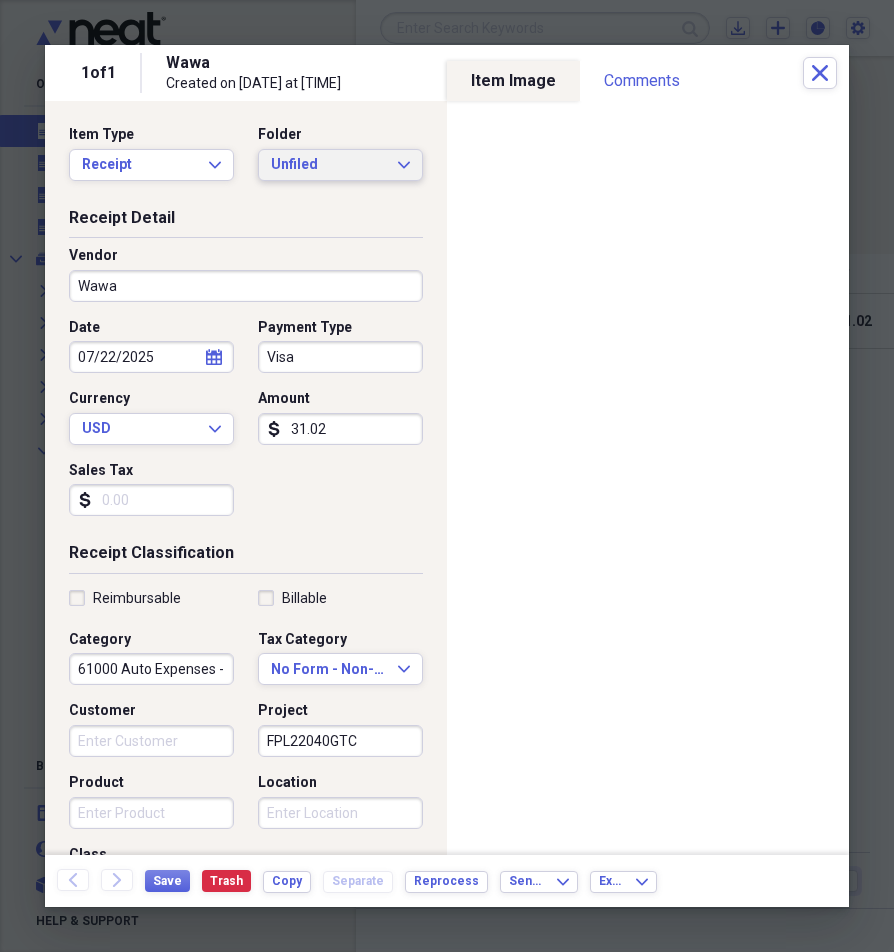 click on "Unfiled Expand" at bounding box center (340, 165) 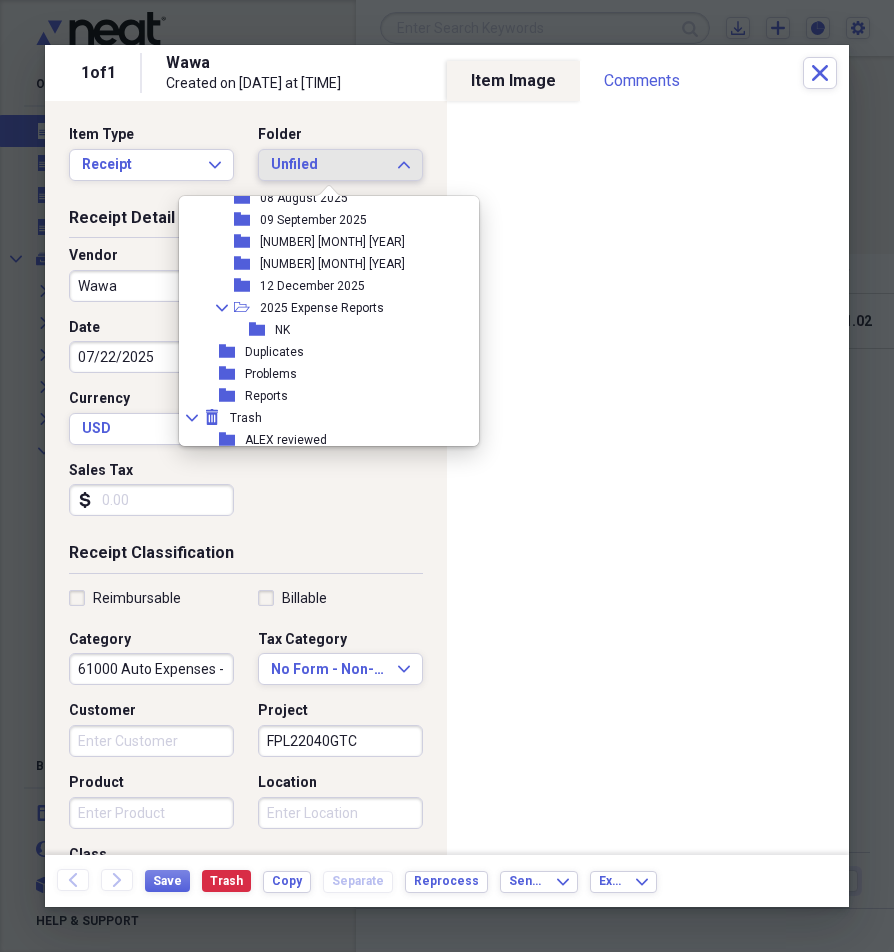 scroll, scrollTop: 359, scrollLeft: 0, axis: vertical 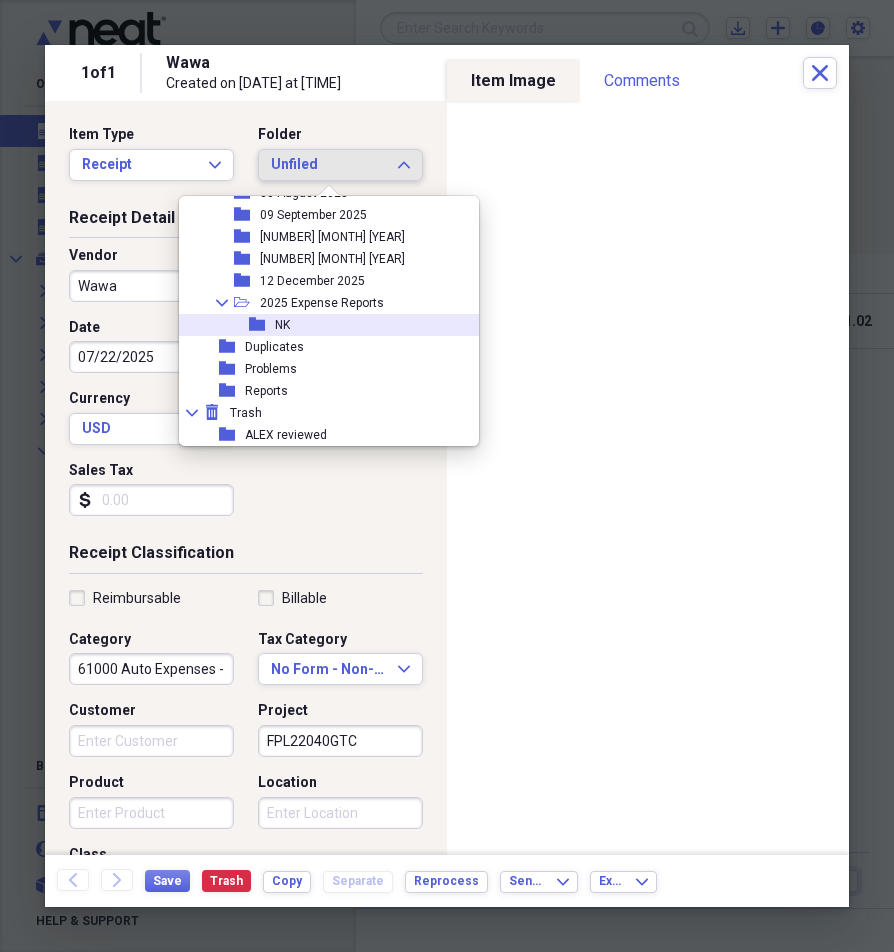 click 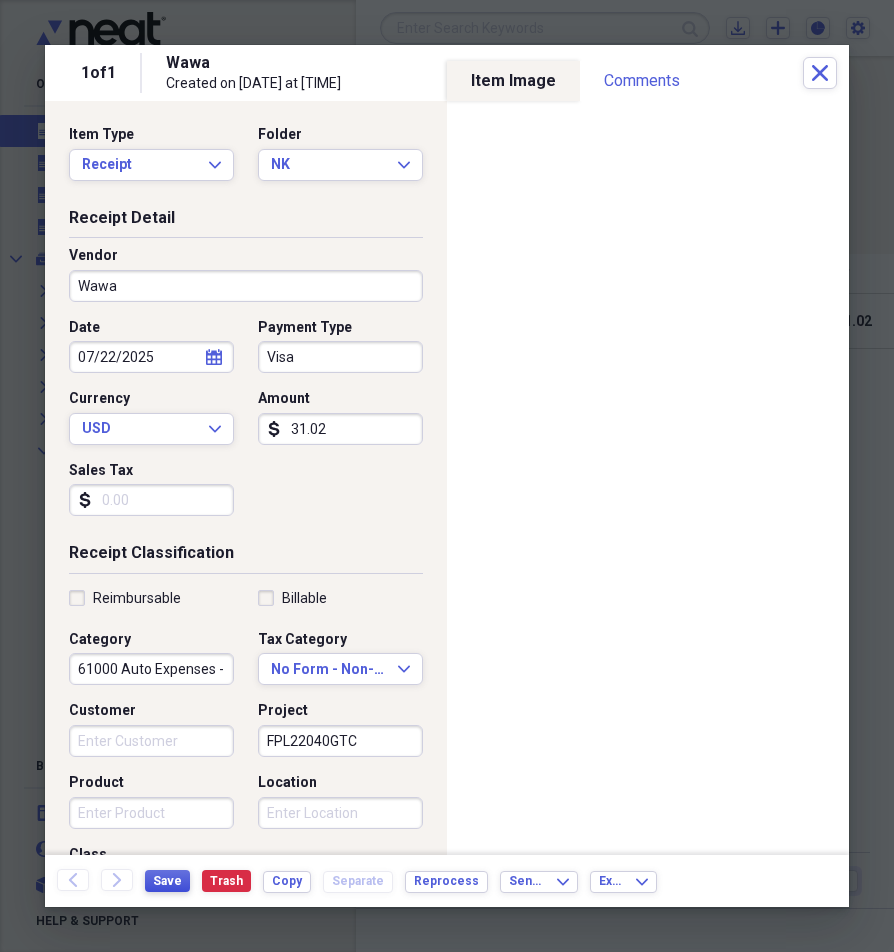click on "Save" at bounding box center (167, 881) 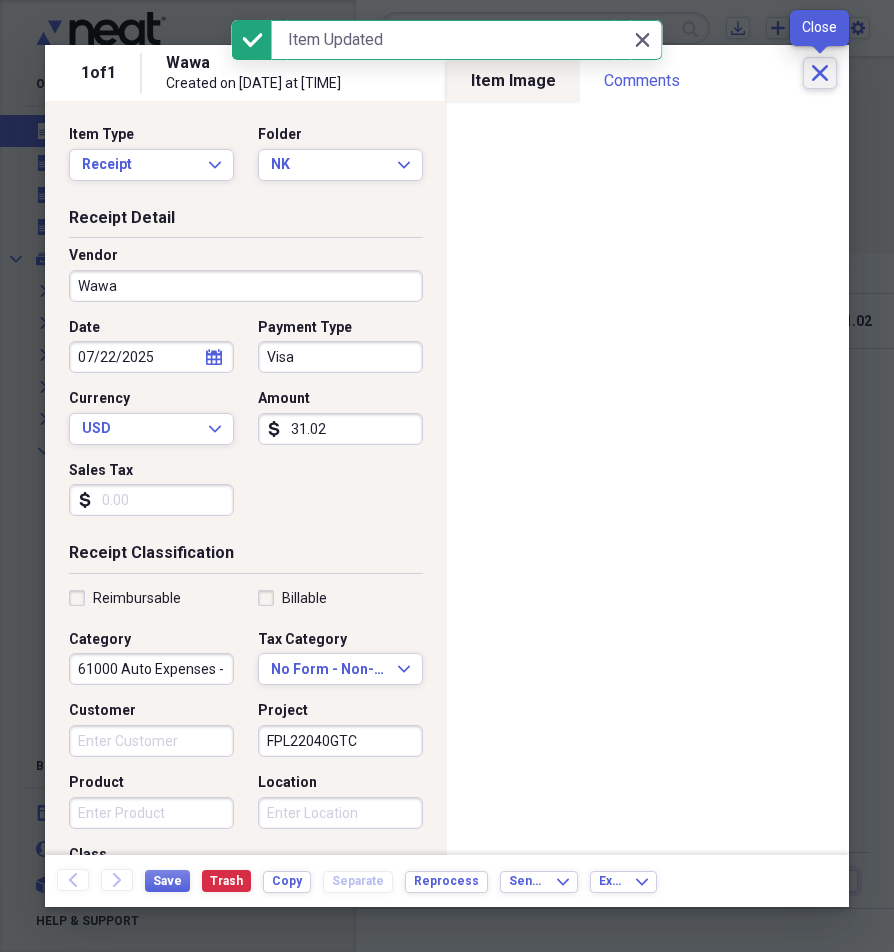 click 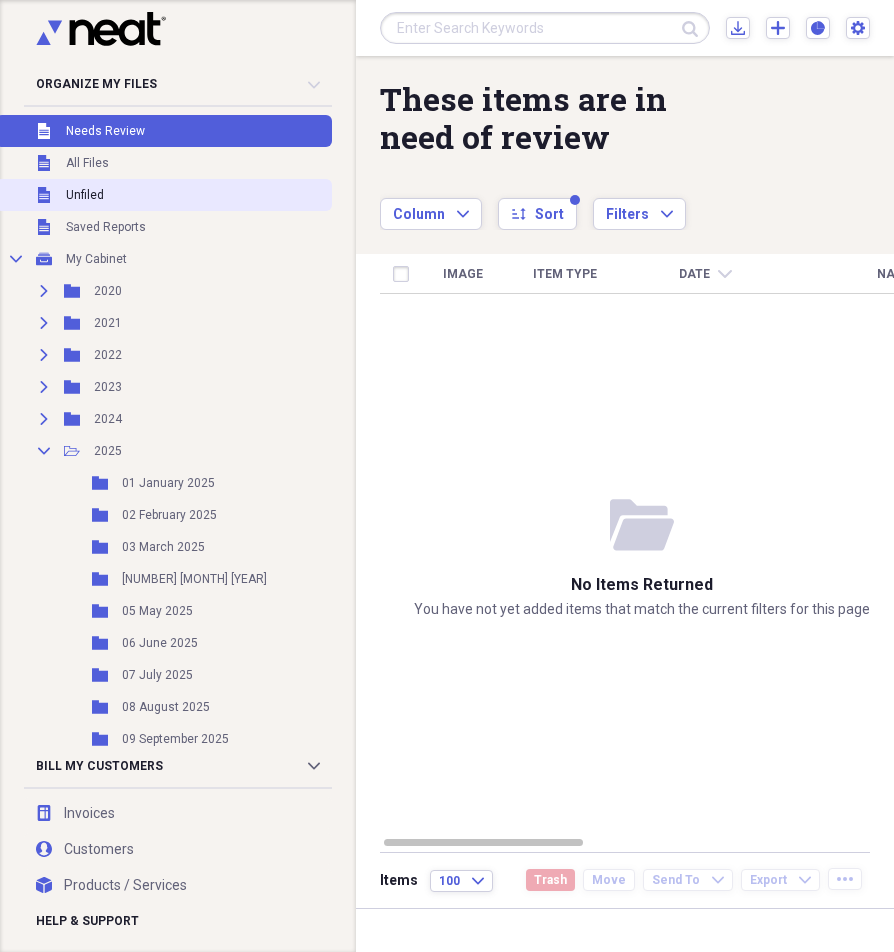 click on "Unfiled Unfiled" at bounding box center [164, 195] 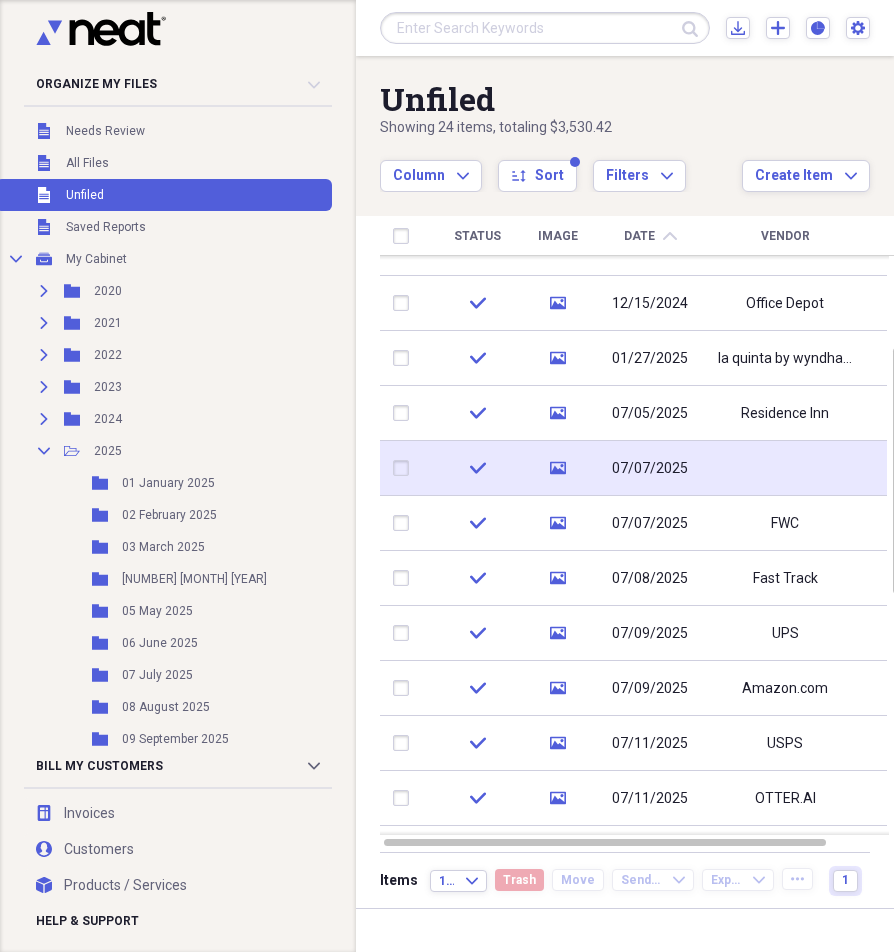 click on "07/07/2025" at bounding box center (650, 469) 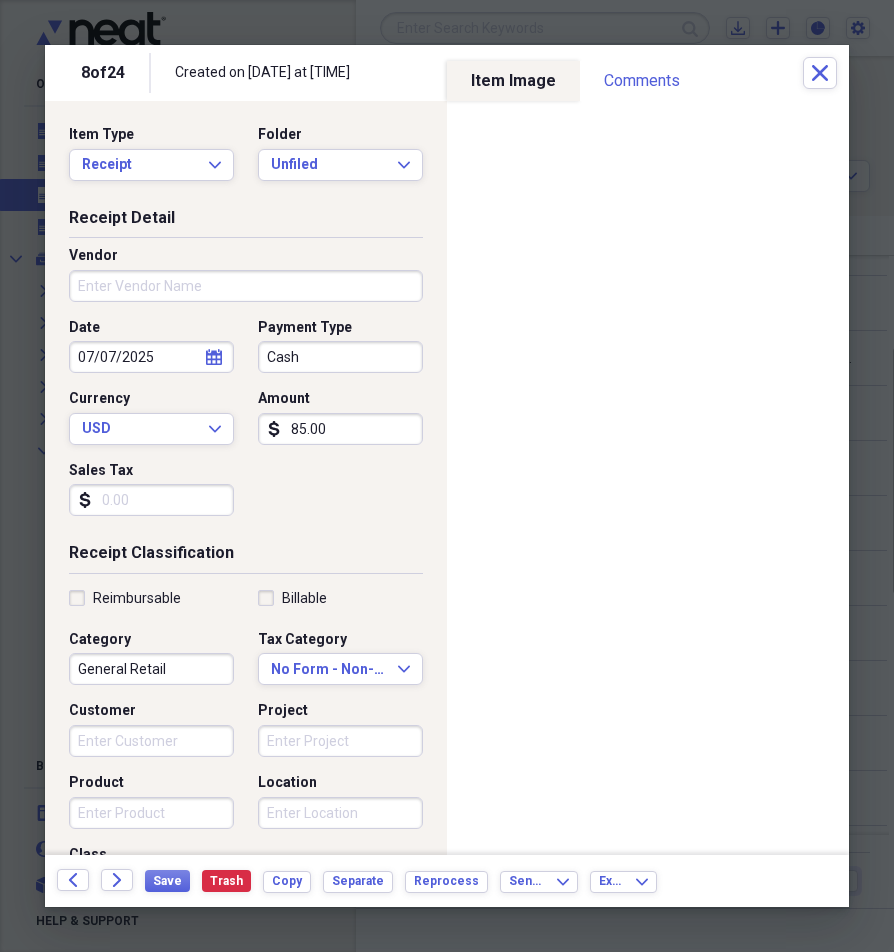 click on "Cash" at bounding box center (340, 357) 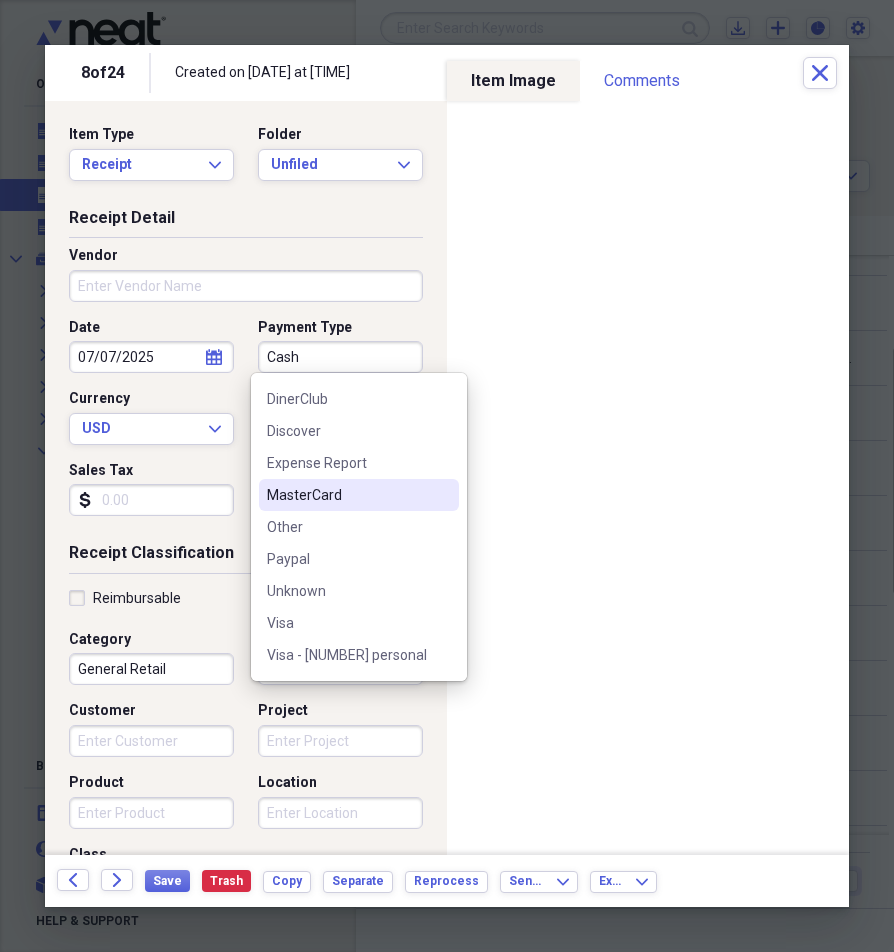 scroll, scrollTop: 284, scrollLeft: 0, axis: vertical 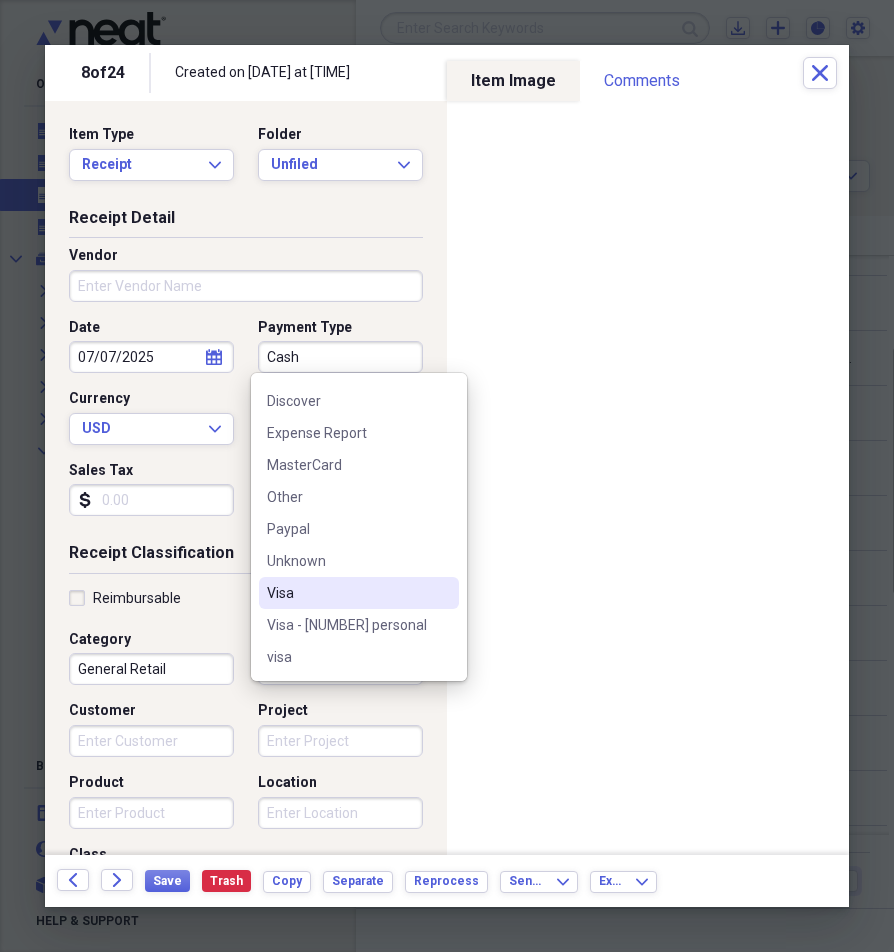 click on "Visa" at bounding box center [347, 593] 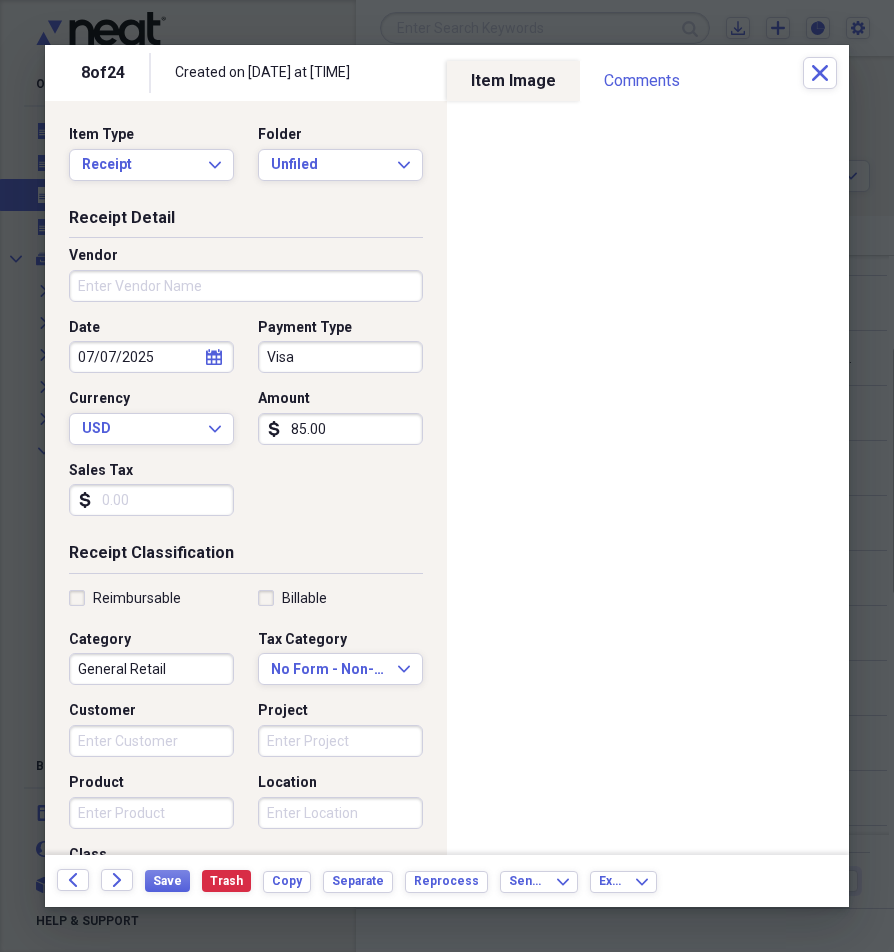 select on "6" 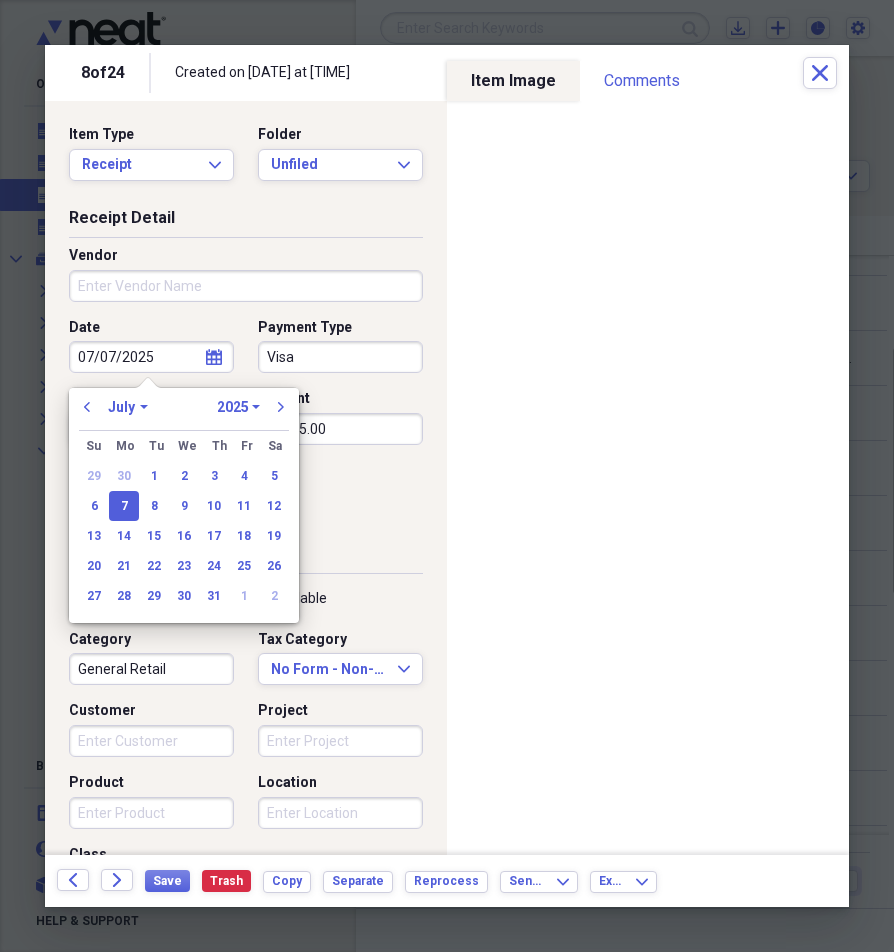 click on "07/07/2025" at bounding box center (151, 357) 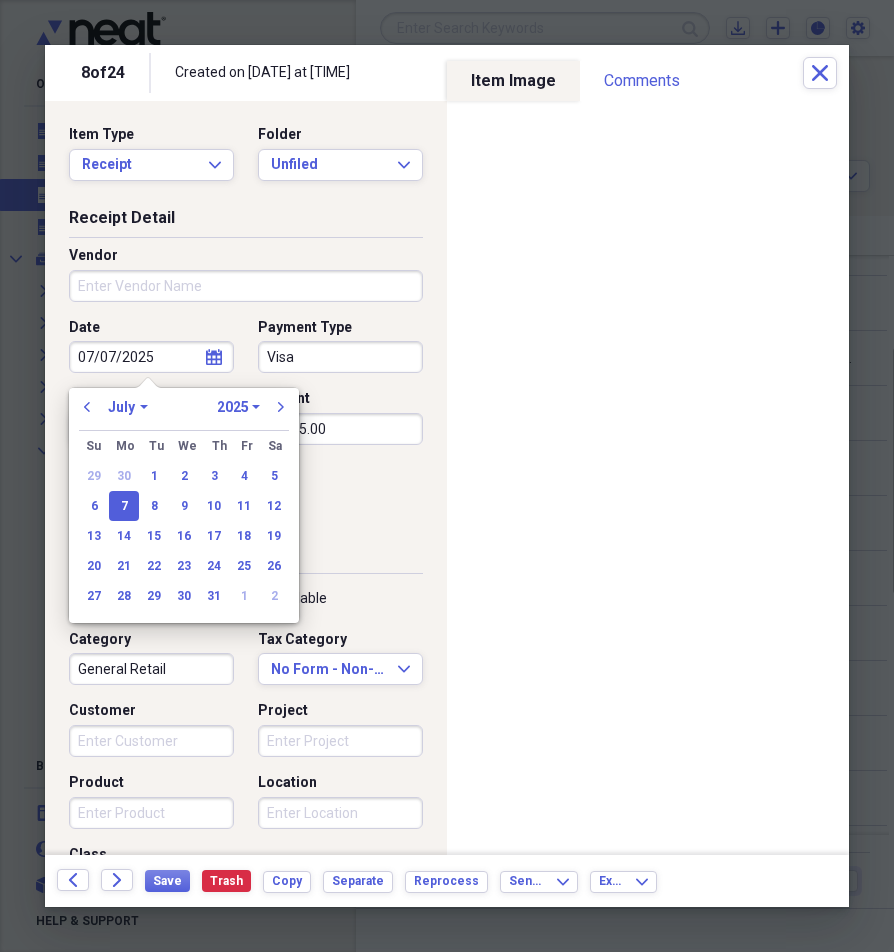 select on "7" 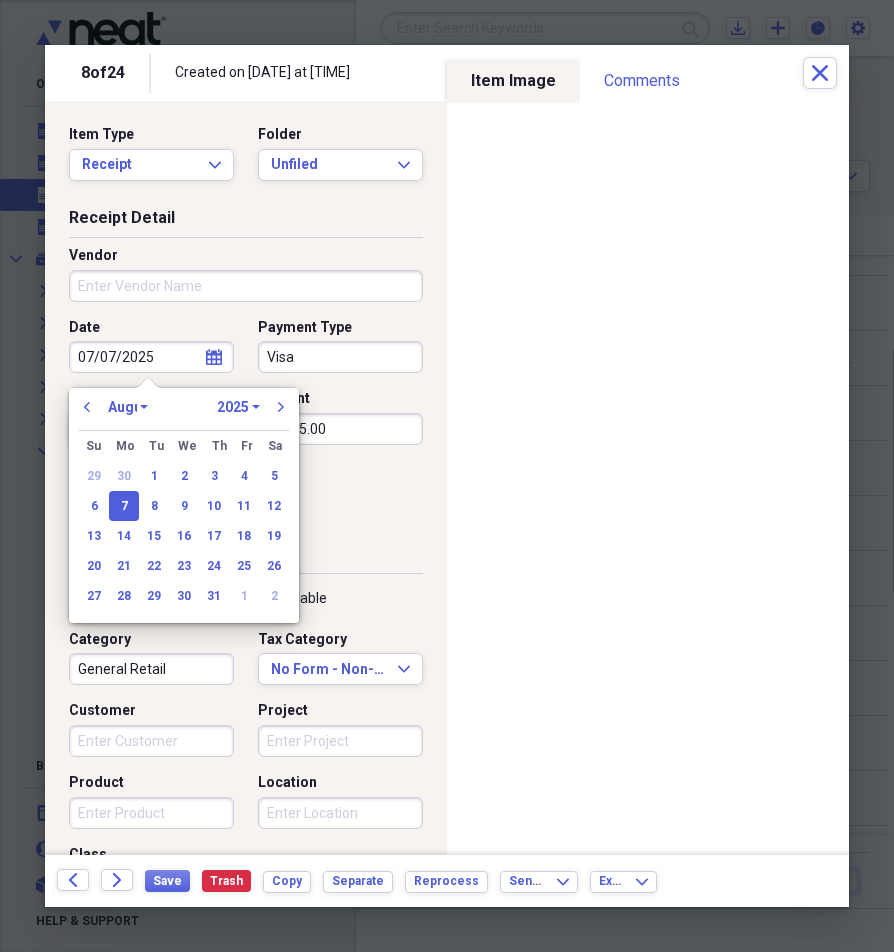 click on "January February March April May June July August September October November December" at bounding box center [128, 407] 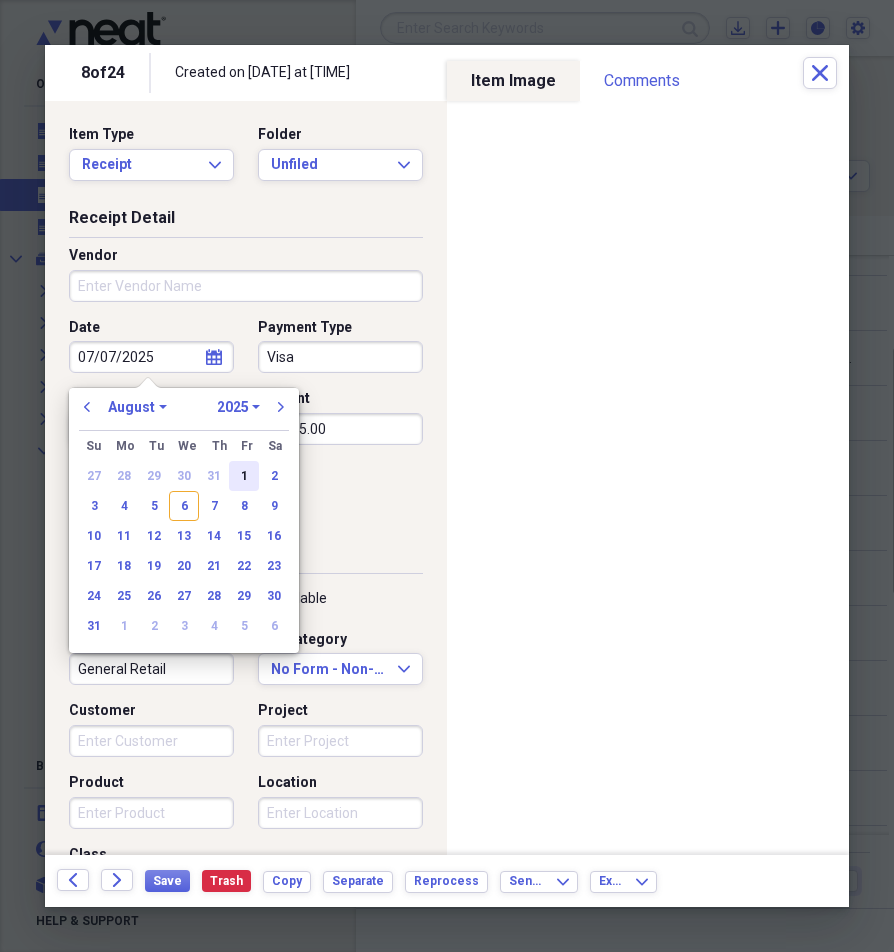click on "1" at bounding box center [244, 476] 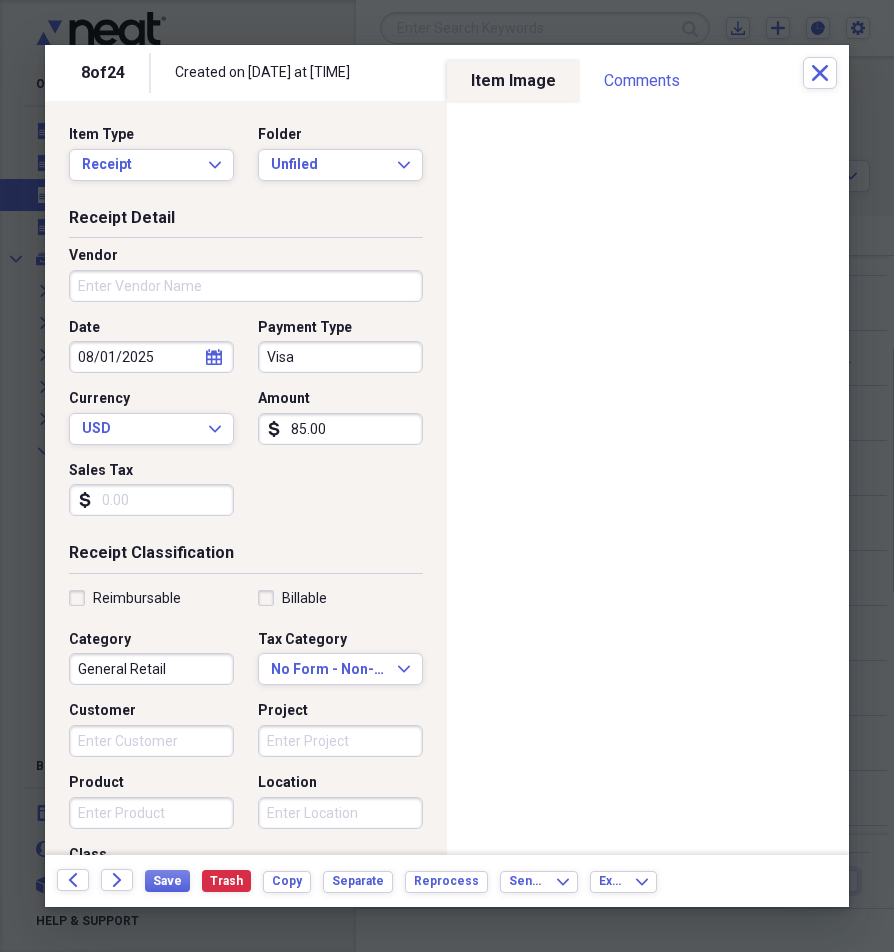 click on "General Retail" at bounding box center (151, 669) 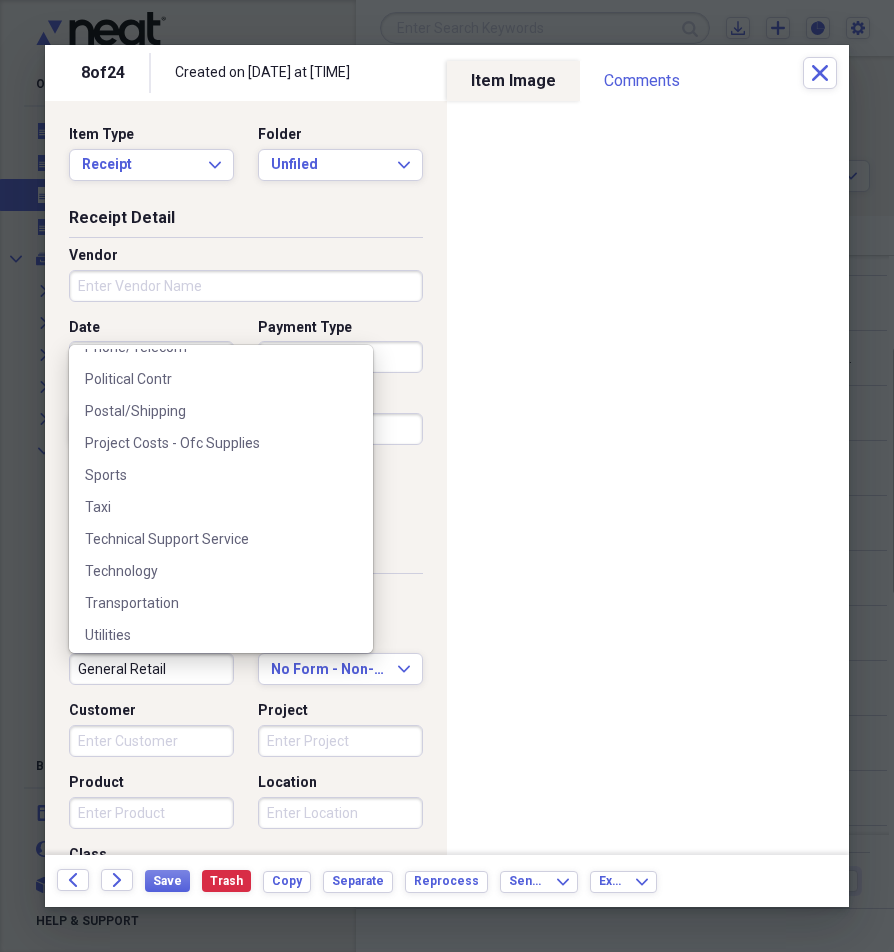 scroll, scrollTop: 1468, scrollLeft: 0, axis: vertical 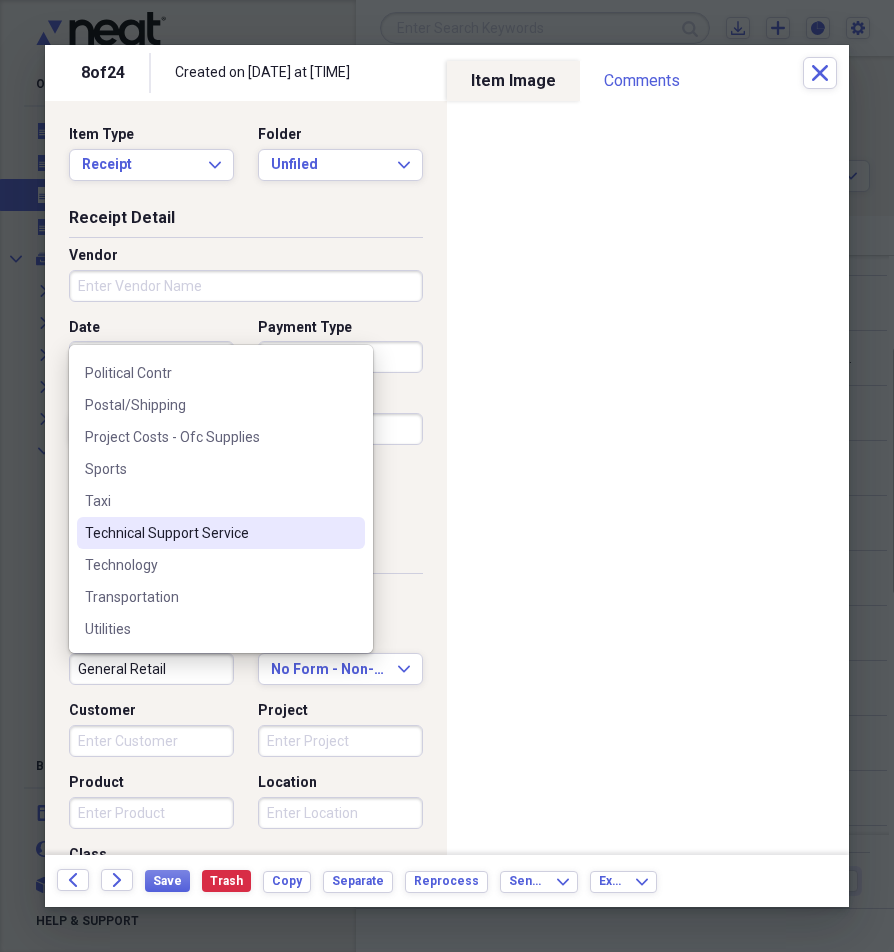 click on "Technical Support Service" at bounding box center [209, 533] 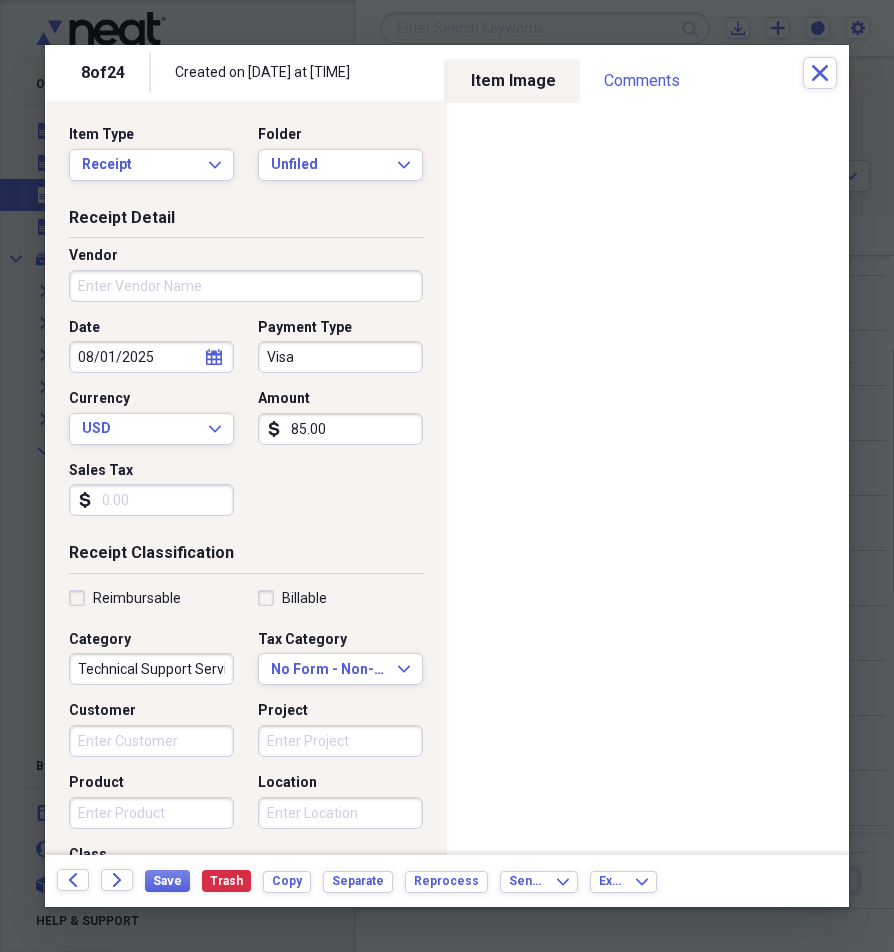 click on "Vendor" at bounding box center [246, 286] 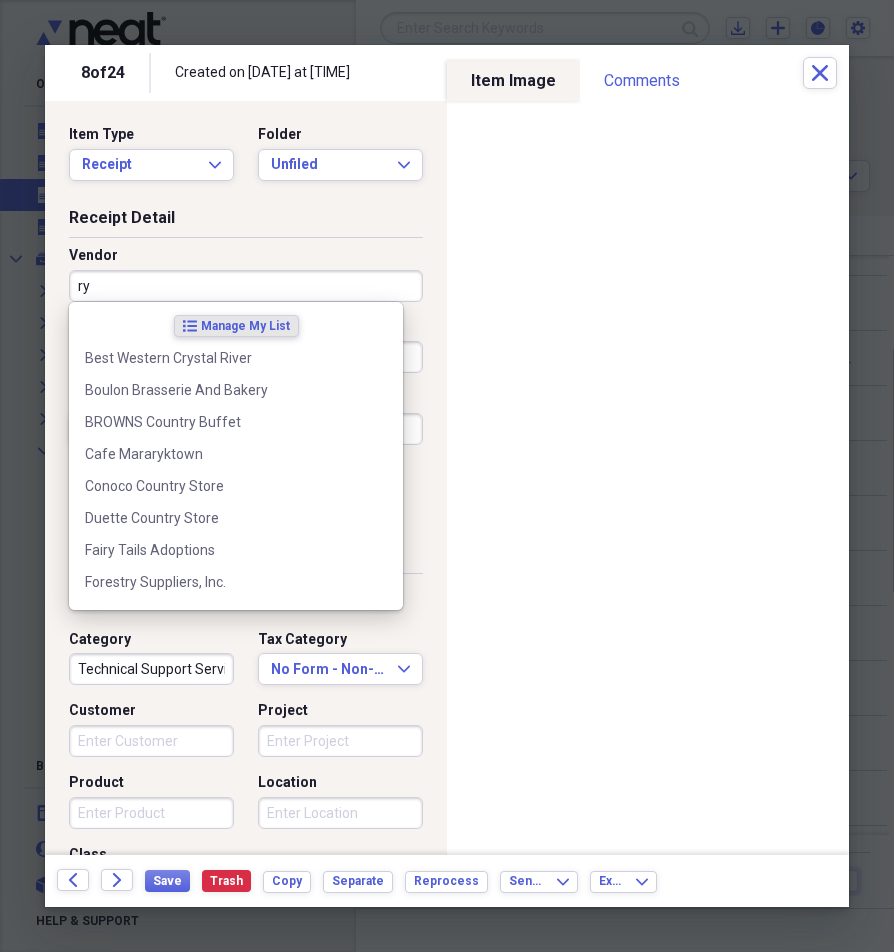 type on "r" 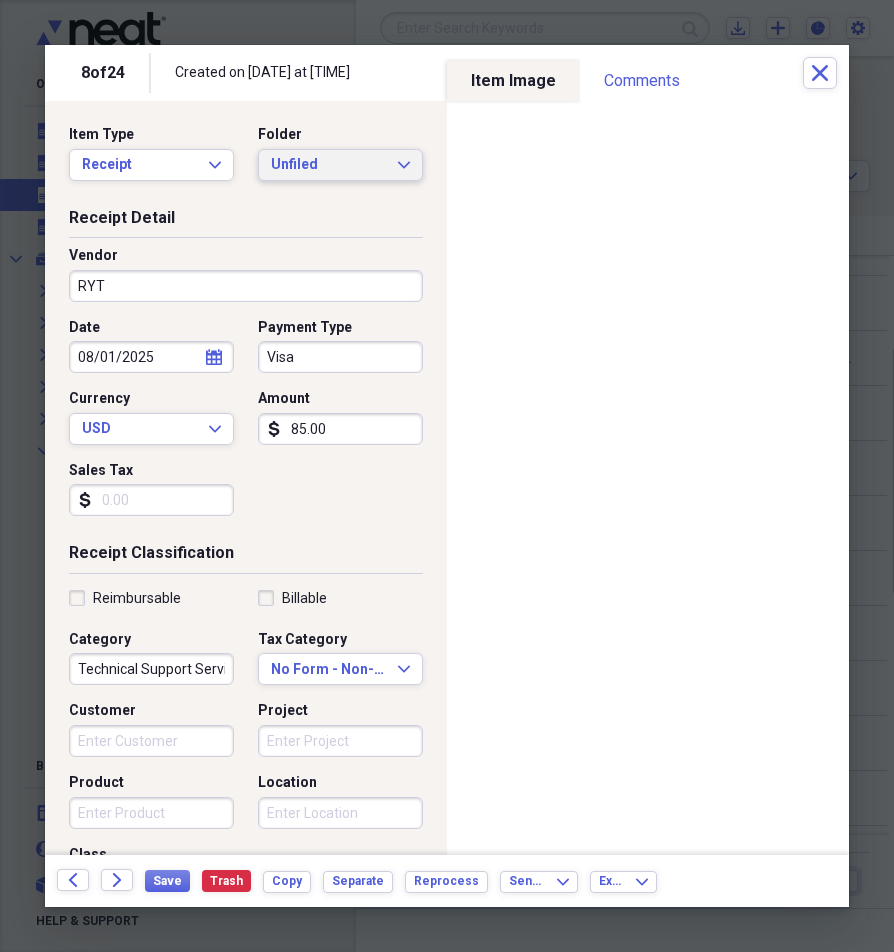 type on "RYT" 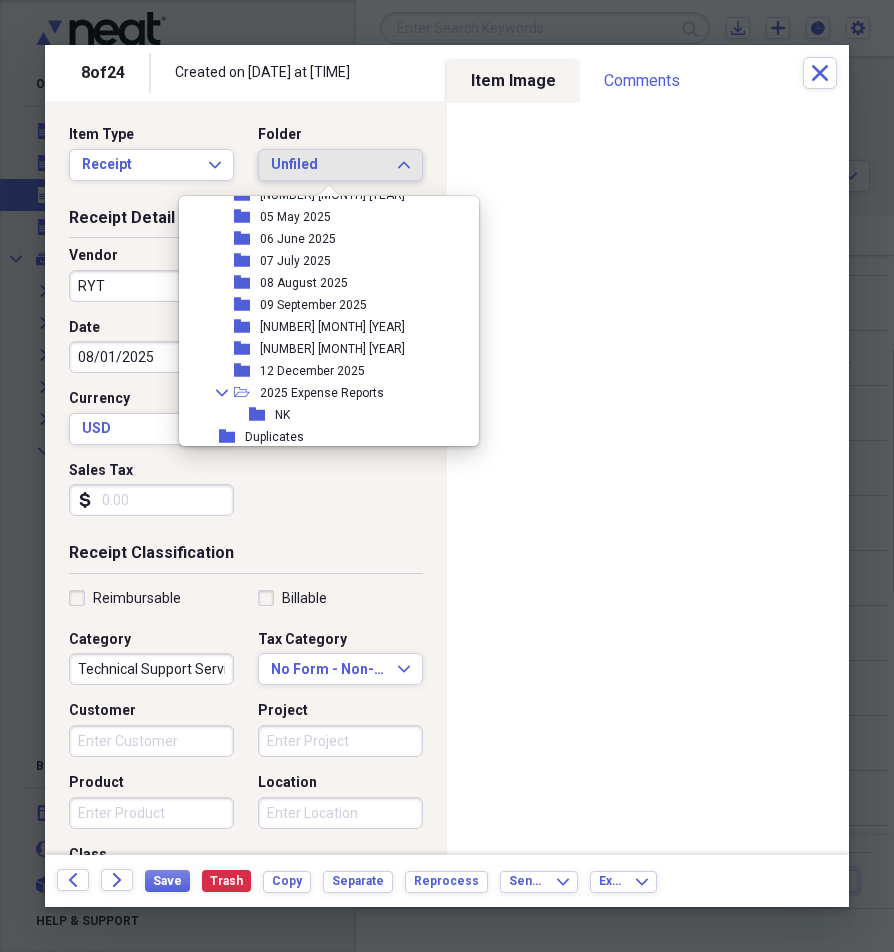 scroll, scrollTop: 300, scrollLeft: 0, axis: vertical 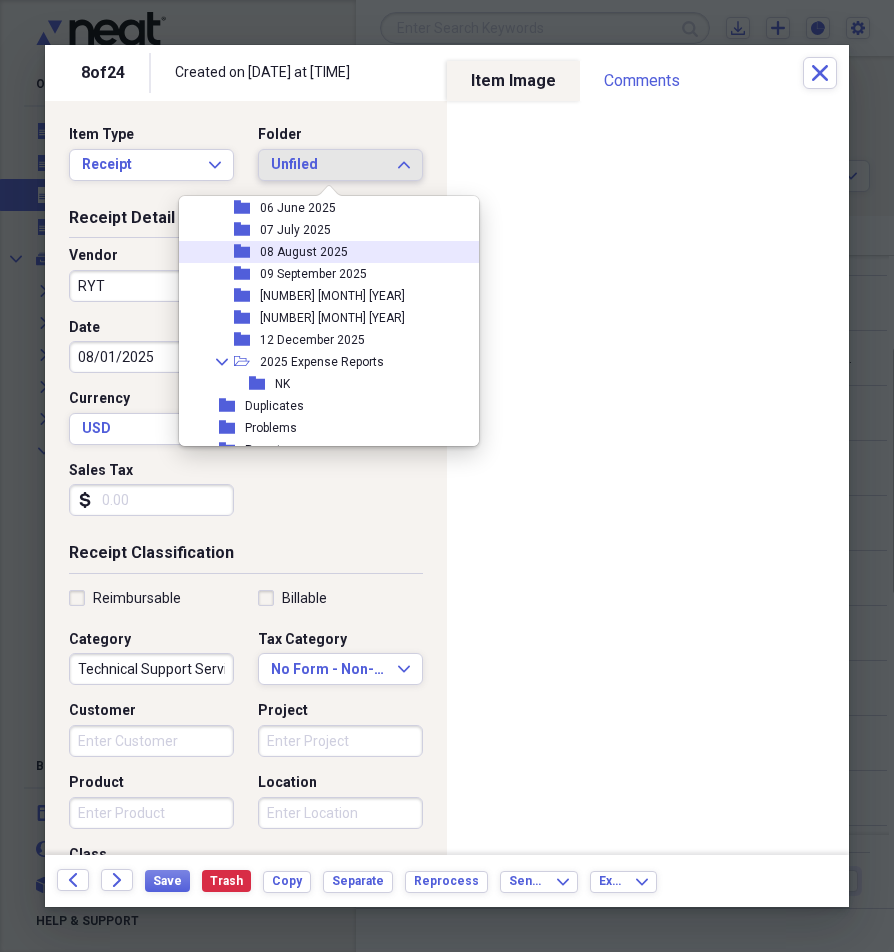 click on "08 August 2025" at bounding box center (304, 252) 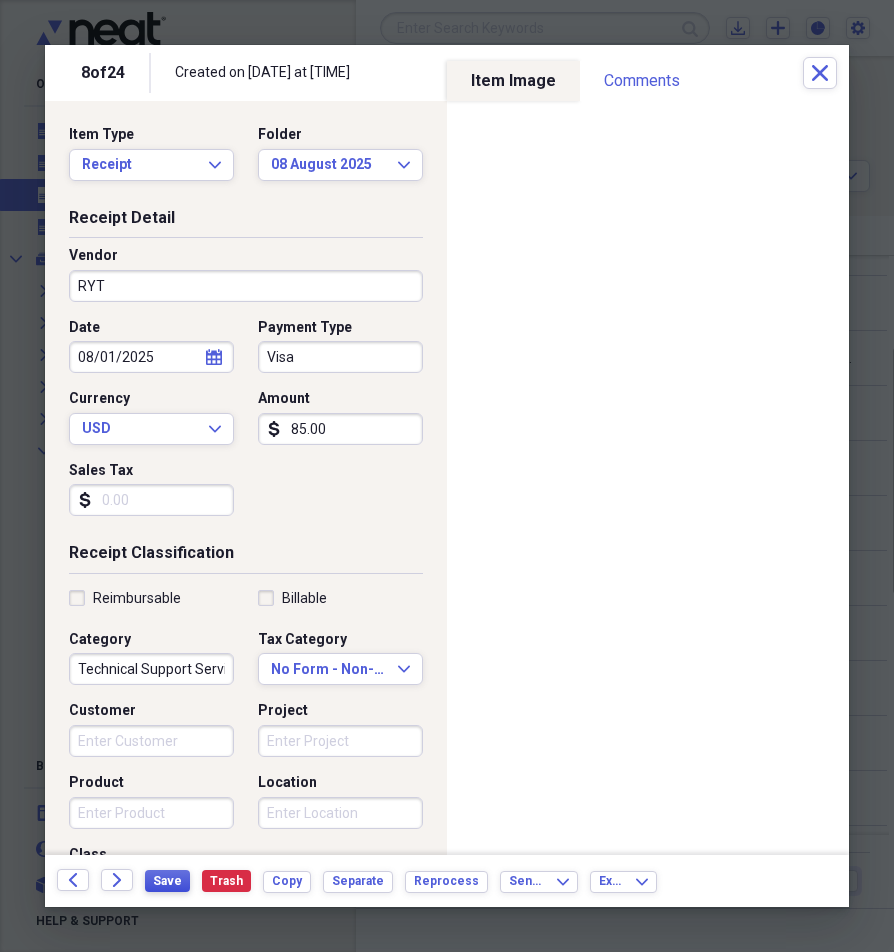 click on "Save" at bounding box center [167, 881] 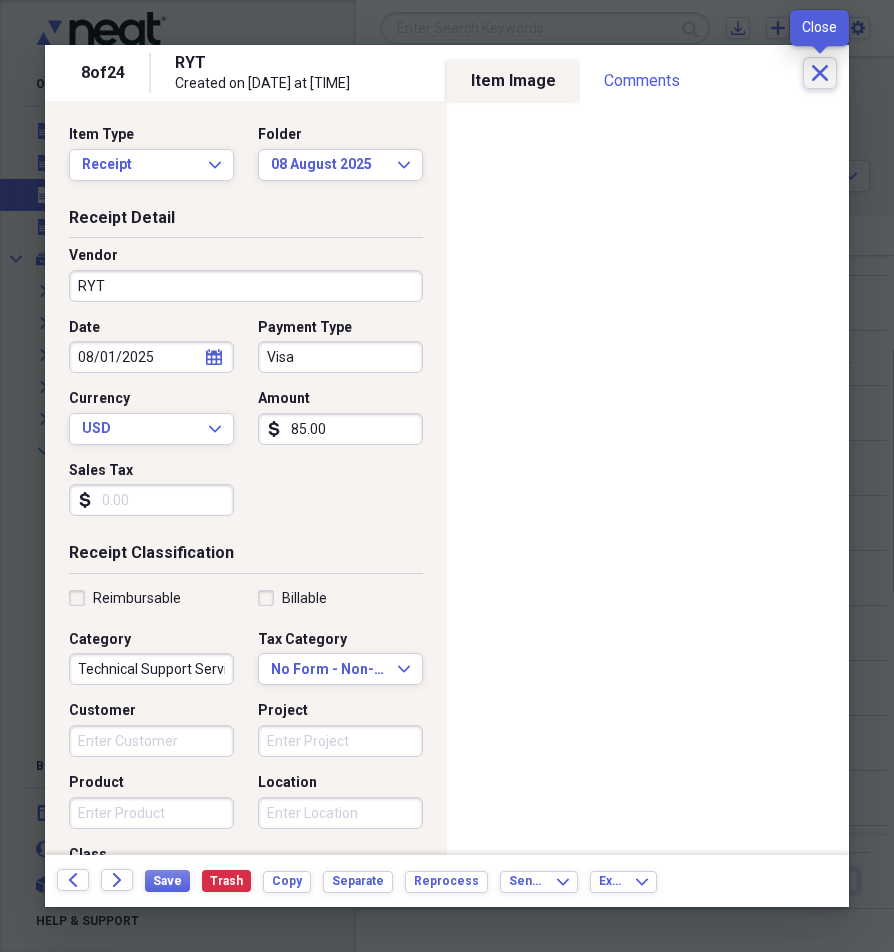 click on "Close" 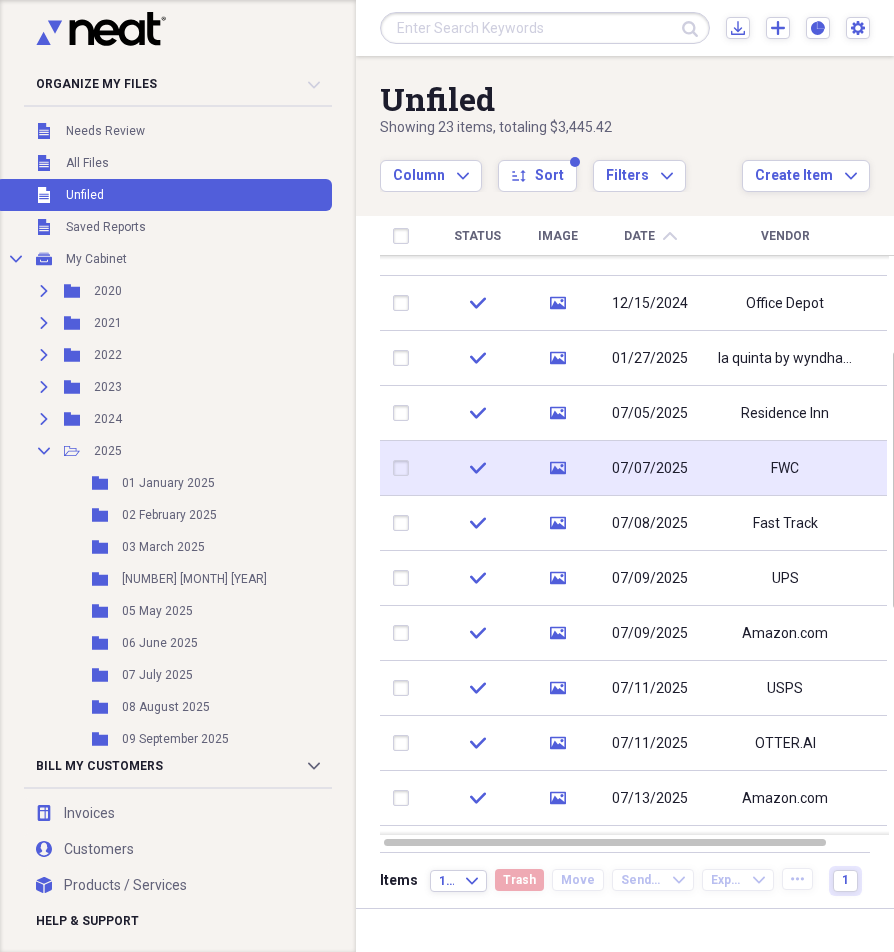 click on "FWC" at bounding box center [785, 468] 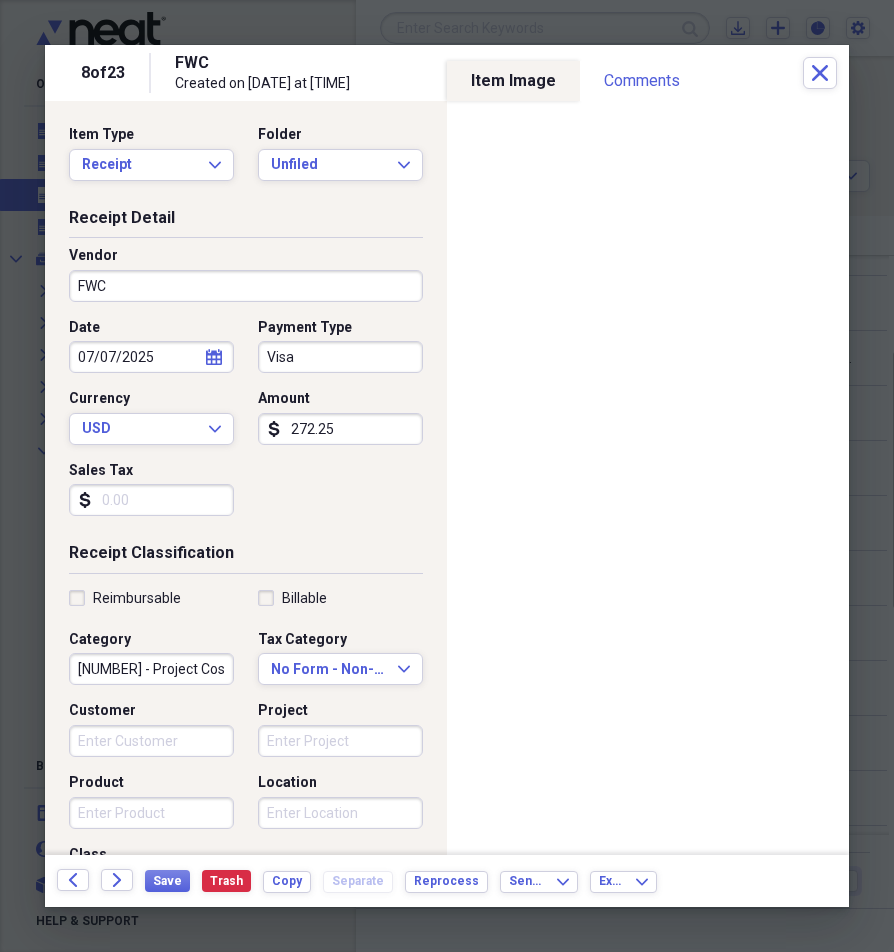 click on "FWC" at bounding box center [246, 286] 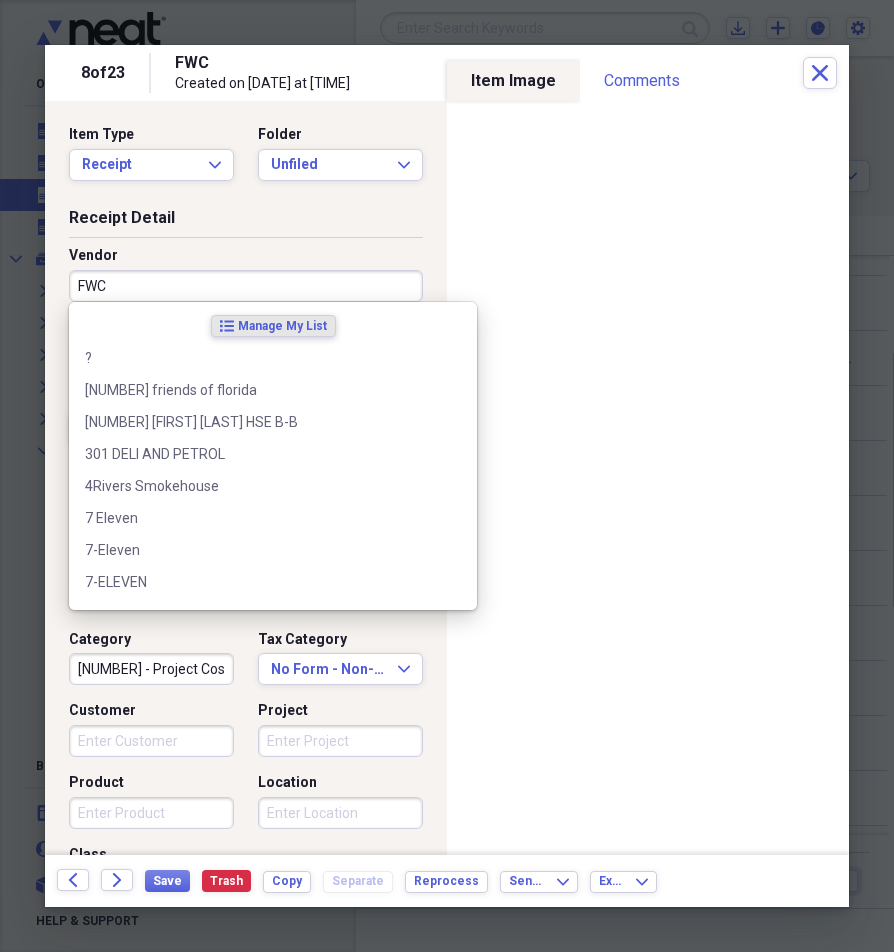 click on "FWC" at bounding box center (246, 286) 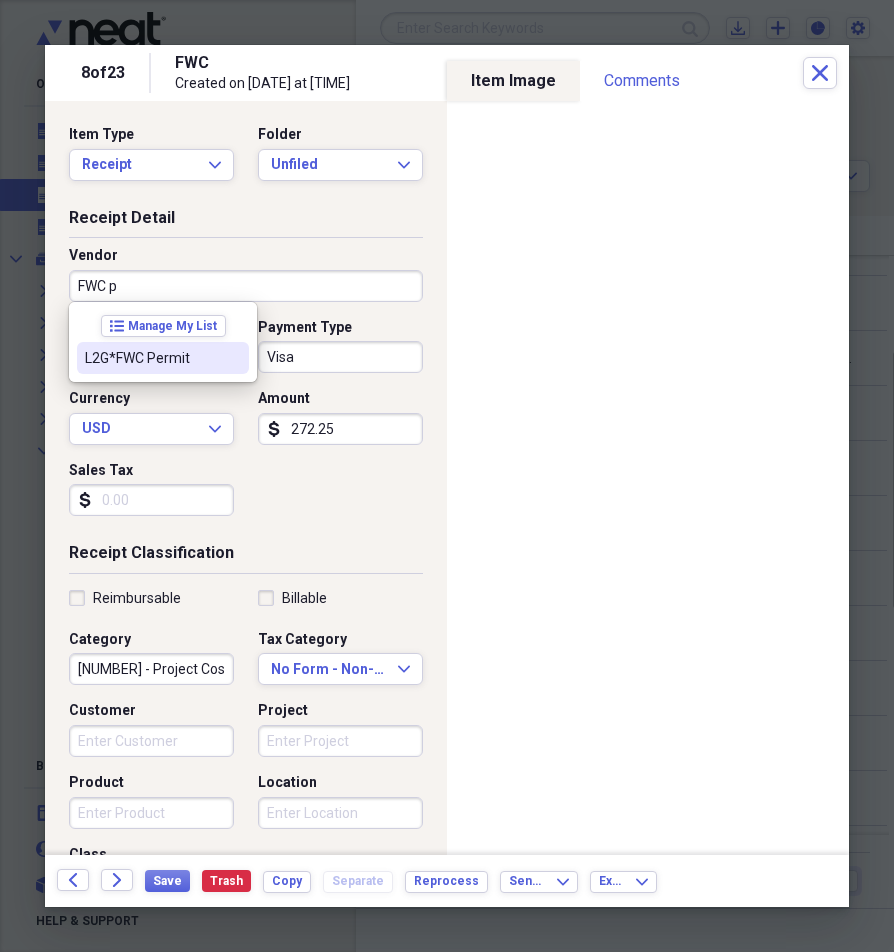 click on "L2G*FWC Permit" at bounding box center (151, 358) 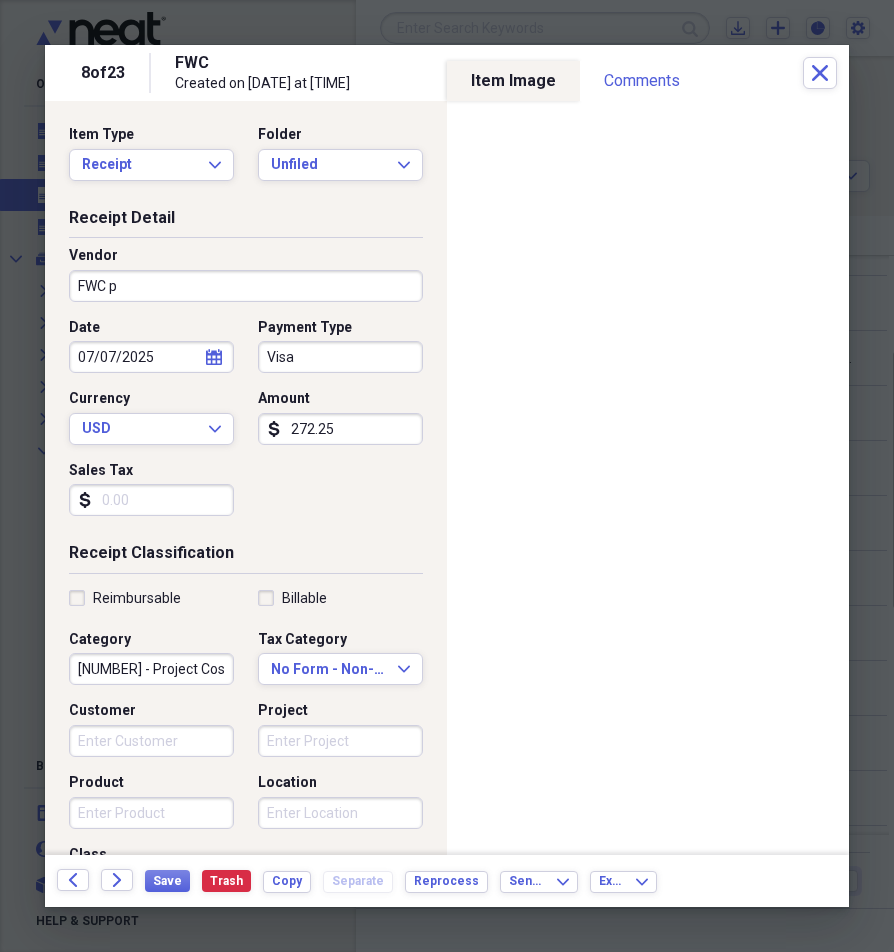 type on "L2G*FWC Permit" 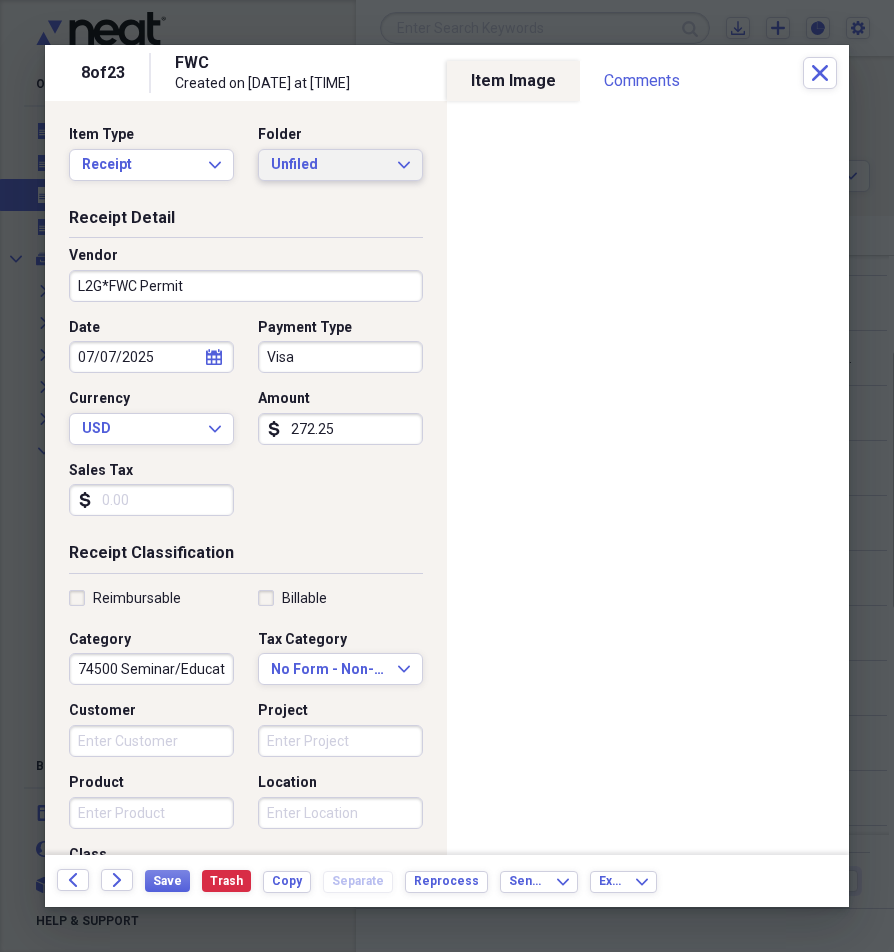 click on "Unfiled" at bounding box center (328, 165) 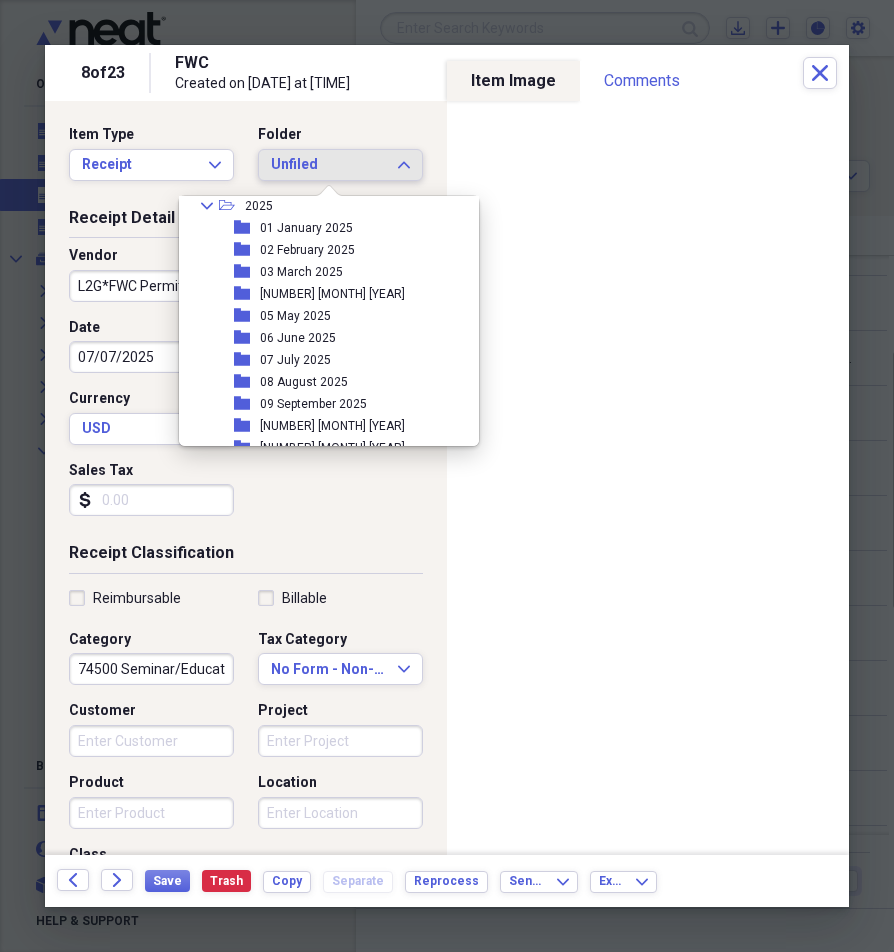 scroll, scrollTop: 200, scrollLeft: 0, axis: vertical 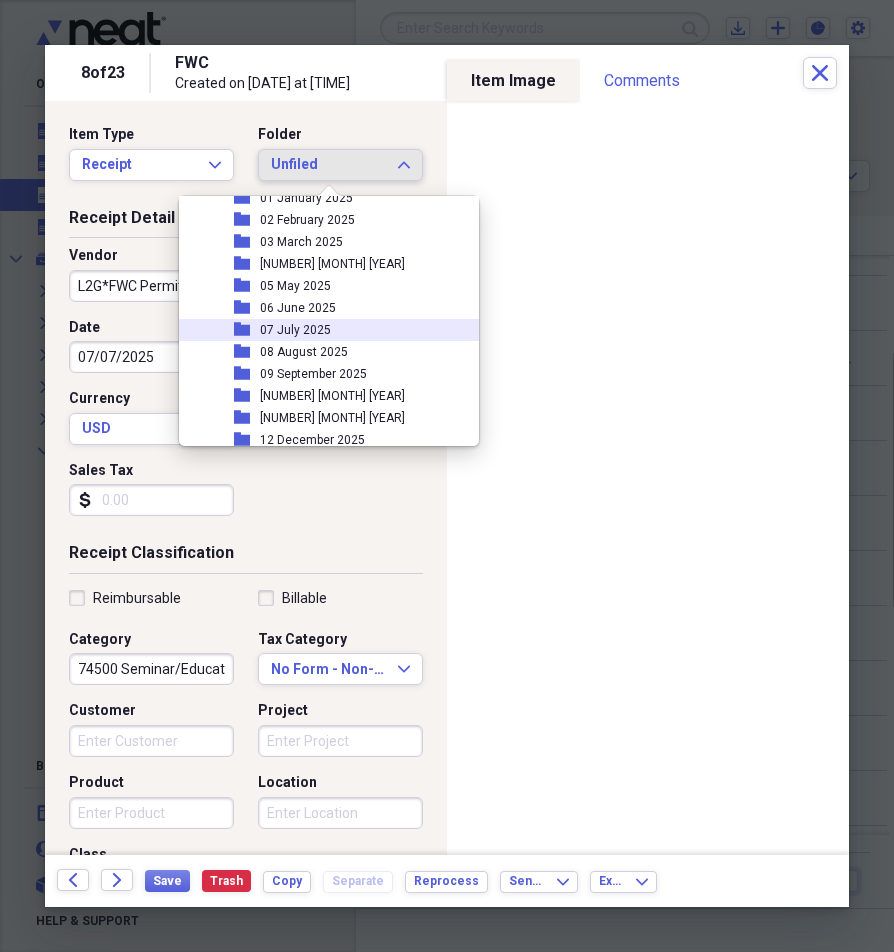 click on "07 July 2025" at bounding box center (295, 330) 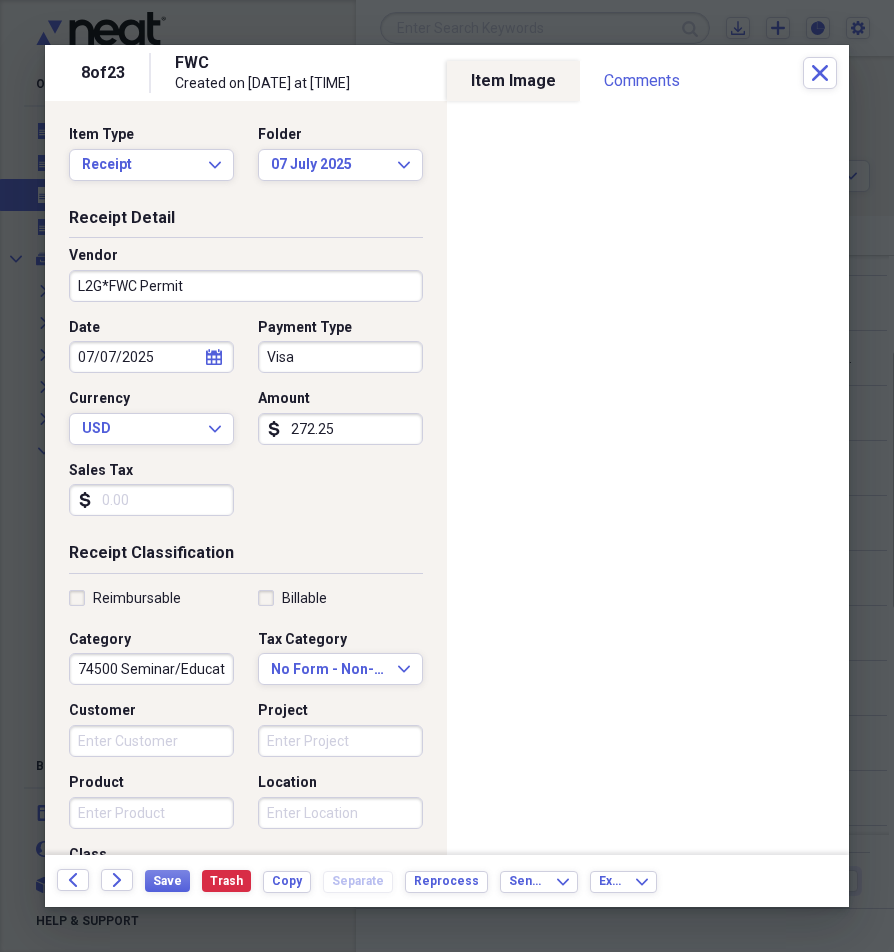 click on "74500 Seminar/Education" at bounding box center (151, 669) 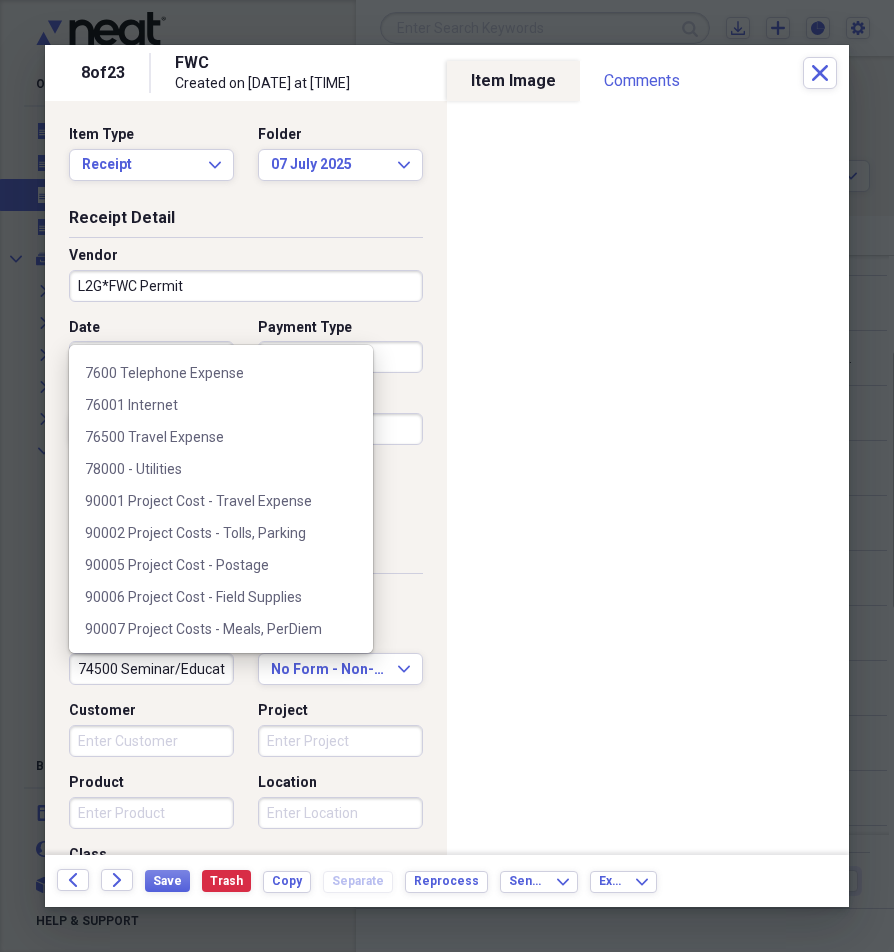 scroll, scrollTop: 800, scrollLeft: 0, axis: vertical 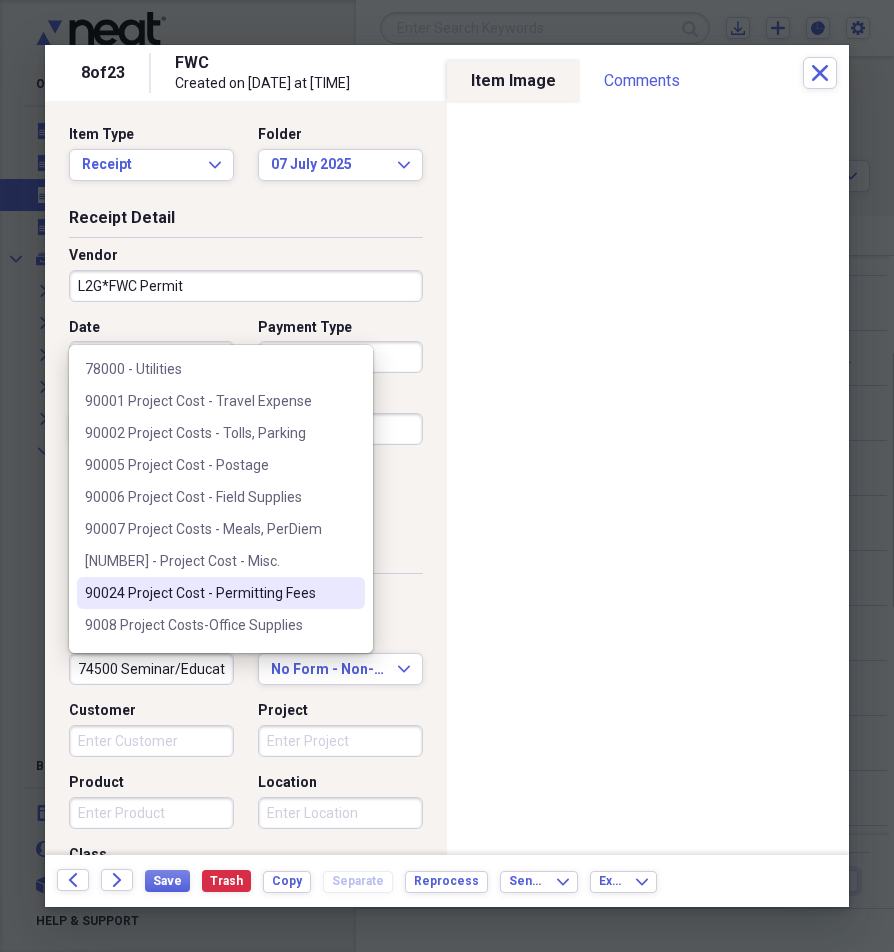 click on "90024 Project Cost - Permitting Fees" at bounding box center (209, 593) 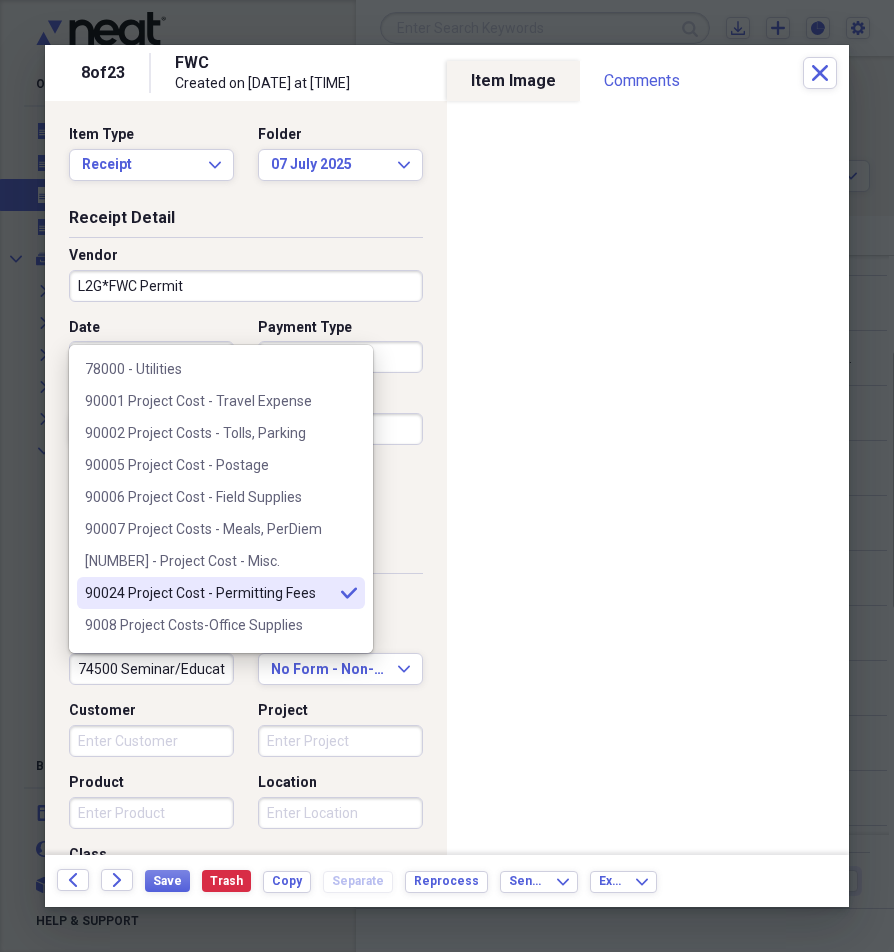 type on "90024 Project Cost - Permitting Fees" 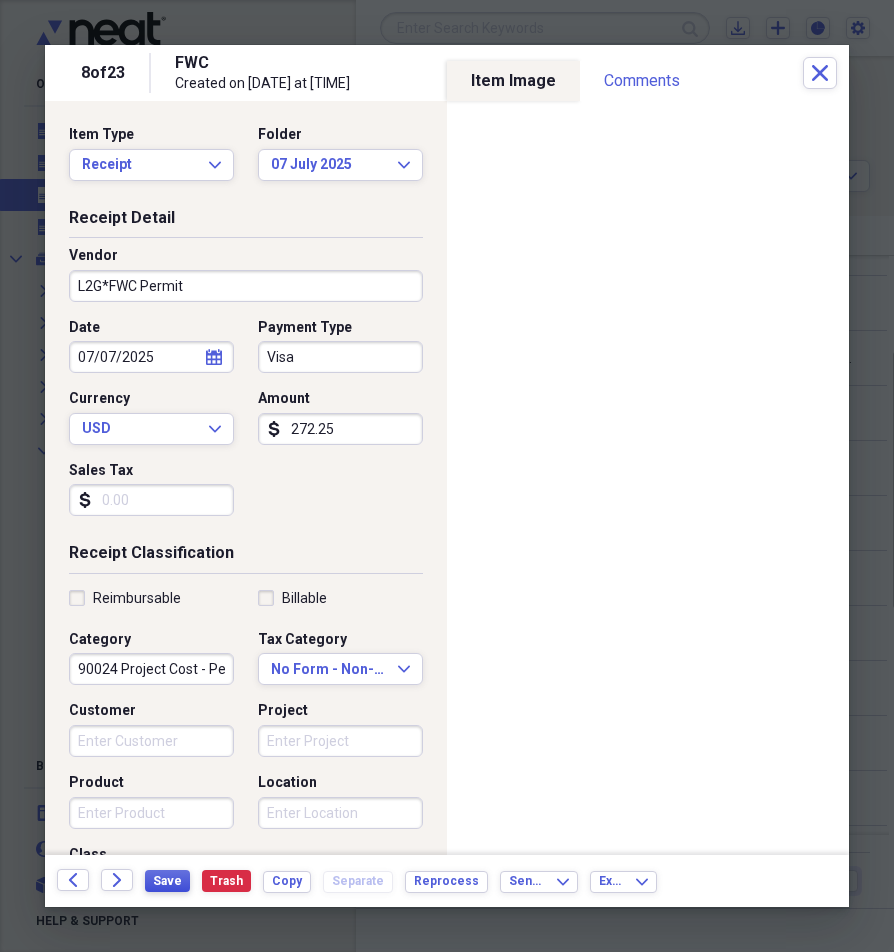 click on "Save" at bounding box center [167, 881] 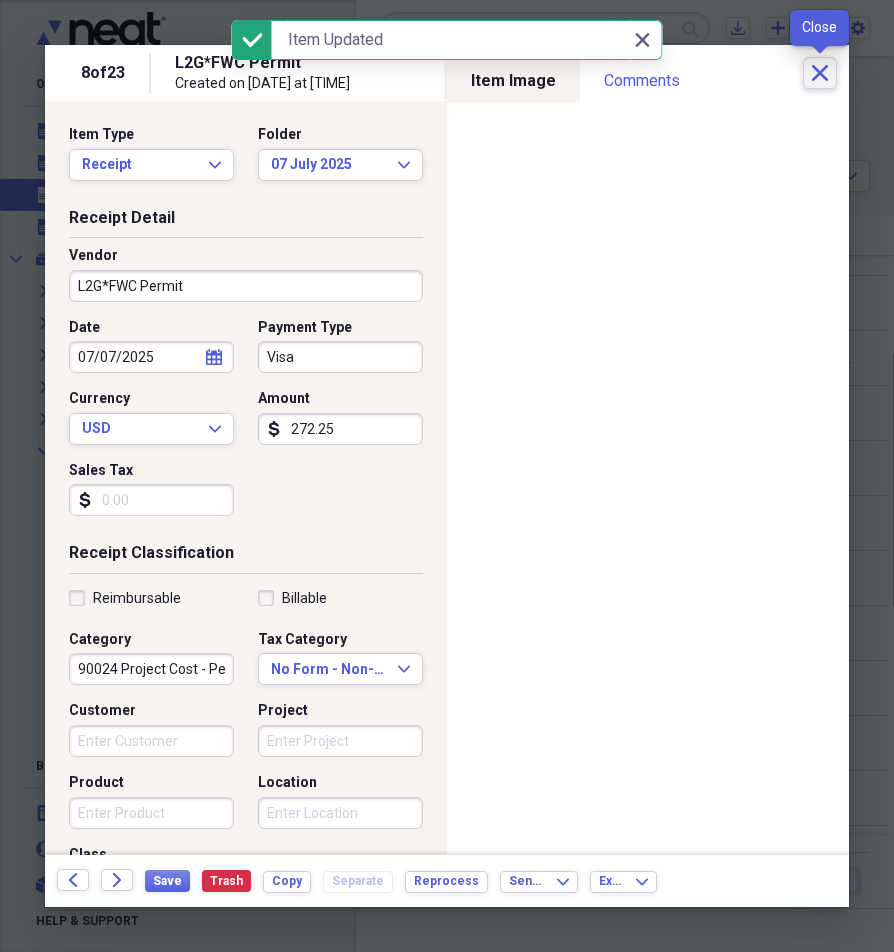 click on "Close" 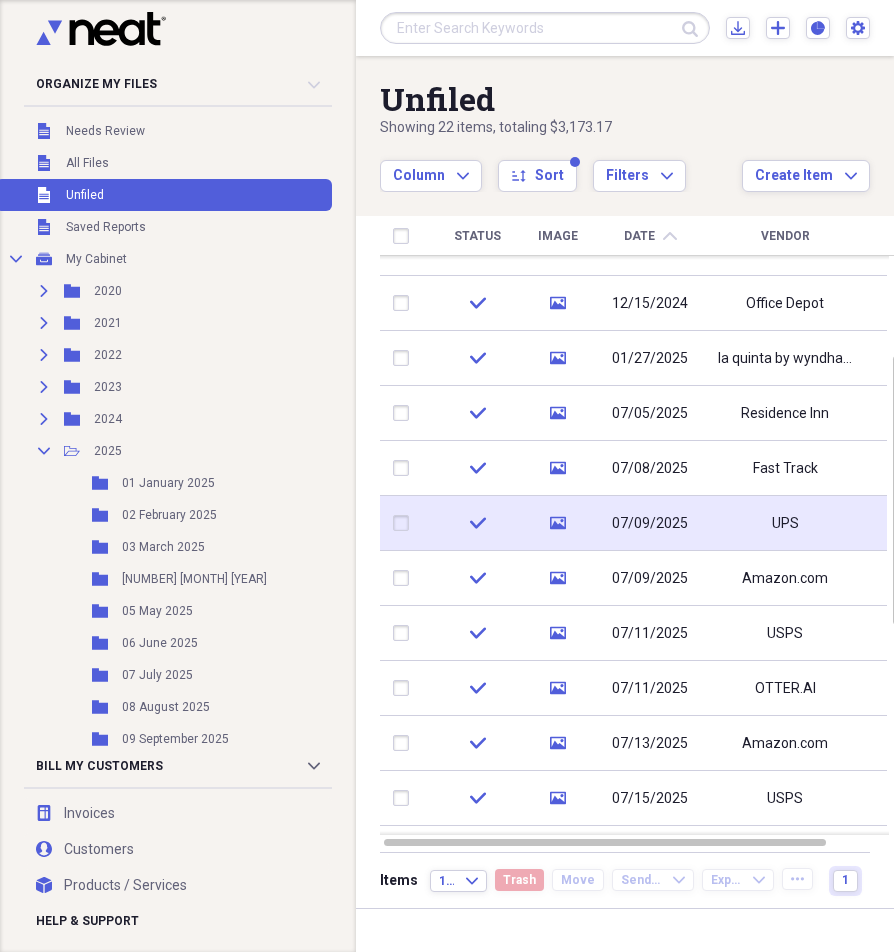 click on "UPS" at bounding box center [785, 524] 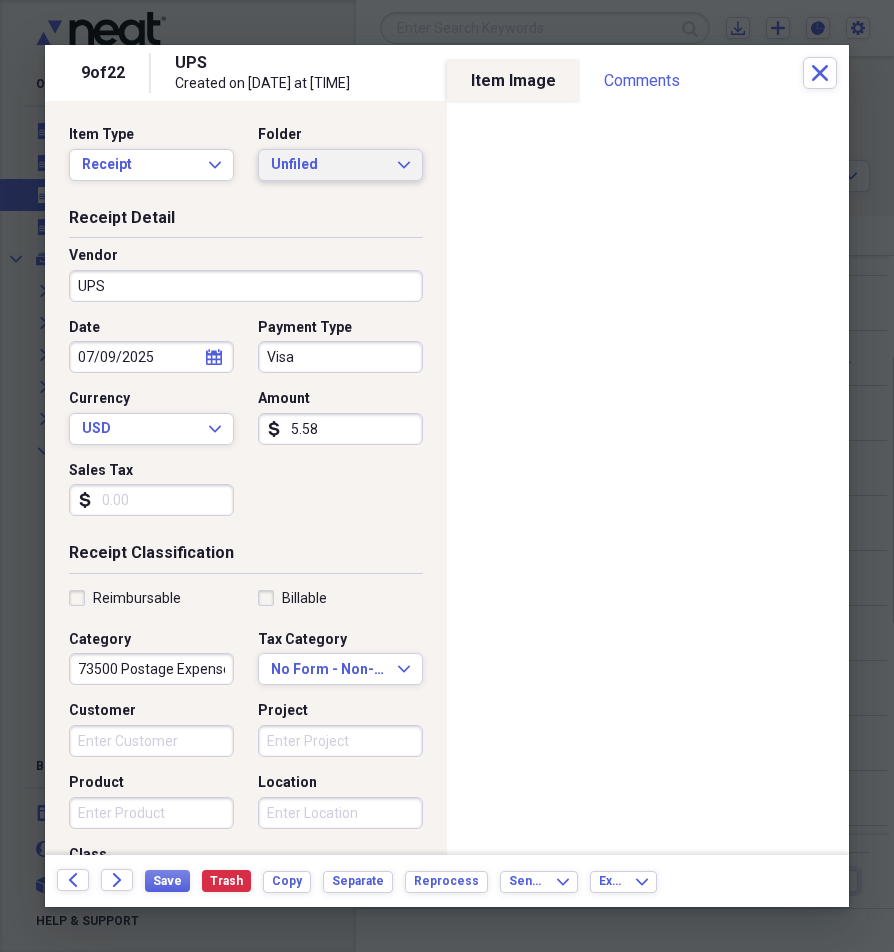 click on "Expand" 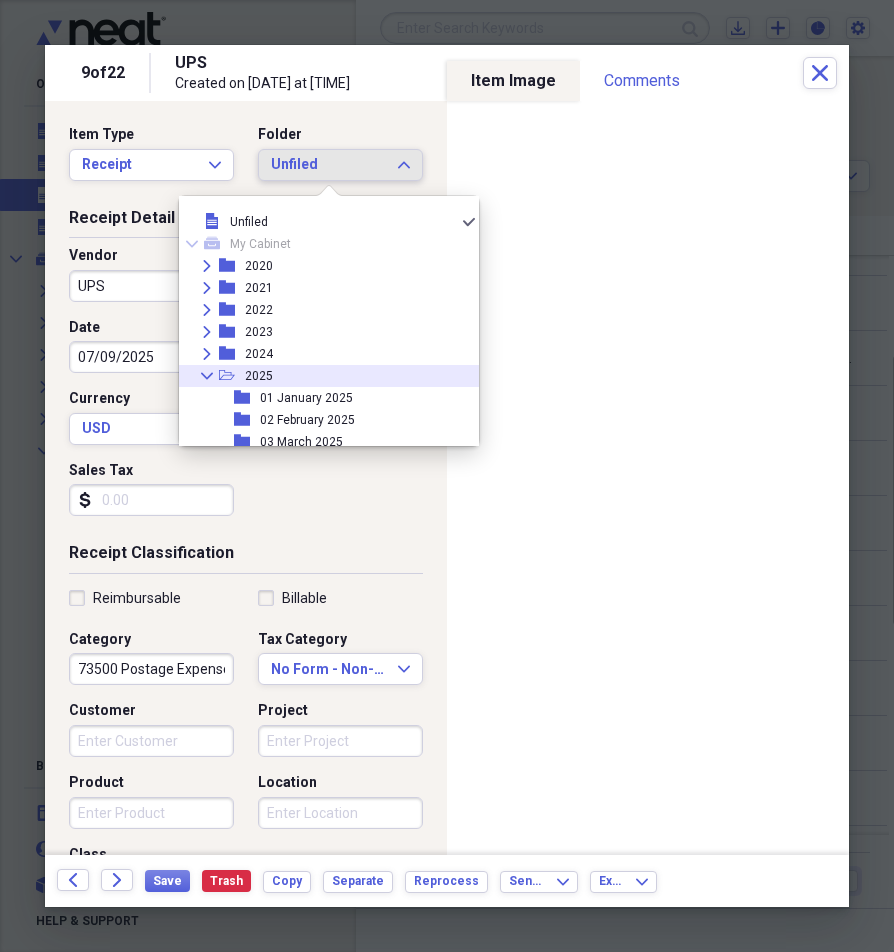 scroll, scrollTop: 100, scrollLeft: 0, axis: vertical 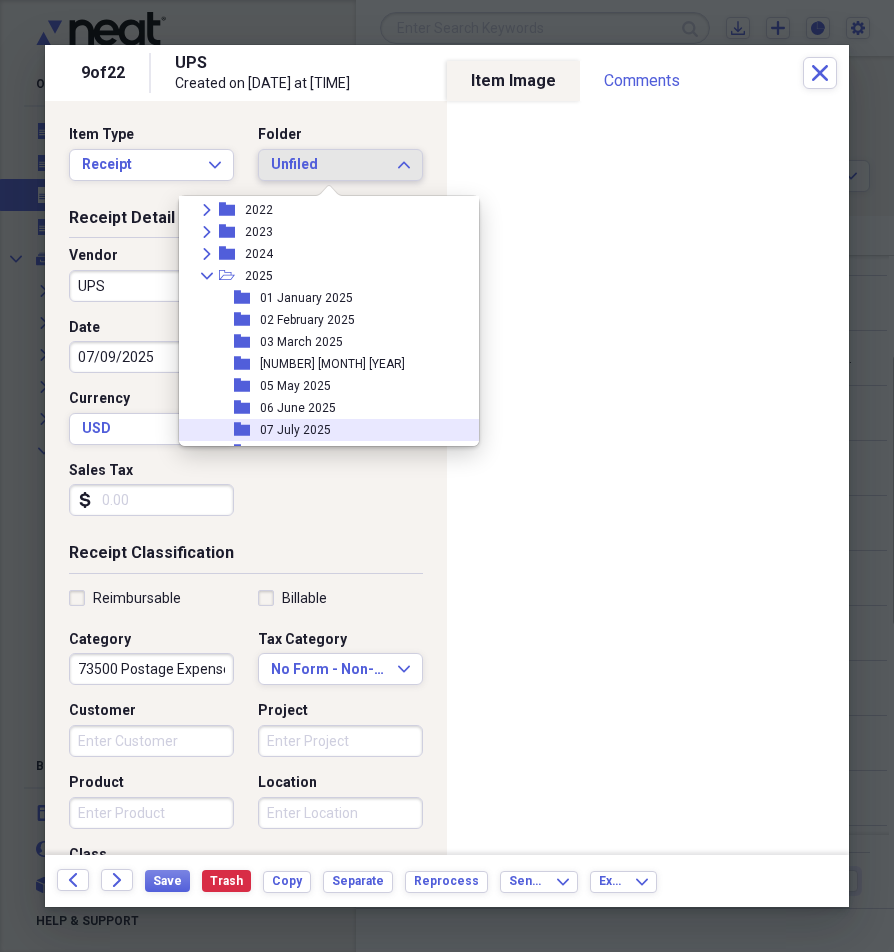 click on "07 July 2025" at bounding box center [295, 430] 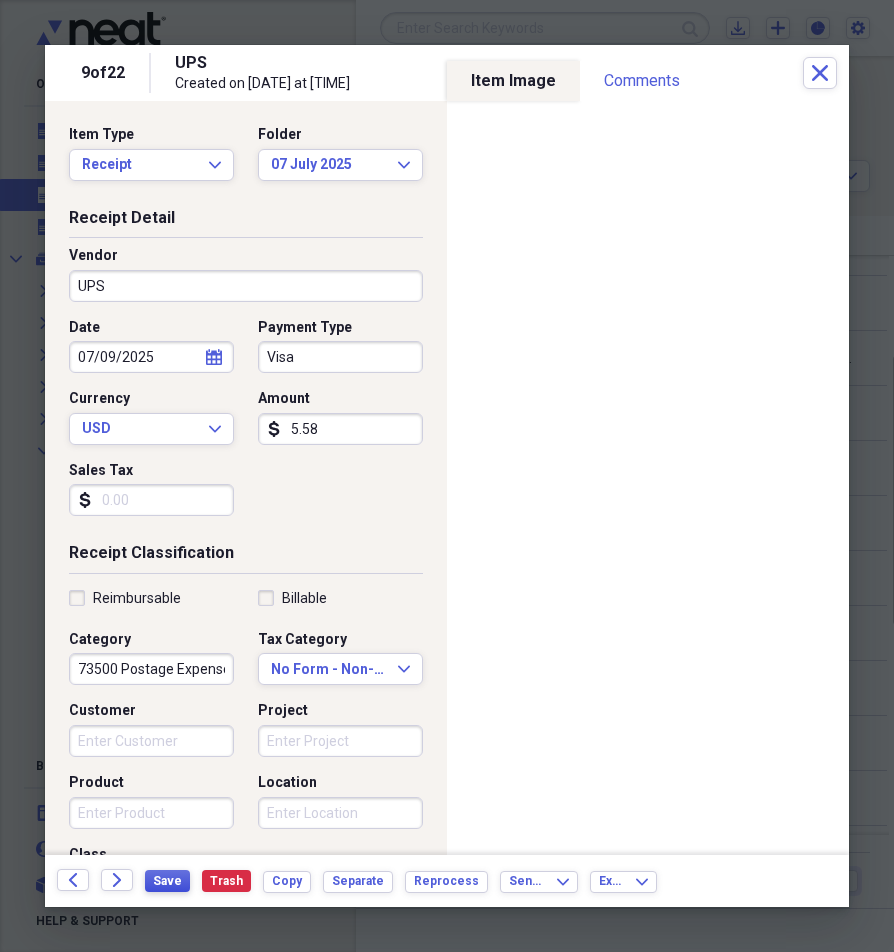 click on "Save" at bounding box center [167, 881] 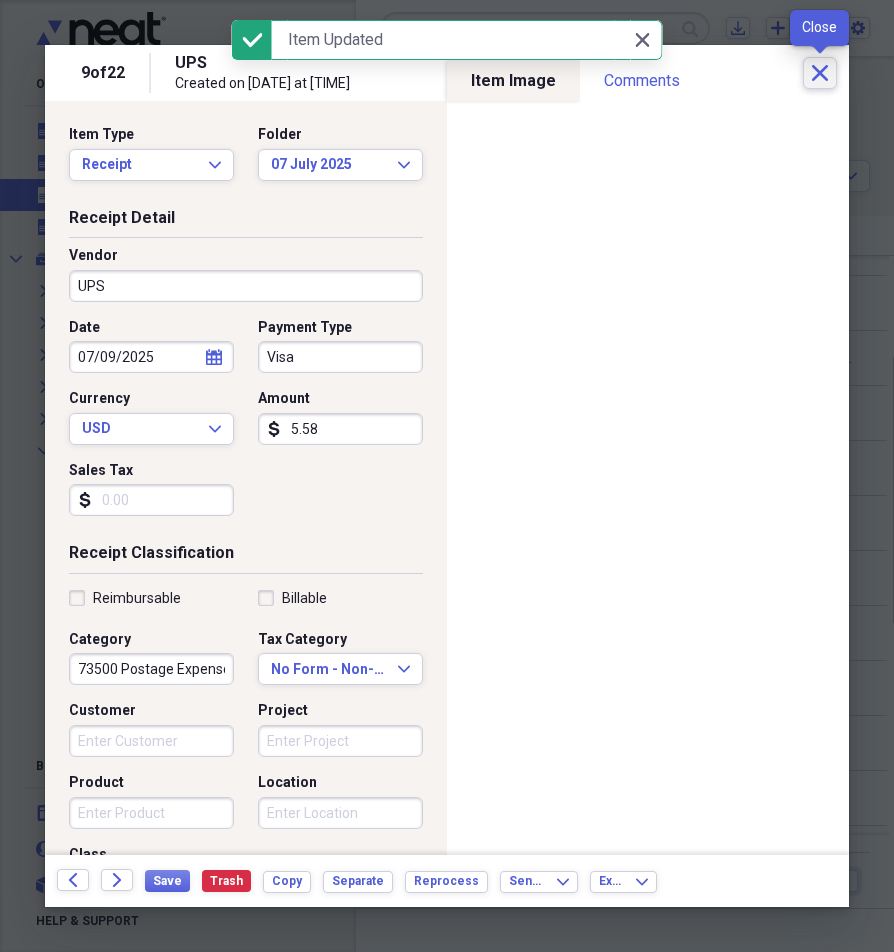 click on "Close" at bounding box center [820, 73] 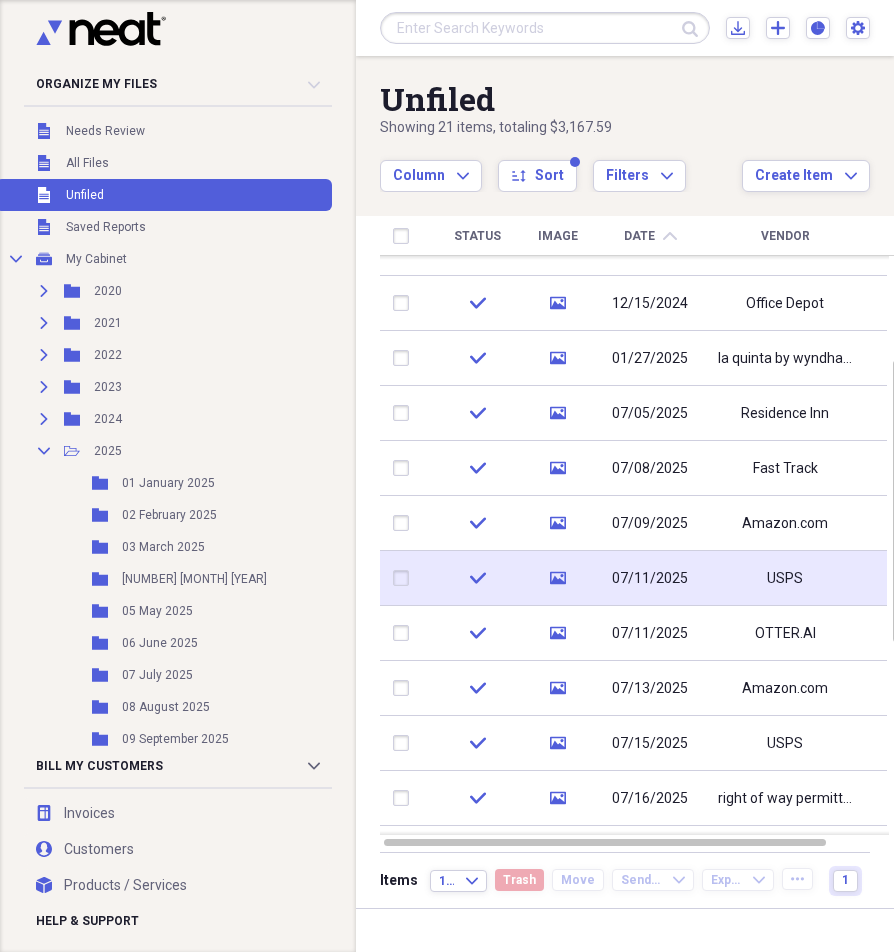click on "07/11/2025" at bounding box center [650, 578] 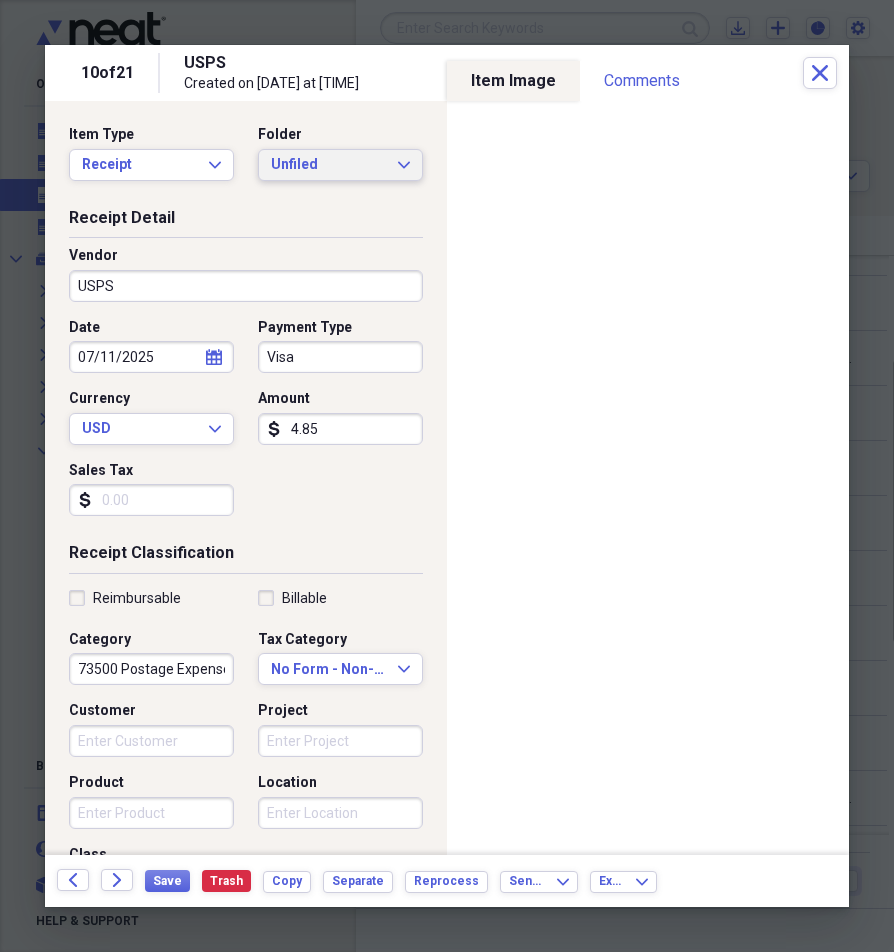 click on "Unfiled Expand" at bounding box center (340, 165) 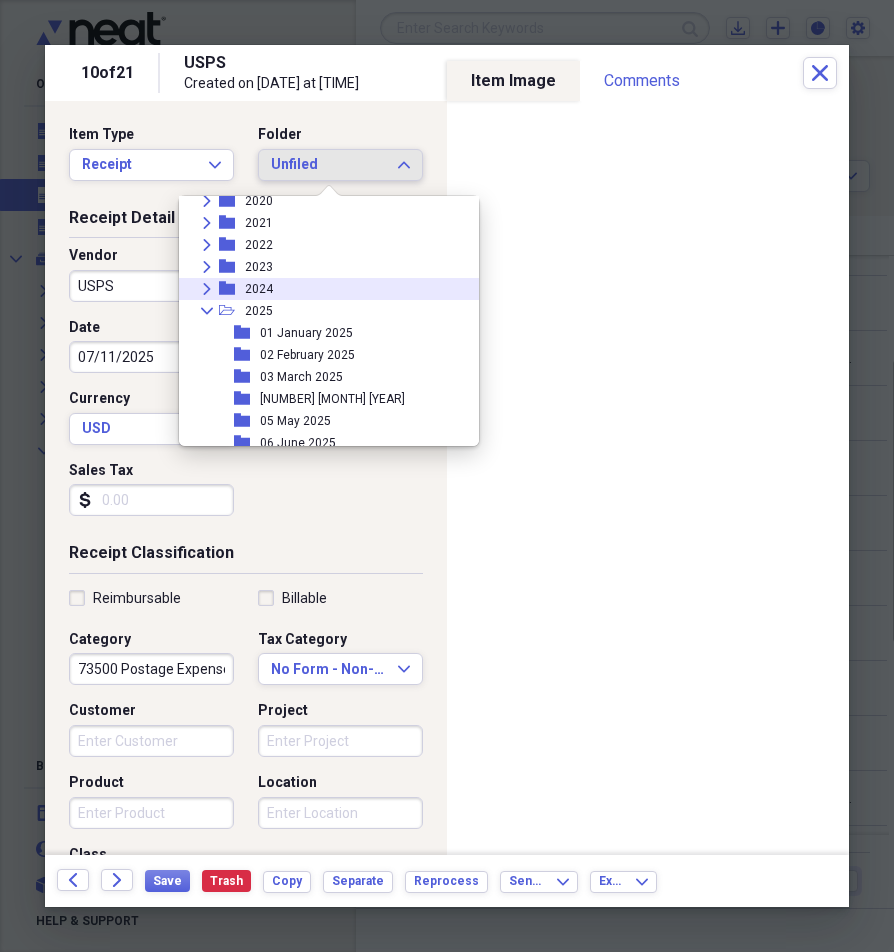 scroll, scrollTop: 100, scrollLeft: 0, axis: vertical 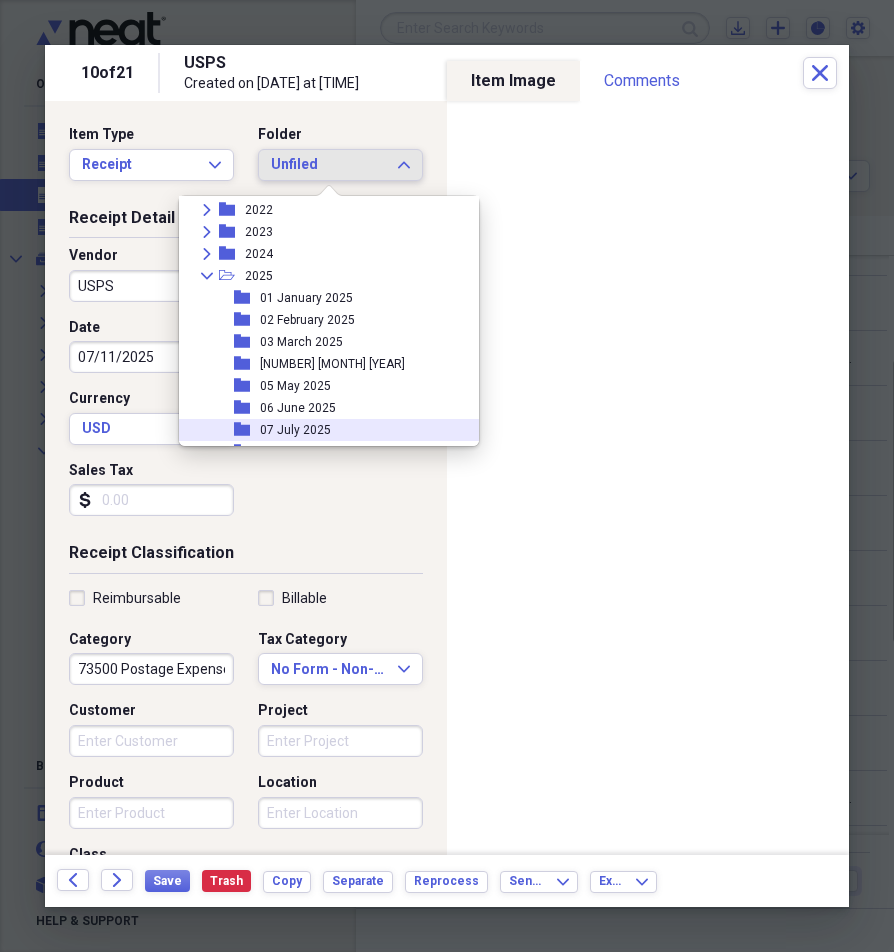 click on "07 July 2025" at bounding box center (295, 430) 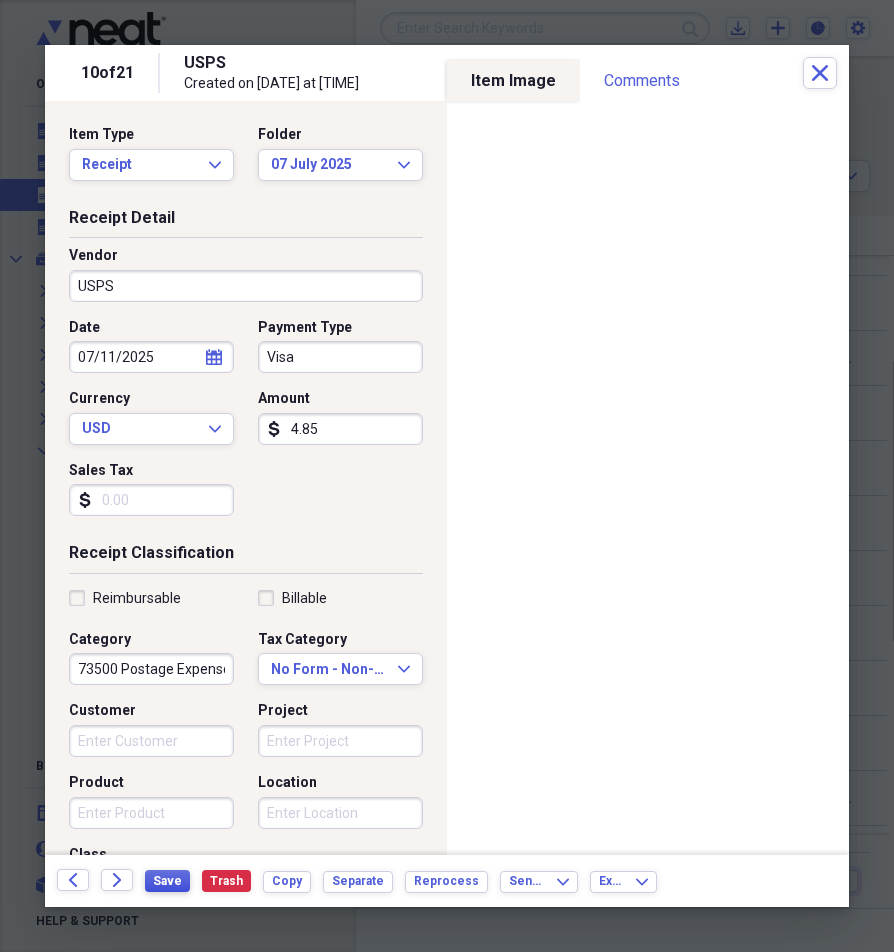 click on "Save" at bounding box center (167, 881) 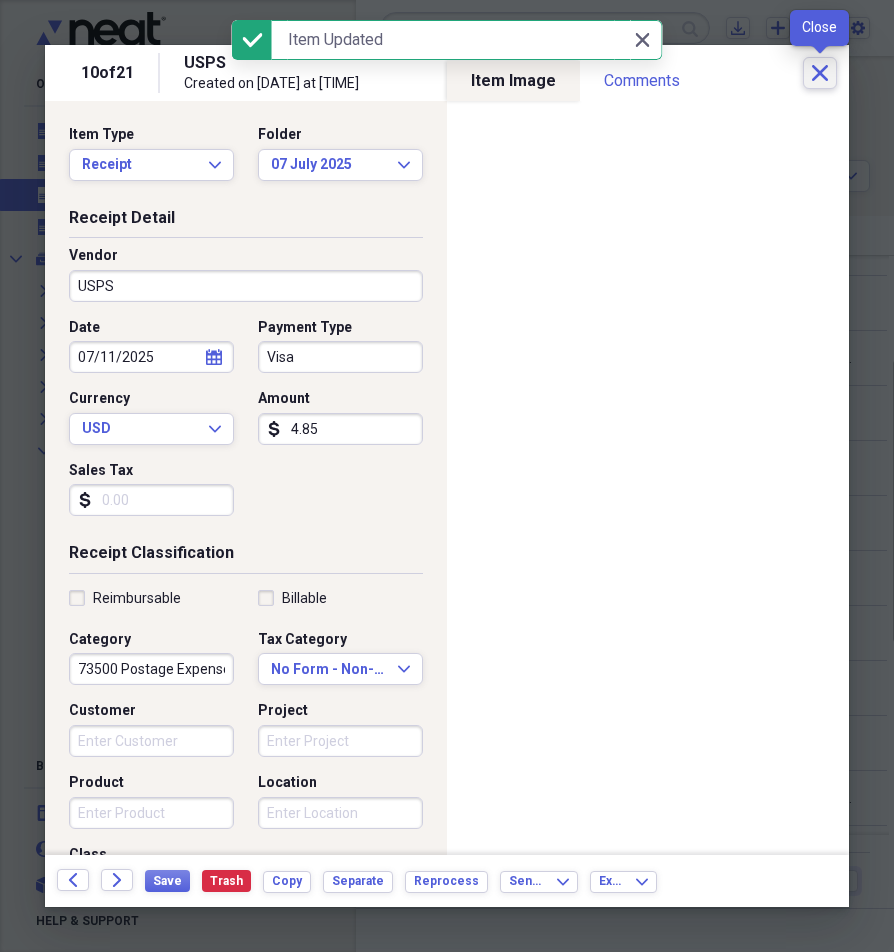 click 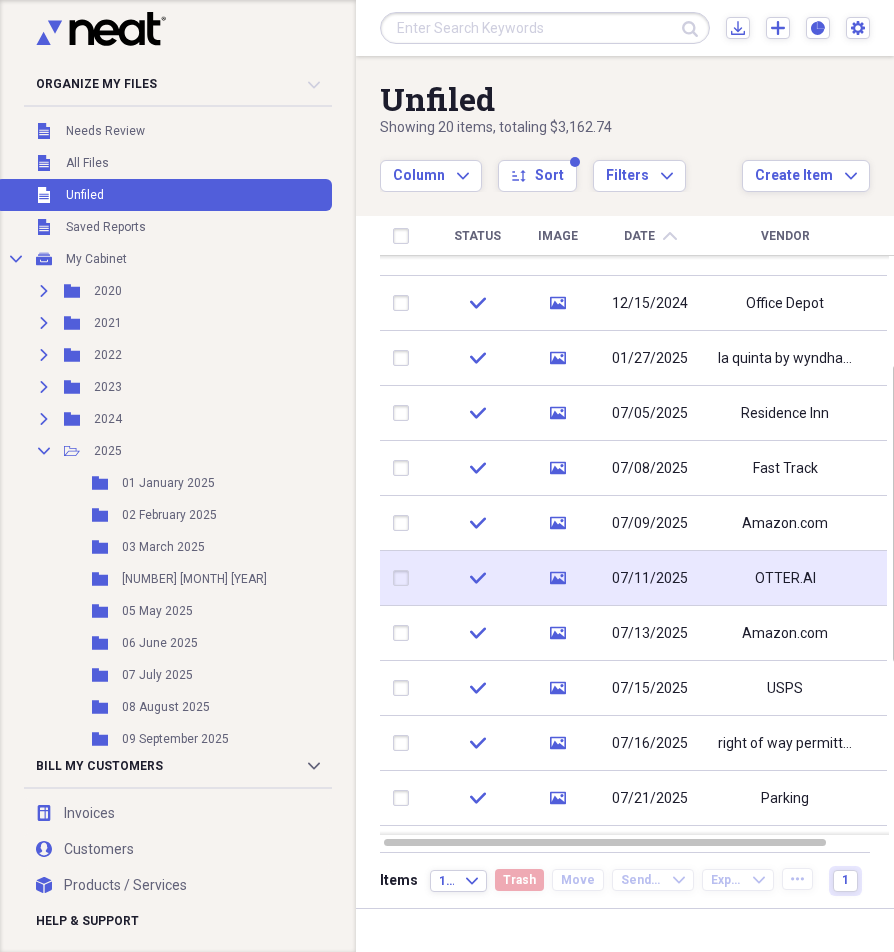 click on "OTTER.AI" at bounding box center [785, 578] 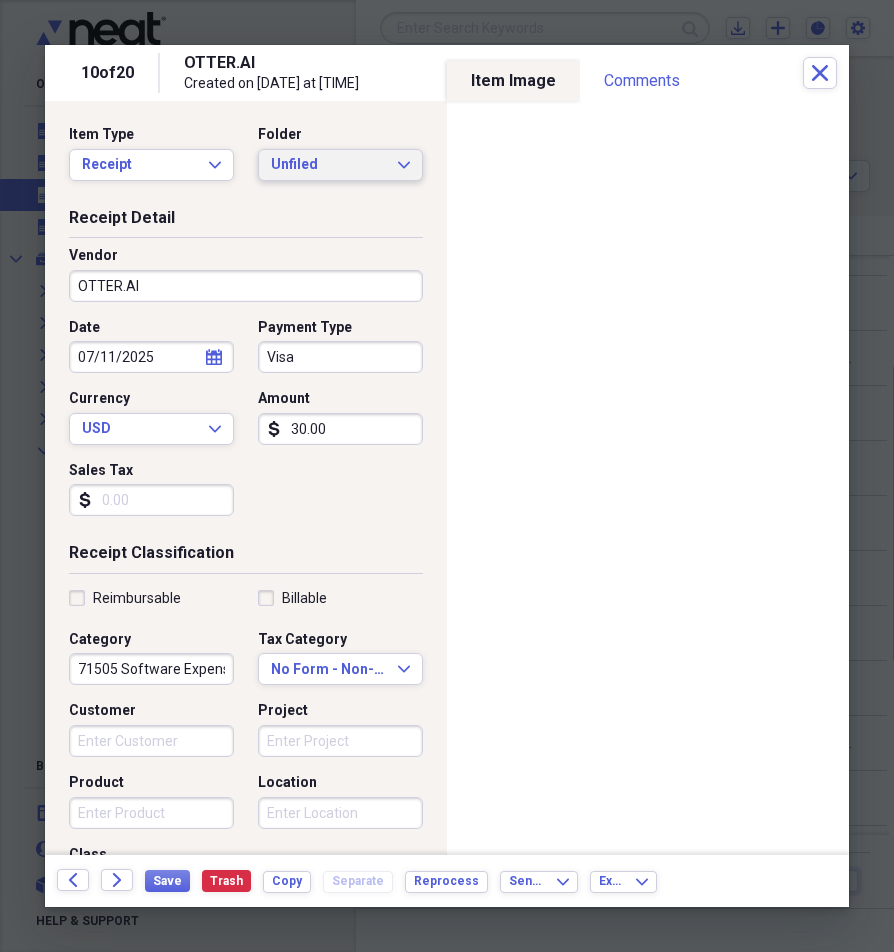 click on "Expand" 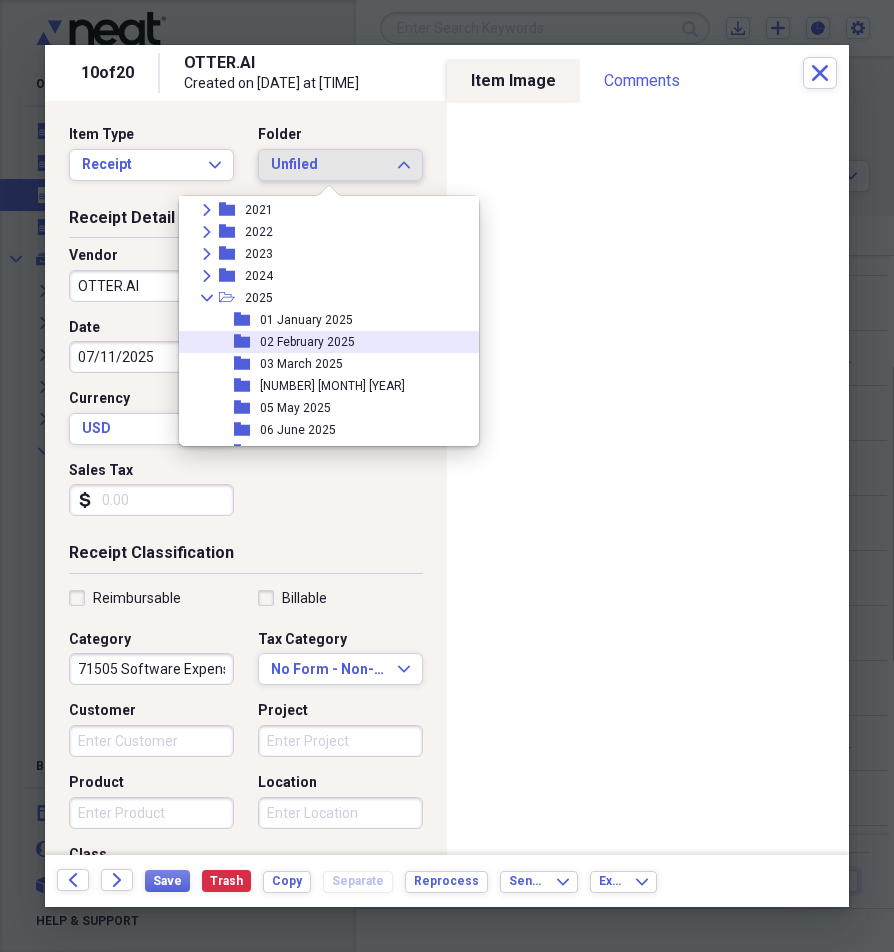 scroll, scrollTop: 200, scrollLeft: 0, axis: vertical 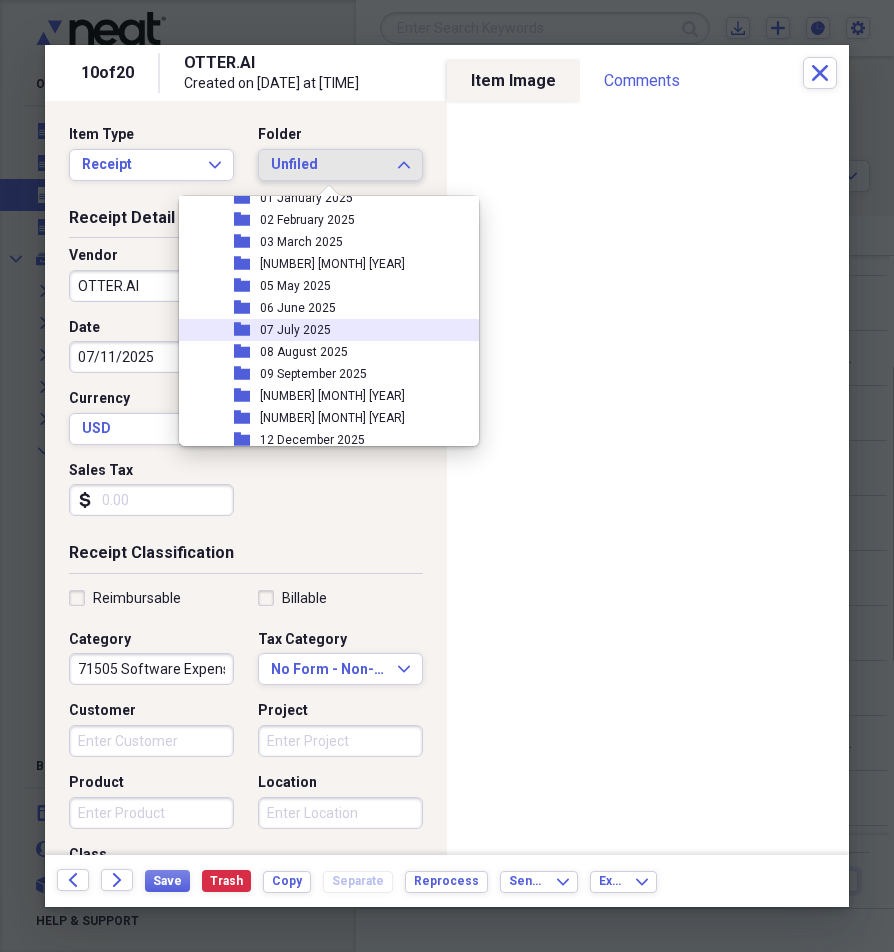 click on "07 July 2025" at bounding box center (295, 330) 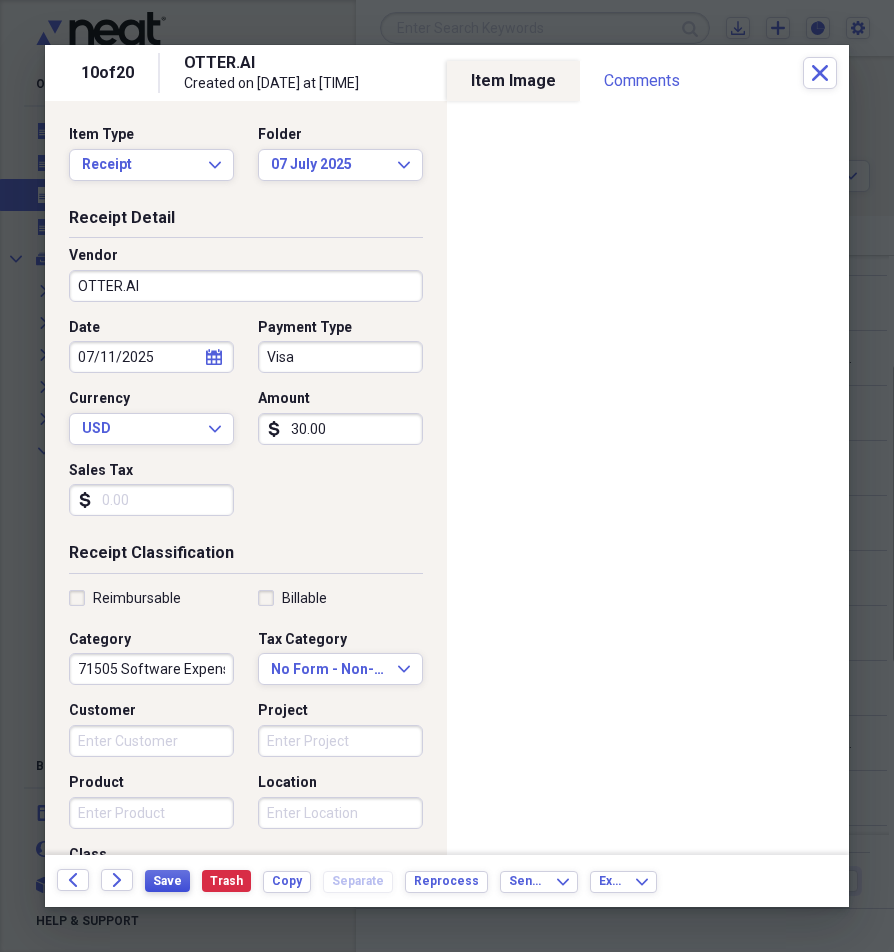 click on "Save" at bounding box center (167, 881) 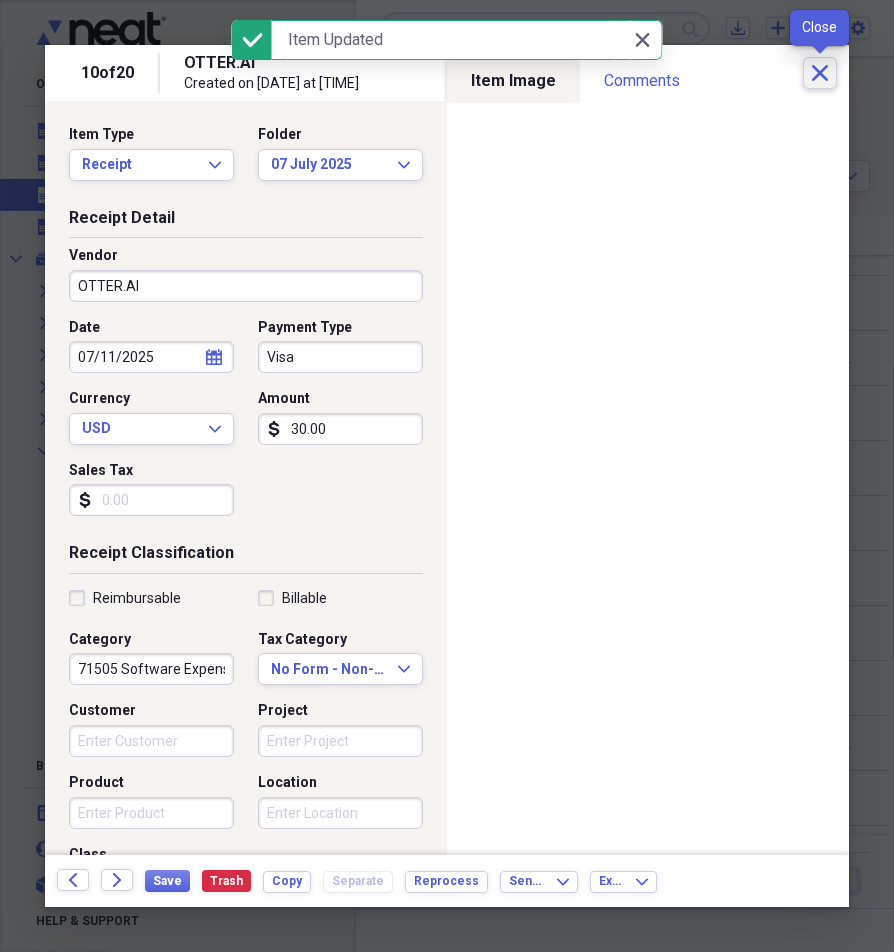 click on "Close" at bounding box center (820, 73) 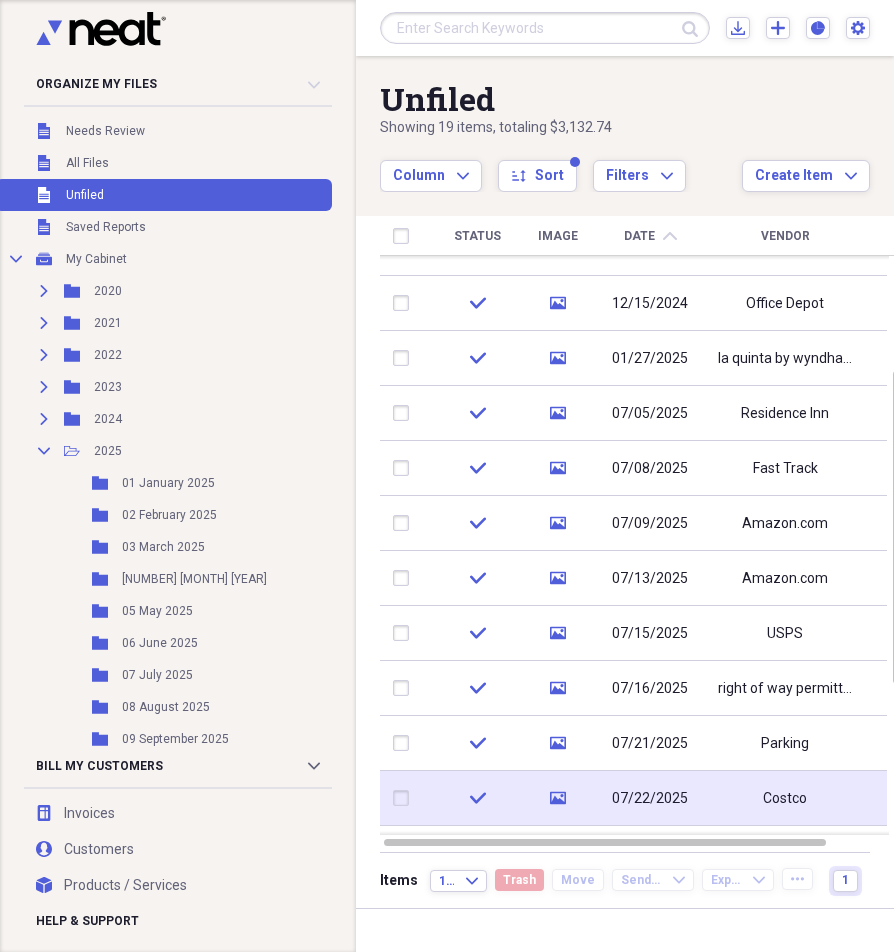 click on "07/22/2025" at bounding box center [650, 799] 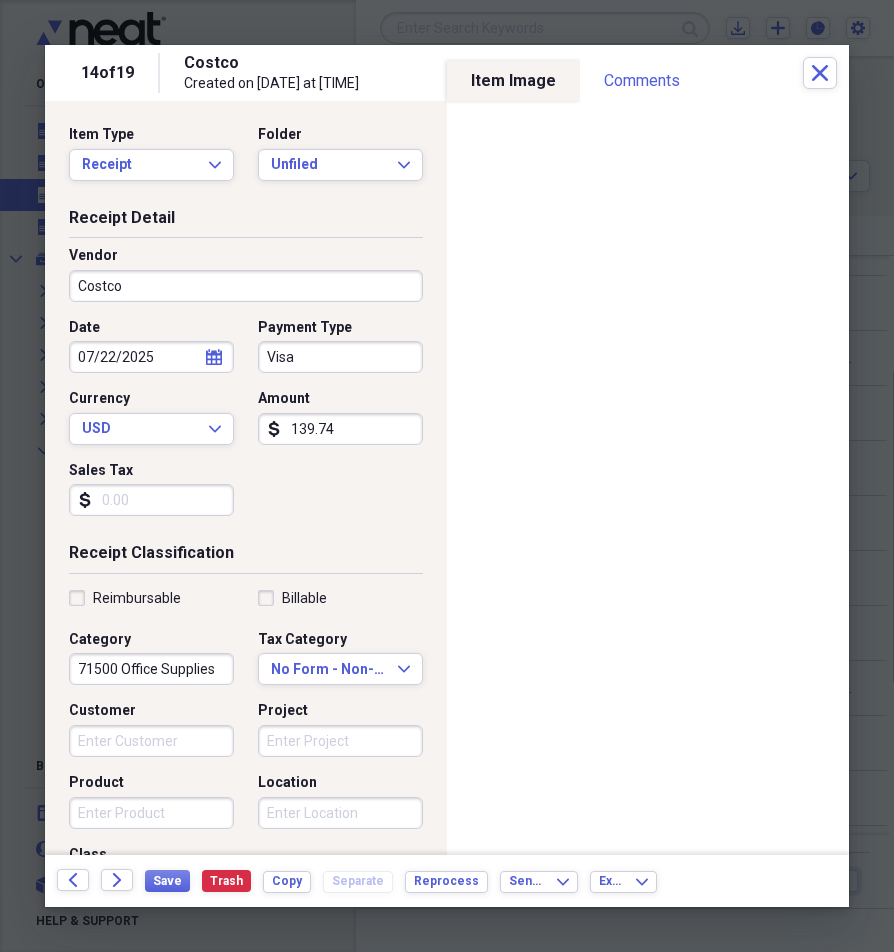 click on "Project" at bounding box center (340, 741) 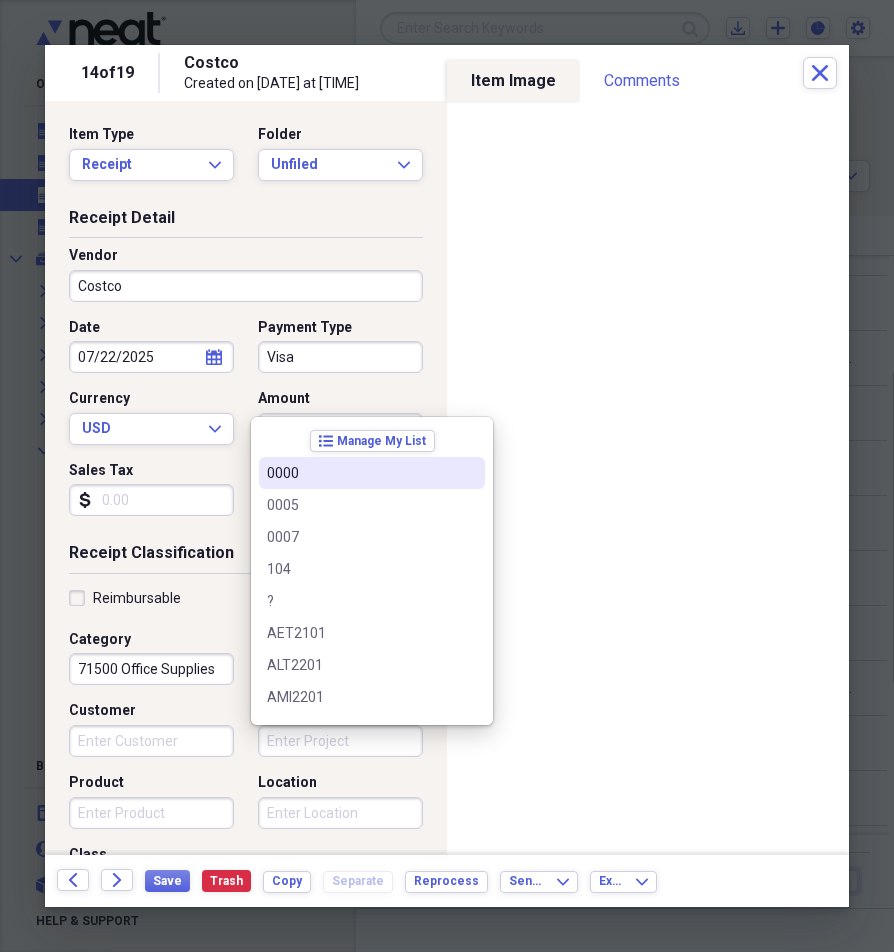 click on "0000" at bounding box center [360, 473] 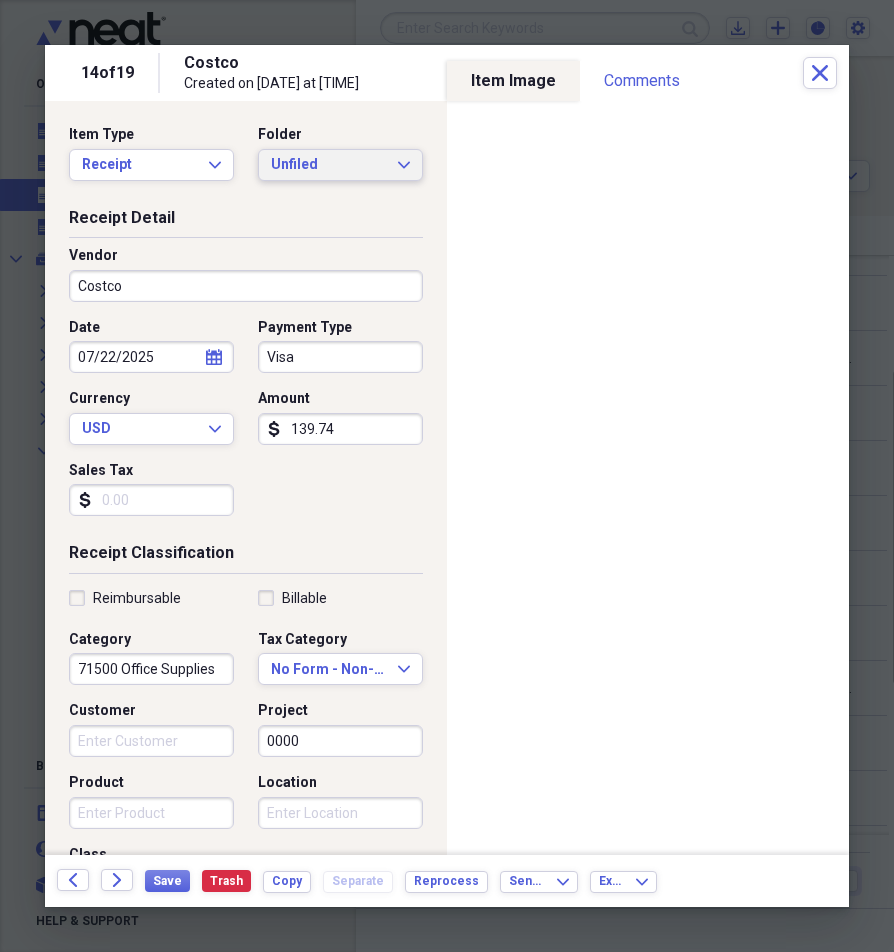 click on "Unfiled" at bounding box center (328, 165) 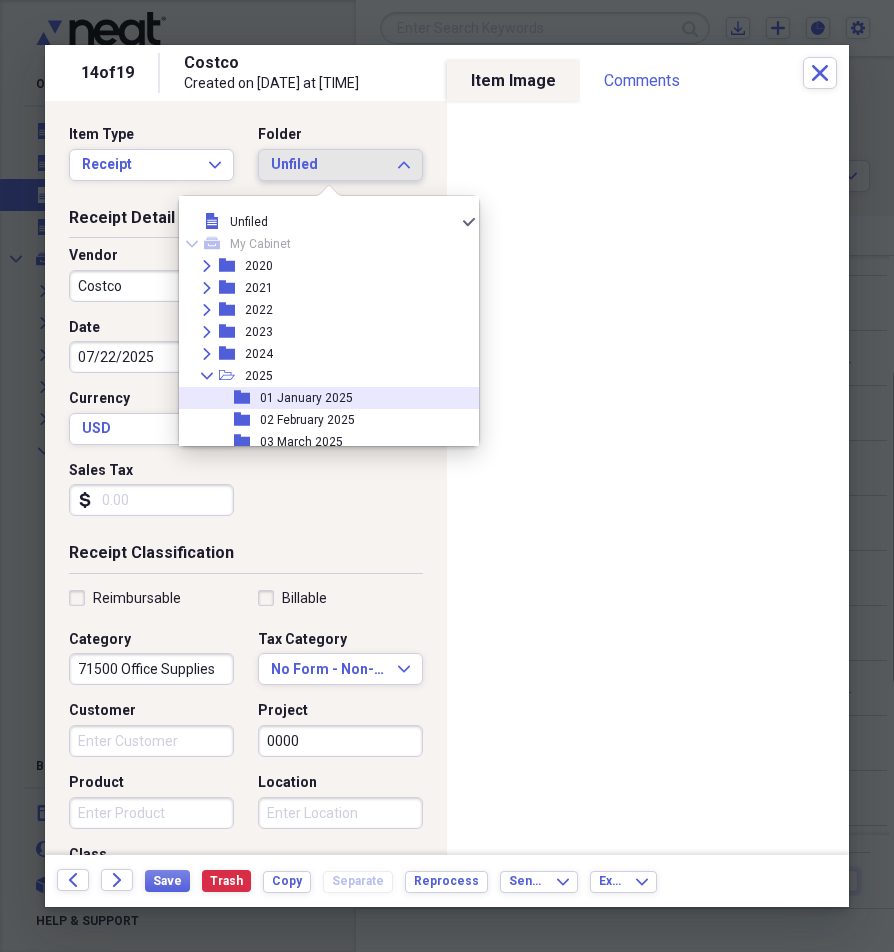 scroll, scrollTop: 100, scrollLeft: 0, axis: vertical 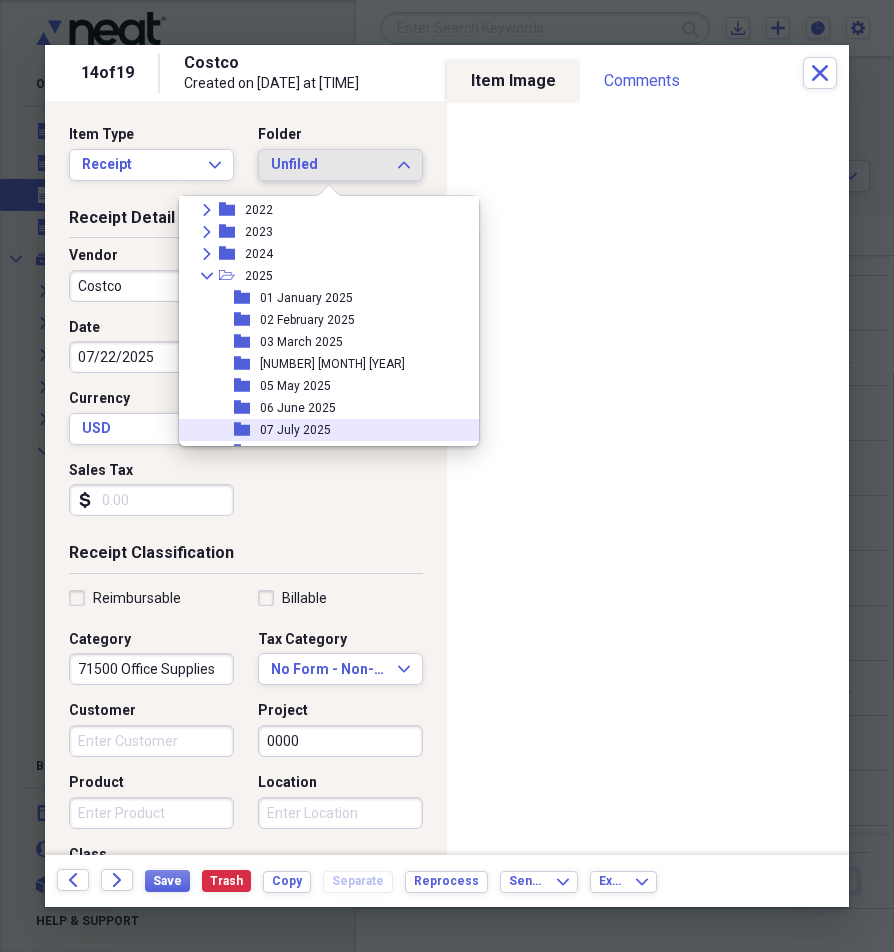 click on "07 July 2025" at bounding box center [295, 430] 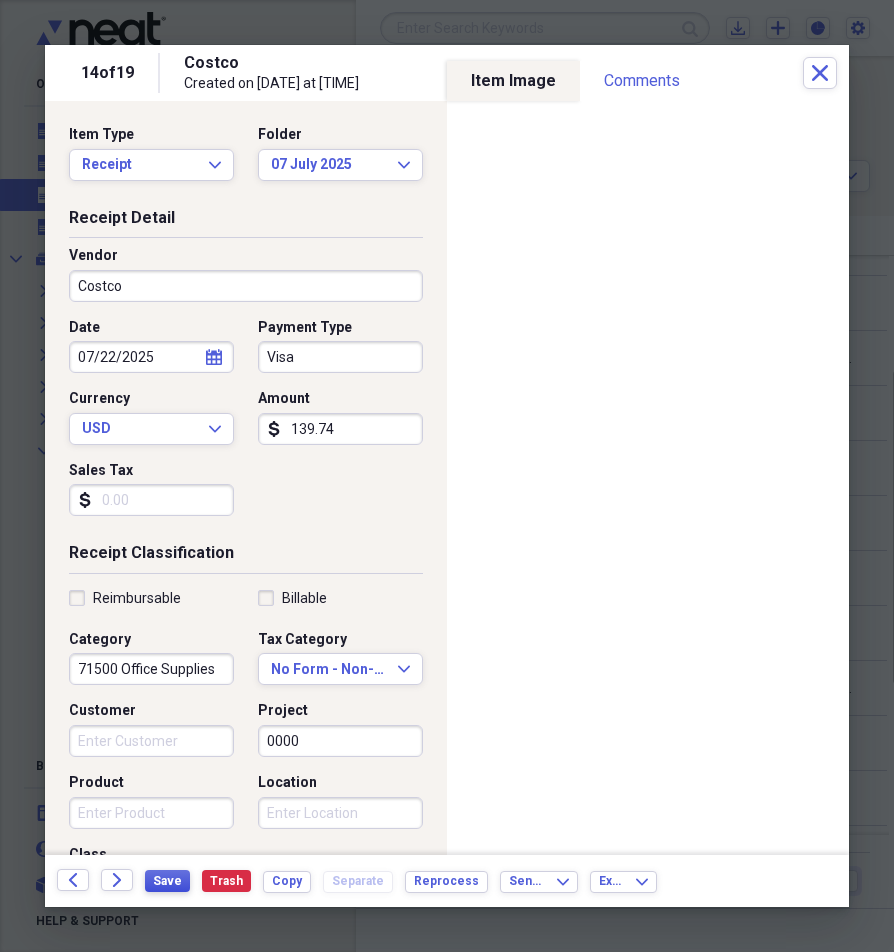 click on "Save" at bounding box center [167, 881] 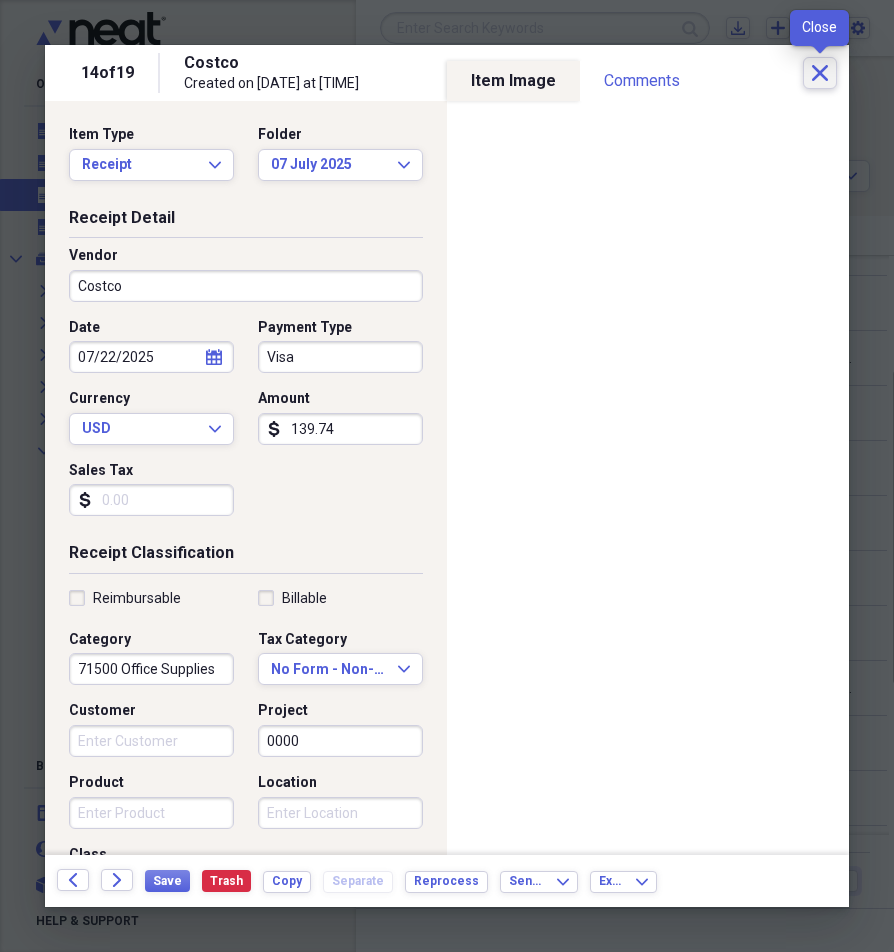 click 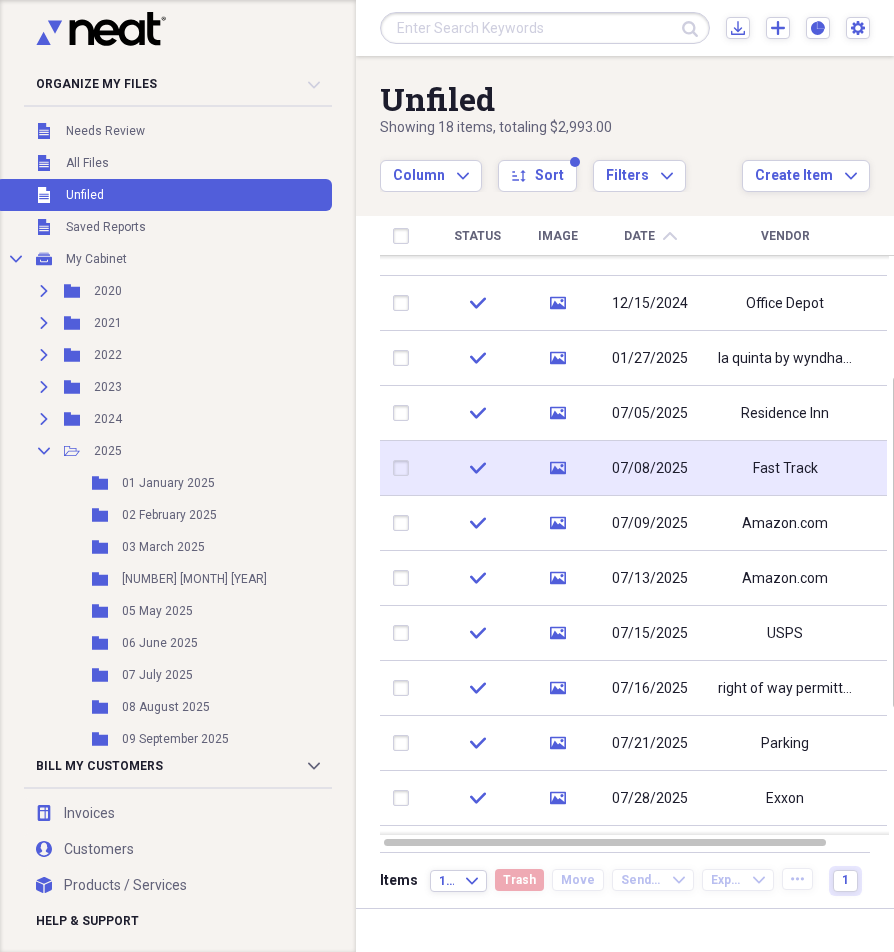 click on "Fast Track" at bounding box center (785, 468) 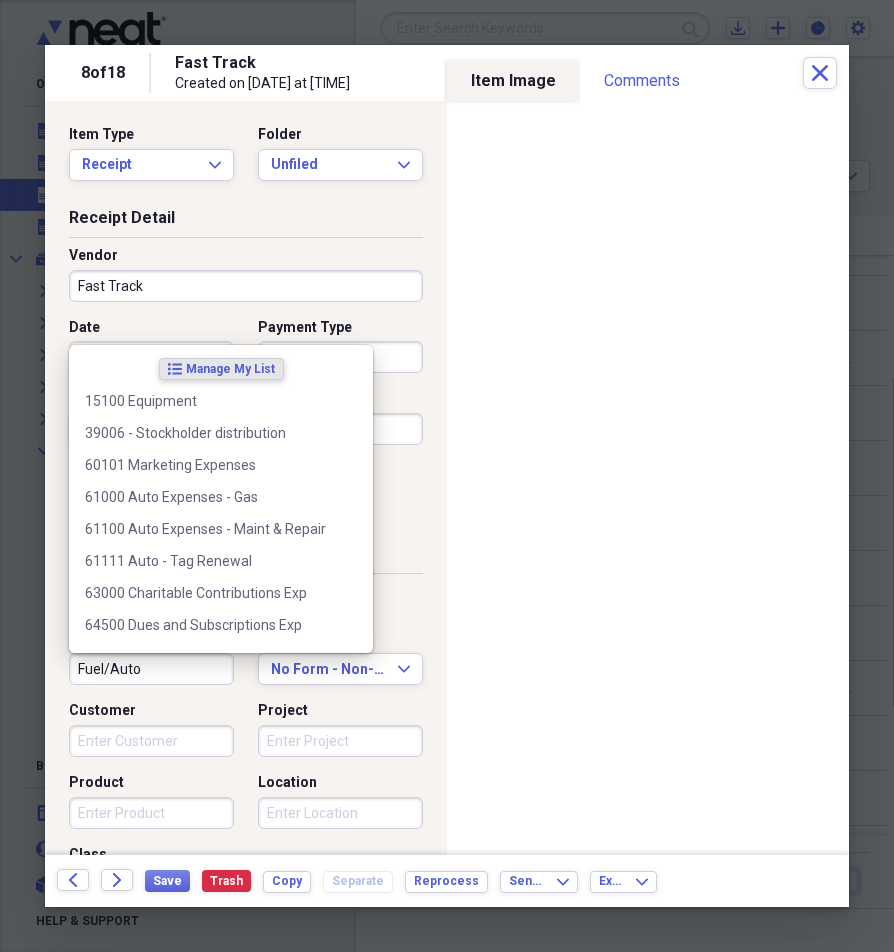 click on "Fuel/Auto" at bounding box center [151, 669] 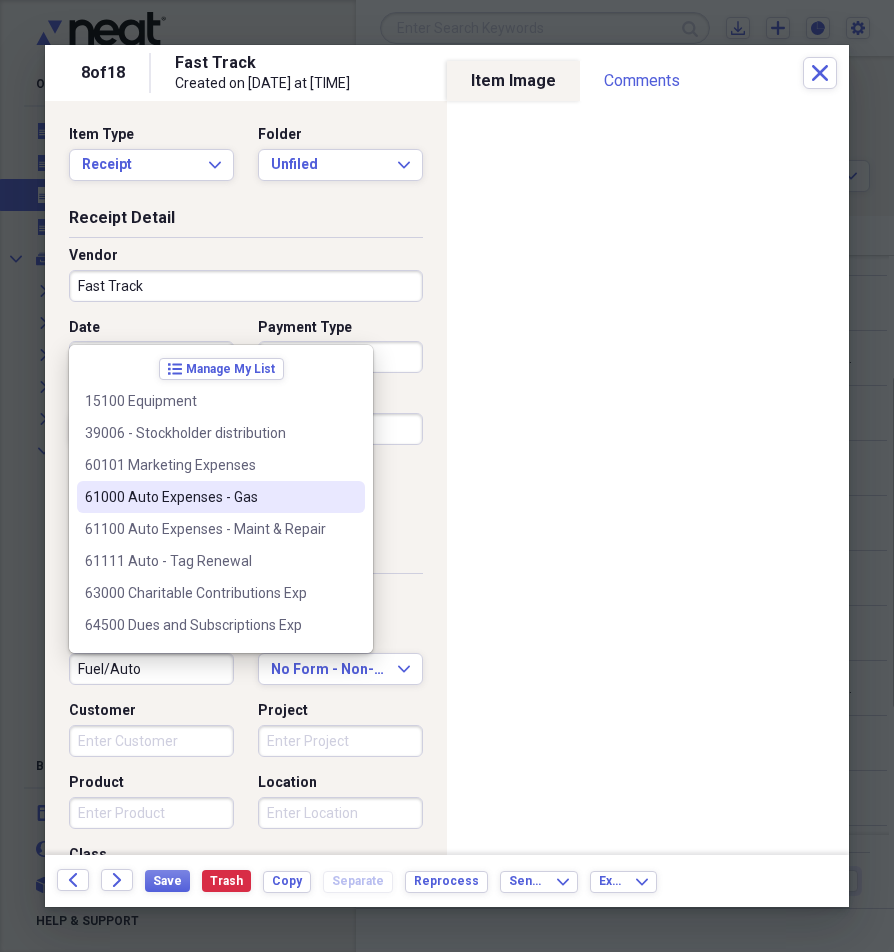 click on "61000 Auto Expenses - Gas" at bounding box center (209, 497) 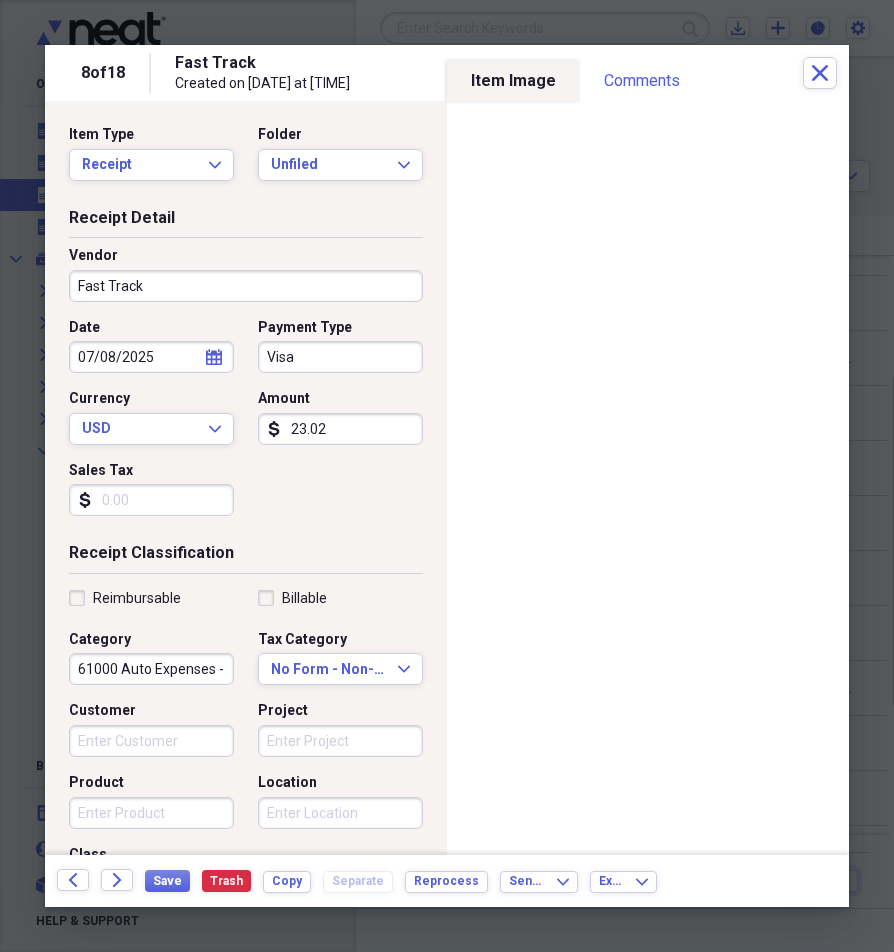 click on "Project" at bounding box center (340, 741) 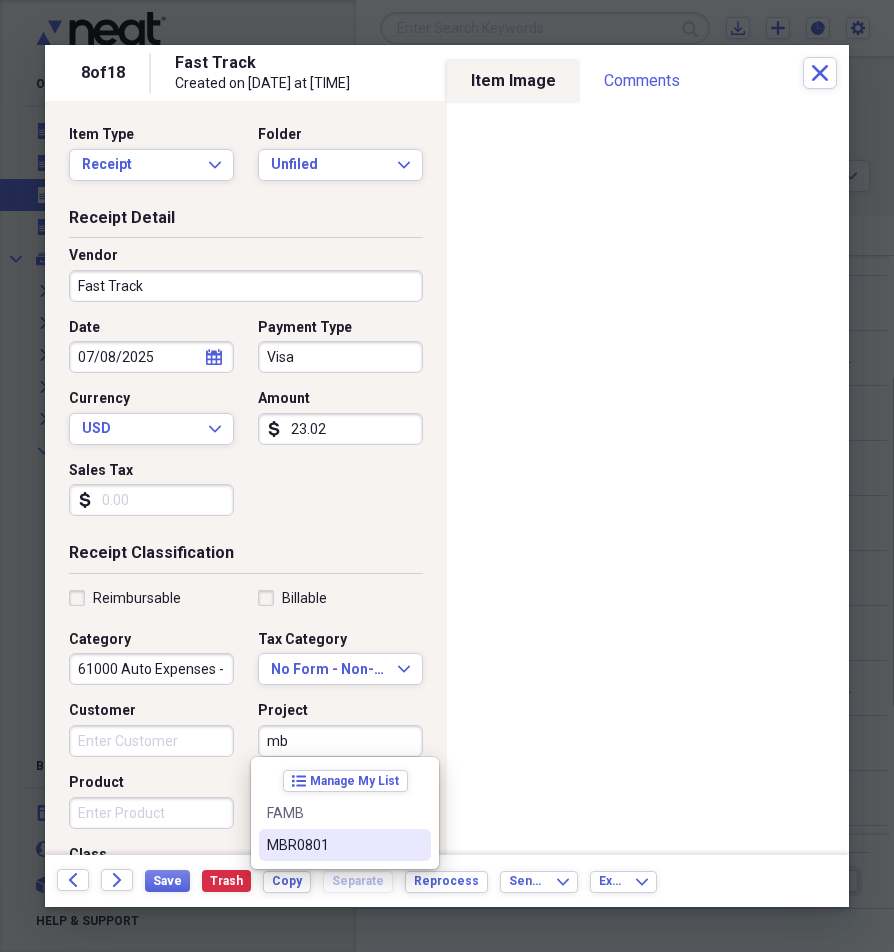 click on "MBR0801" at bounding box center [333, 845] 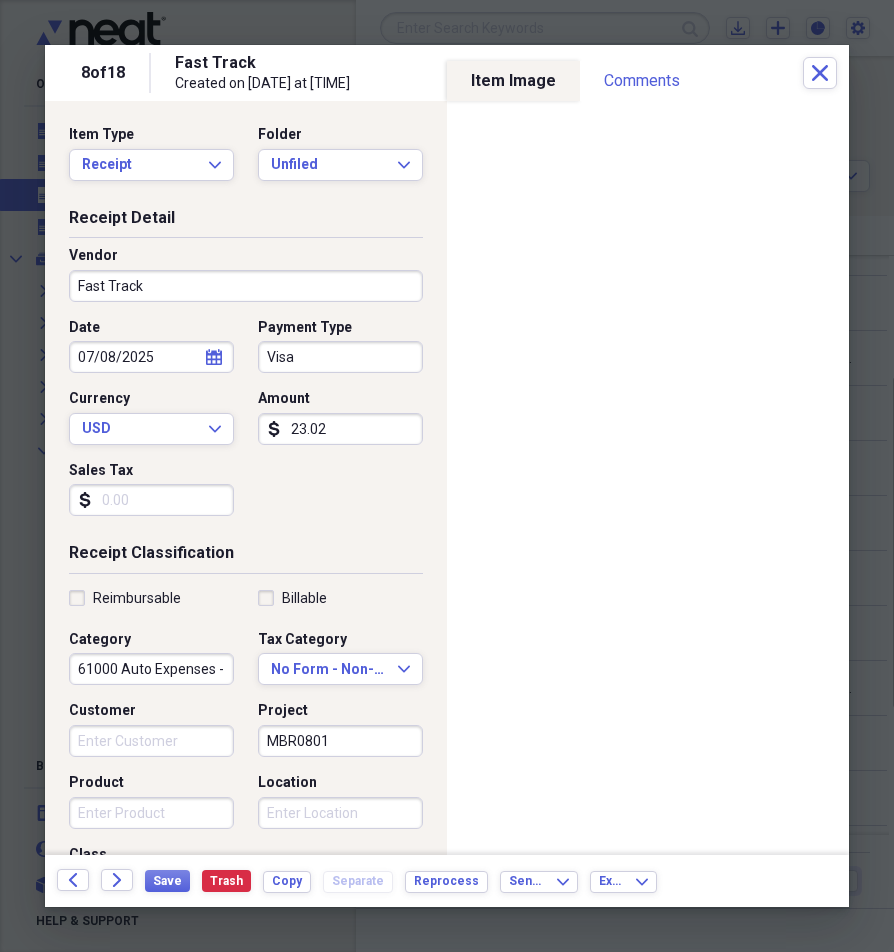click on "MBR0801" at bounding box center [340, 741] 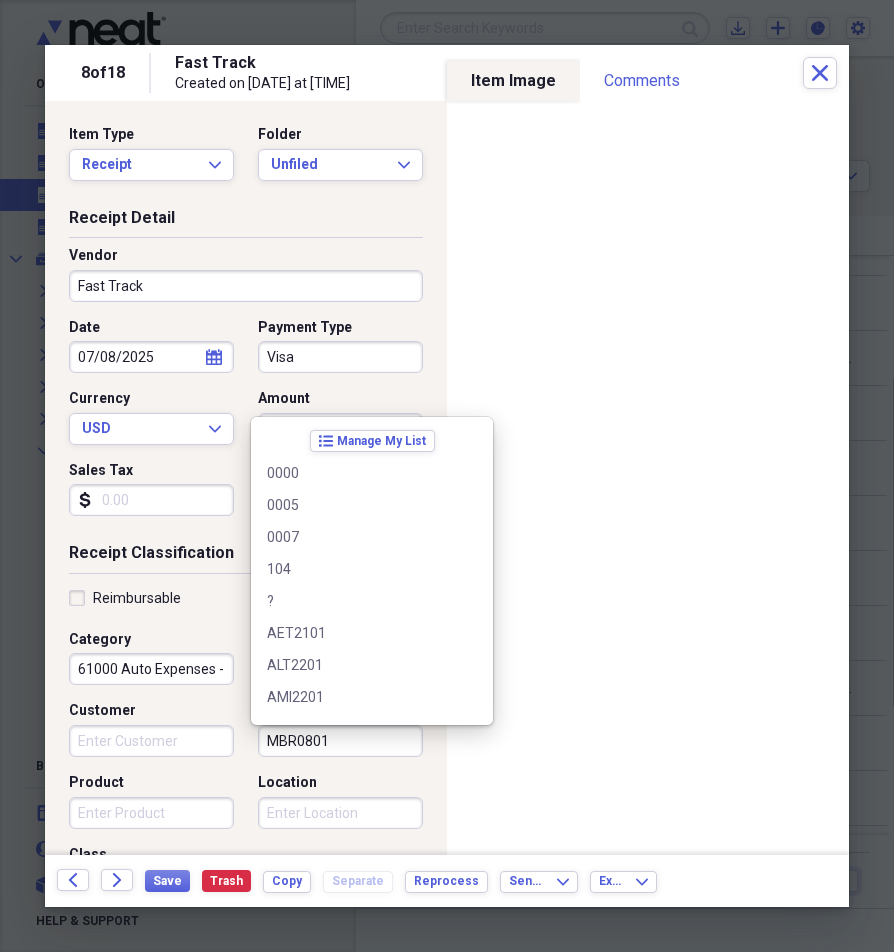 scroll, scrollTop: 6108, scrollLeft: 0, axis: vertical 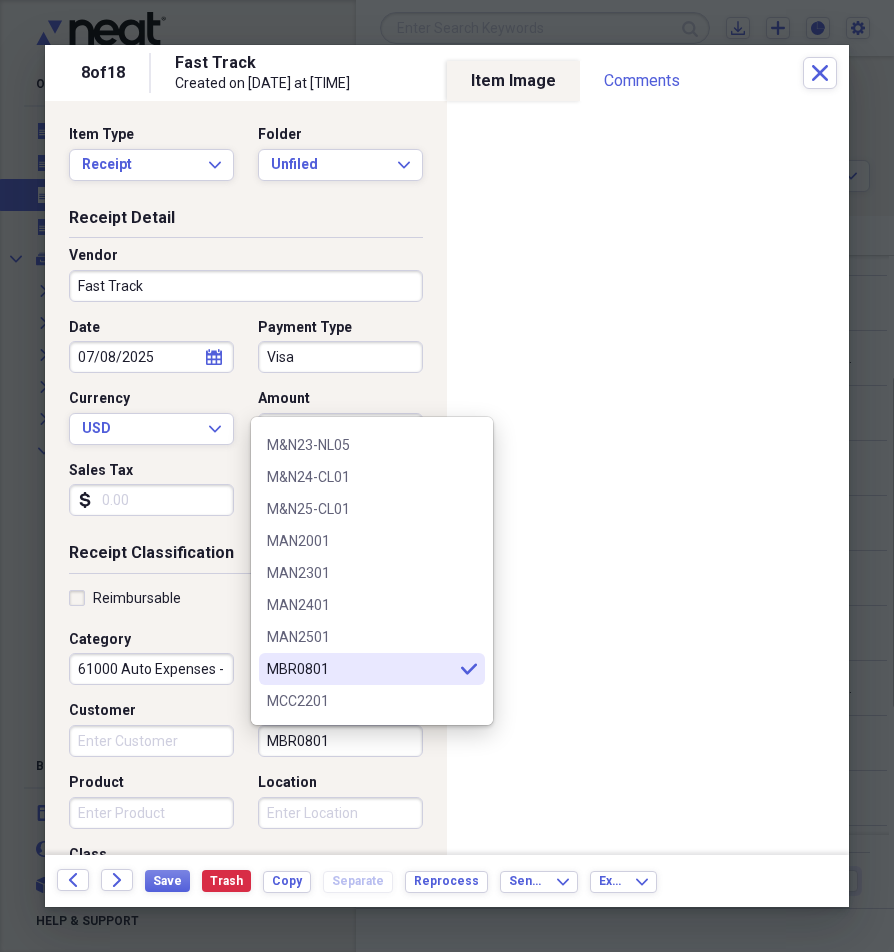 click on "MBR0801" at bounding box center [360, 669] 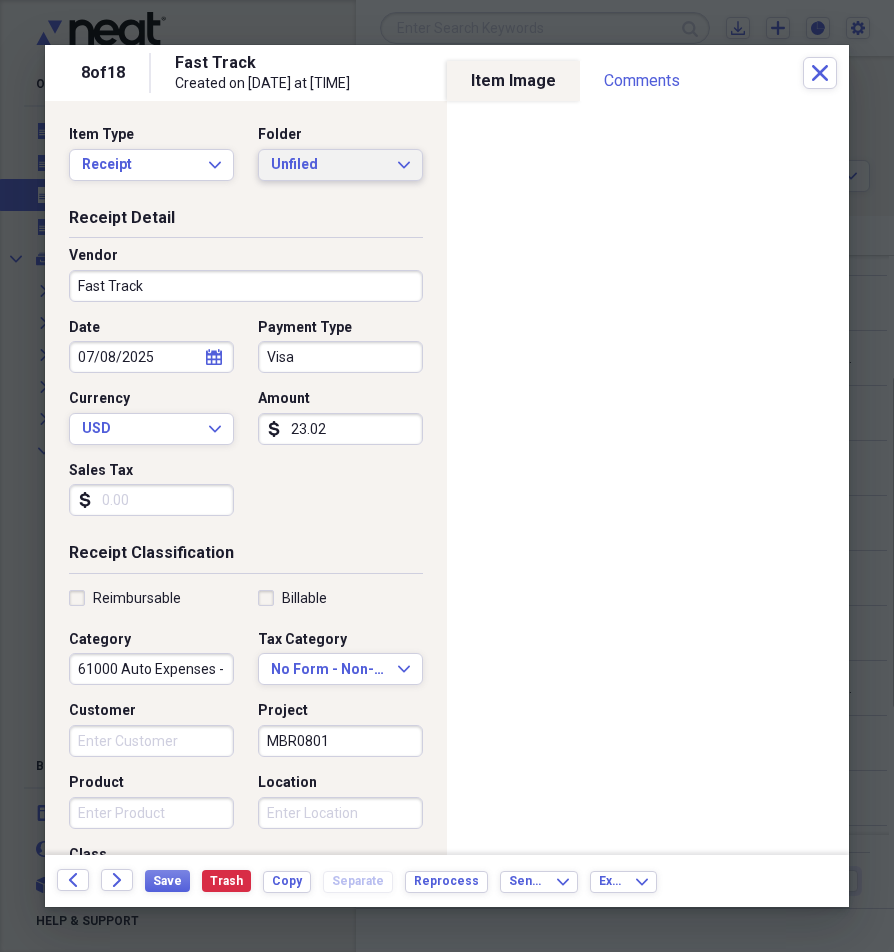 click on "Unfiled" at bounding box center (328, 165) 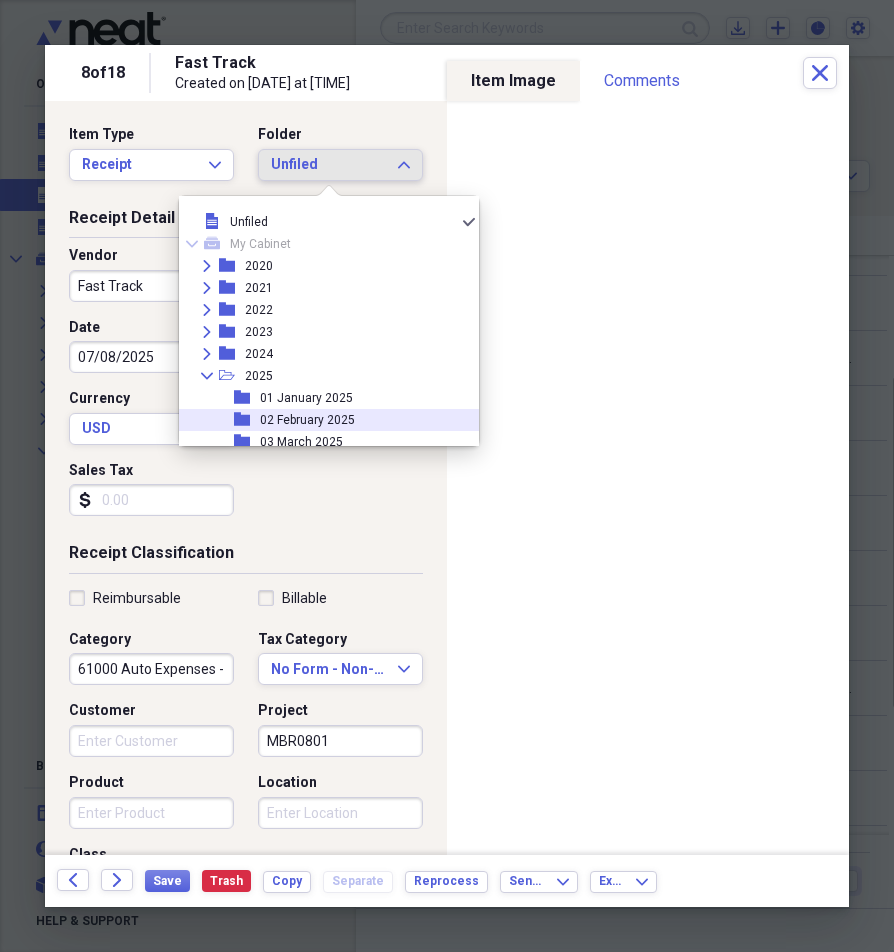 scroll, scrollTop: 100, scrollLeft: 0, axis: vertical 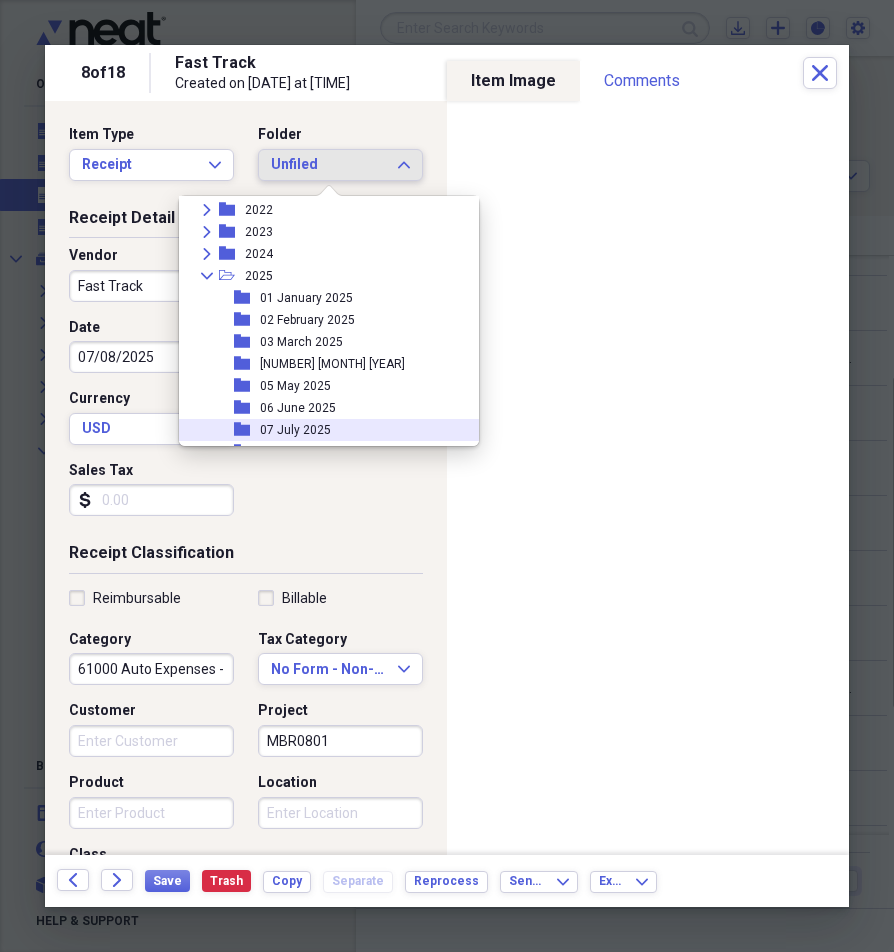 click on "folder [NUMBER] [MONTH] [YEAR]" at bounding box center (321, 430) 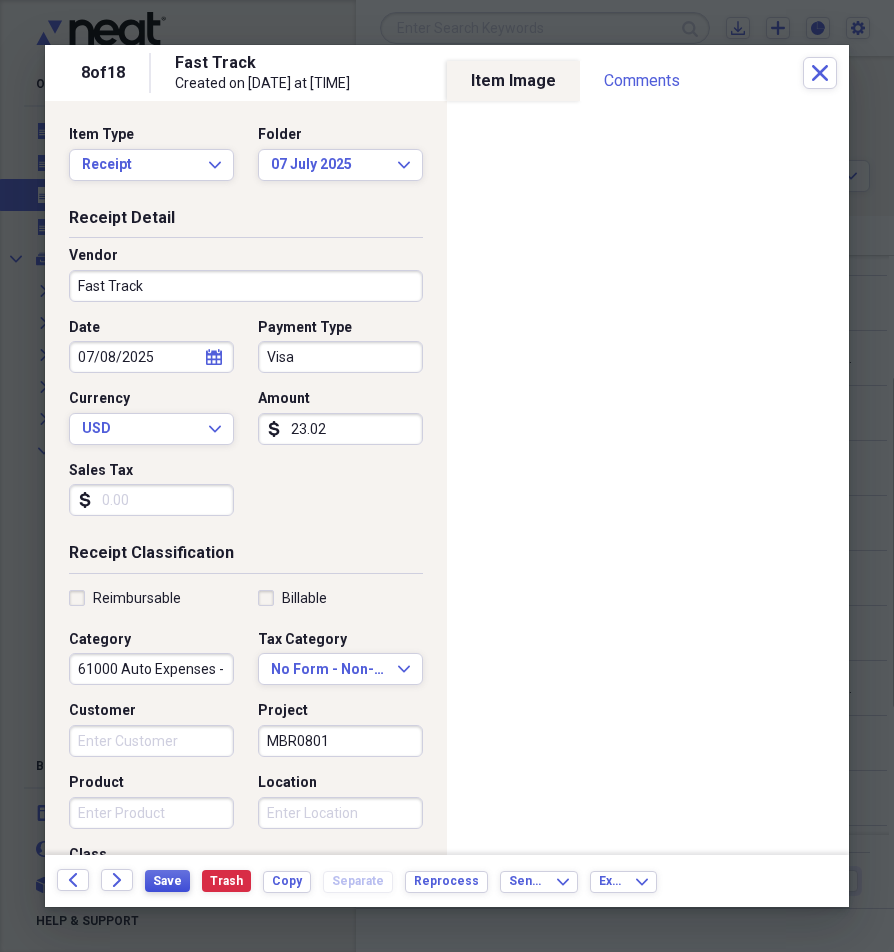 click on "Save" at bounding box center (167, 881) 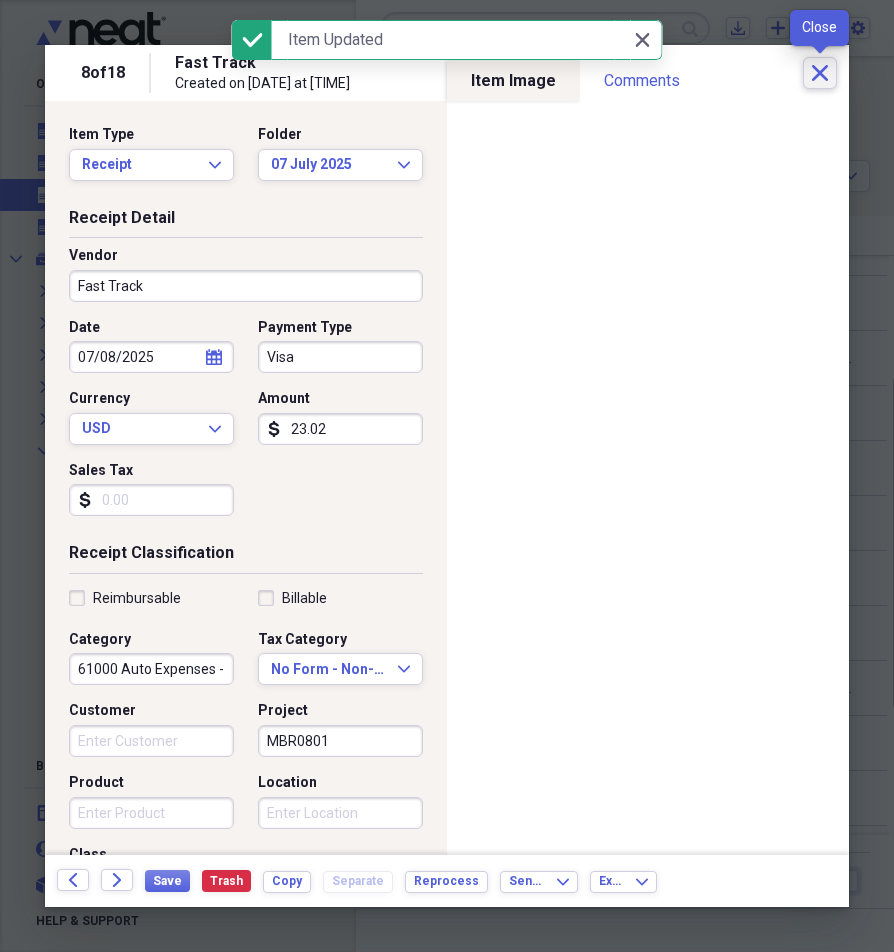 click 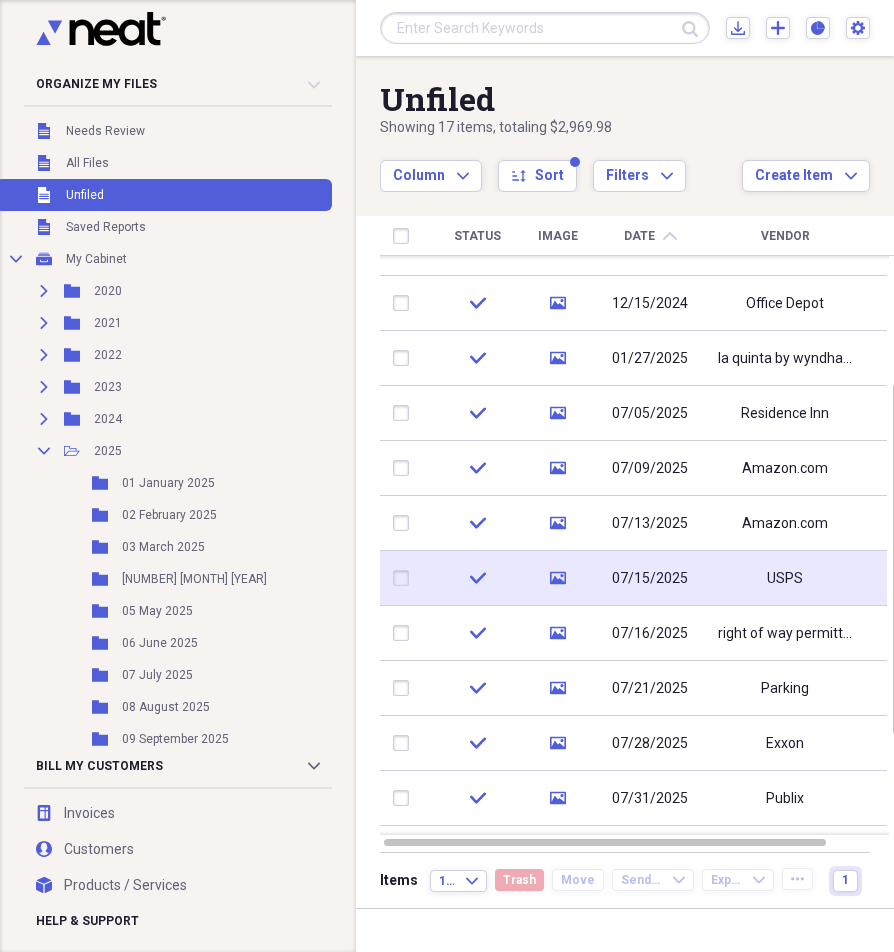 click on "USPS" at bounding box center [785, 578] 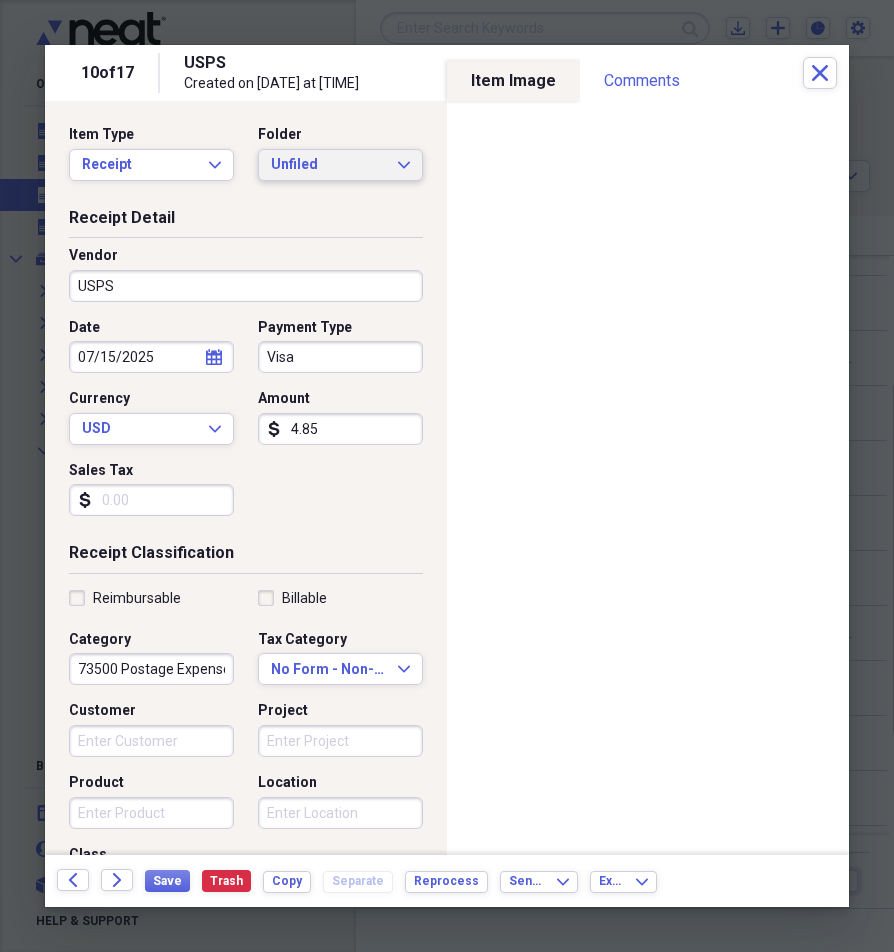 click on "Unfiled Expand" at bounding box center (340, 165) 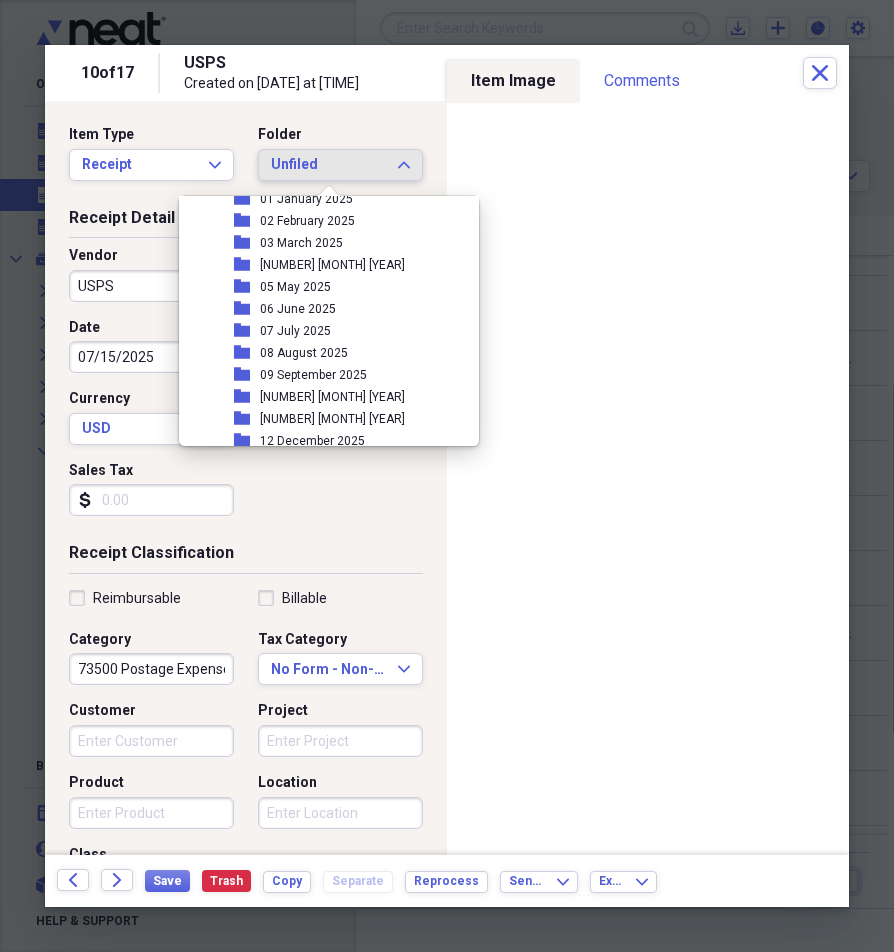 scroll, scrollTop: 200, scrollLeft: 0, axis: vertical 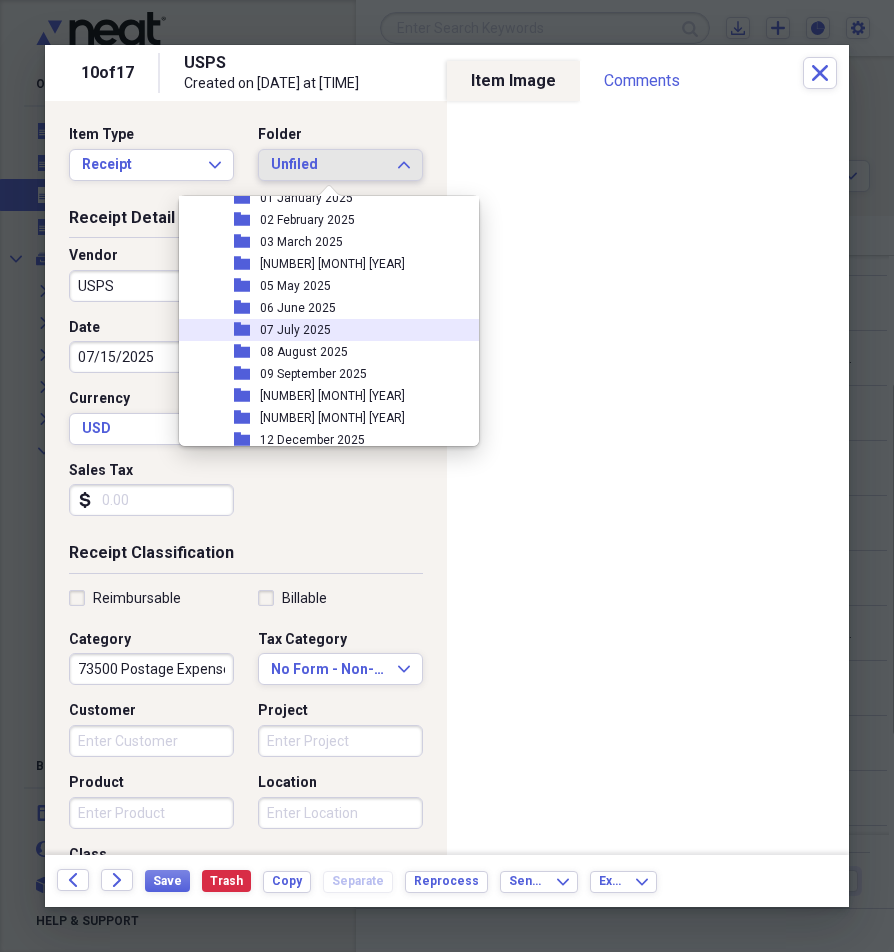 click on "07 July 2025" at bounding box center [295, 330] 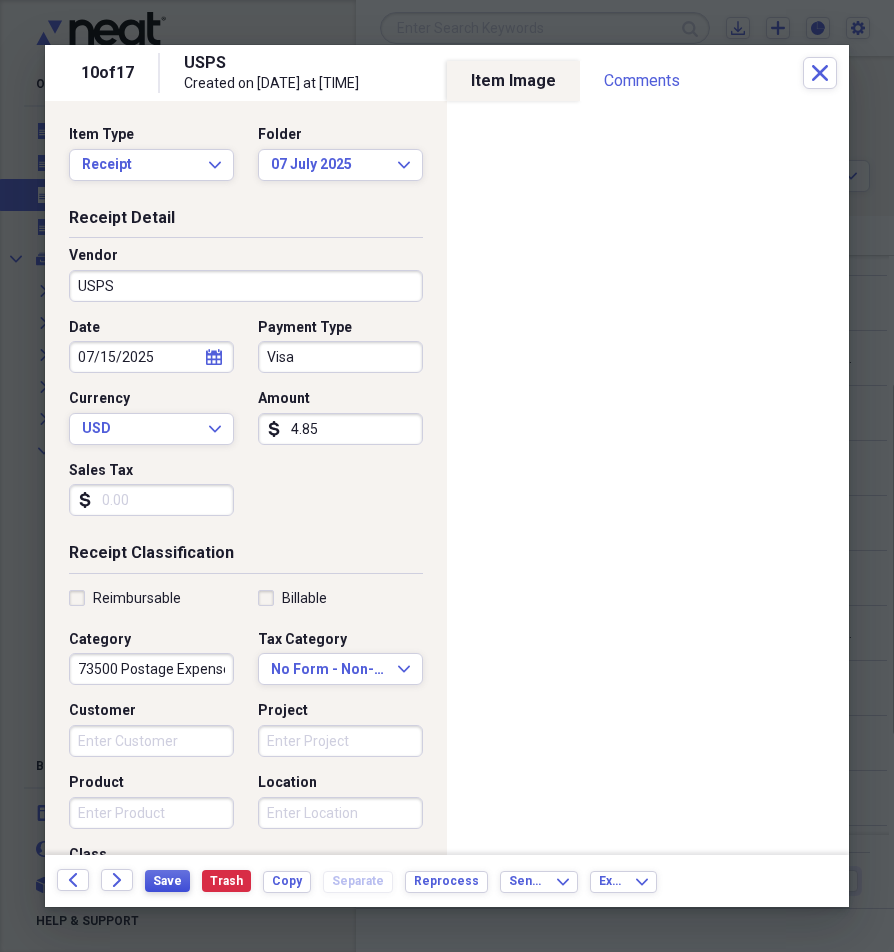 click on "Save" at bounding box center (167, 881) 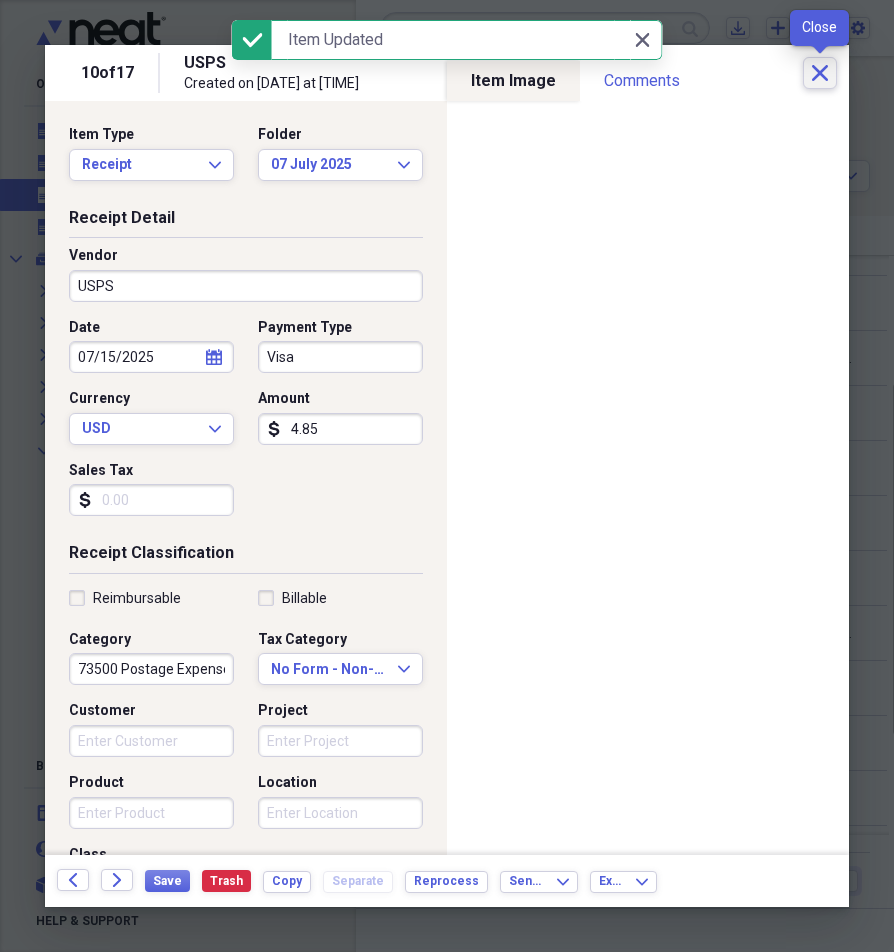 click on "Close" 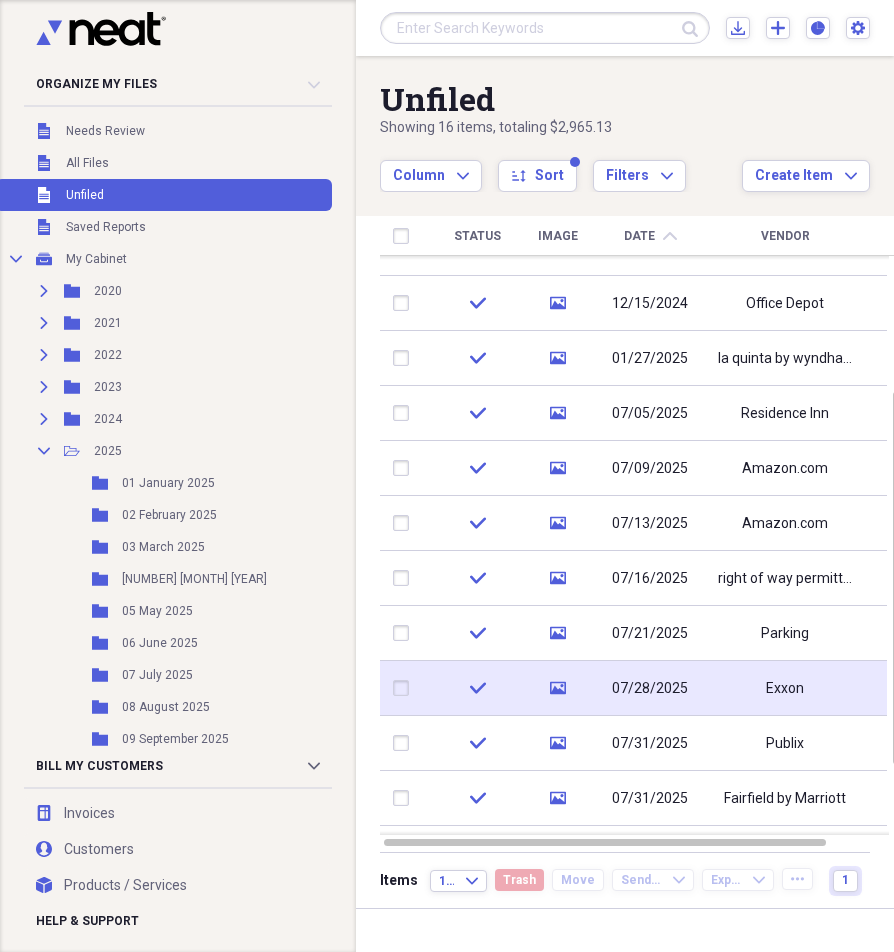 click on "07/28/2025" at bounding box center (650, 688) 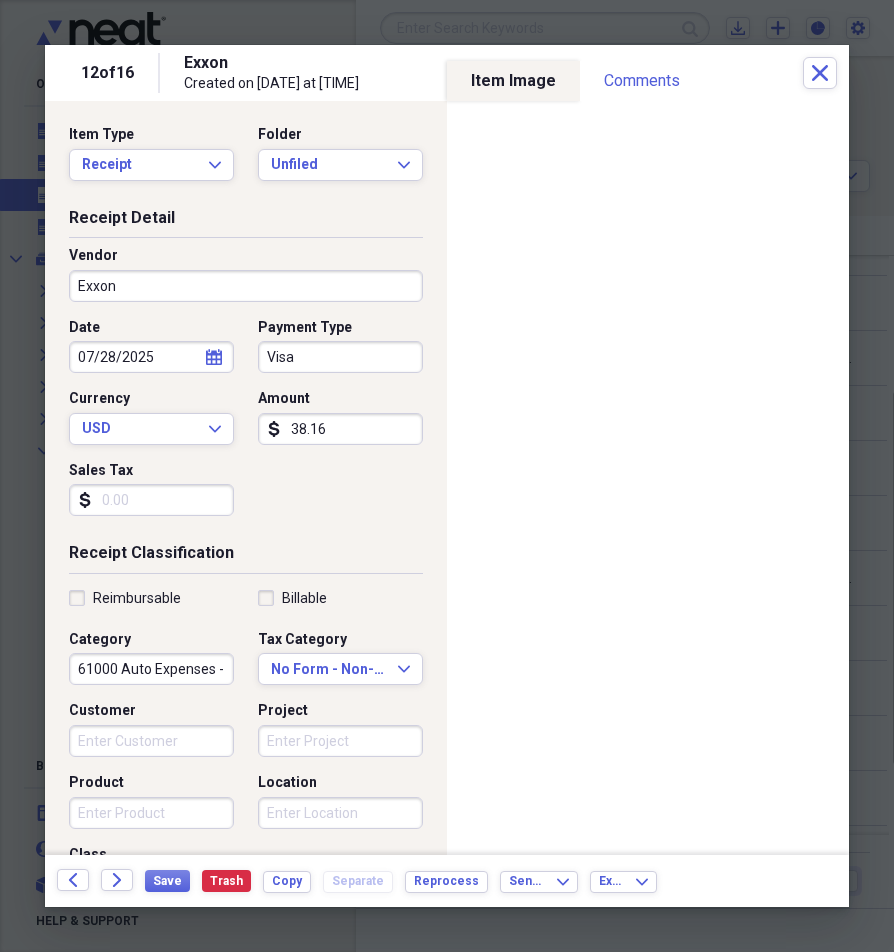click on "Project" at bounding box center (340, 741) 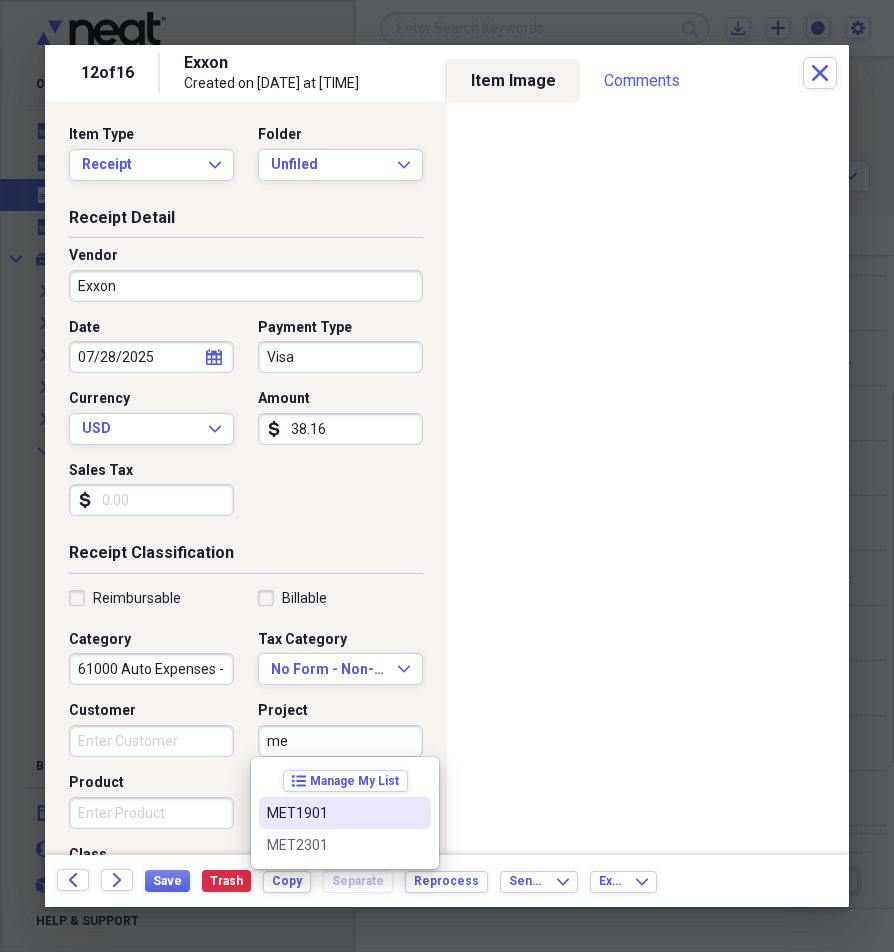 click on "MET1901" at bounding box center [333, 813] 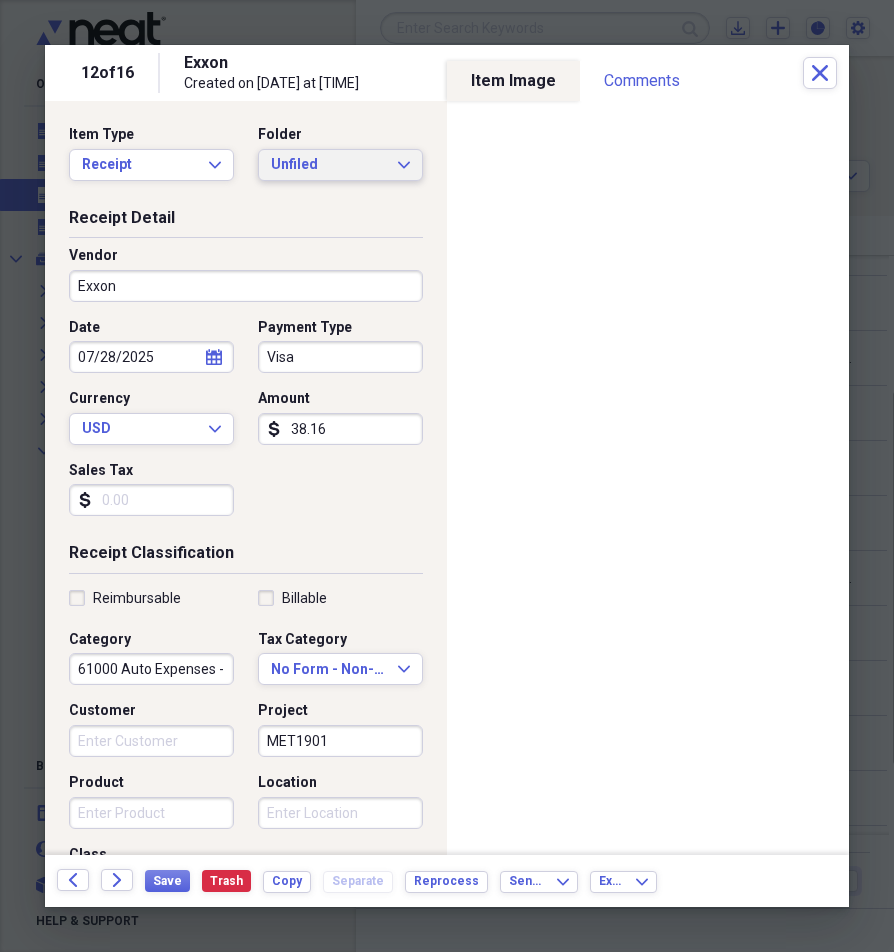click on "Expand" 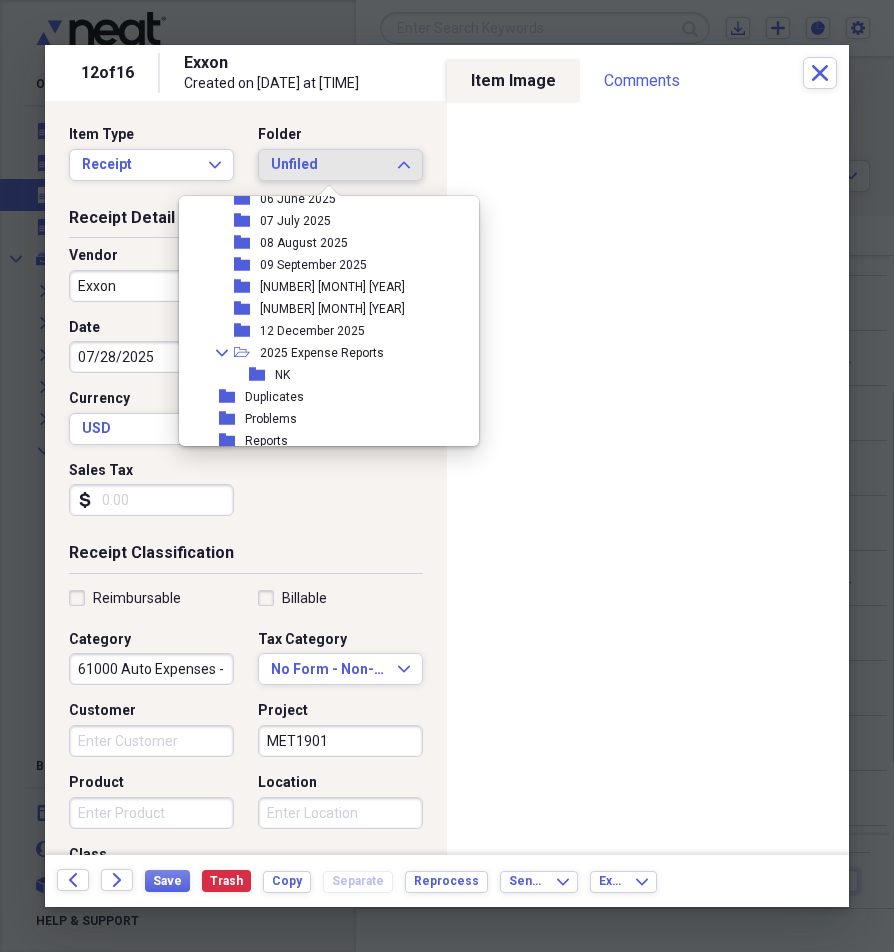 scroll, scrollTop: 359, scrollLeft: 0, axis: vertical 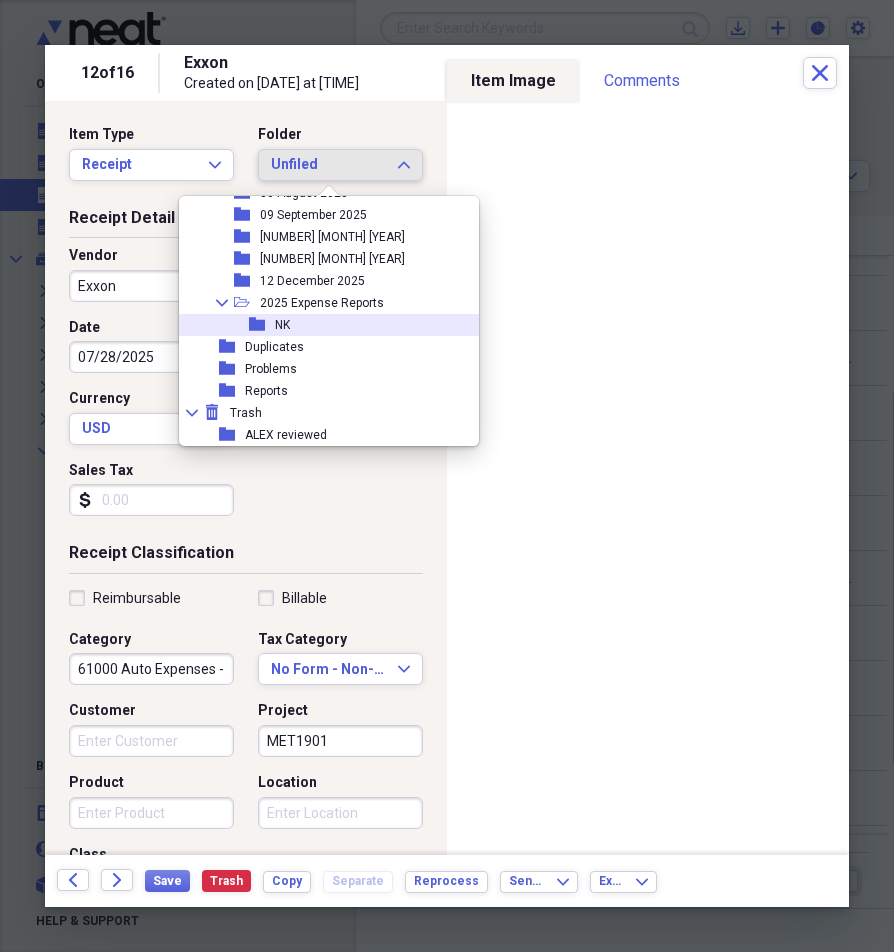 click on "NK" at bounding box center (282, 325) 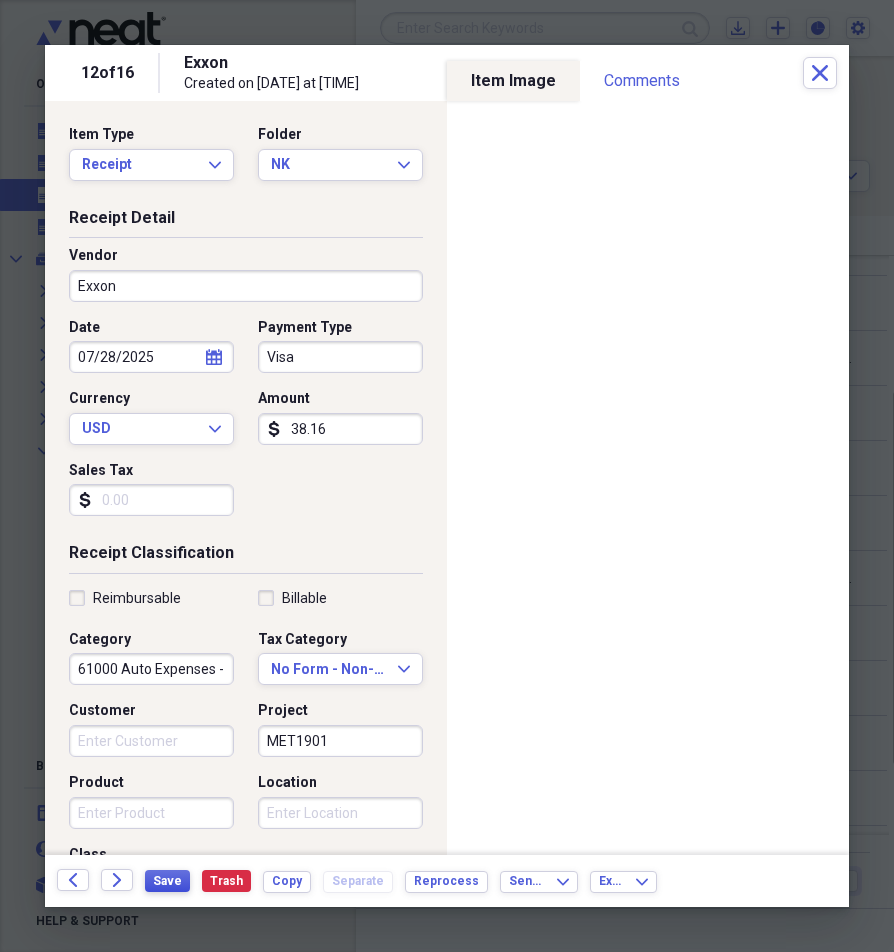 click on "Save" at bounding box center [167, 881] 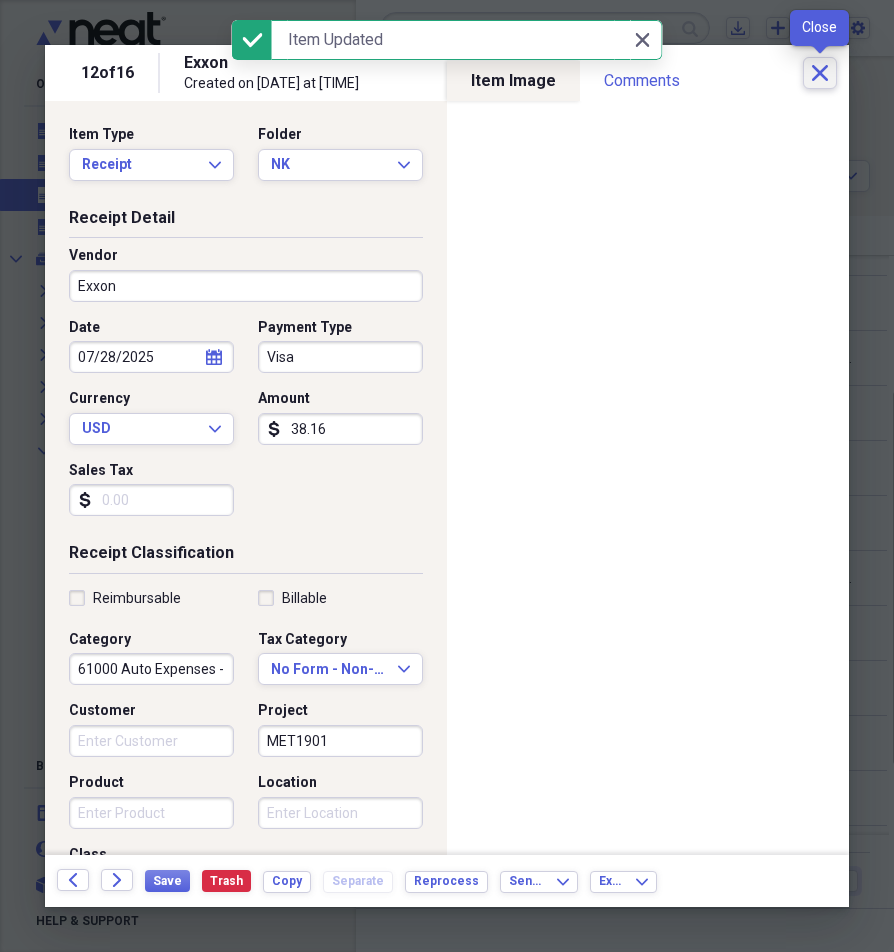 click on "Close" 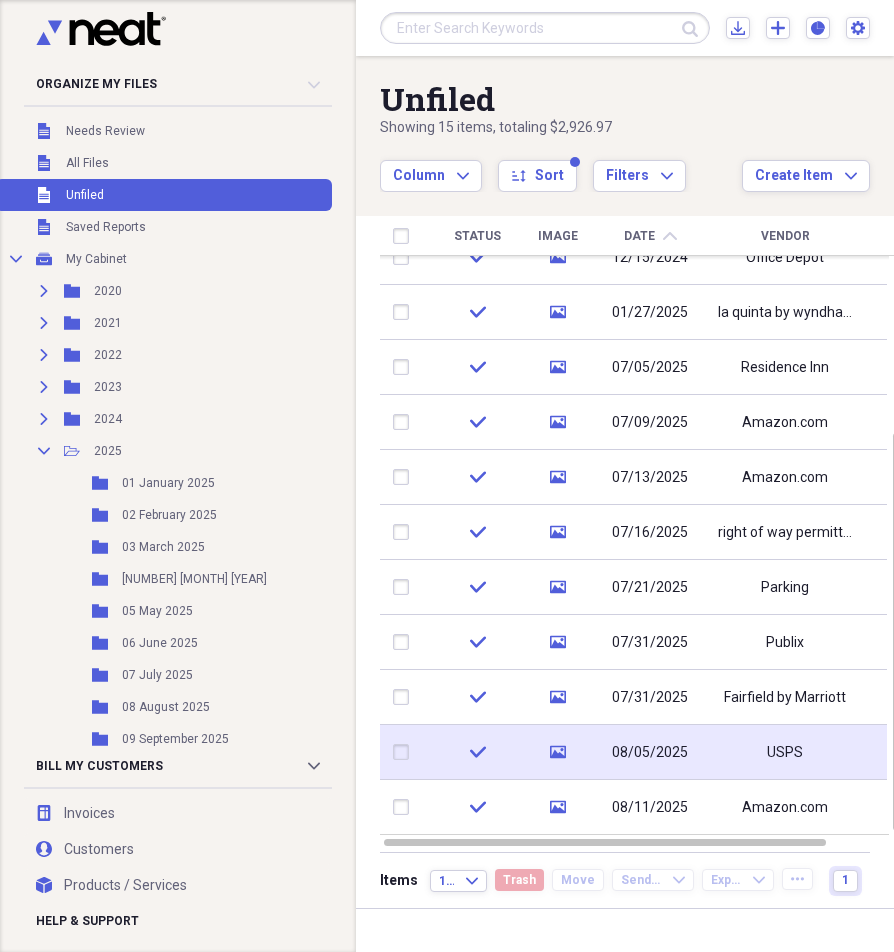 click on "USPS" at bounding box center [785, 752] 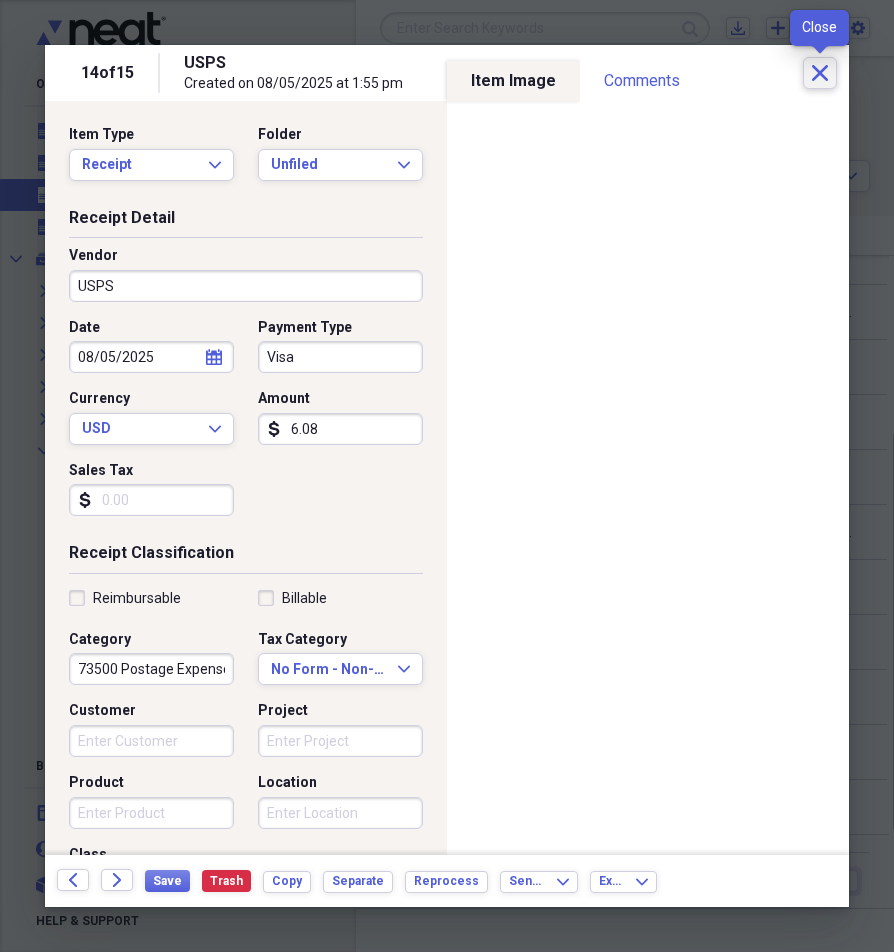 click on "Close" at bounding box center (820, 73) 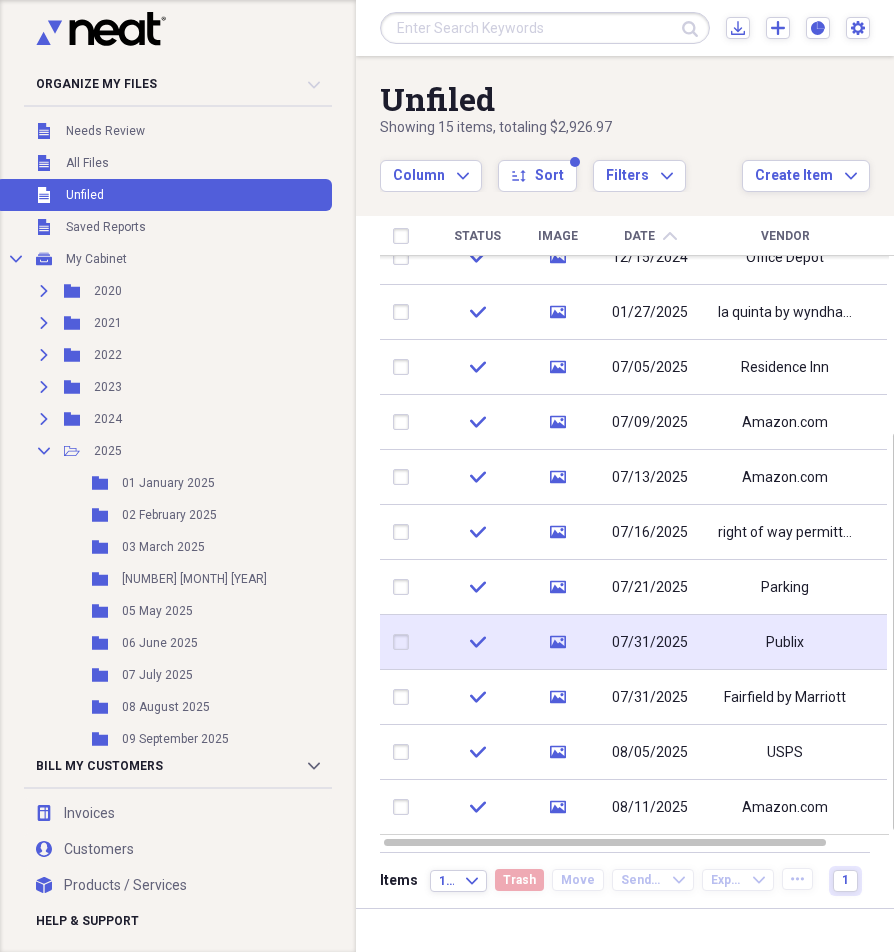 click on "07/31/2025" at bounding box center (650, 643) 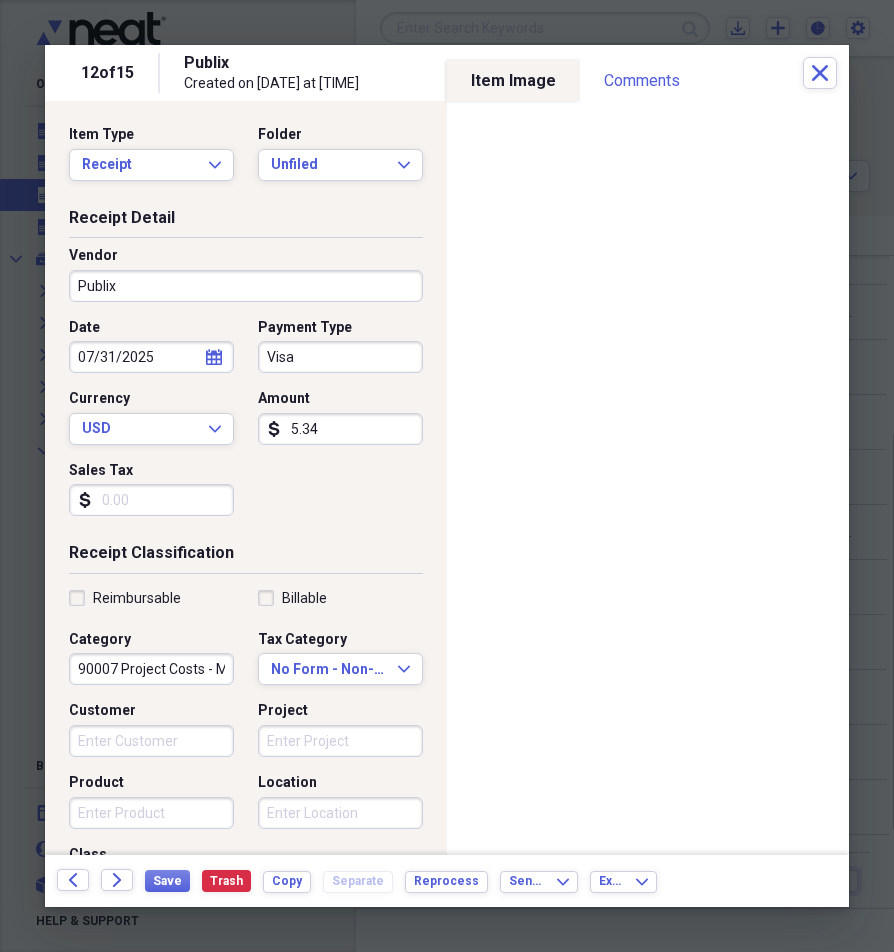 click on "Project" at bounding box center [340, 741] 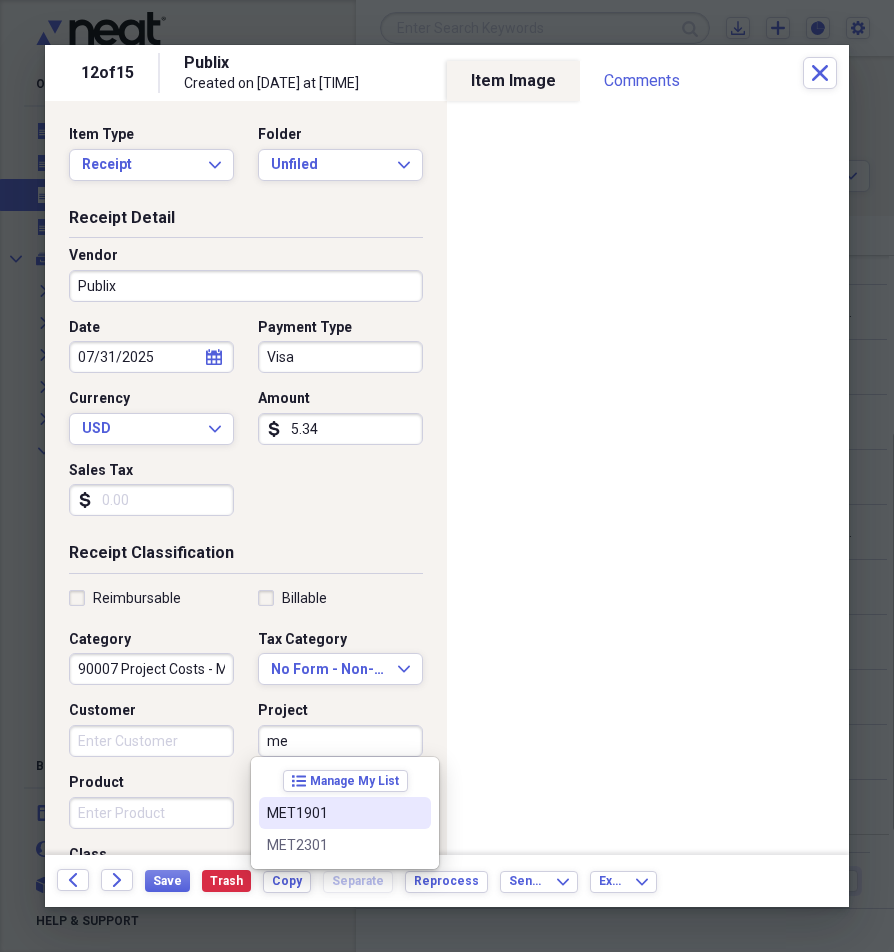 click on "MET1901" at bounding box center [333, 813] 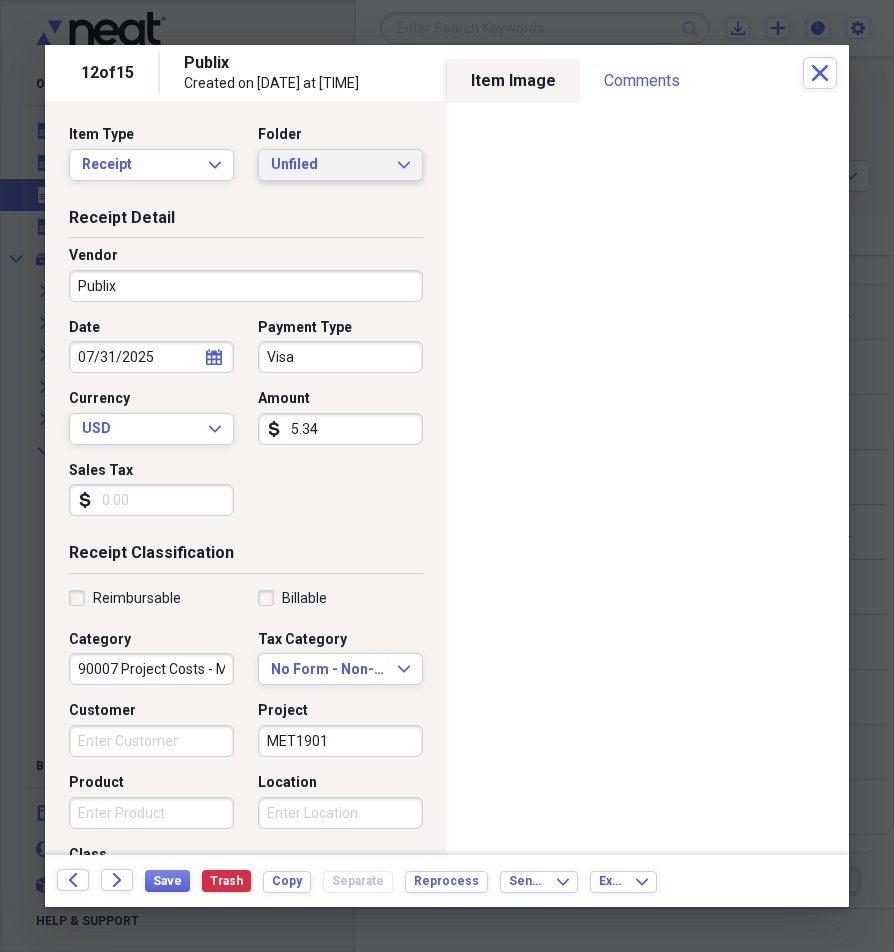 click on "Unfiled" at bounding box center [328, 165] 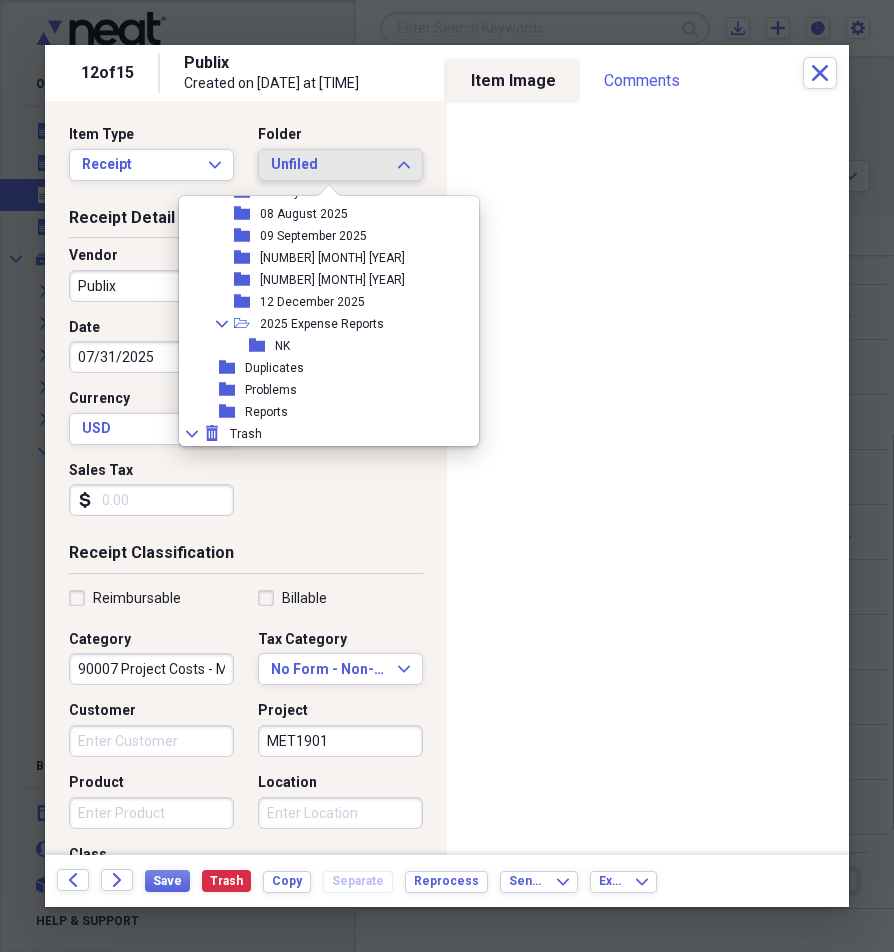 scroll, scrollTop: 359, scrollLeft: 0, axis: vertical 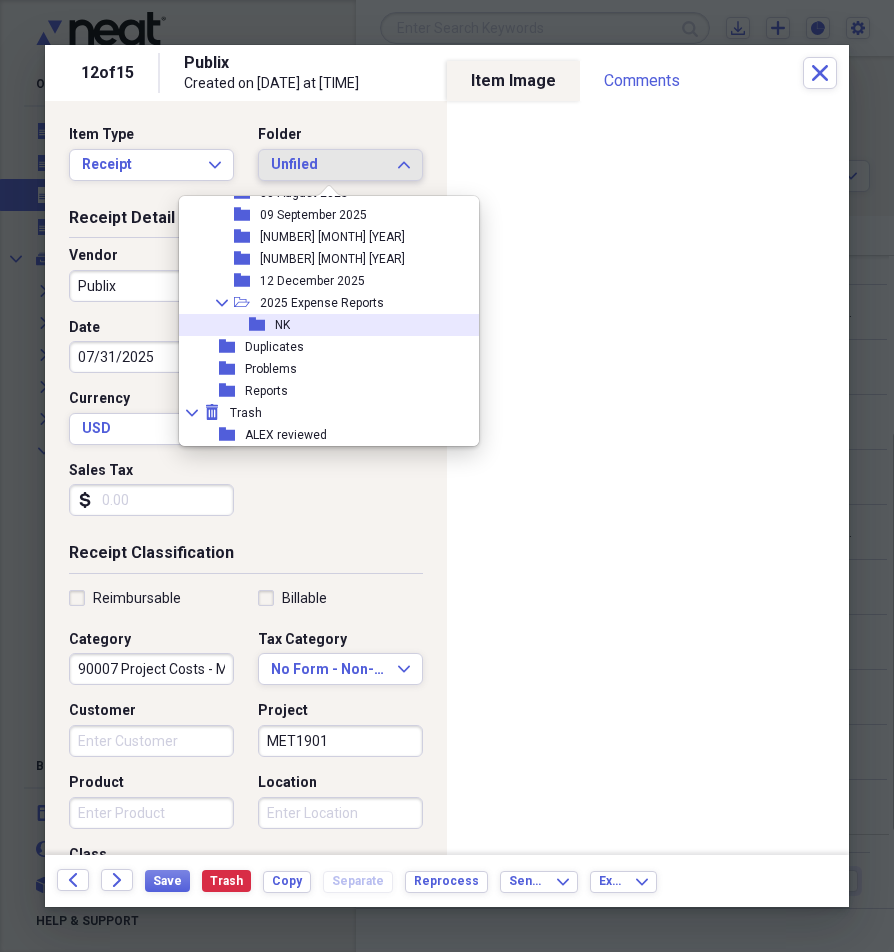 click 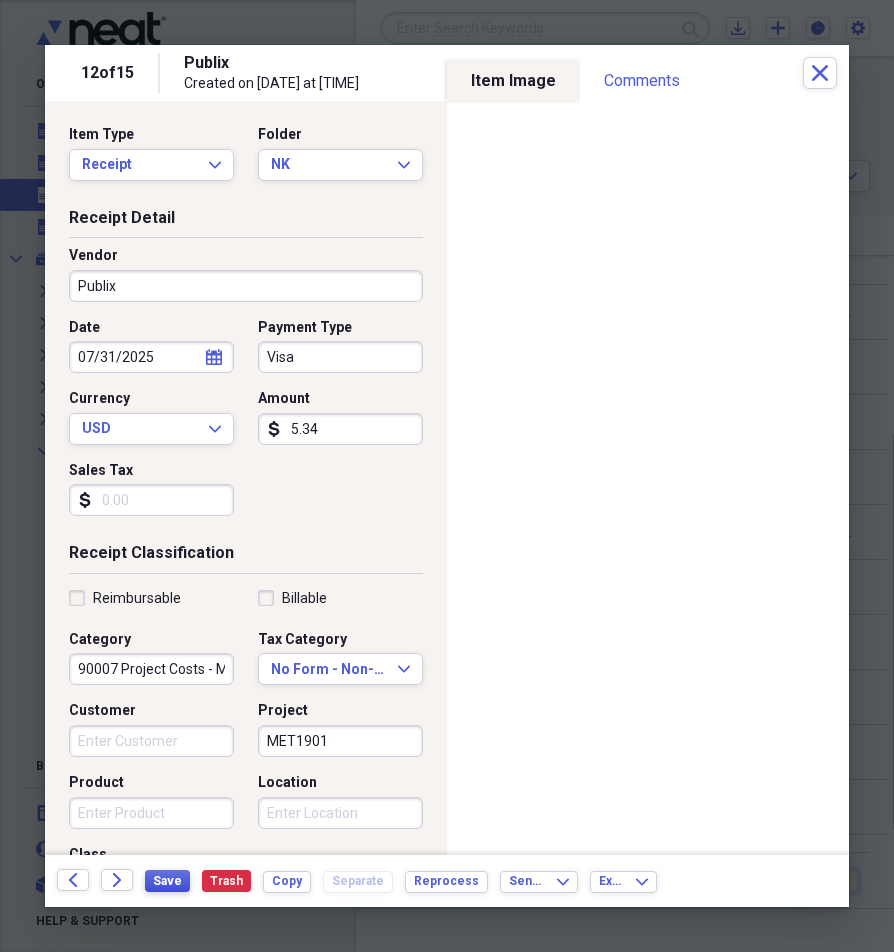click on "Save" at bounding box center [167, 881] 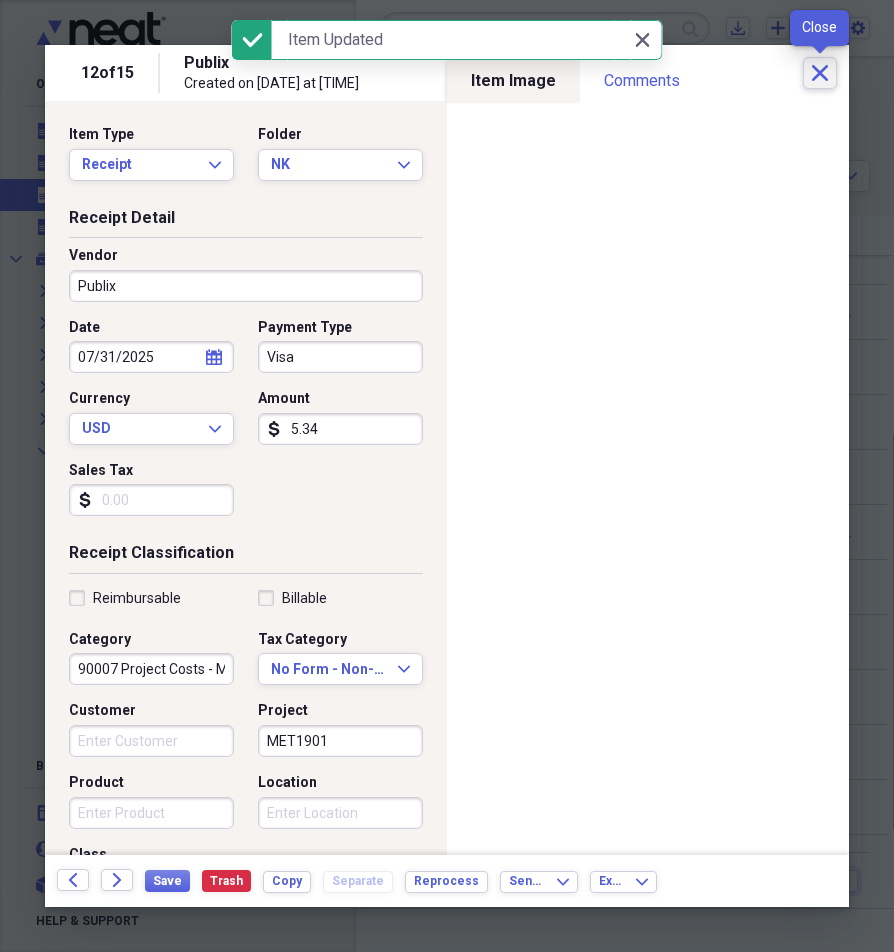 click on "Close" at bounding box center (820, 73) 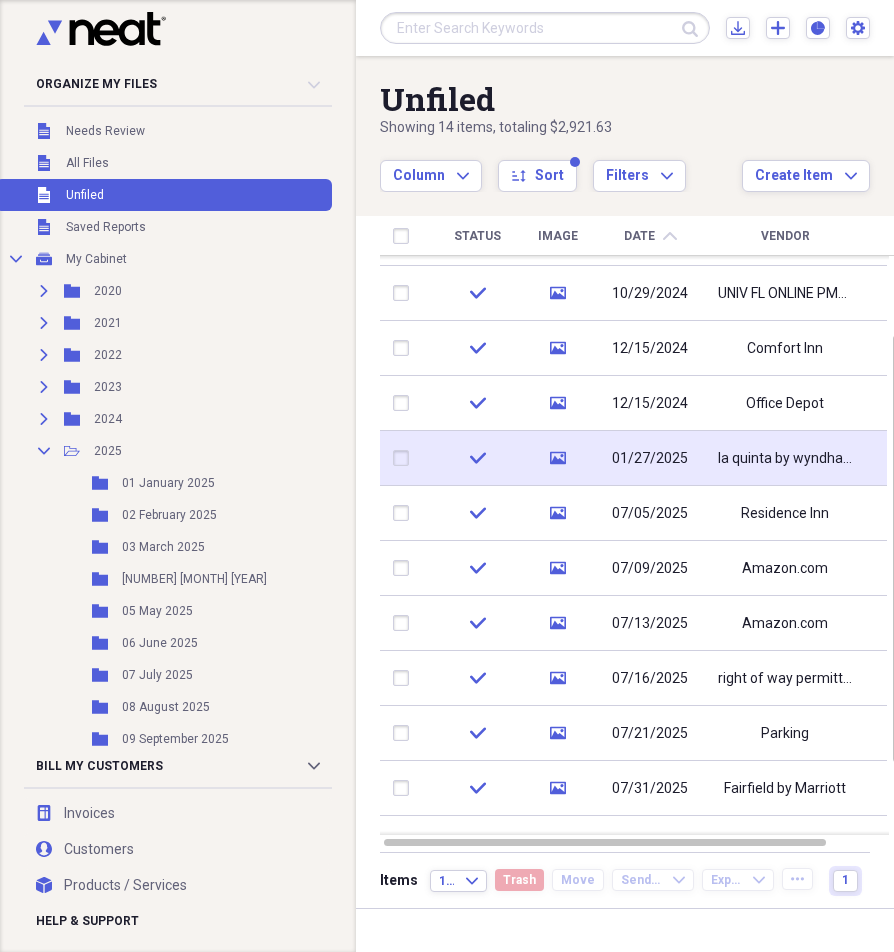 click on "01/27/2025" at bounding box center (650, 459) 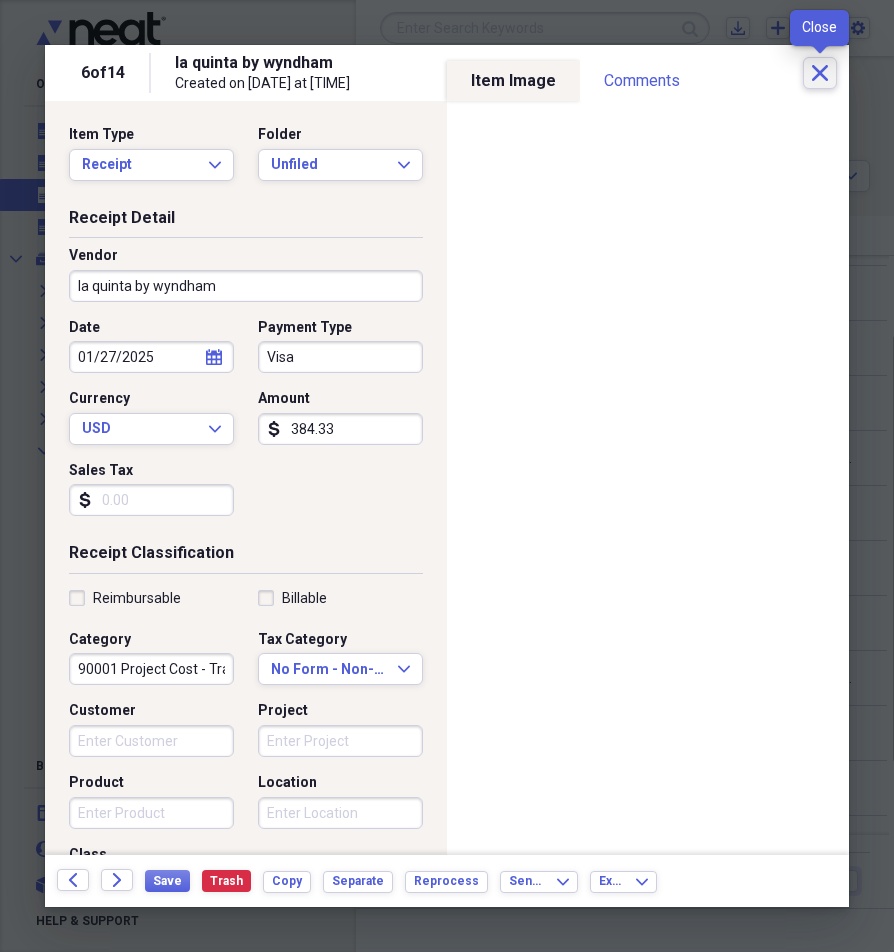 click on "Close" 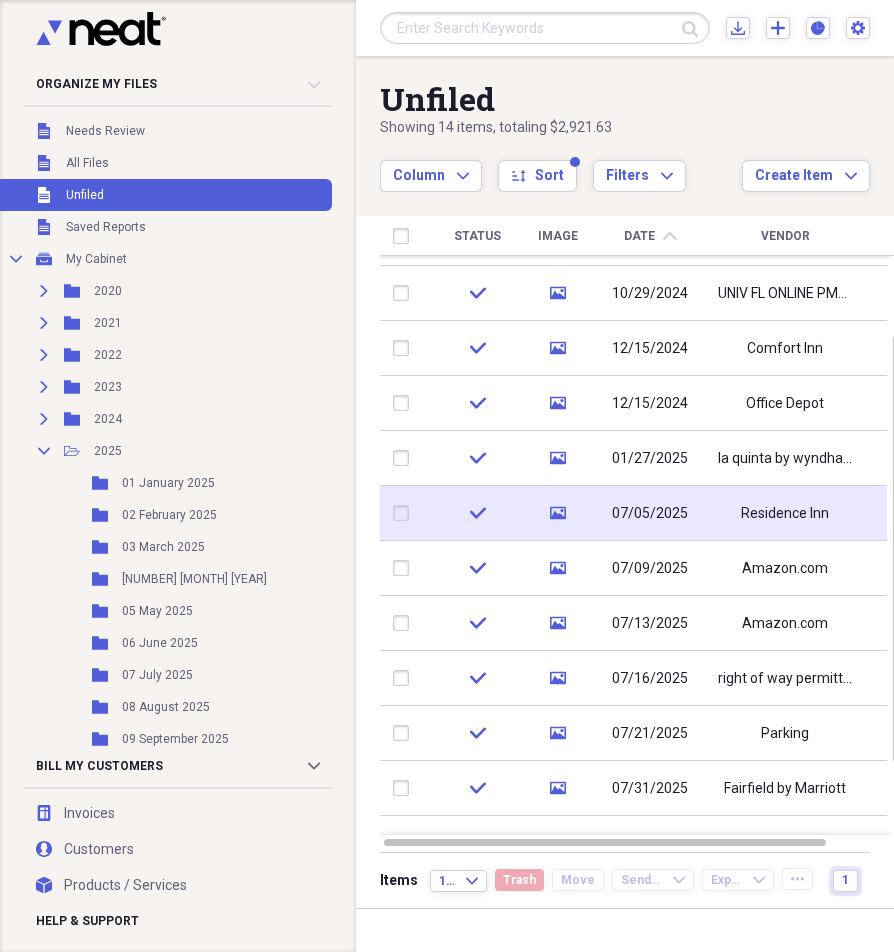 click on "07/05/2025" at bounding box center (650, 514) 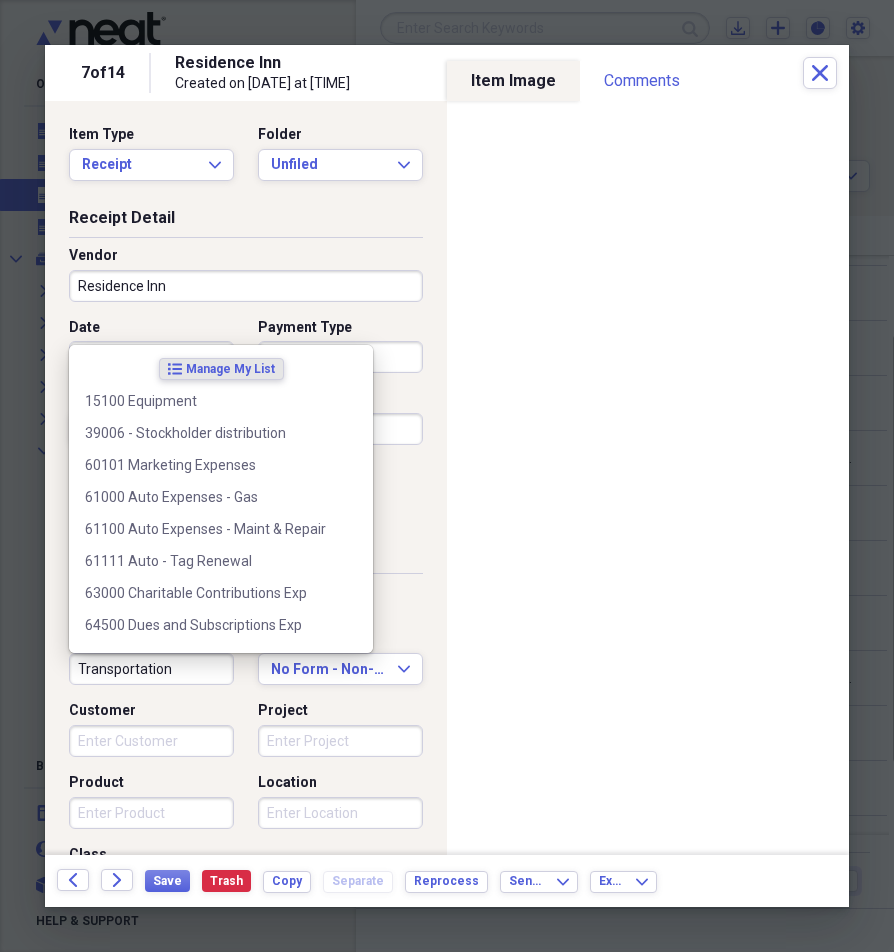 click on "Transportation" at bounding box center [151, 669] 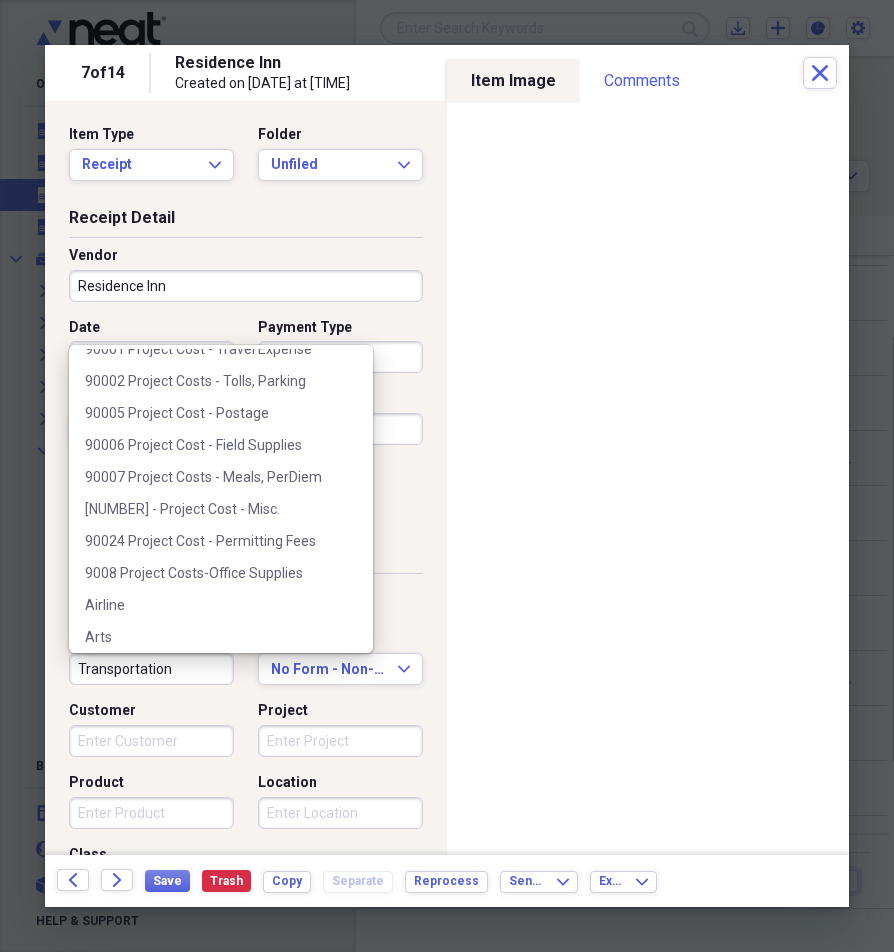 scroll, scrollTop: 800, scrollLeft: 0, axis: vertical 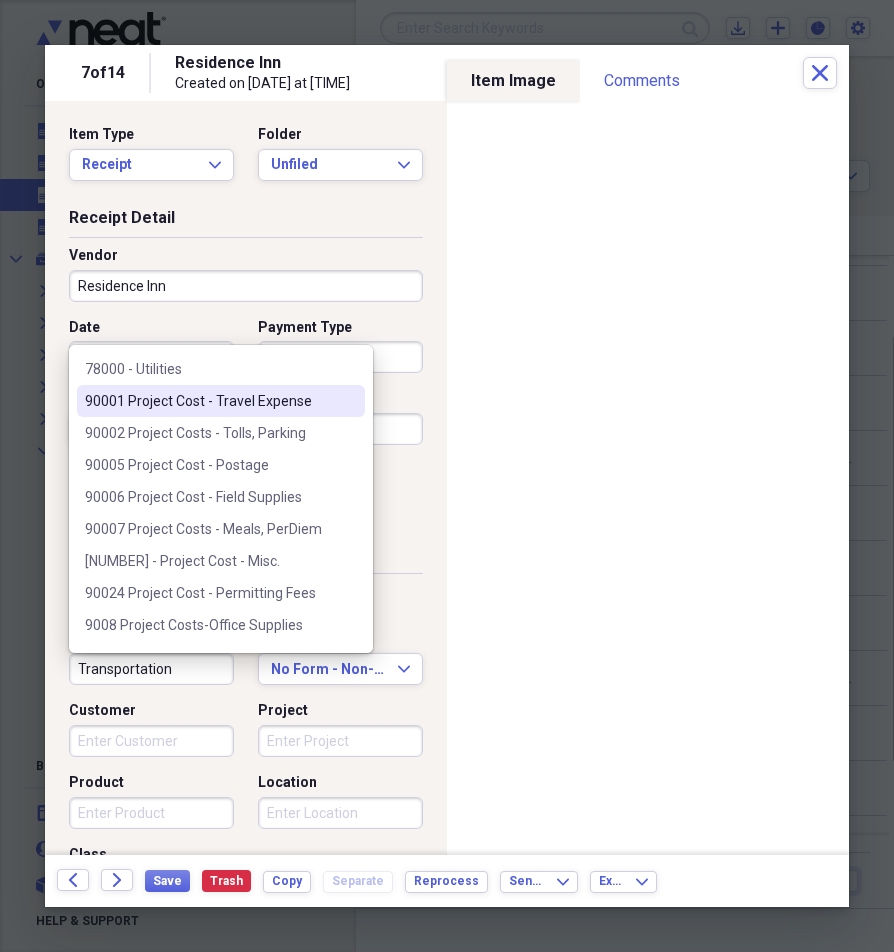 click on "90001 Project Cost - Travel Expense" at bounding box center (209, 401) 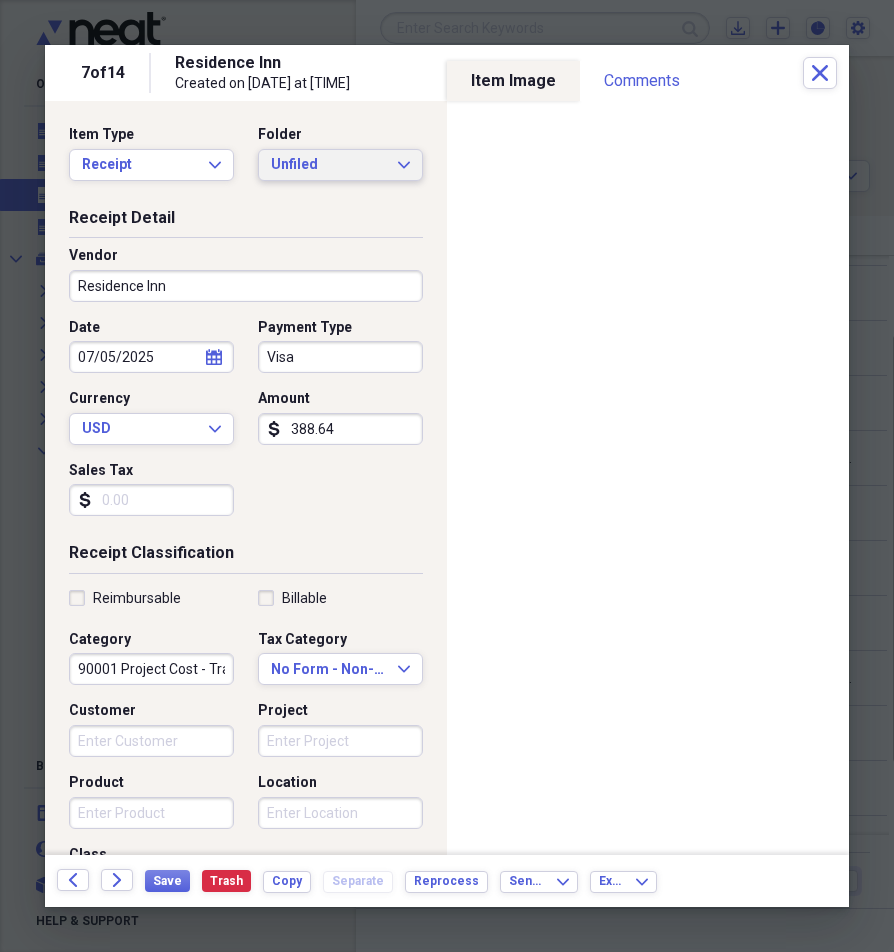 click on "Unfiled Expand" at bounding box center [340, 165] 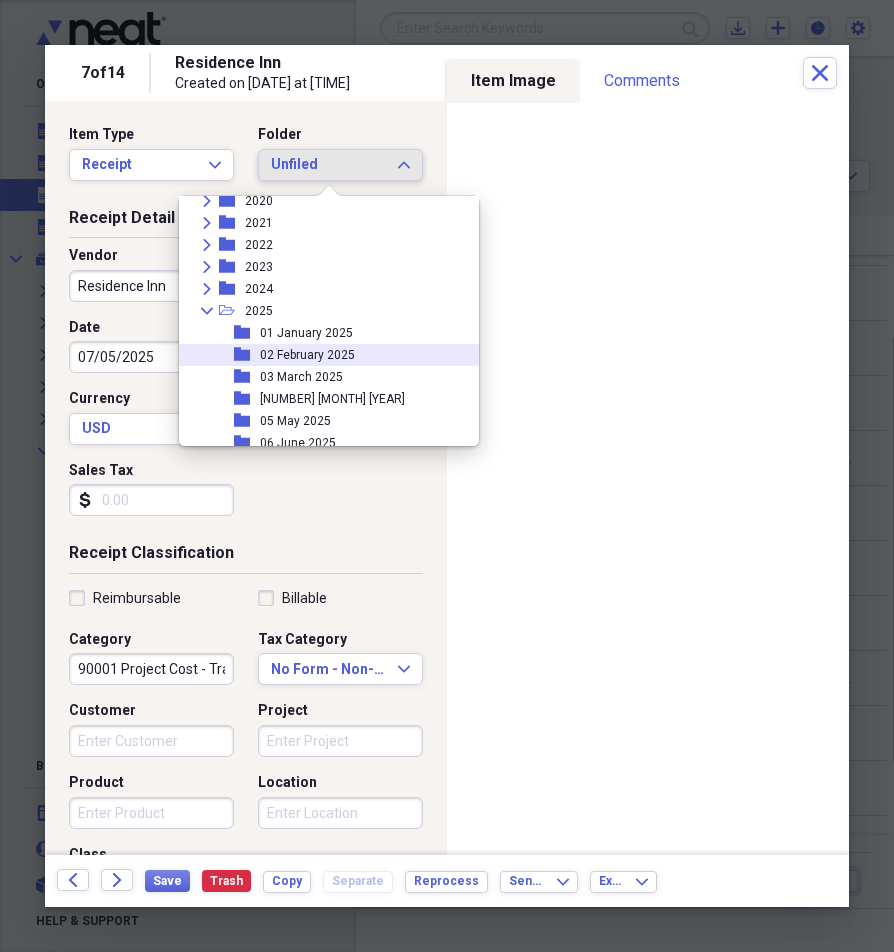 scroll, scrollTop: 100, scrollLeft: 0, axis: vertical 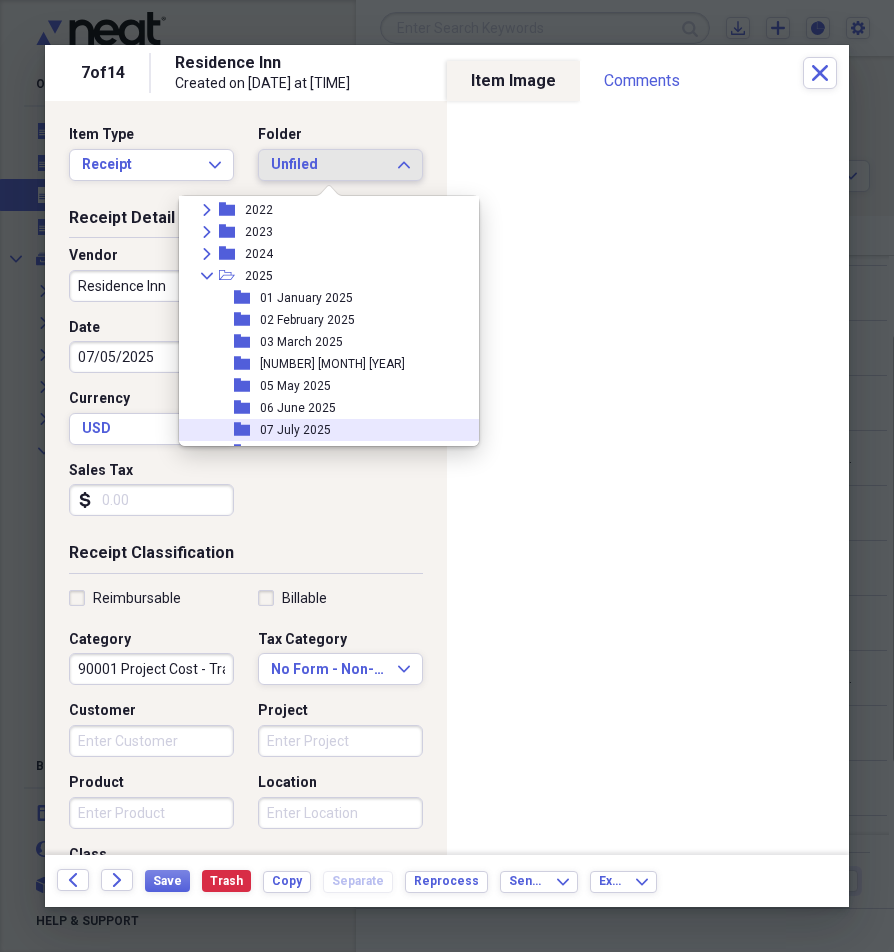 click on "07 July 2025" at bounding box center [295, 430] 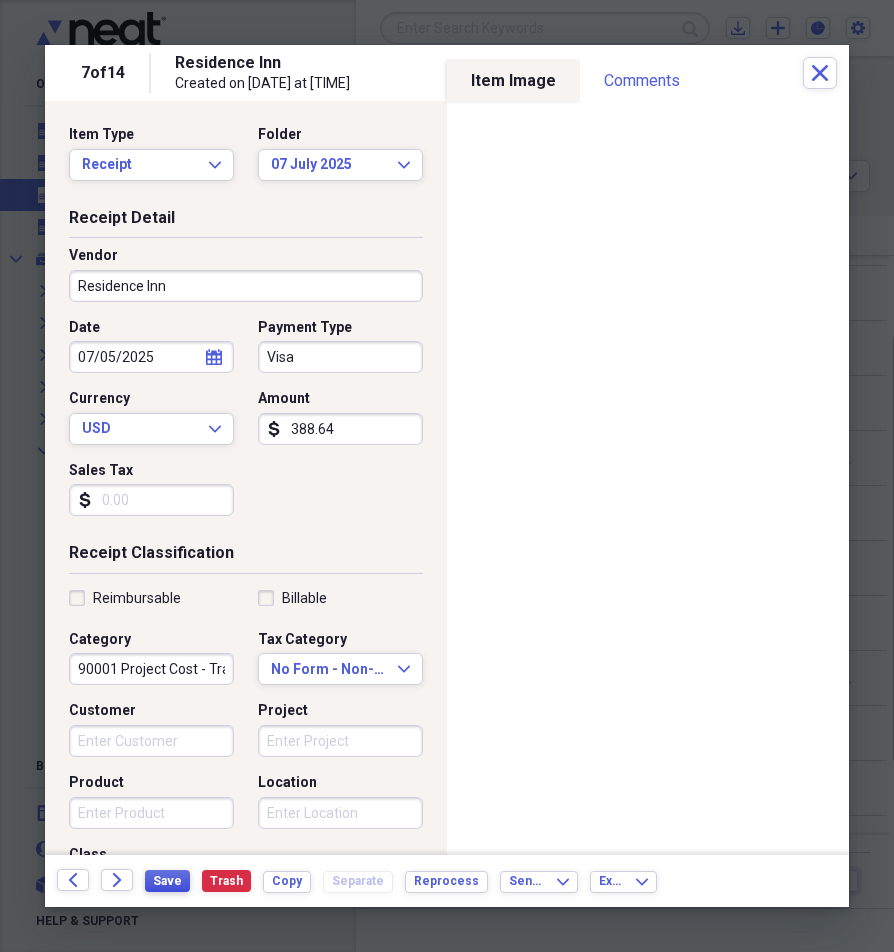 click on "Save" at bounding box center (167, 881) 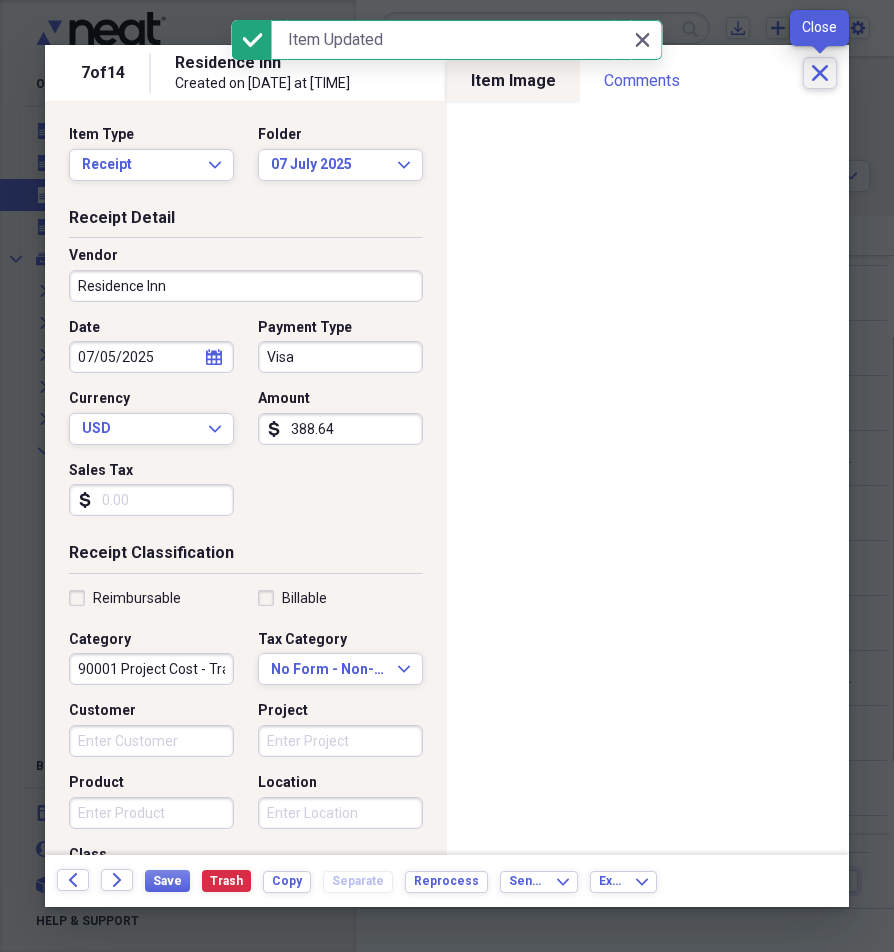 click on "Close" 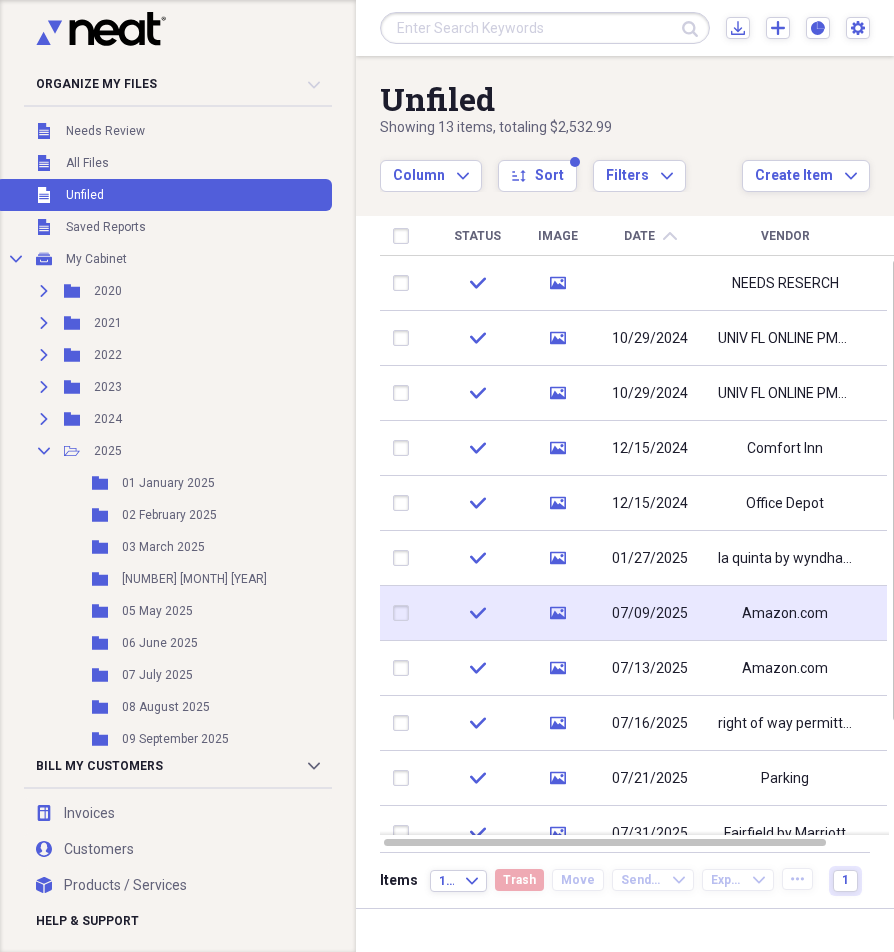click on "07/09/2025" at bounding box center (650, 614) 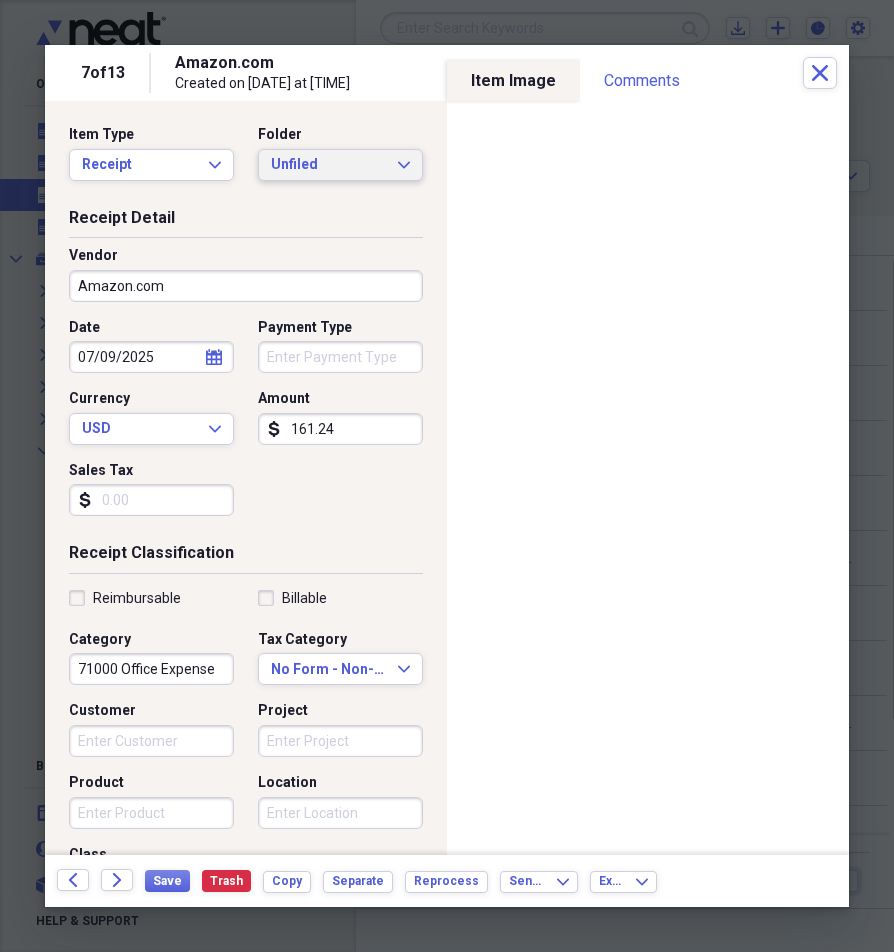 click on "Unfiled" at bounding box center [328, 165] 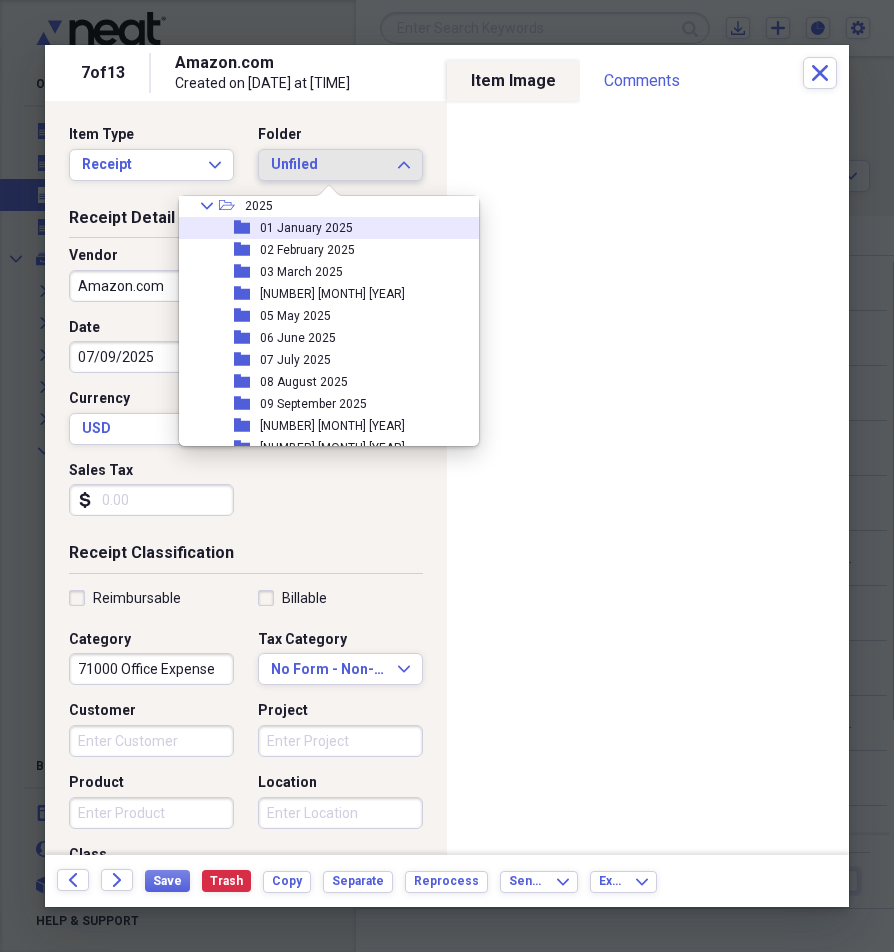 scroll, scrollTop: 200, scrollLeft: 0, axis: vertical 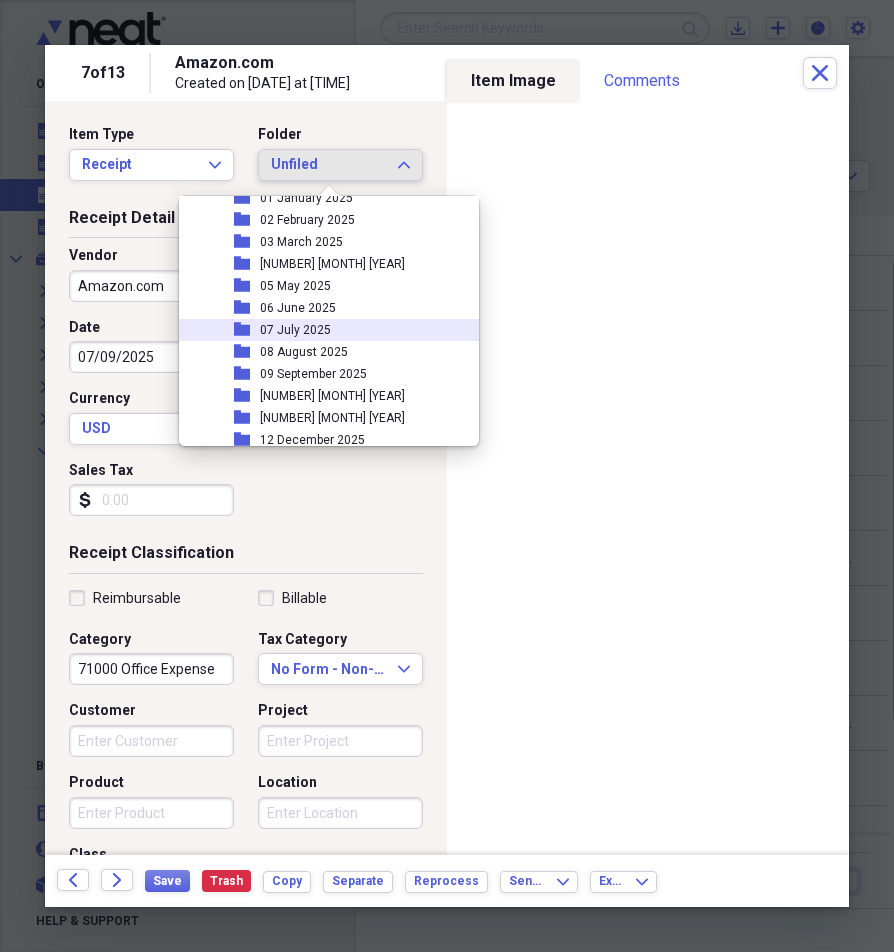 click on "07 July 2025" at bounding box center (295, 330) 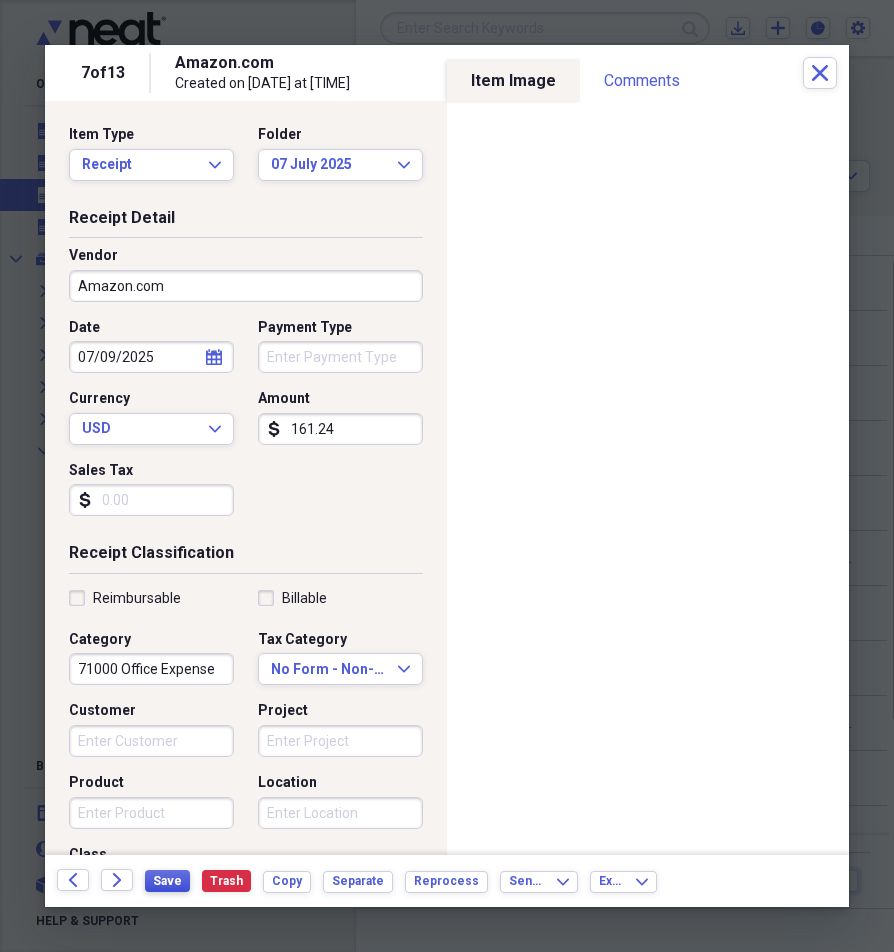 click on "Save" at bounding box center [167, 881] 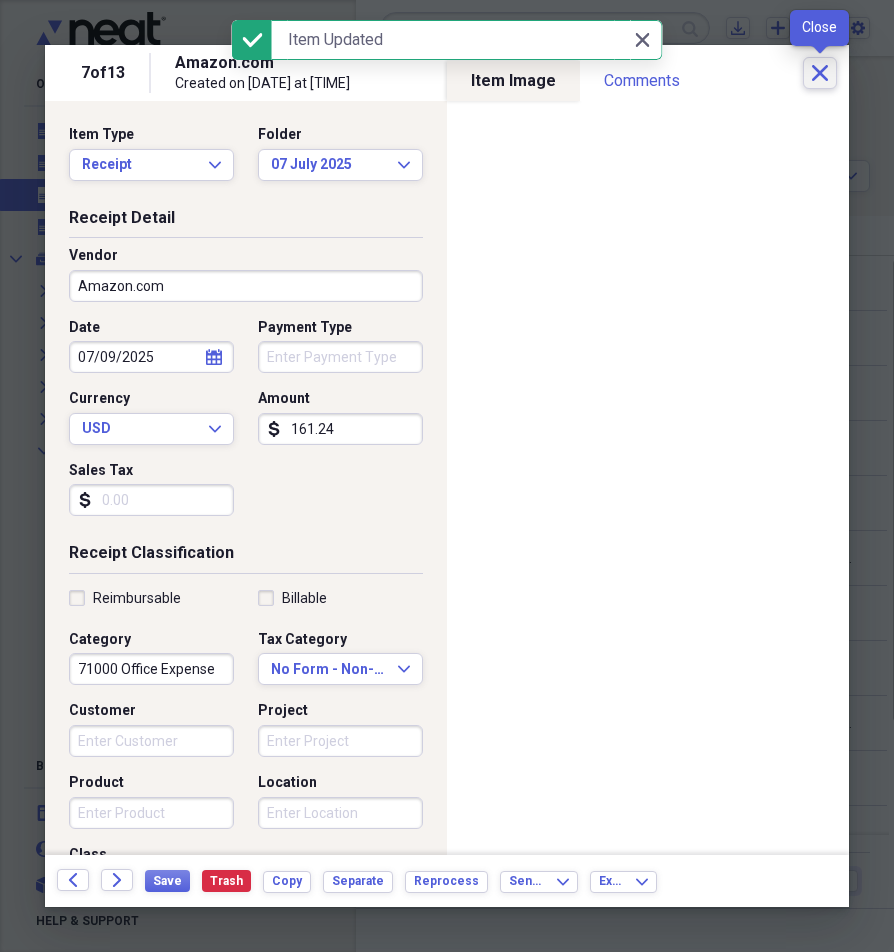 click on "Close" at bounding box center (820, 73) 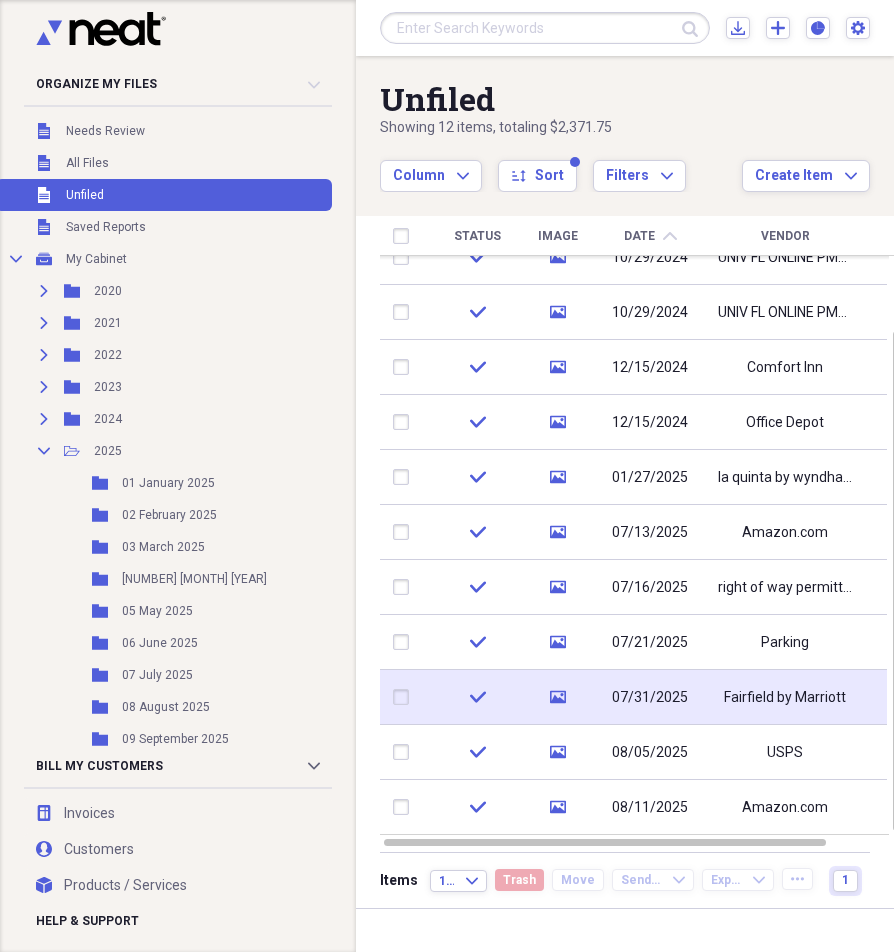 click on "Fairfield by Marriott" at bounding box center (785, 698) 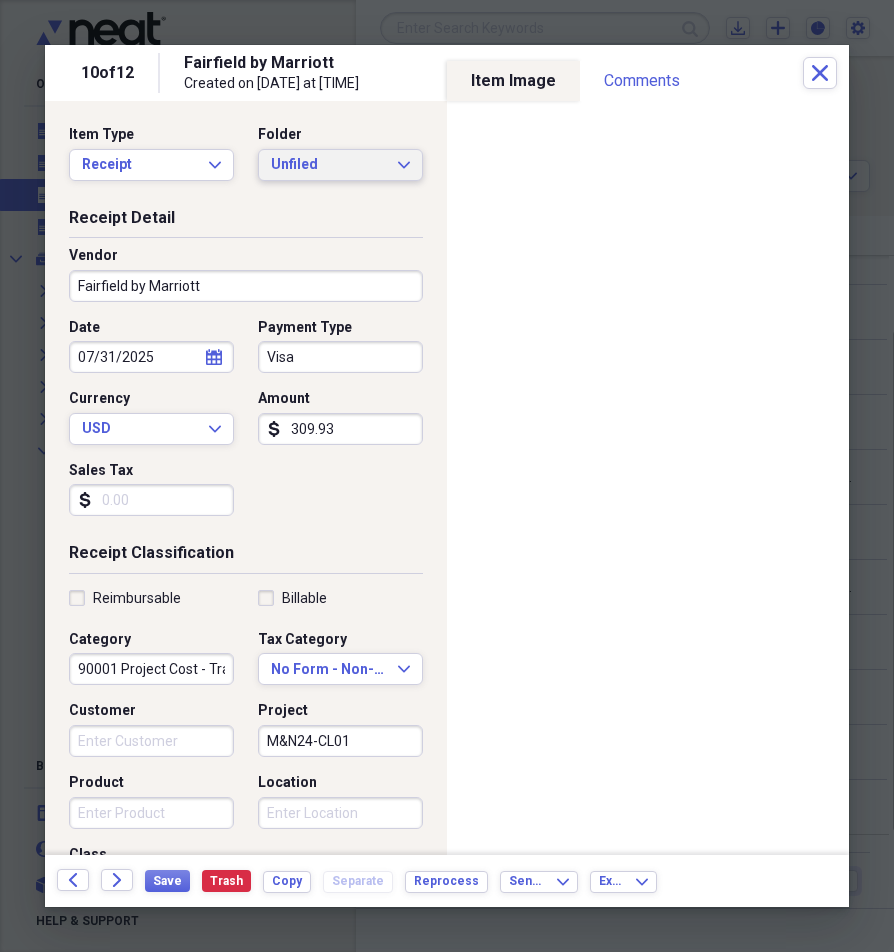 click on "Unfiled Expand" at bounding box center (340, 165) 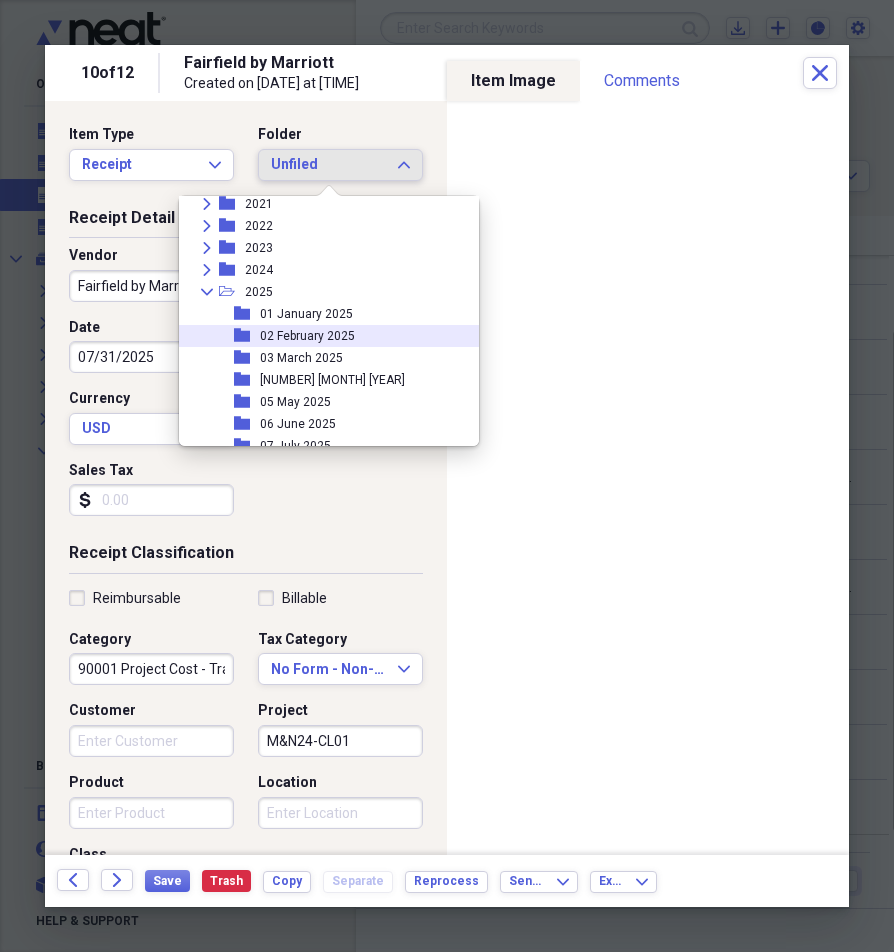 scroll, scrollTop: 200, scrollLeft: 0, axis: vertical 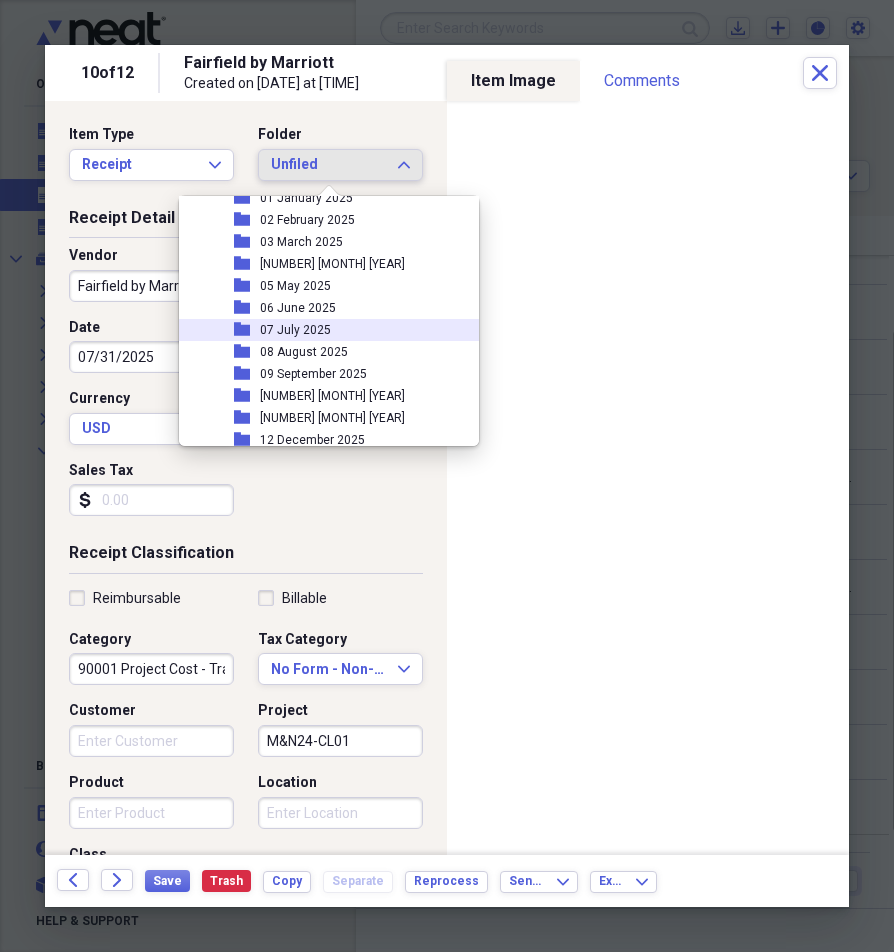 click on "07 July 2025" at bounding box center [295, 330] 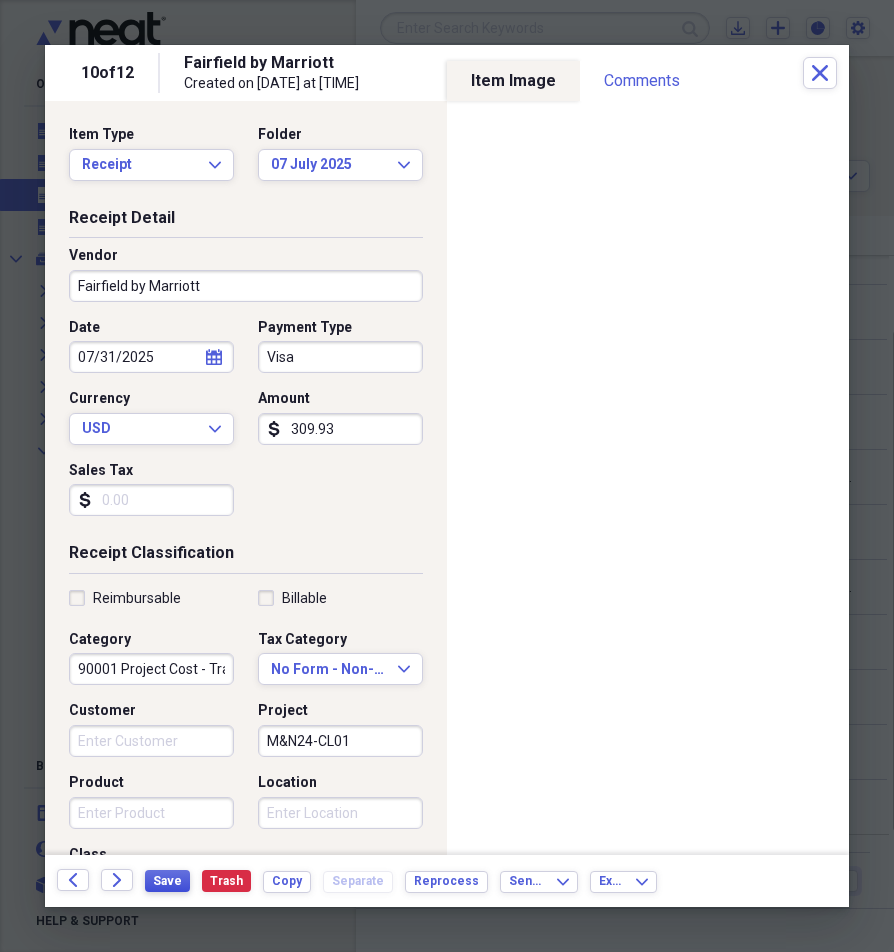 click on "Save" at bounding box center (167, 881) 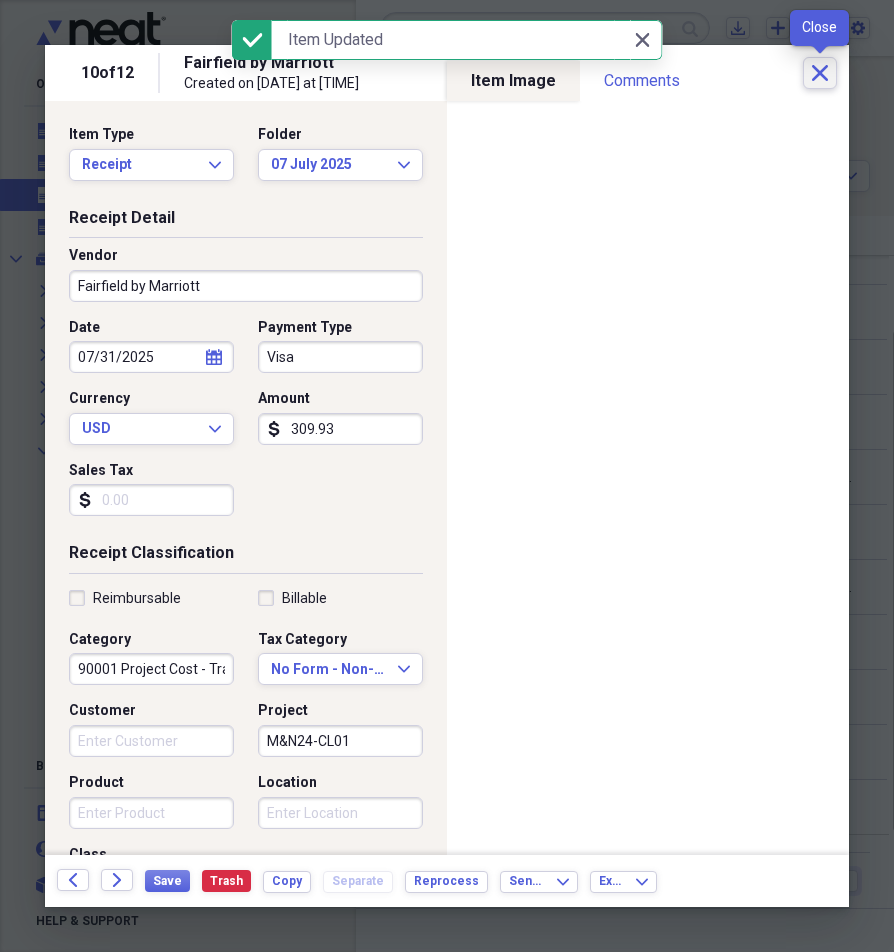 click on "Close" at bounding box center [820, 73] 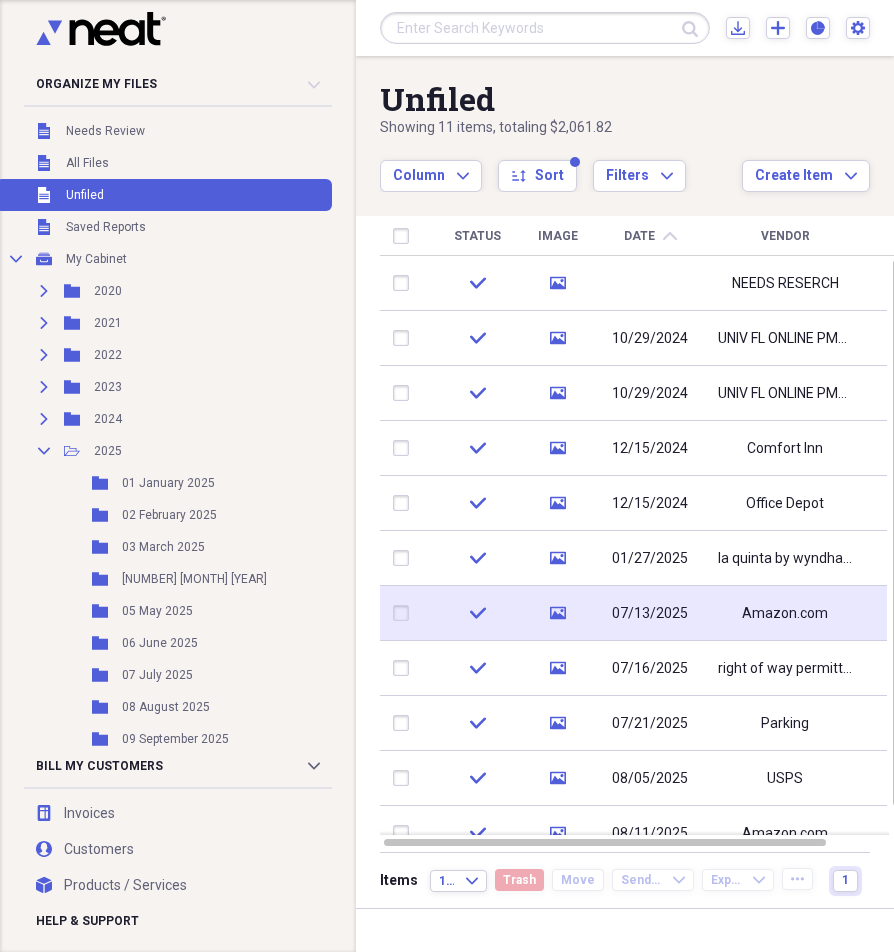 drag, startPoint x: 691, startPoint y: 619, endPoint x: 625, endPoint y: 634, distance: 67.68308 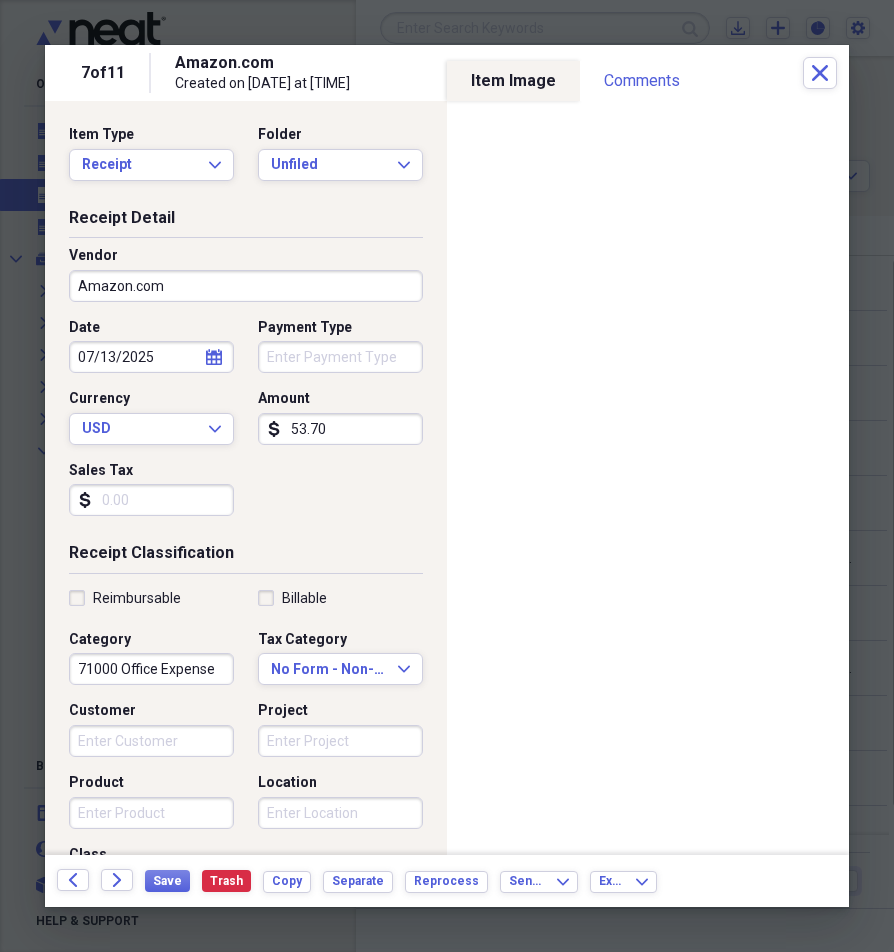 click on "Project" at bounding box center [340, 741] 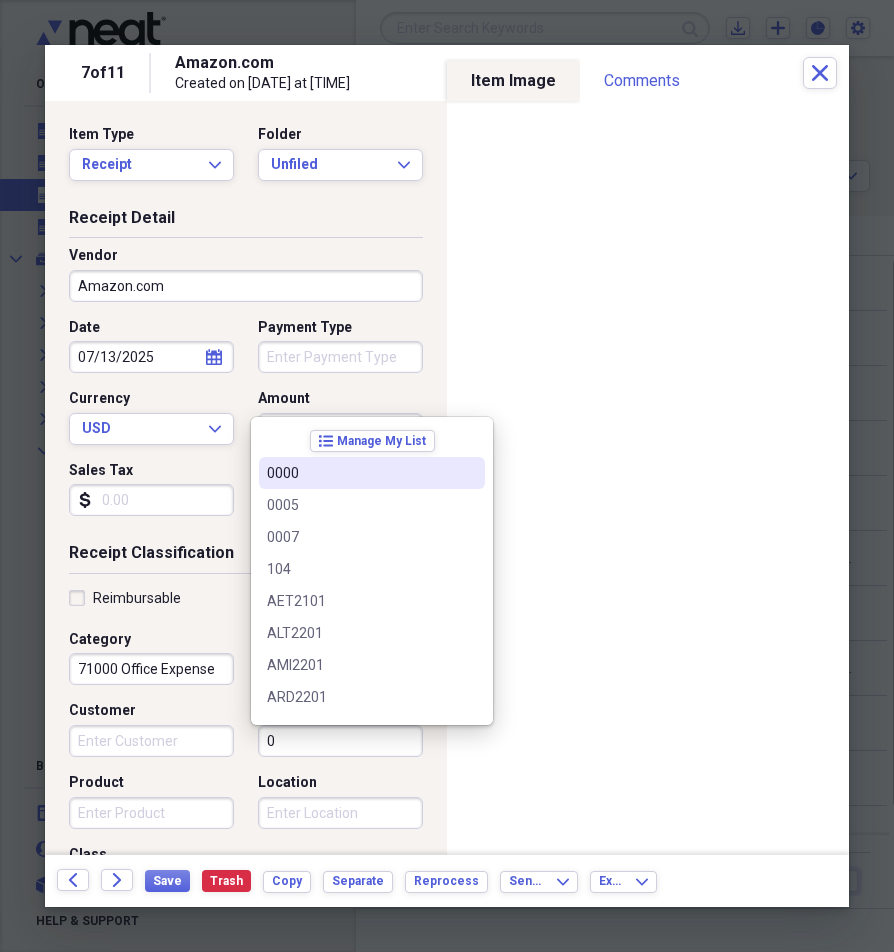 click on "0000" at bounding box center [372, 473] 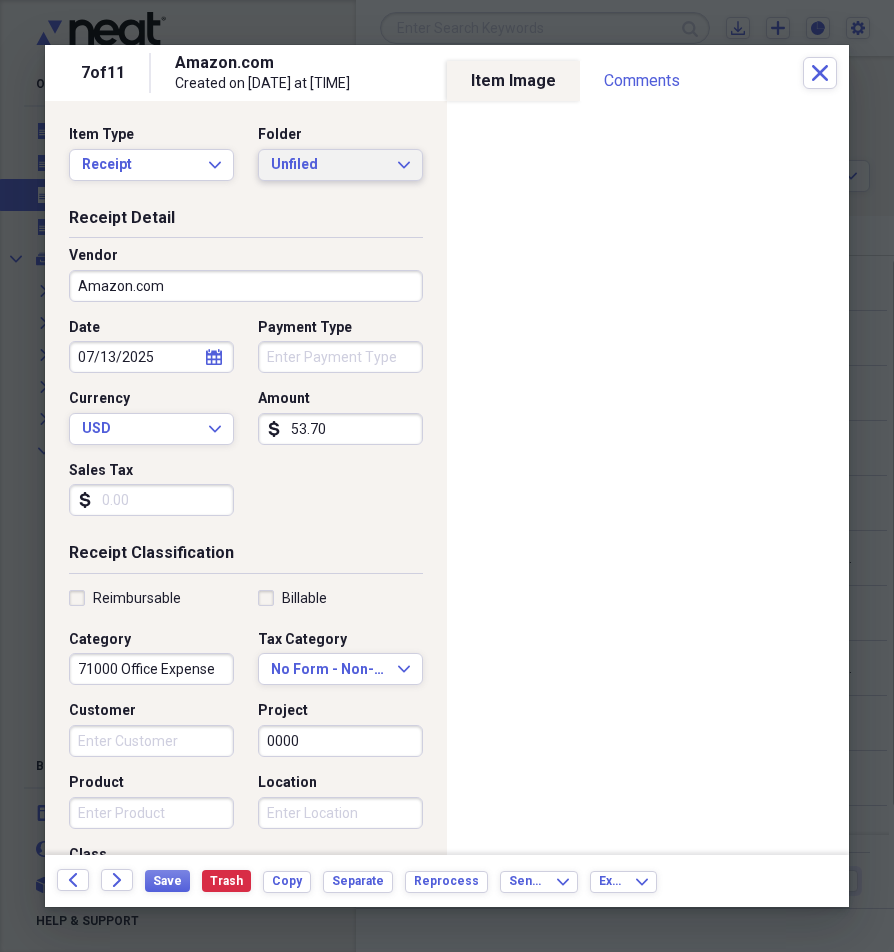 click on "Expand" 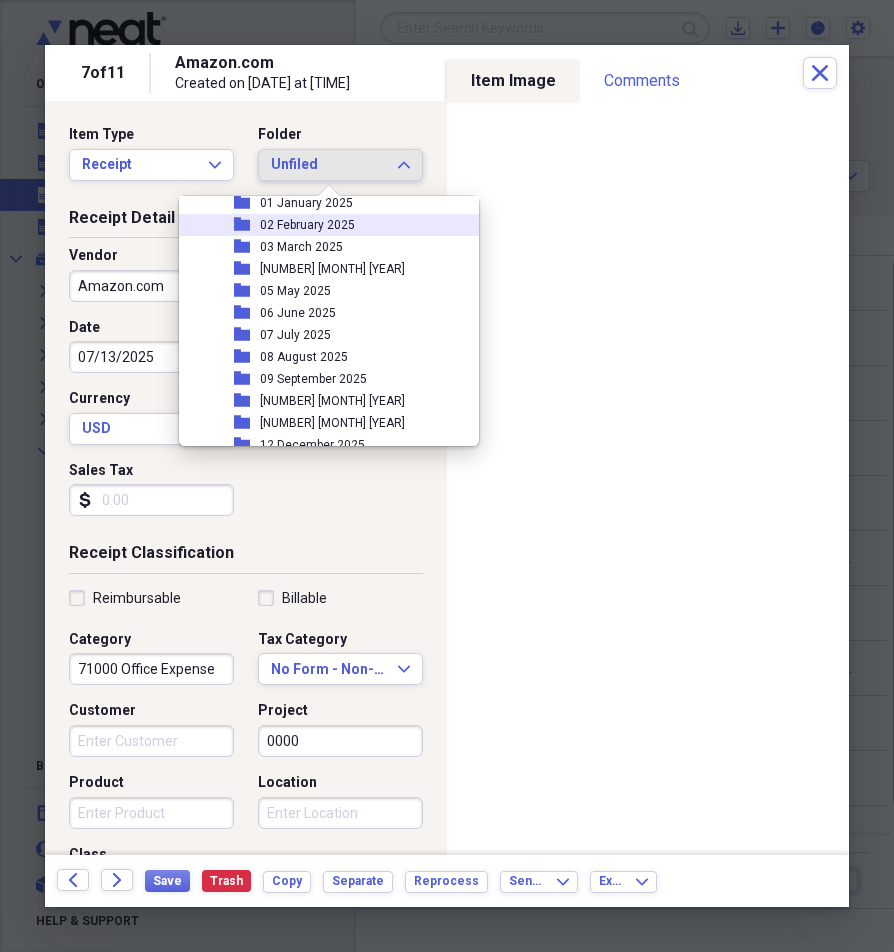 scroll, scrollTop: 200, scrollLeft: 0, axis: vertical 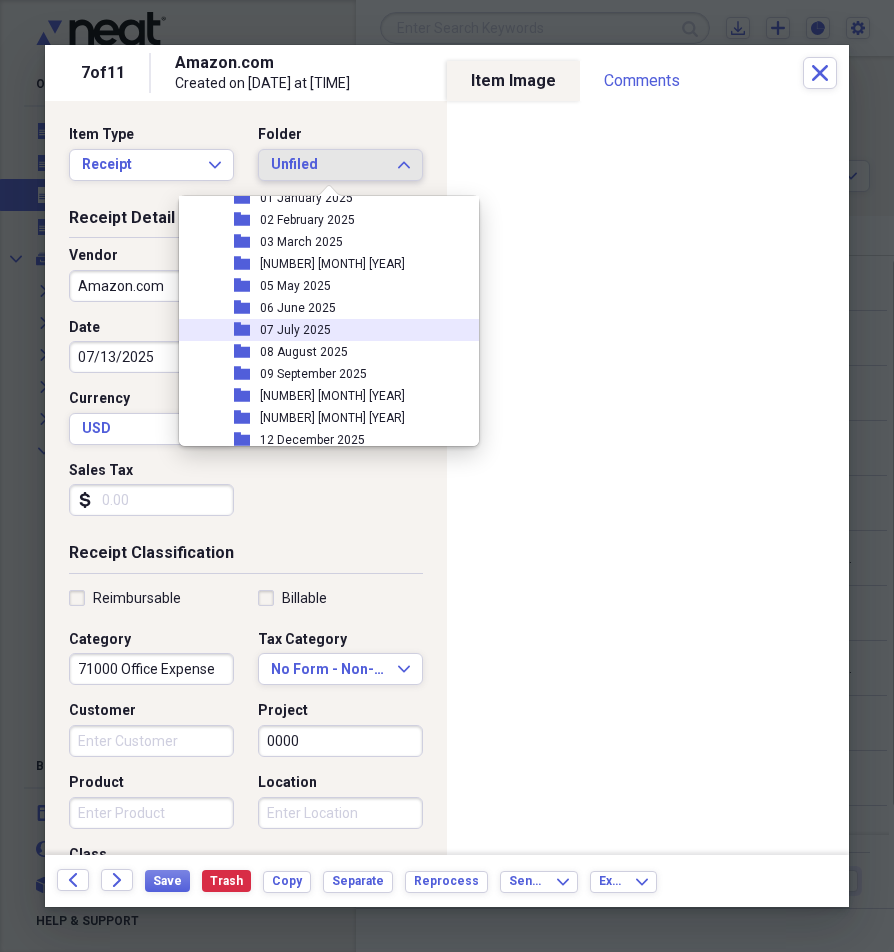 click on "folder [NUMBER] [MONTH] [YEAR]" at bounding box center [321, 330] 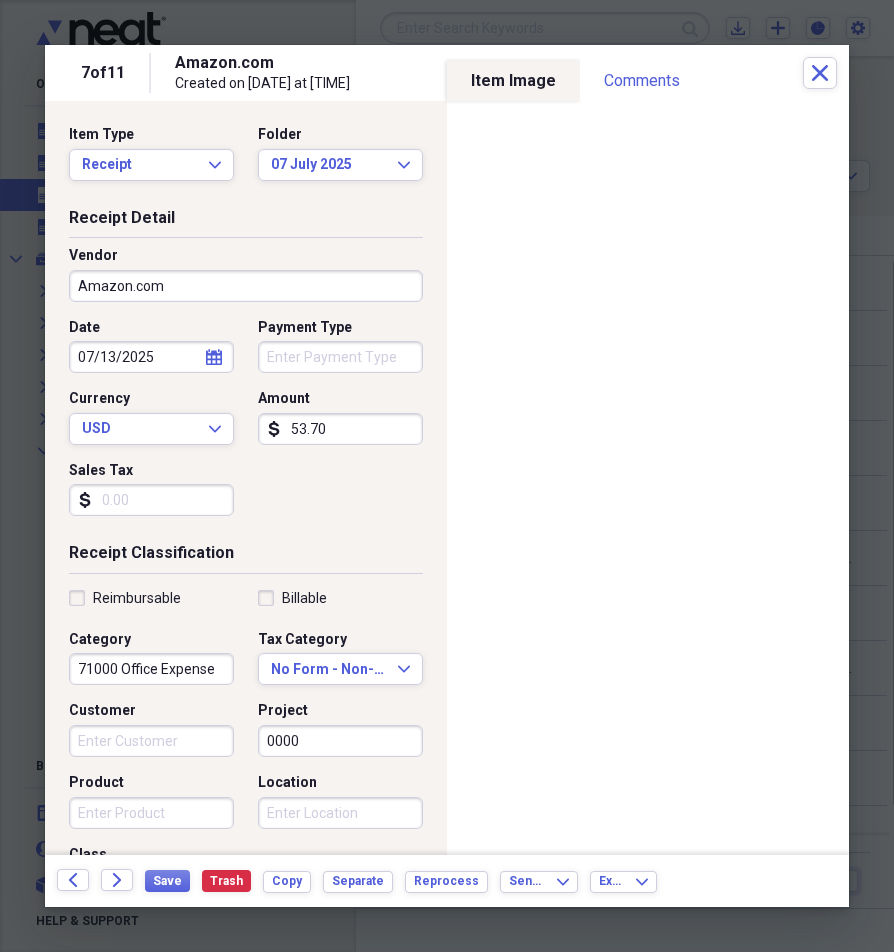 click on "Payment Type" at bounding box center (340, 357) 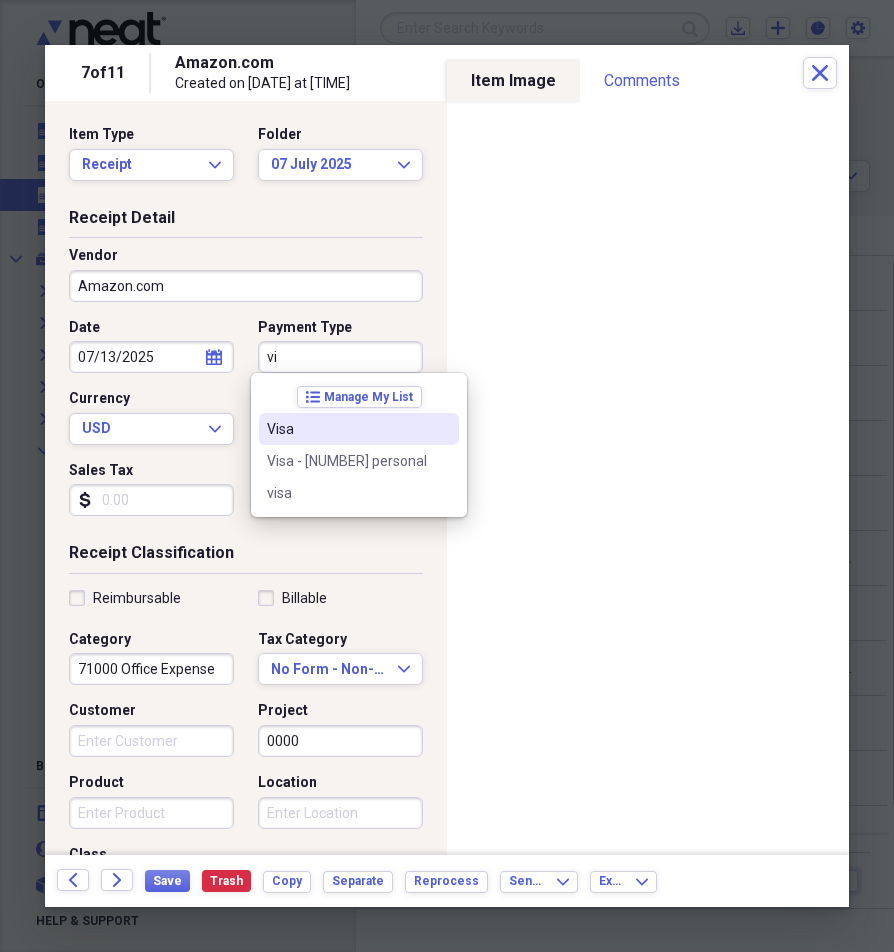 click on "Visa" at bounding box center (347, 429) 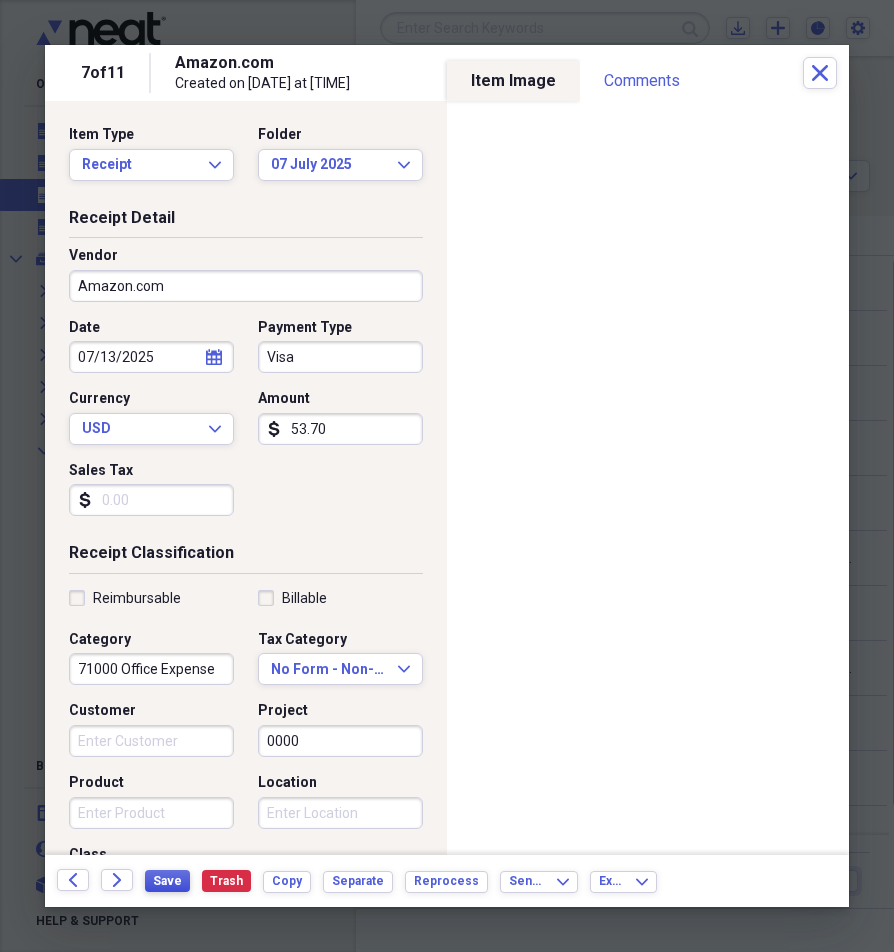click on "Save" at bounding box center (167, 881) 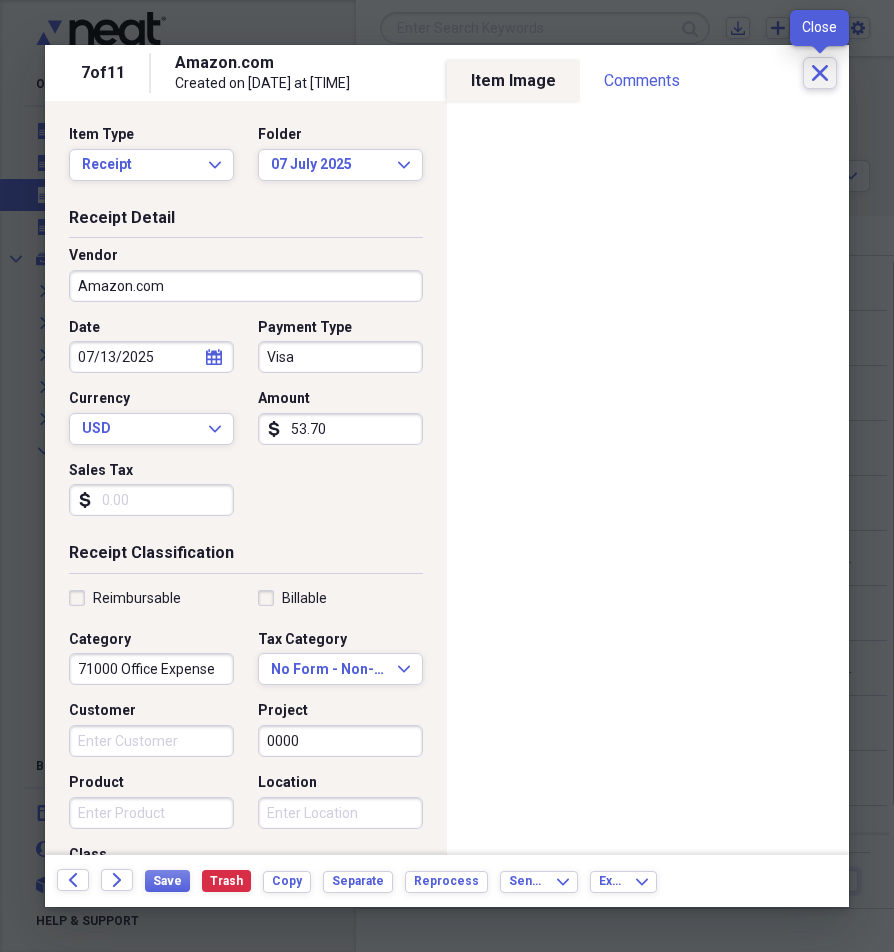 click on "Close" 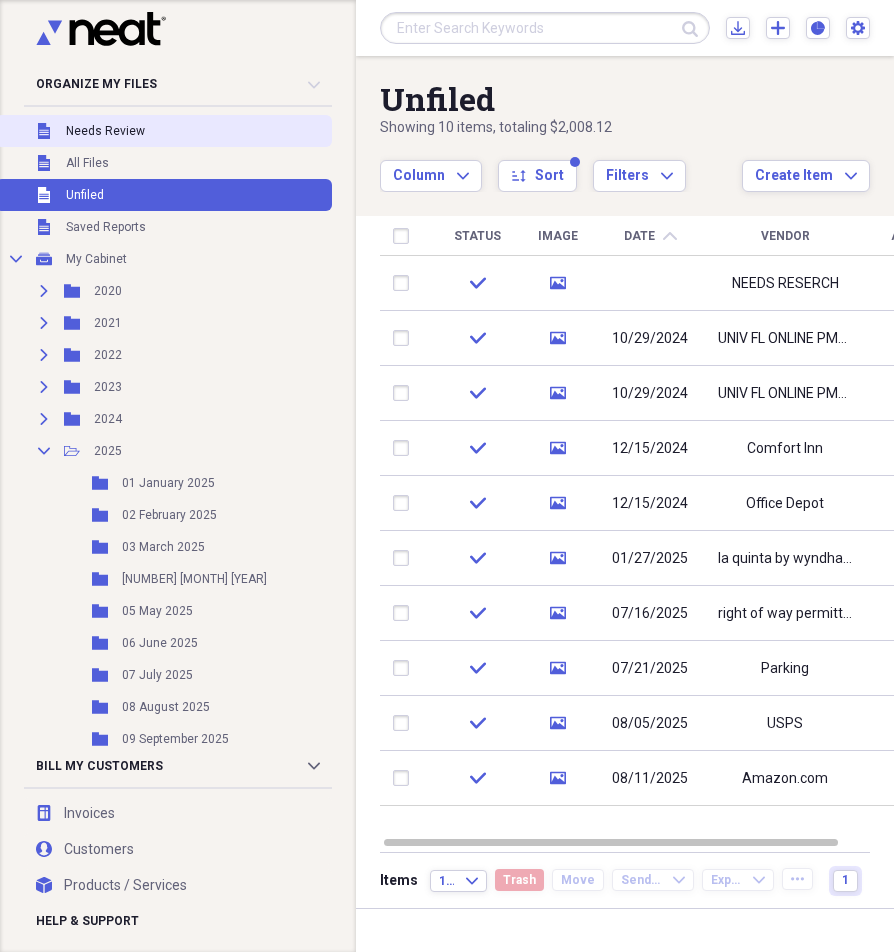 click on "Needs Review" at bounding box center [105, 131] 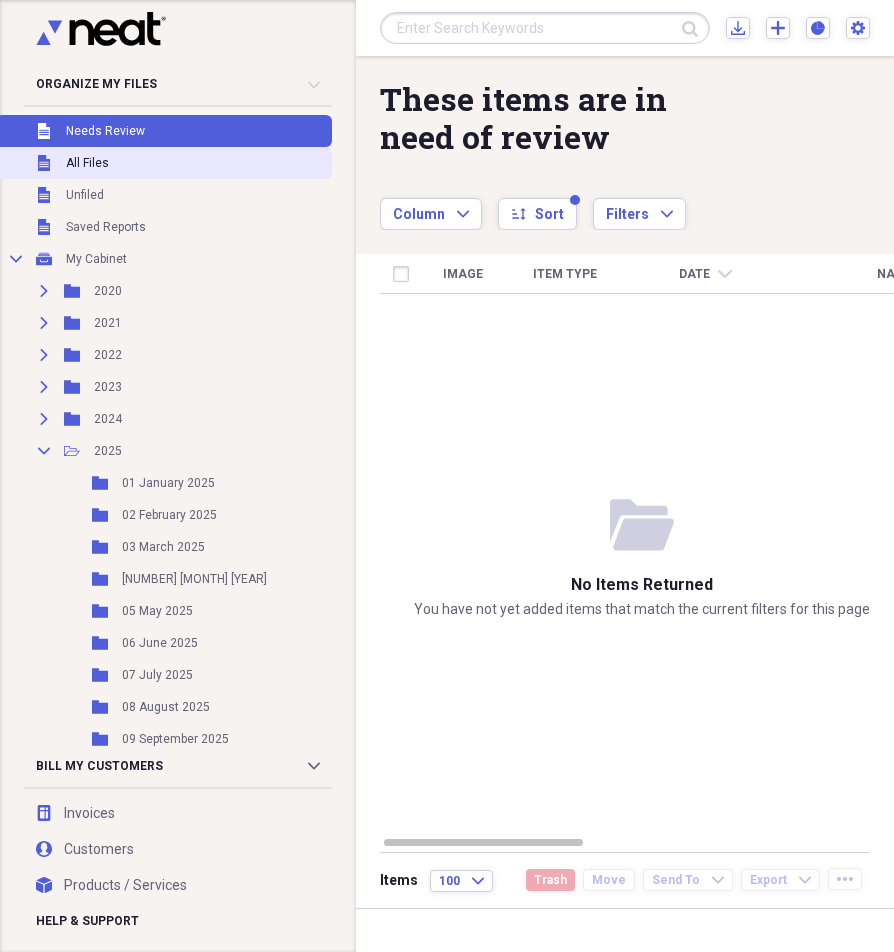 click on "All Files" at bounding box center [87, 163] 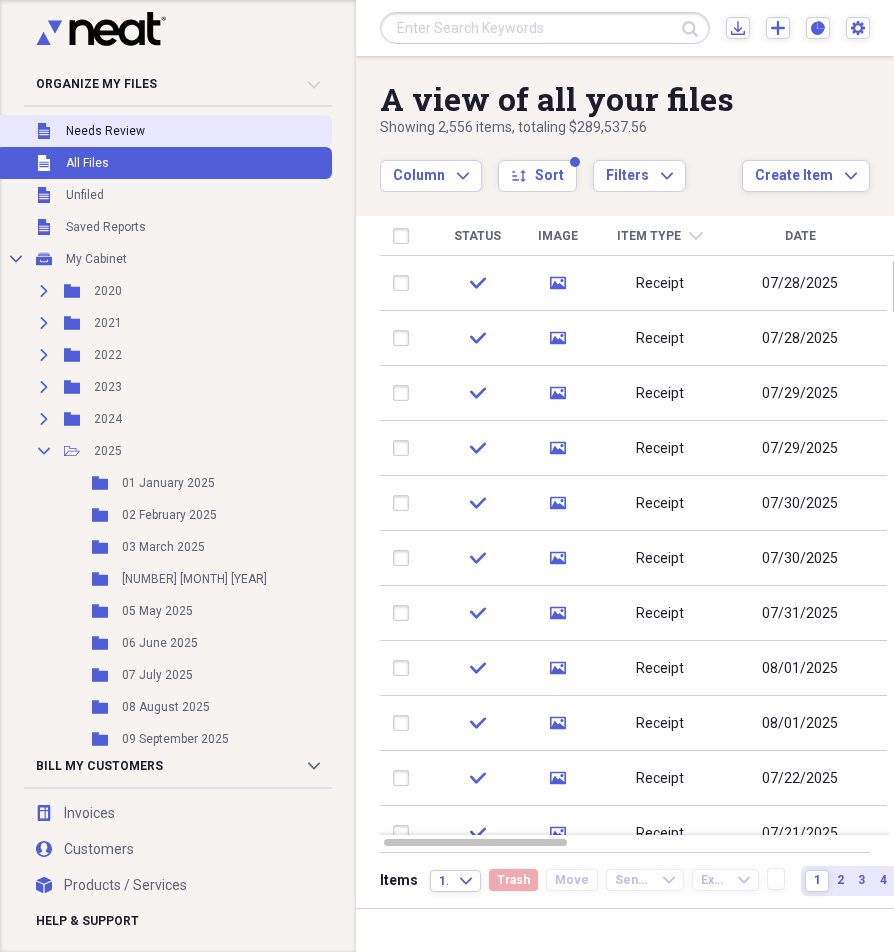 click on "Needs Review" at bounding box center [105, 131] 